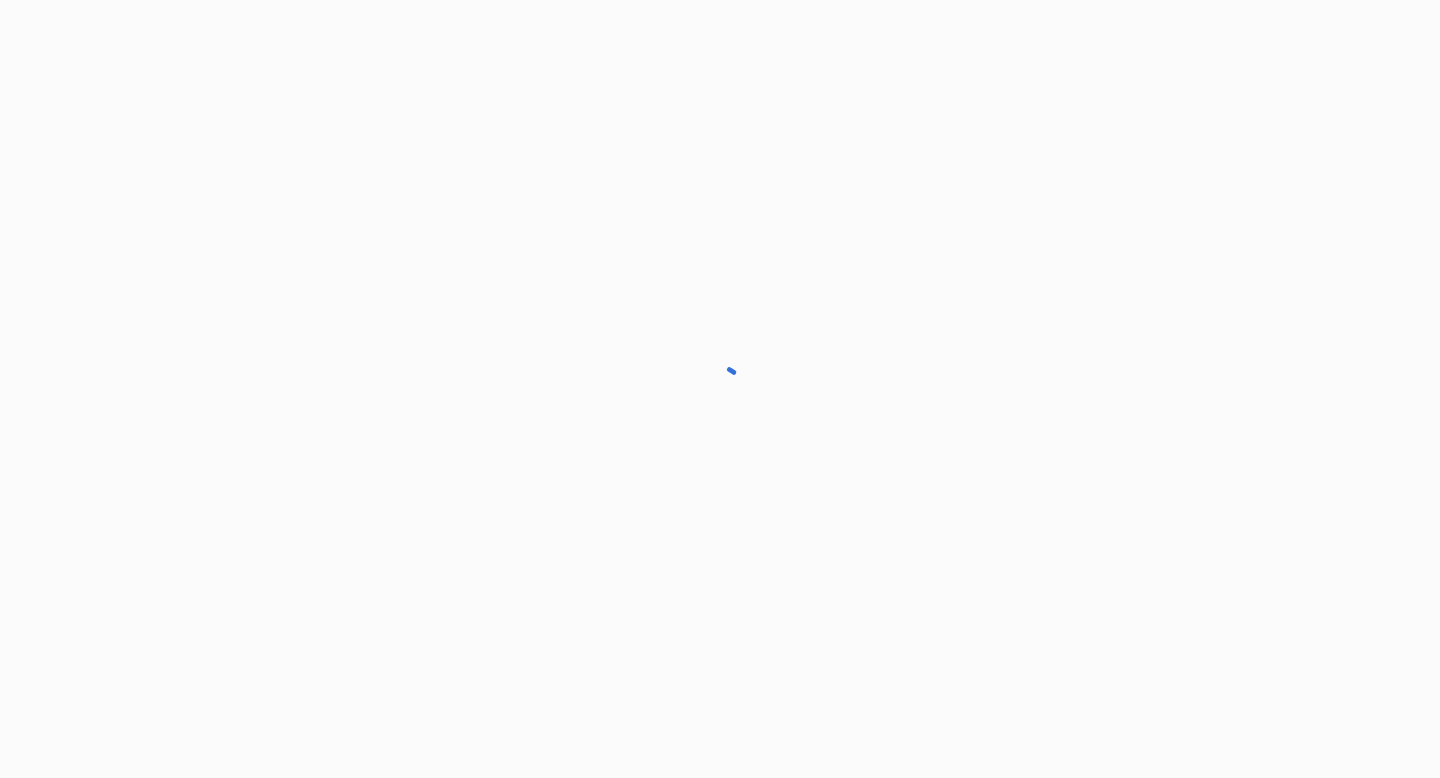 scroll, scrollTop: 0, scrollLeft: 0, axis: both 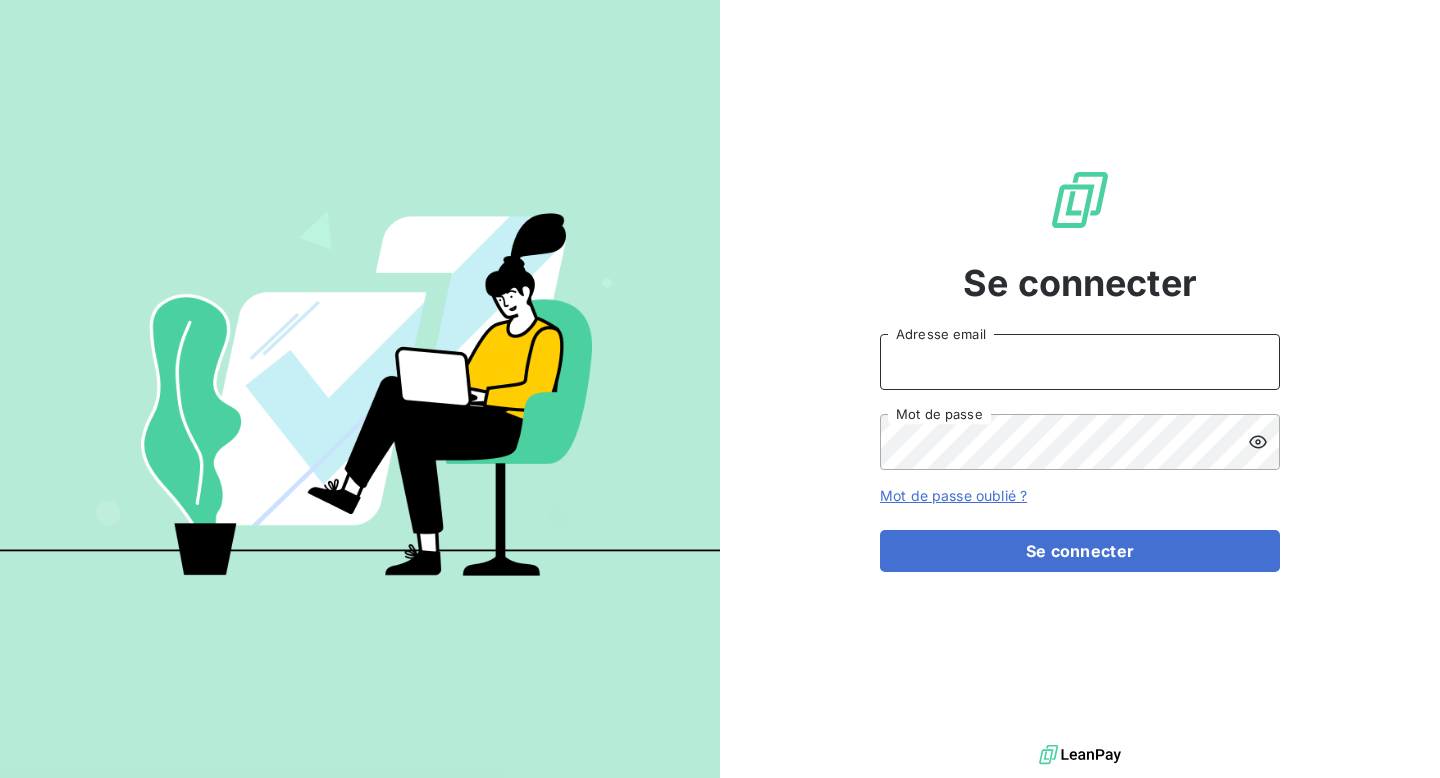 click on "Adresse email" at bounding box center (1080, 362) 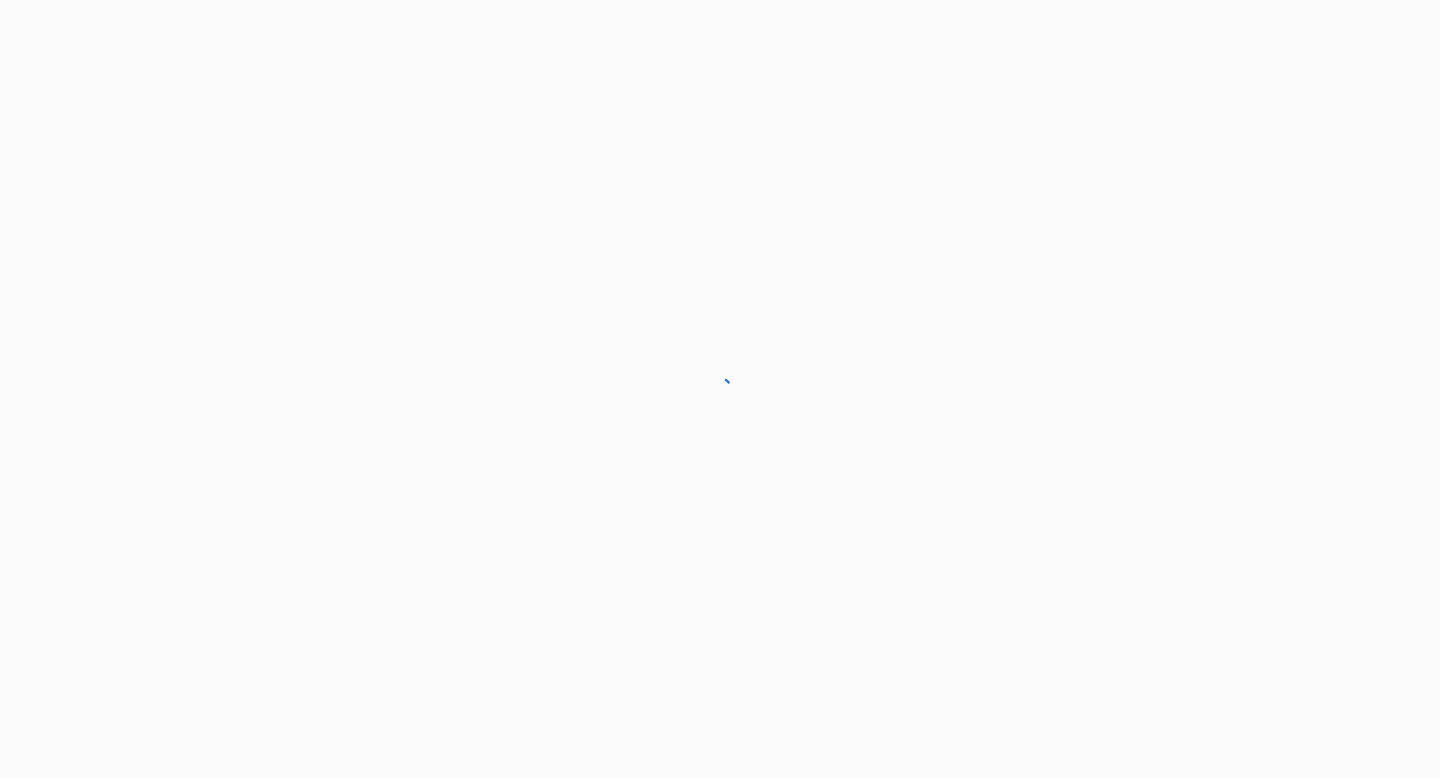 scroll, scrollTop: 0, scrollLeft: 0, axis: both 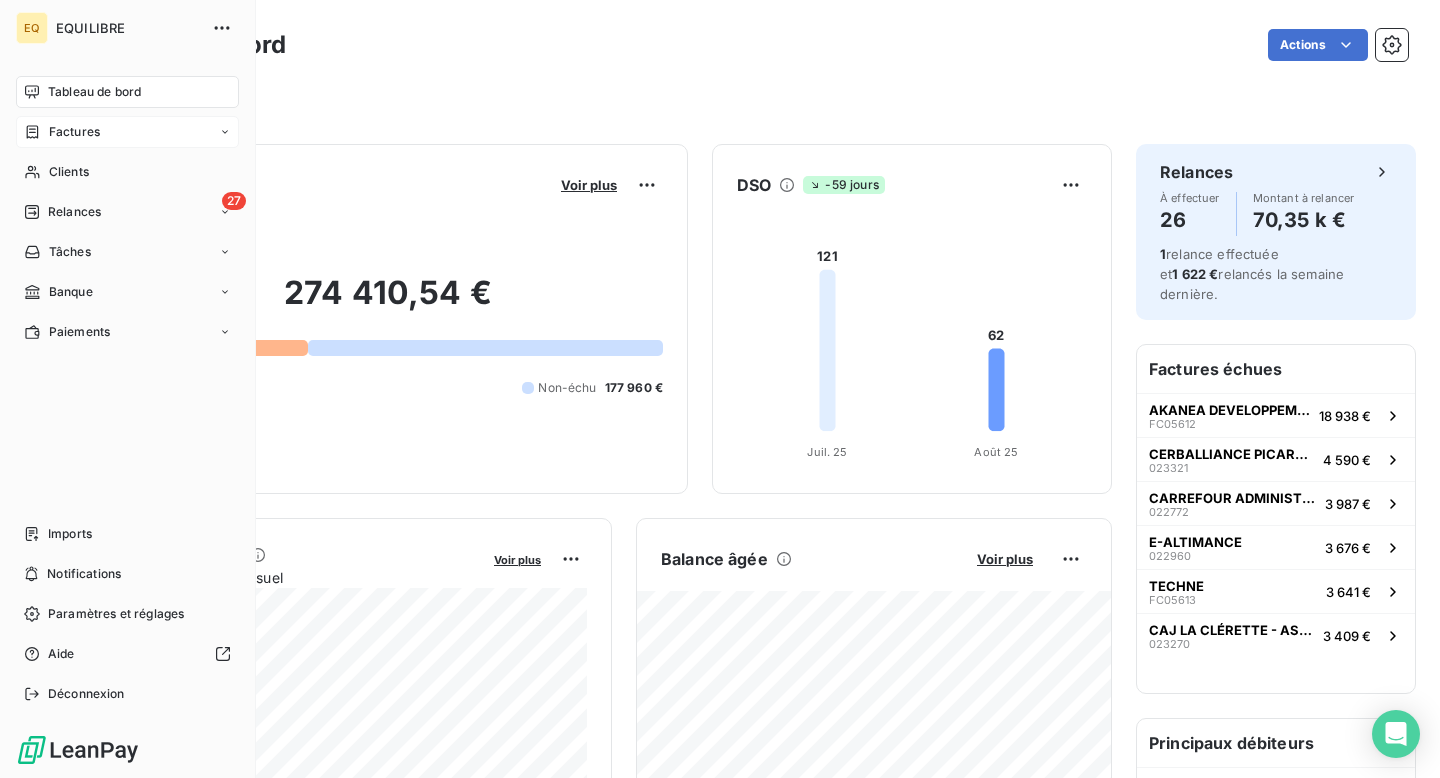 click on "Factures" at bounding box center [127, 132] 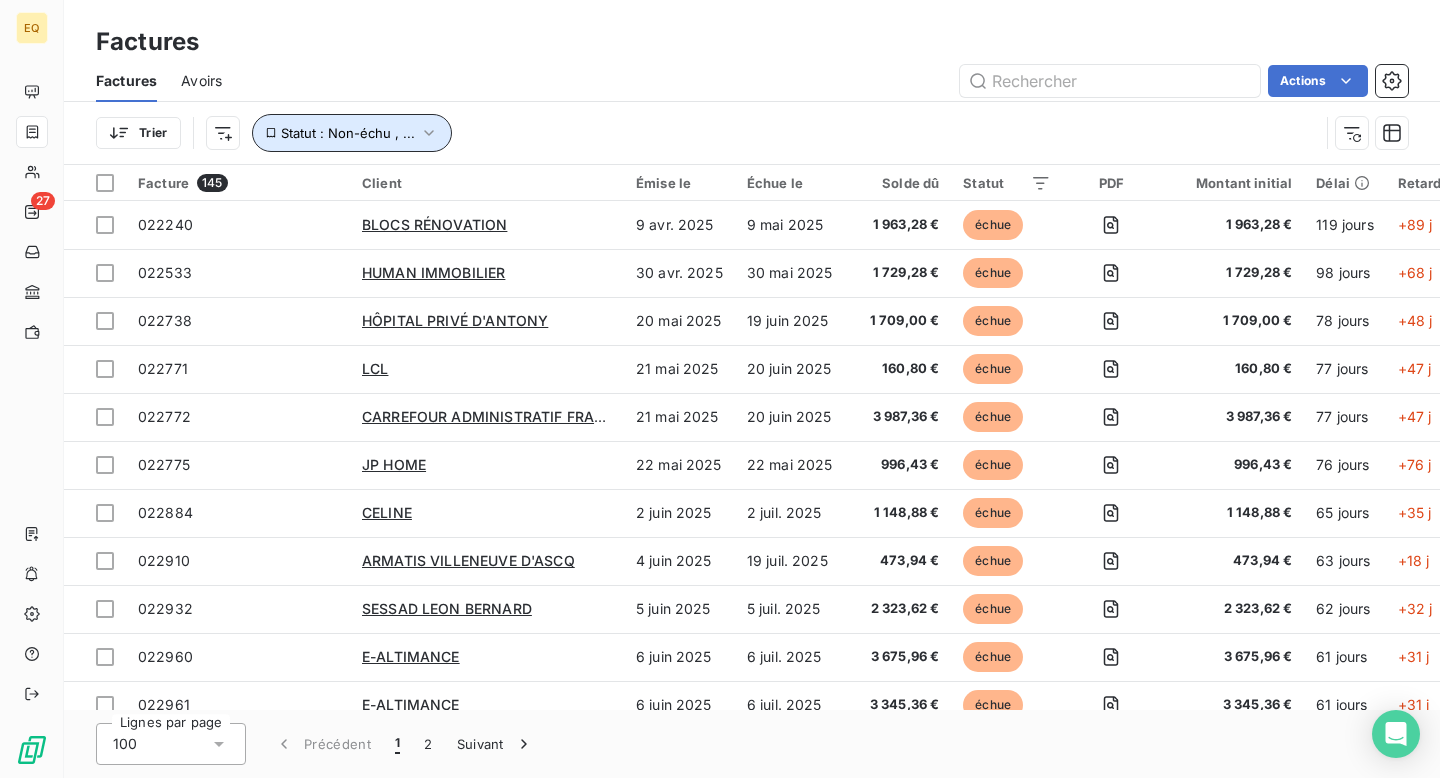 click 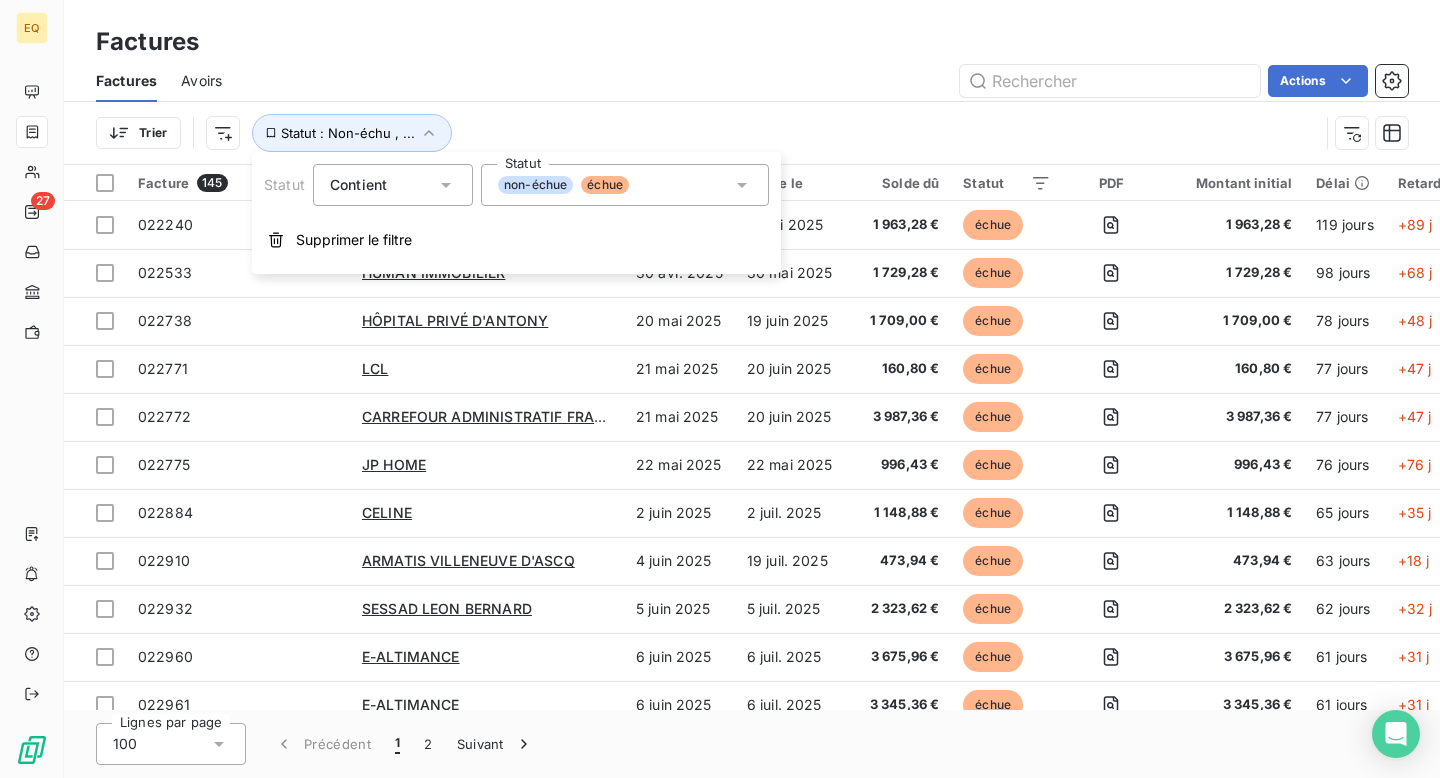 click on "Trier Statut  : Non-échu , ..." at bounding box center [752, 133] 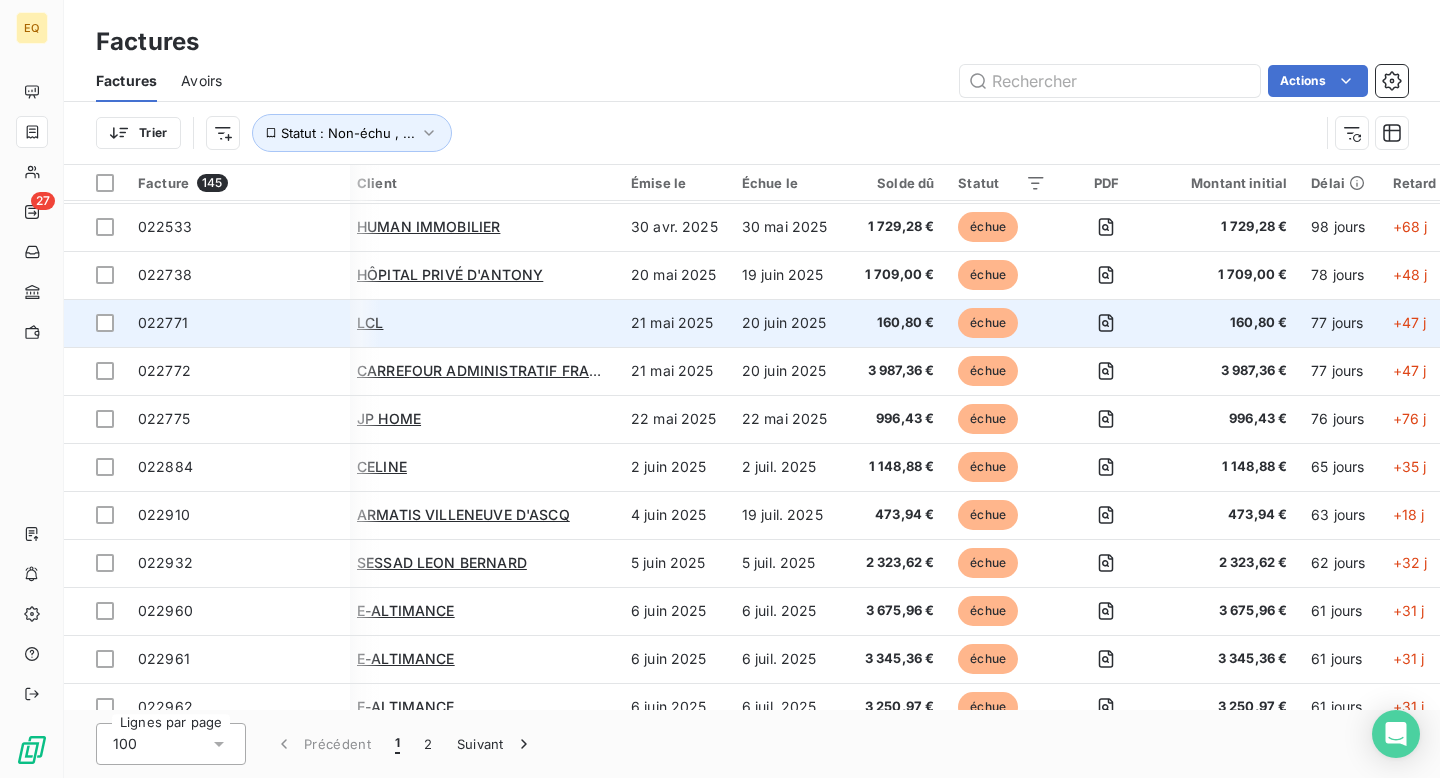 scroll, scrollTop: 46, scrollLeft: 0, axis: vertical 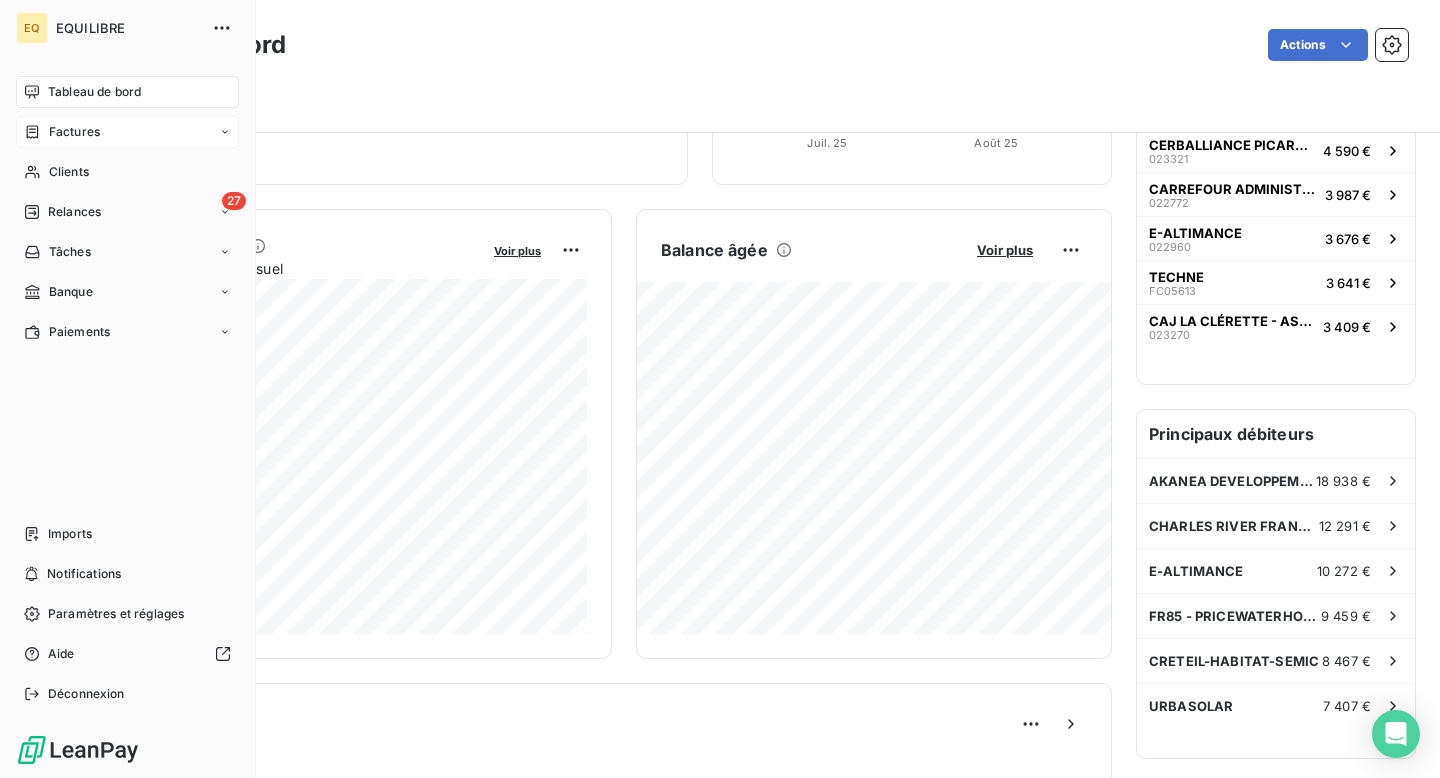 click on "Factures" at bounding box center (74, 132) 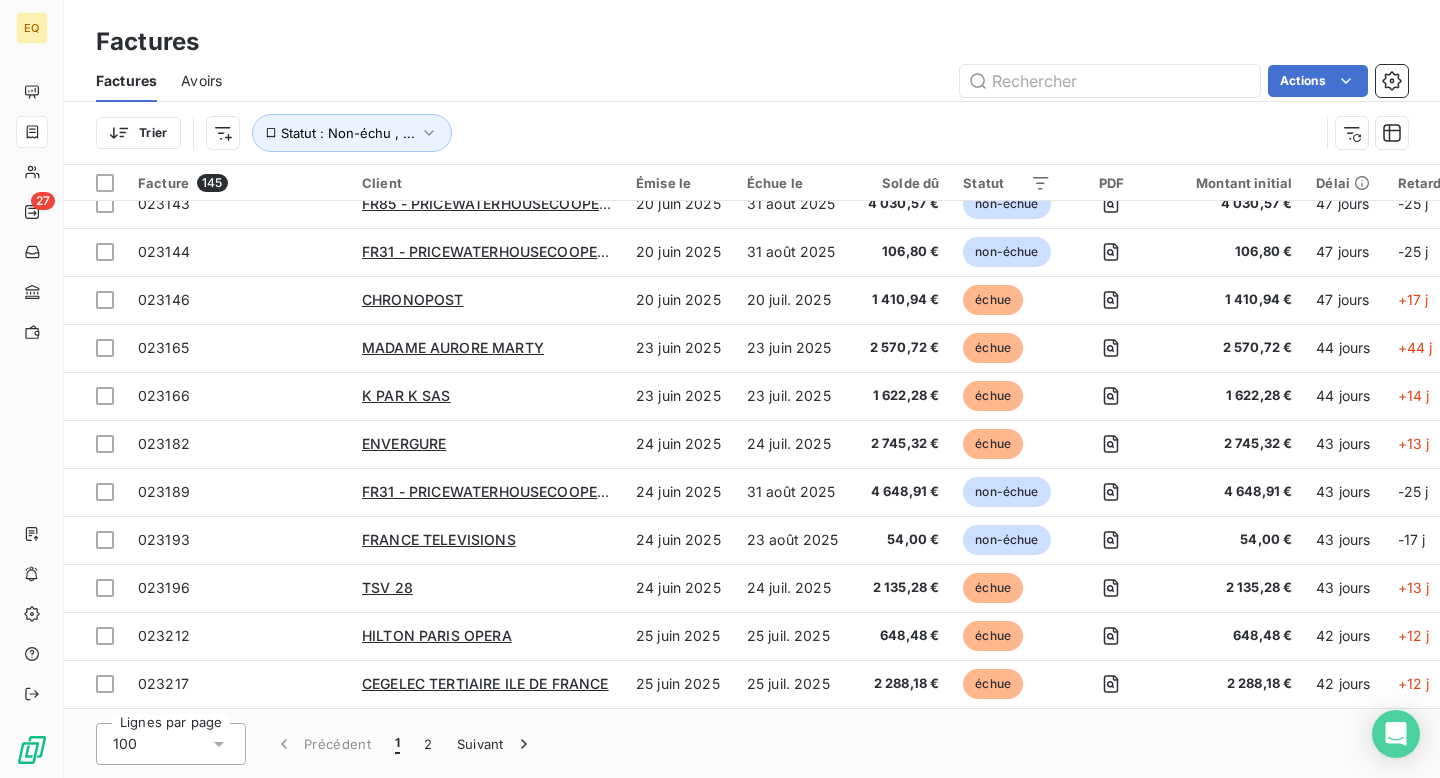 scroll, scrollTop: 0, scrollLeft: 0, axis: both 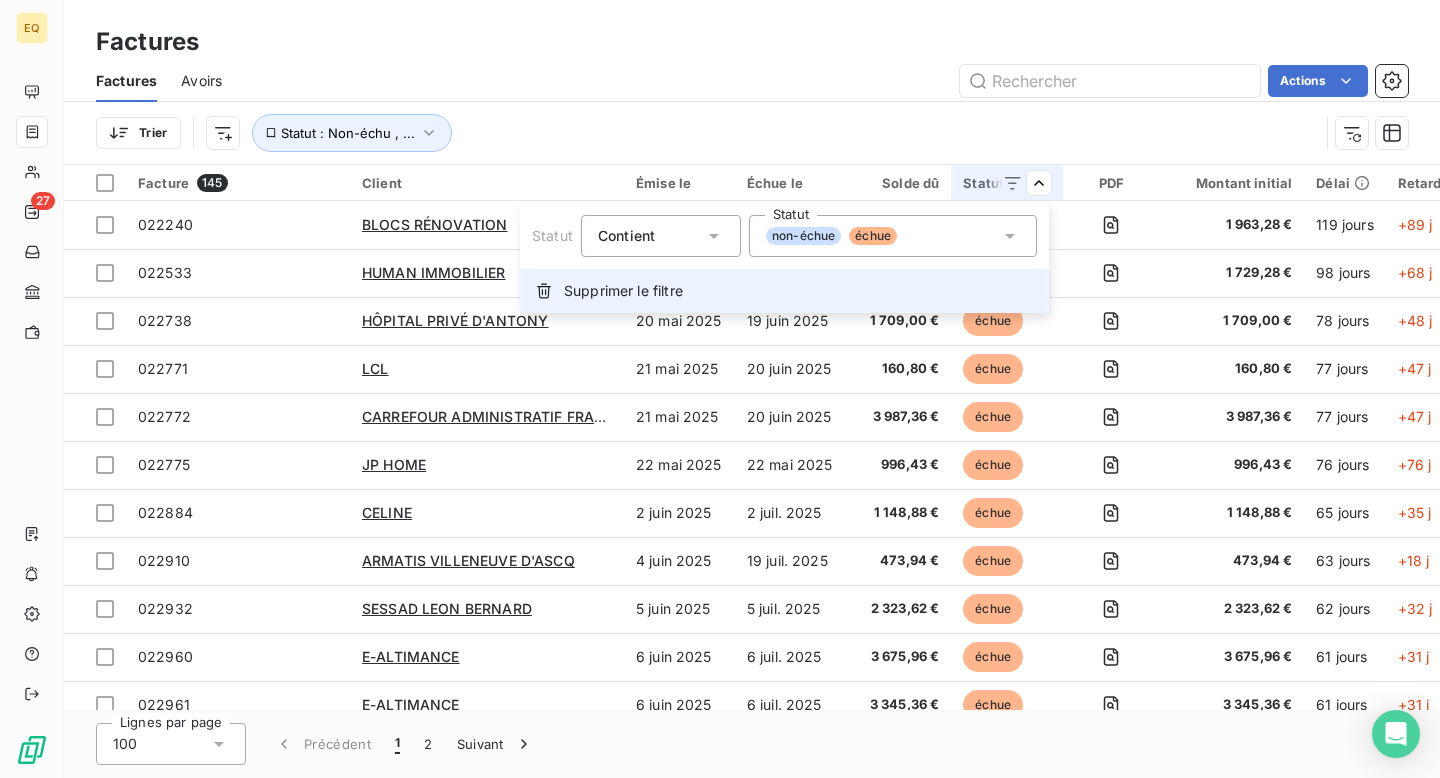 click on "Supprimer le filtre" at bounding box center (784, 291) 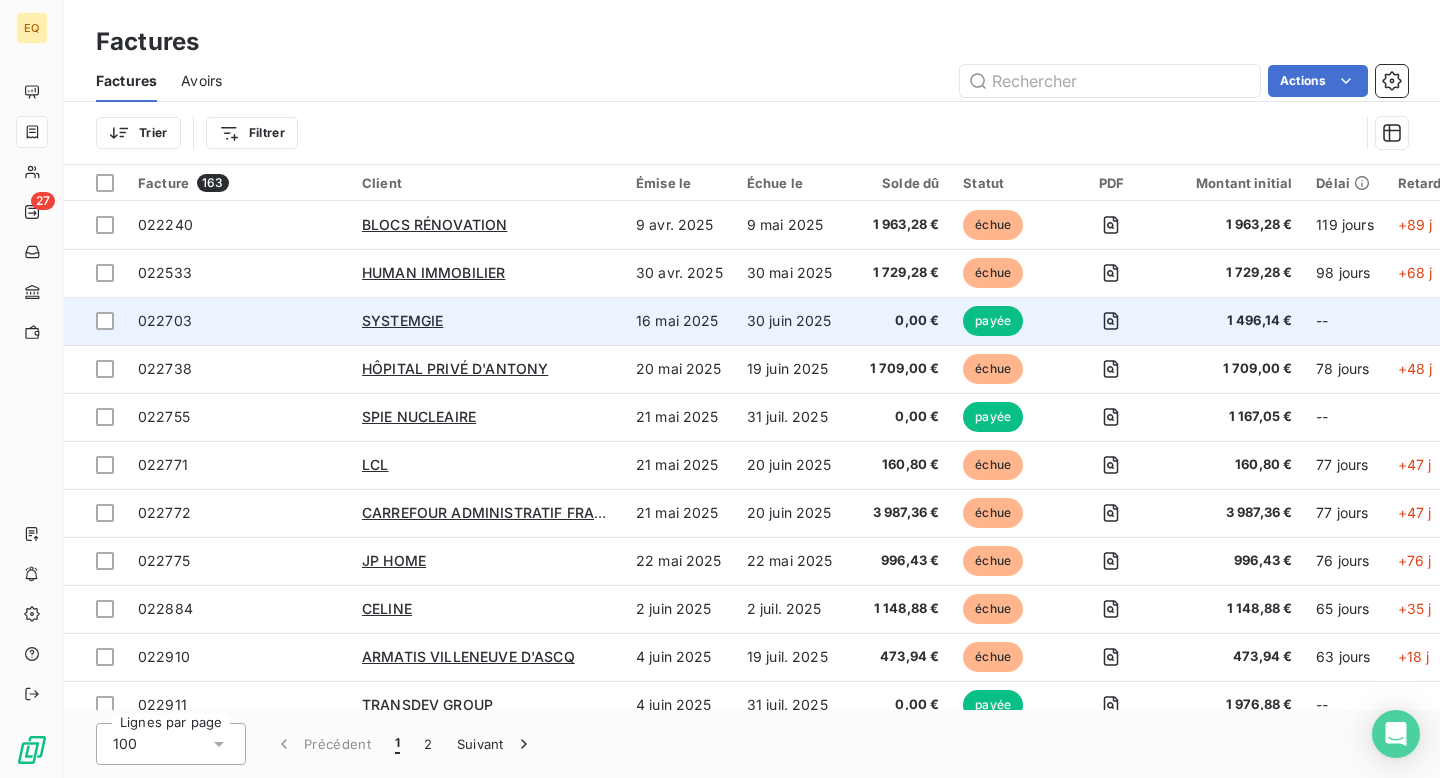 click on "022703" at bounding box center [238, 321] 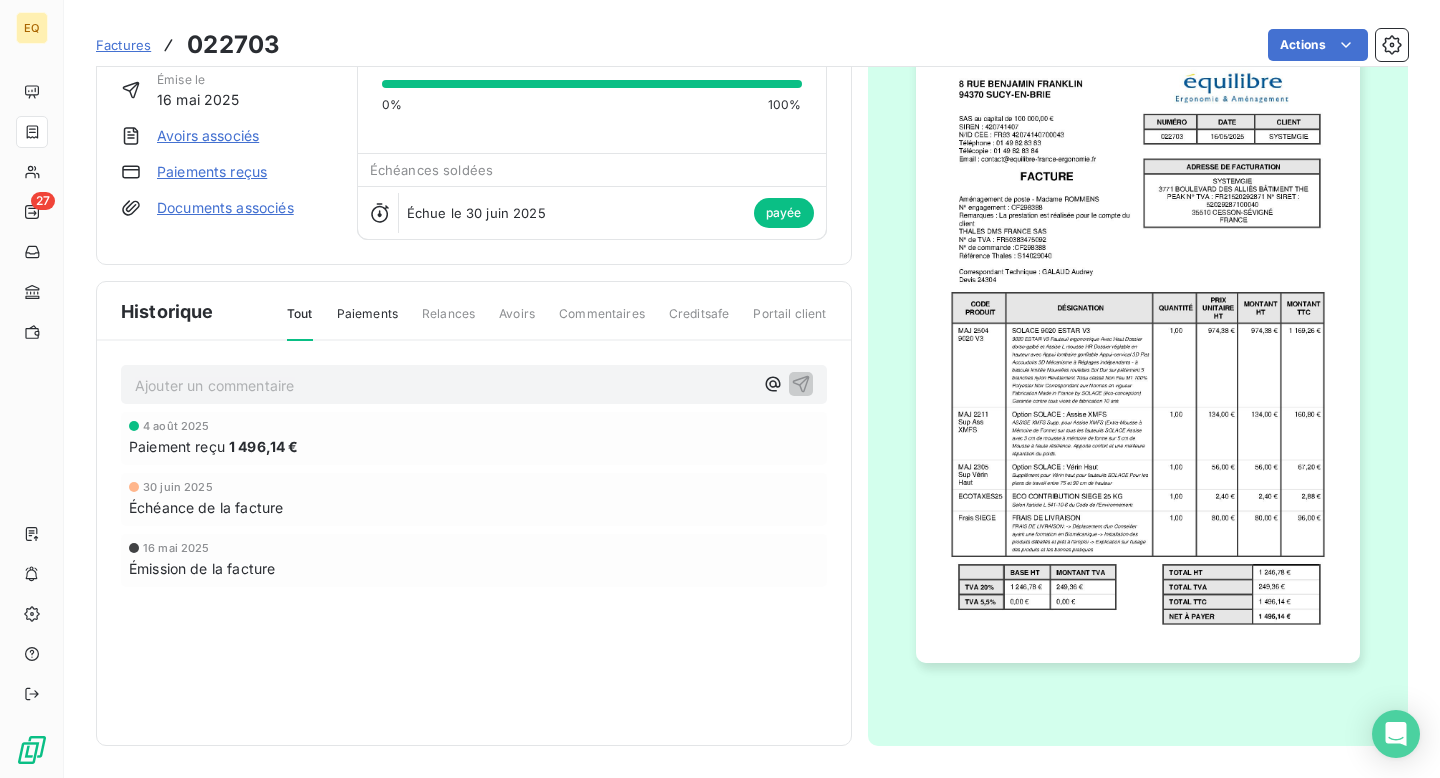 scroll, scrollTop: 36, scrollLeft: 0, axis: vertical 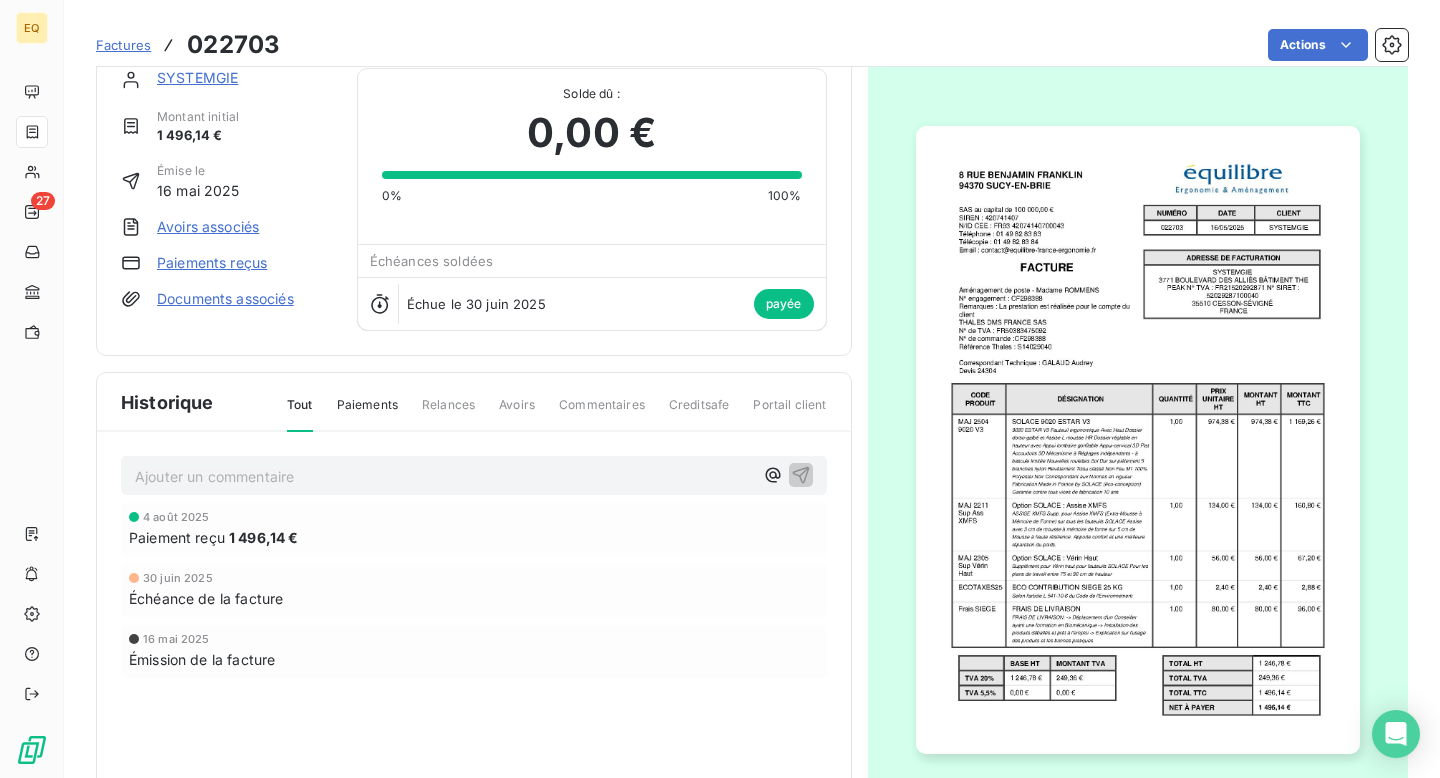 click on "Paiements reçus" at bounding box center [212, 263] 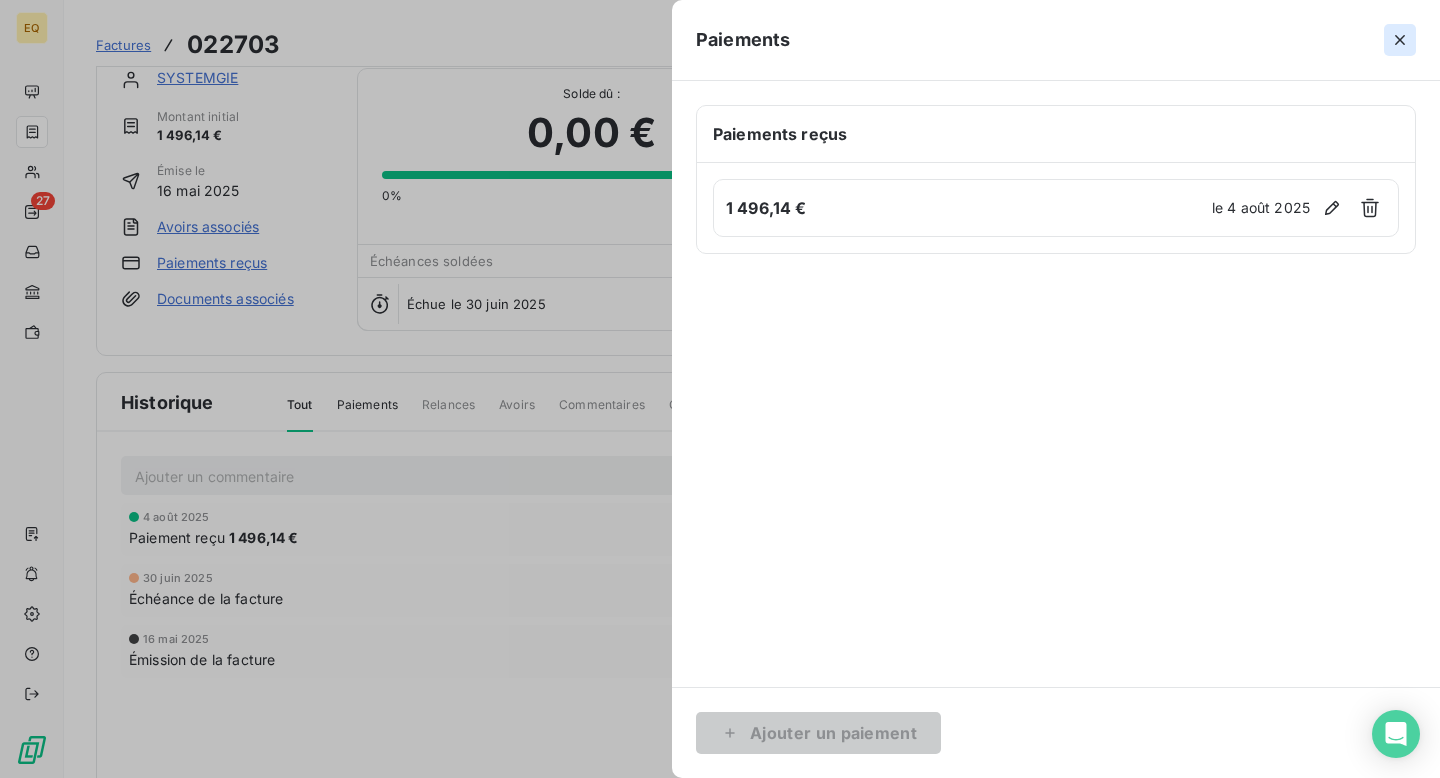click 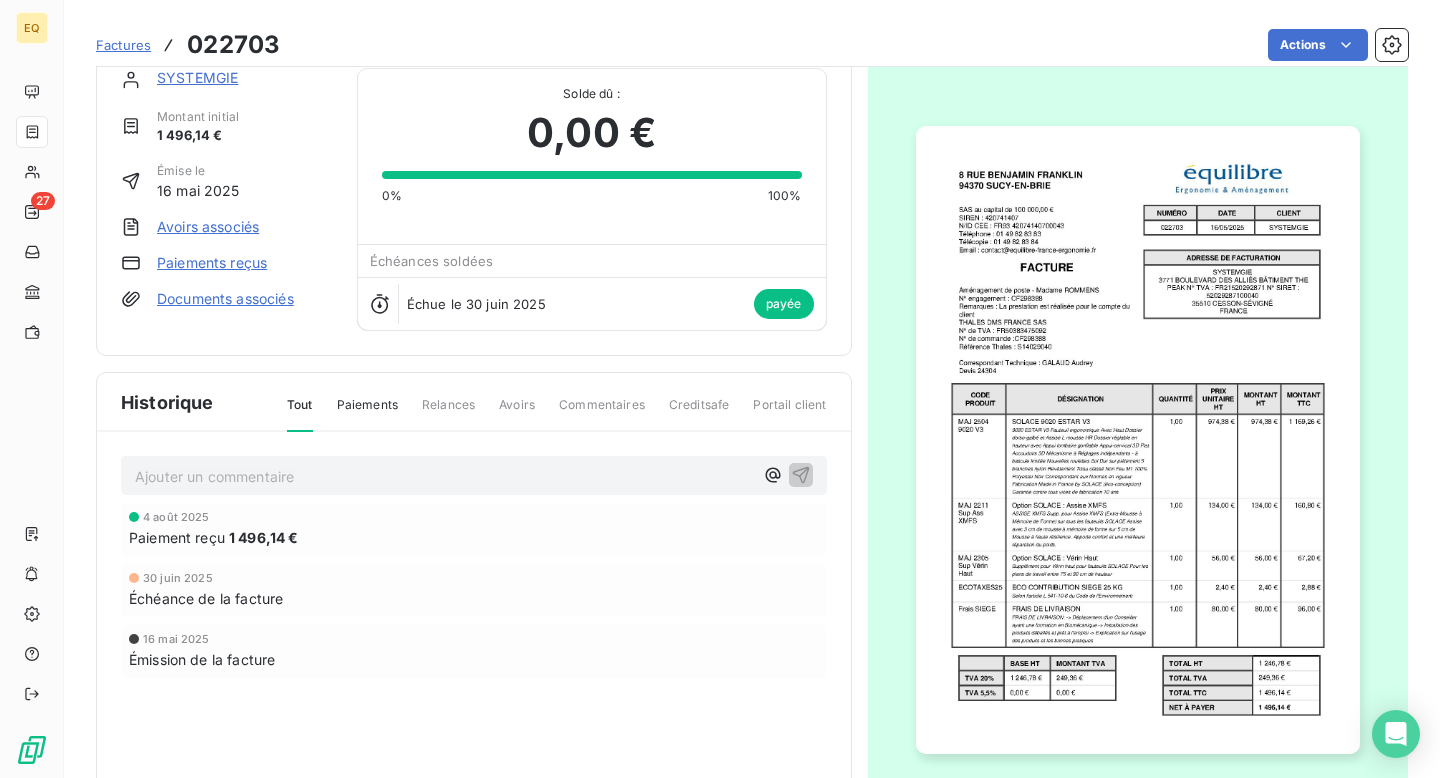 scroll, scrollTop: 0, scrollLeft: 0, axis: both 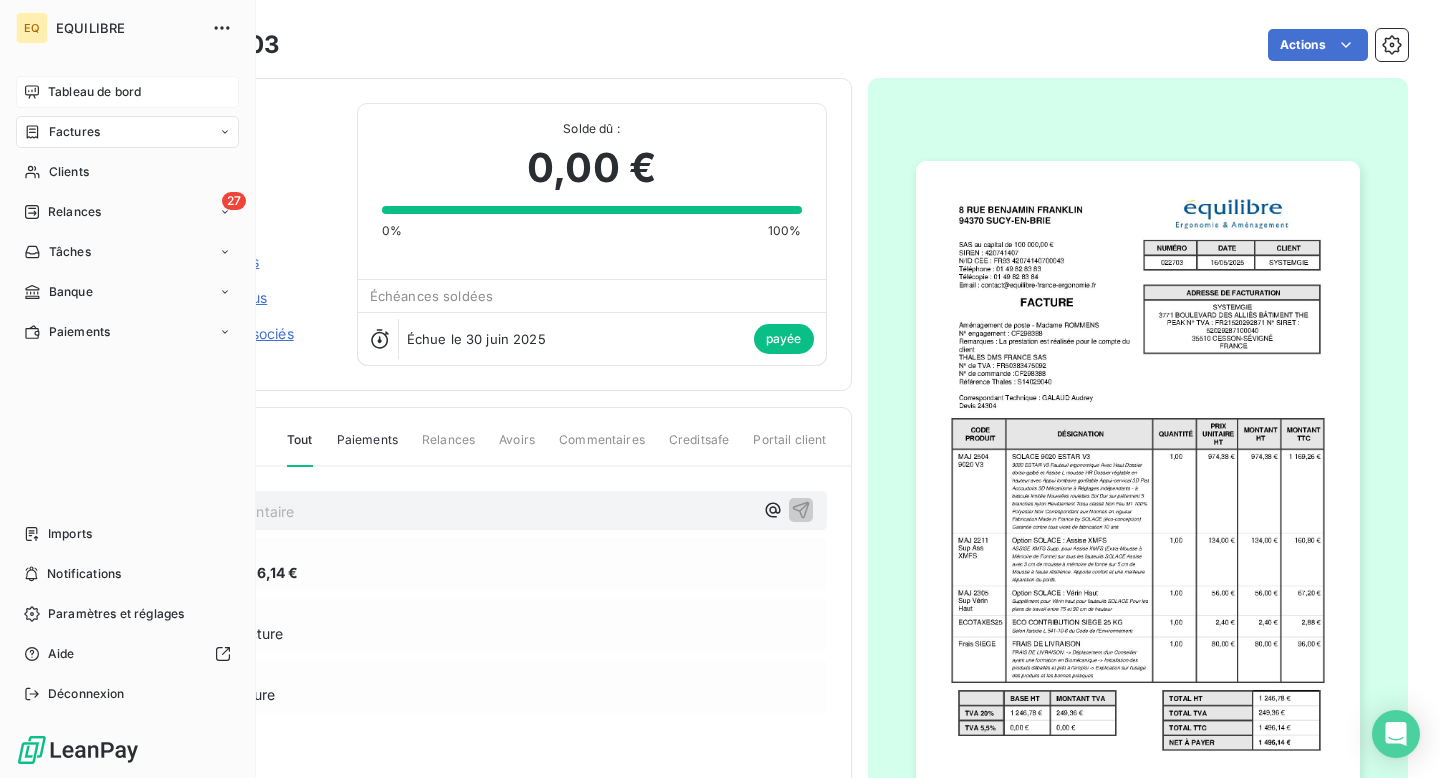 click on "Tableau de bord" at bounding box center [94, 92] 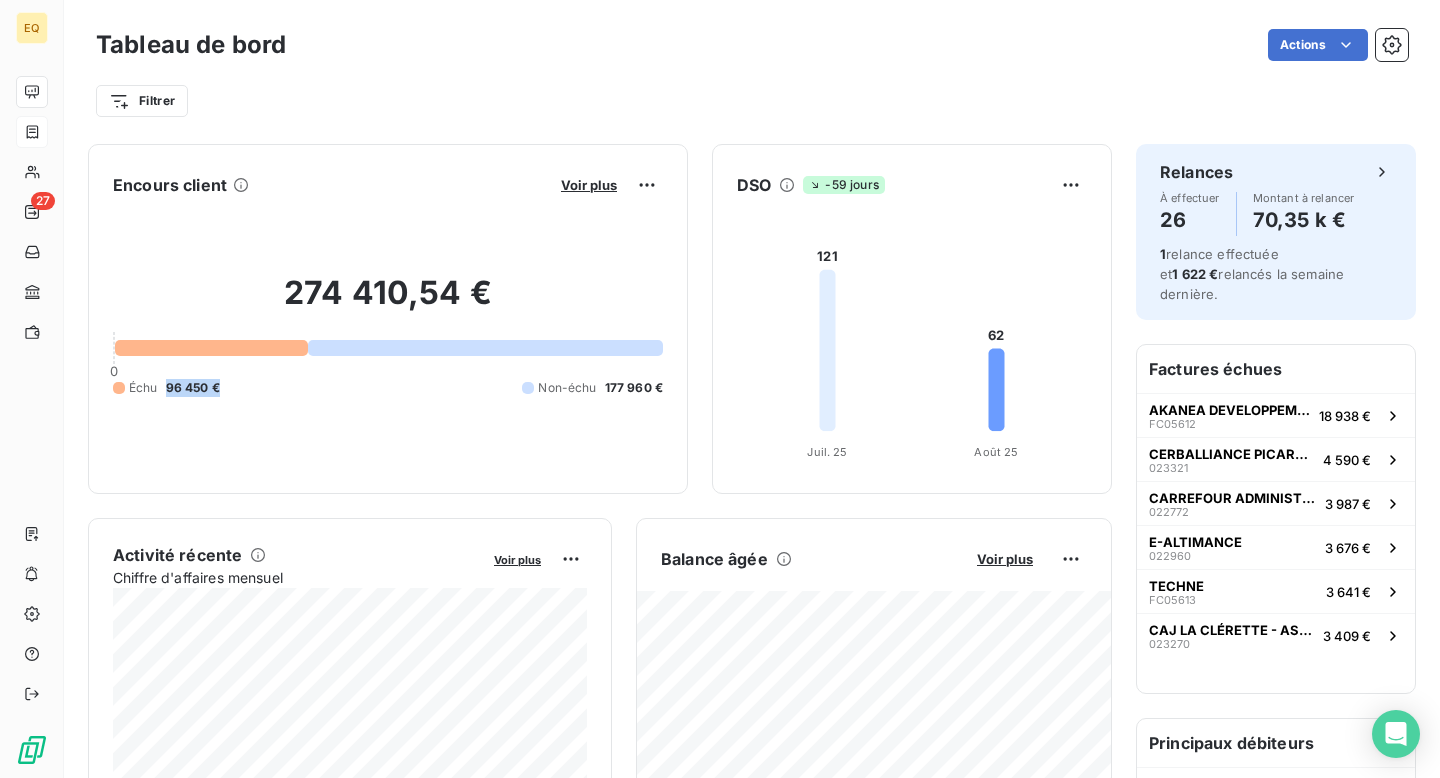 drag, startPoint x: 167, startPoint y: 387, endPoint x: 221, endPoint y: 394, distance: 54.451813 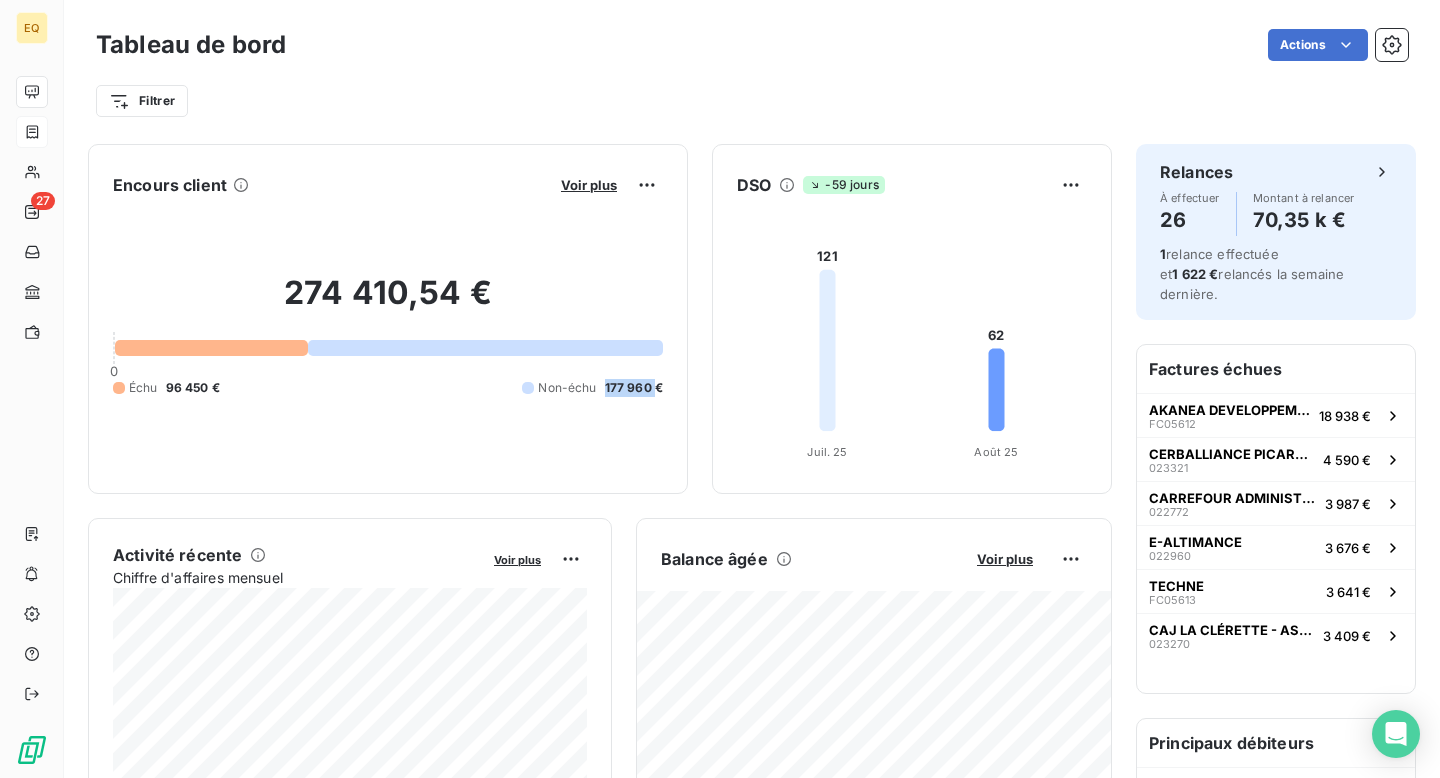drag, startPoint x: 604, startPoint y: 386, endPoint x: 654, endPoint y: 389, distance: 50.08992 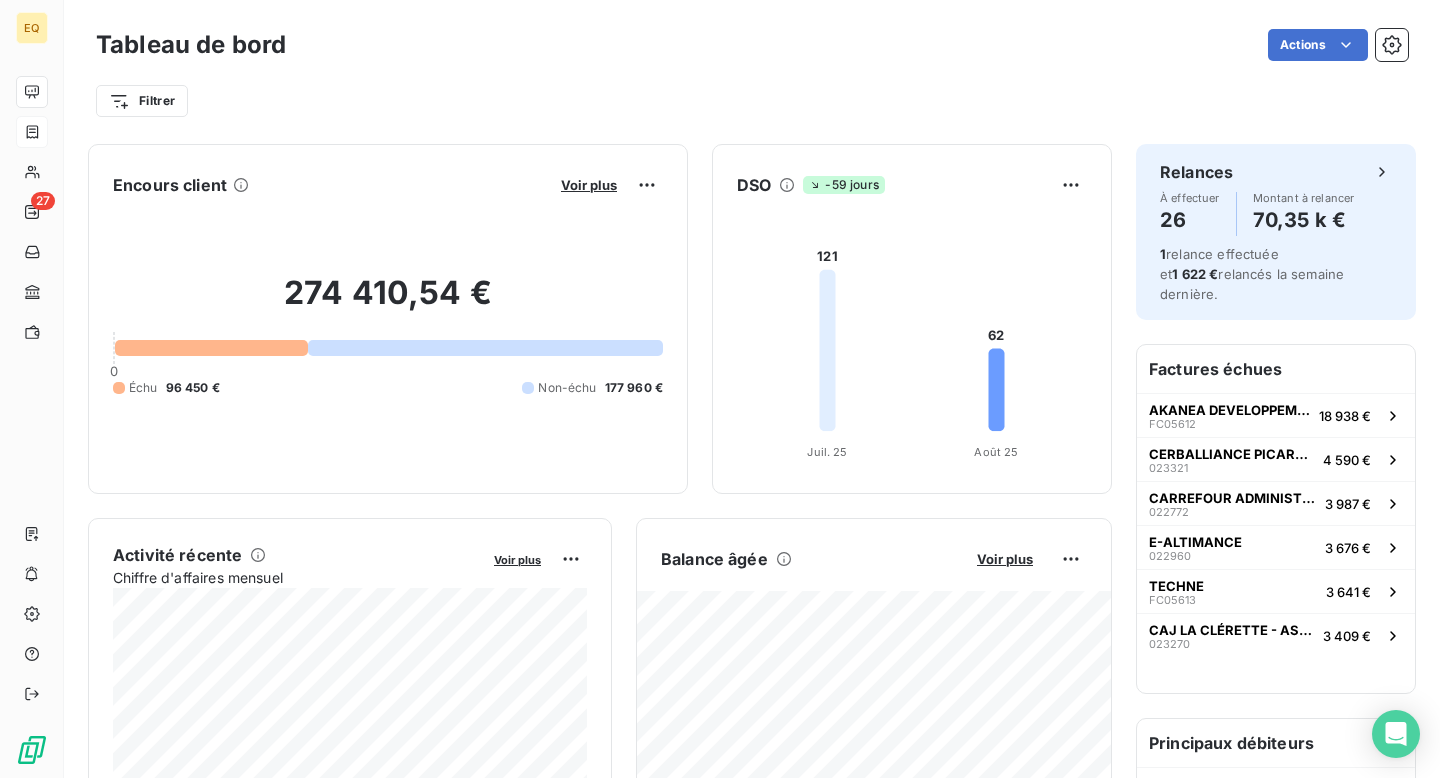click on "274 410,54 € 0 Échu 96 450 € Non-échu 177 960 €" at bounding box center (388, 335) 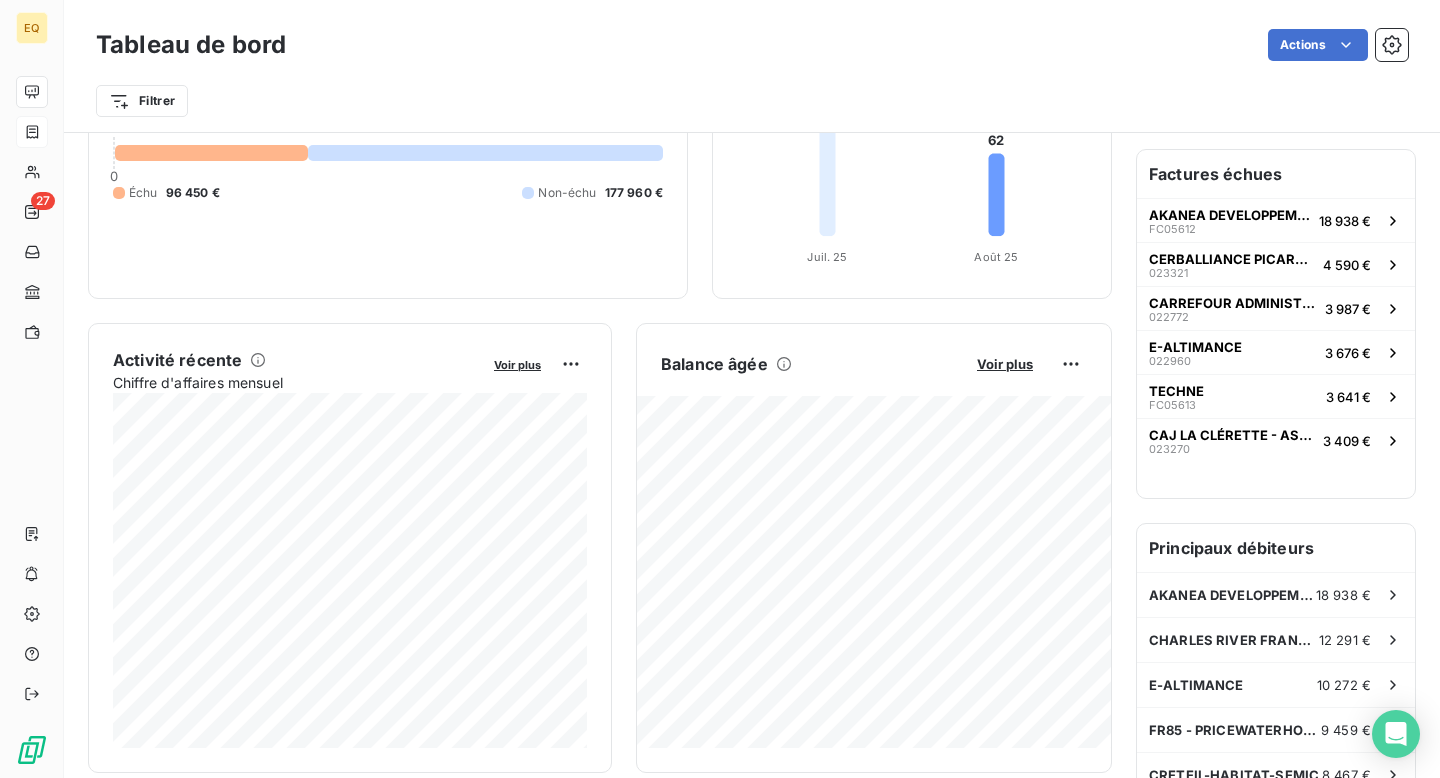 scroll, scrollTop: 0, scrollLeft: 0, axis: both 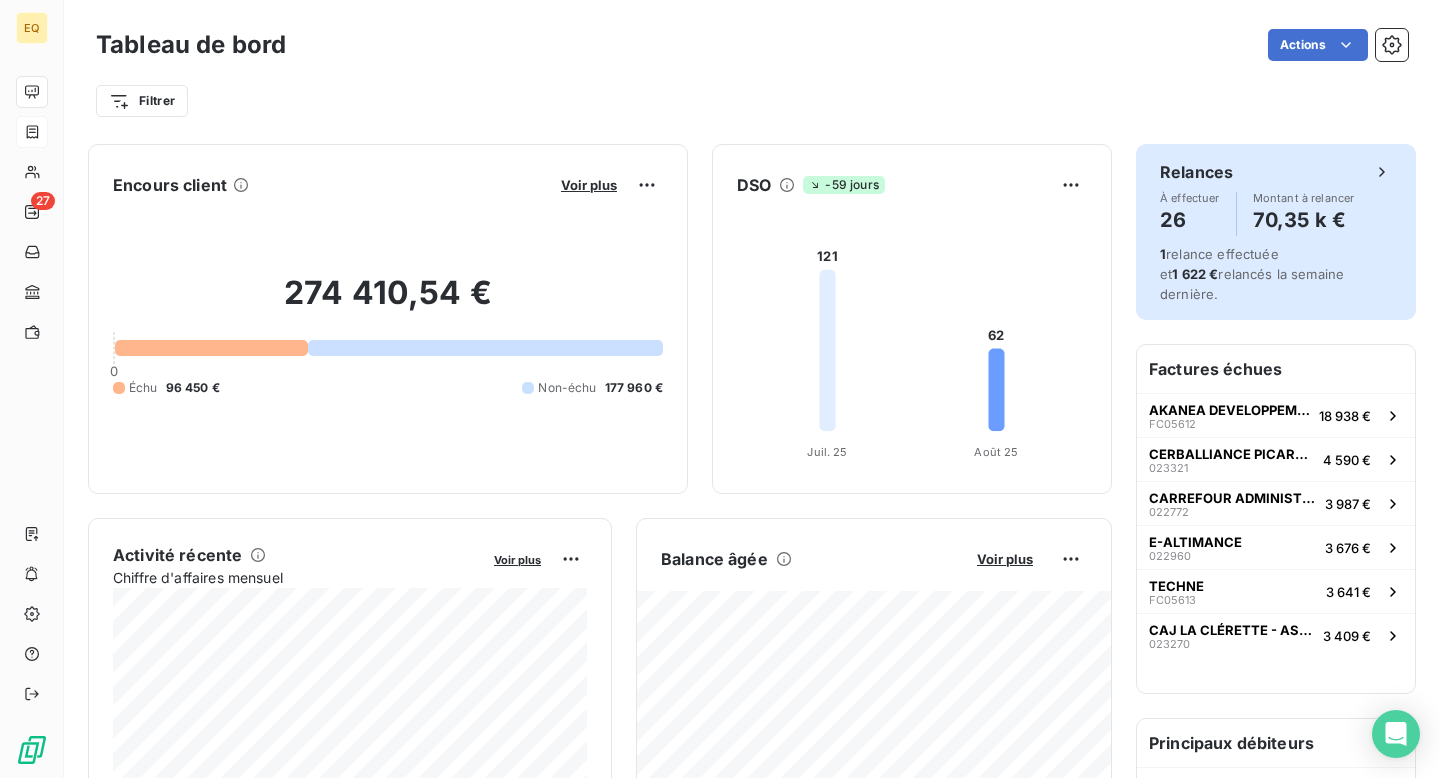 click on "1  relance effectuée et  1 622 €  relancés la semaine dernière." at bounding box center [1252, 274] 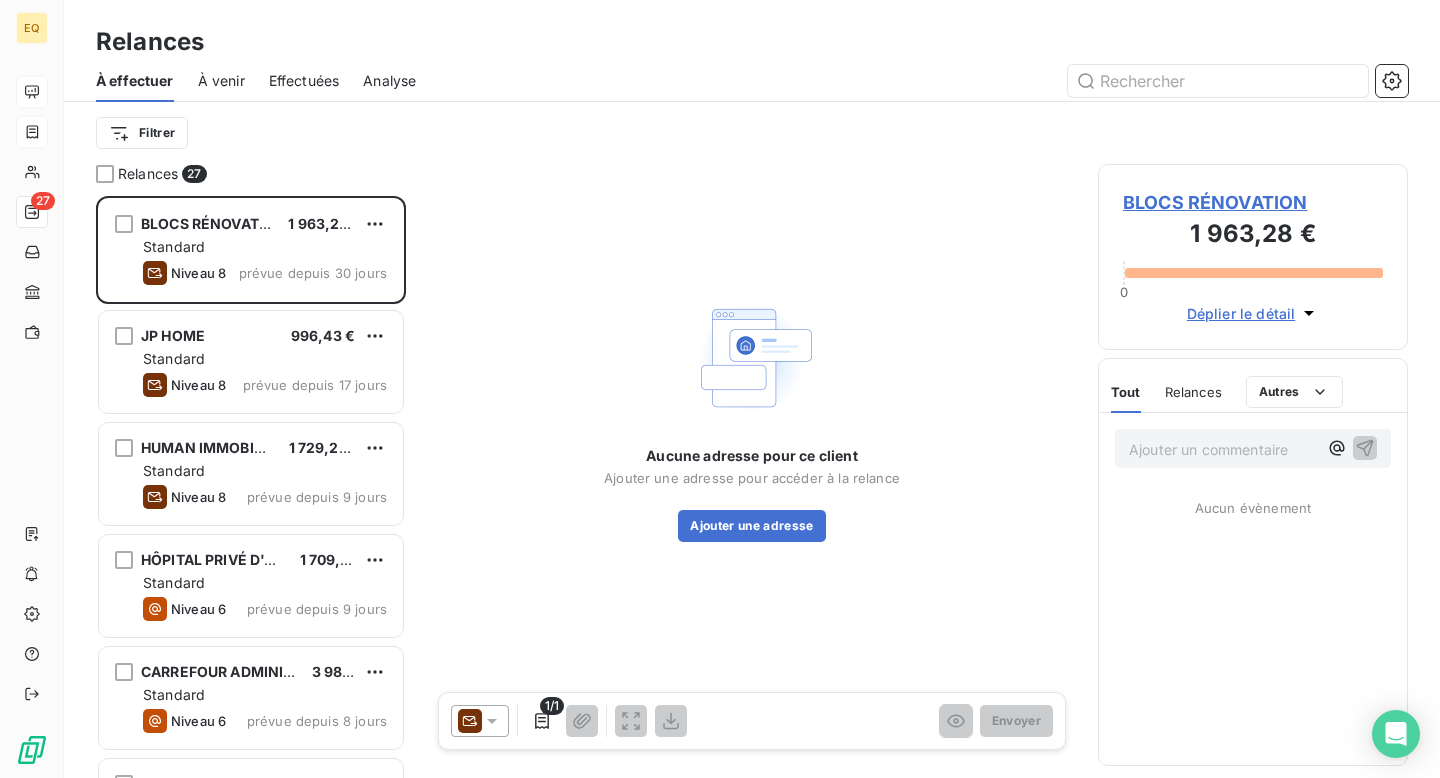 scroll, scrollTop: 1, scrollLeft: 1, axis: both 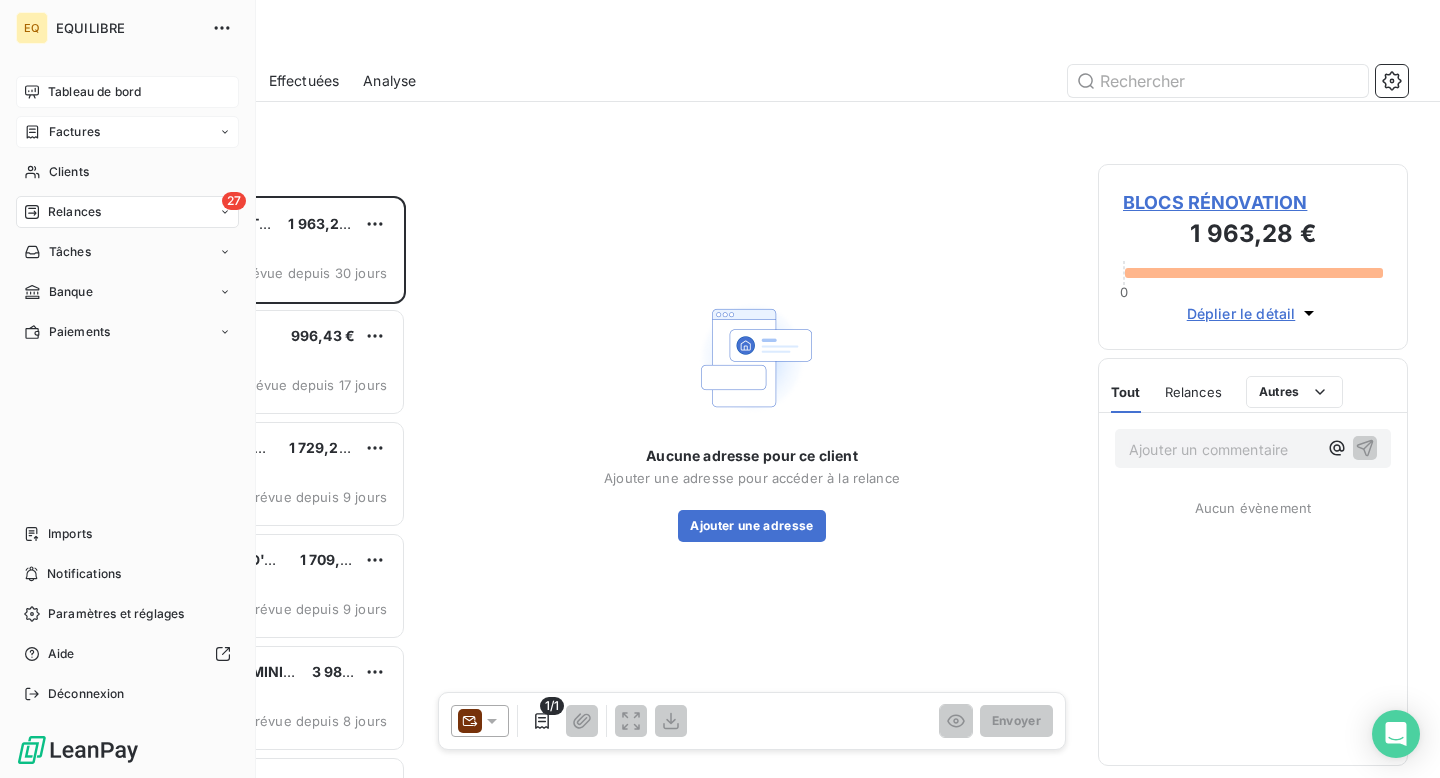 click on "Factures" at bounding box center [74, 132] 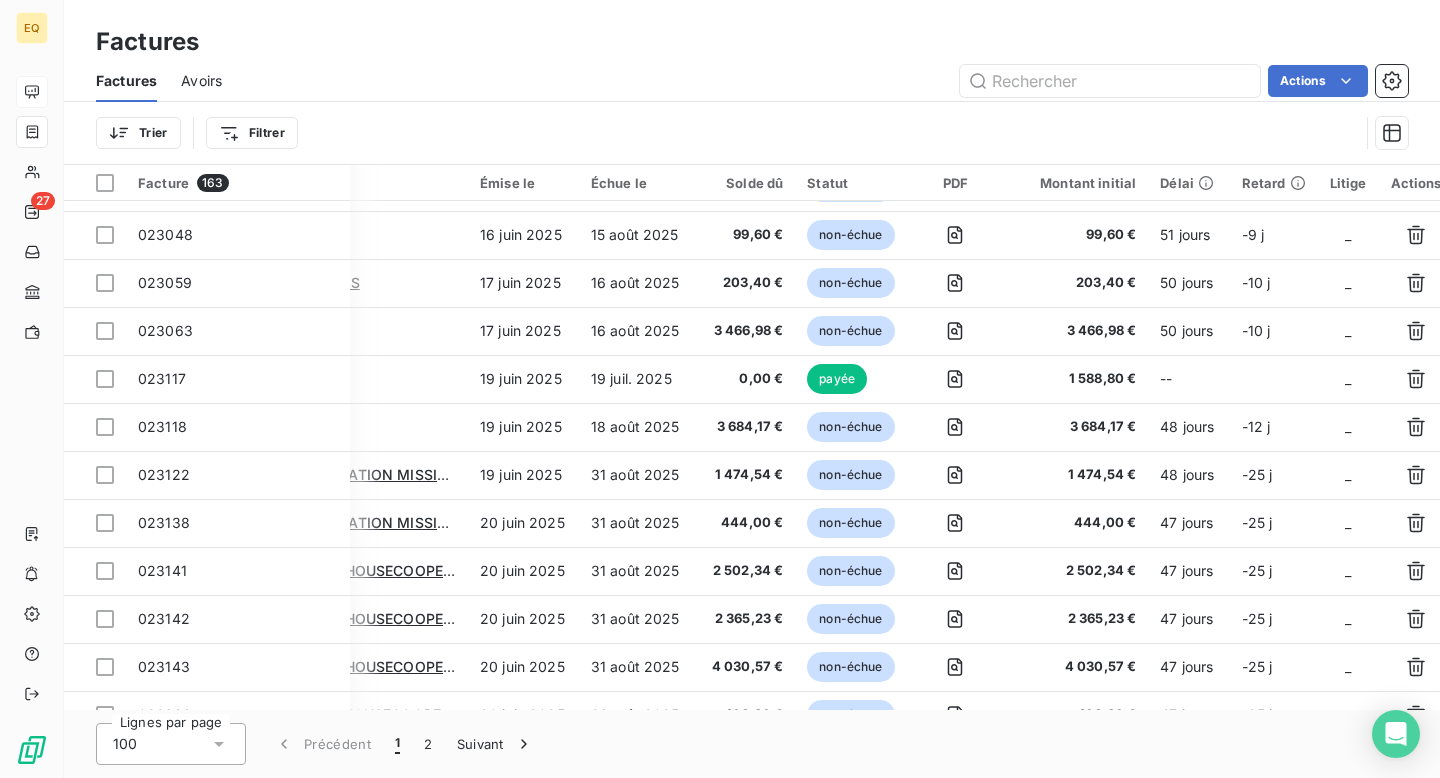scroll, scrollTop: 799, scrollLeft: 160, axis: both 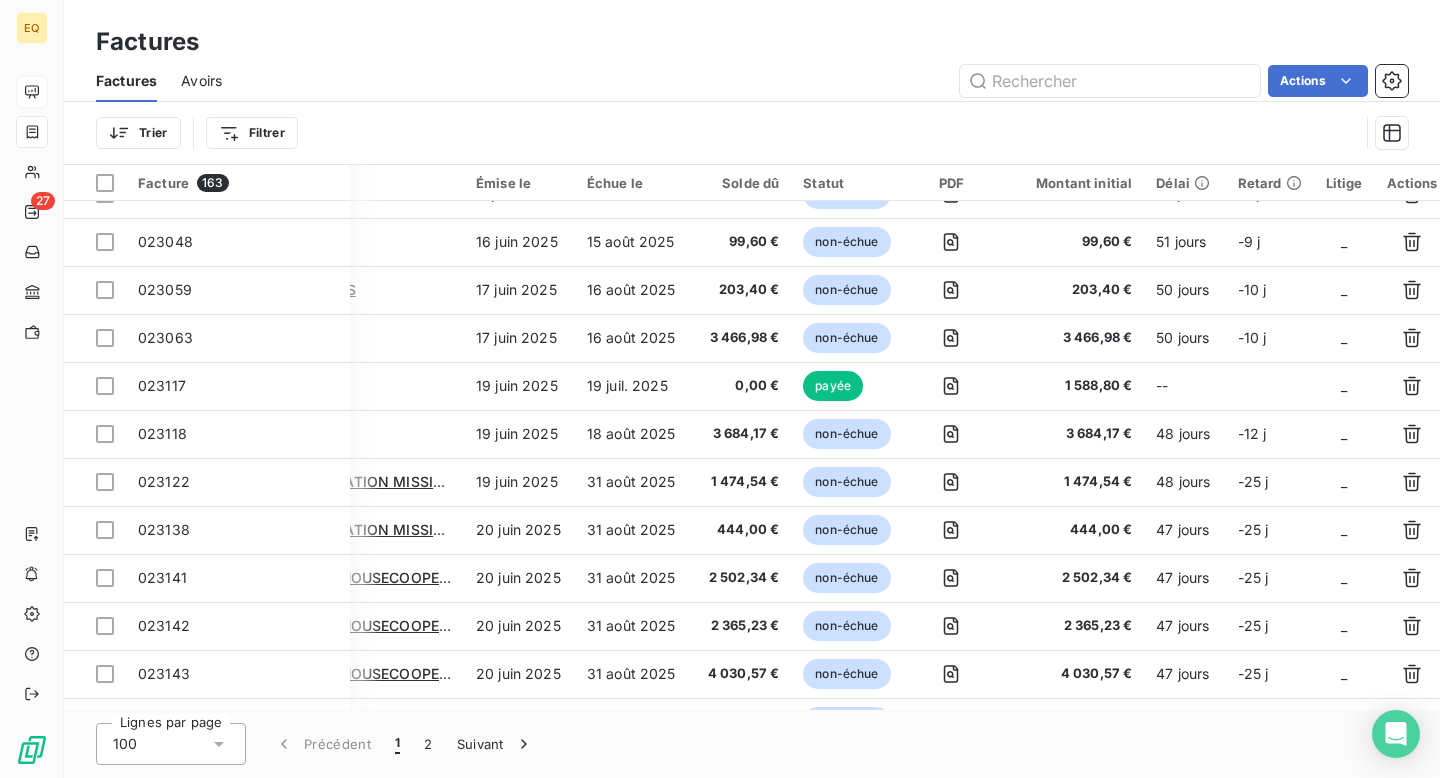 click on "Retard" at bounding box center (1270, 183) 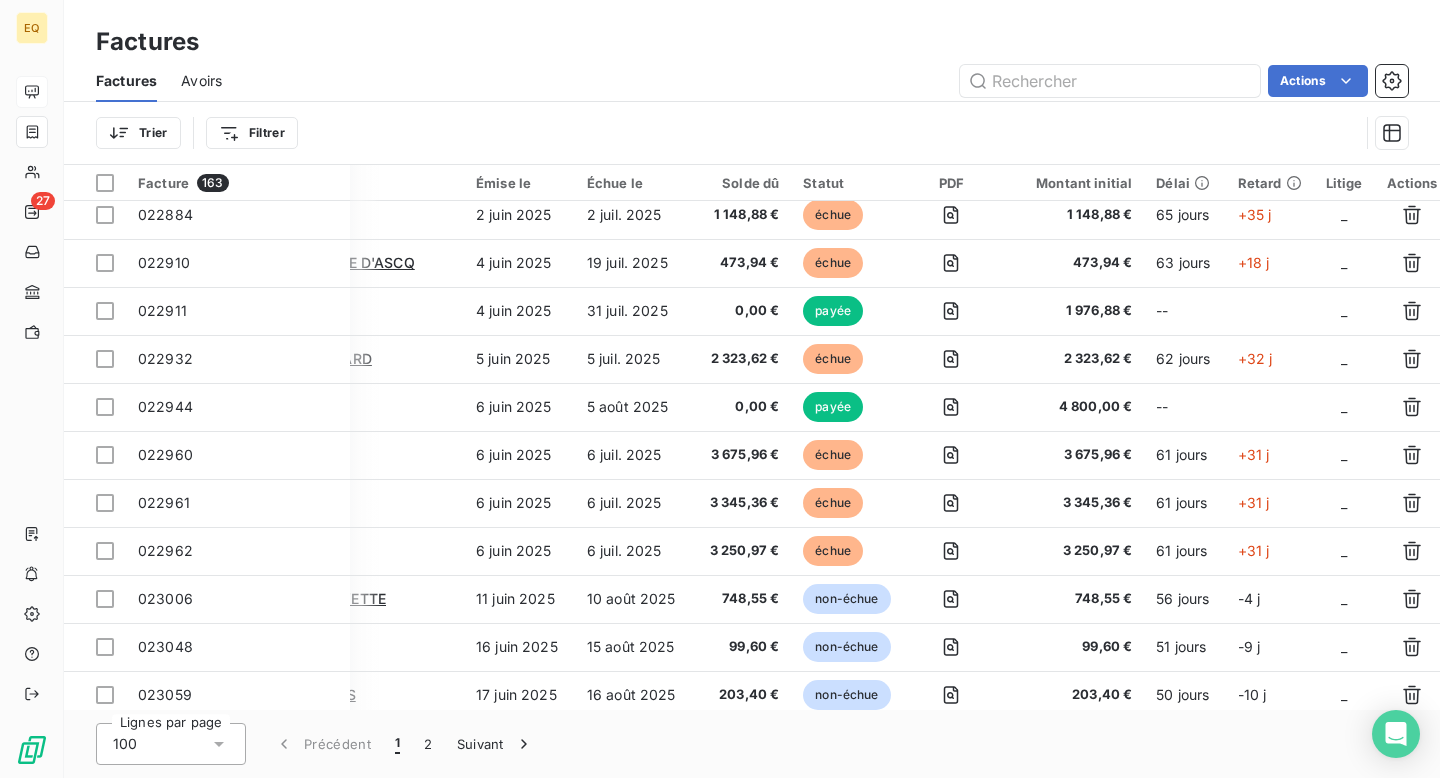 scroll, scrollTop: 286, scrollLeft: 160, axis: both 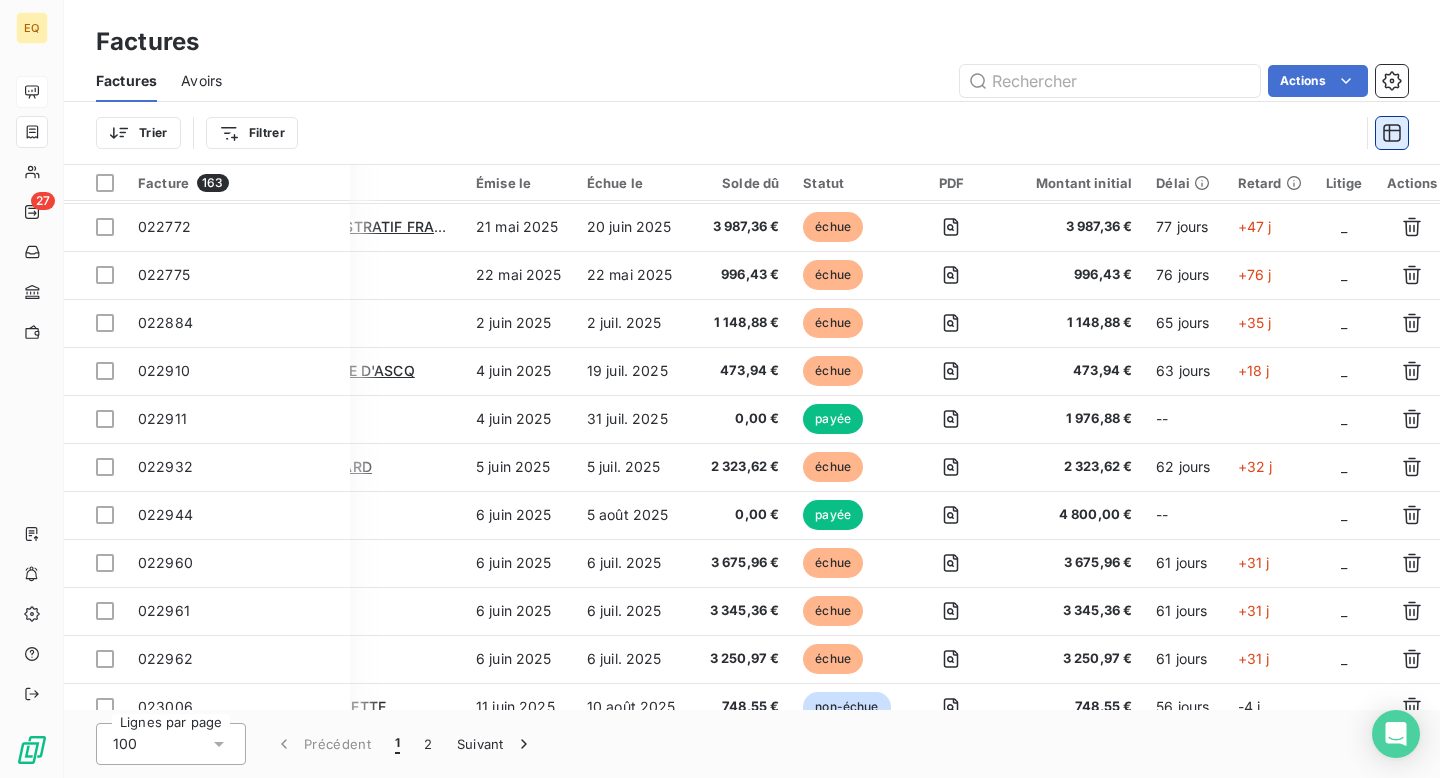 click 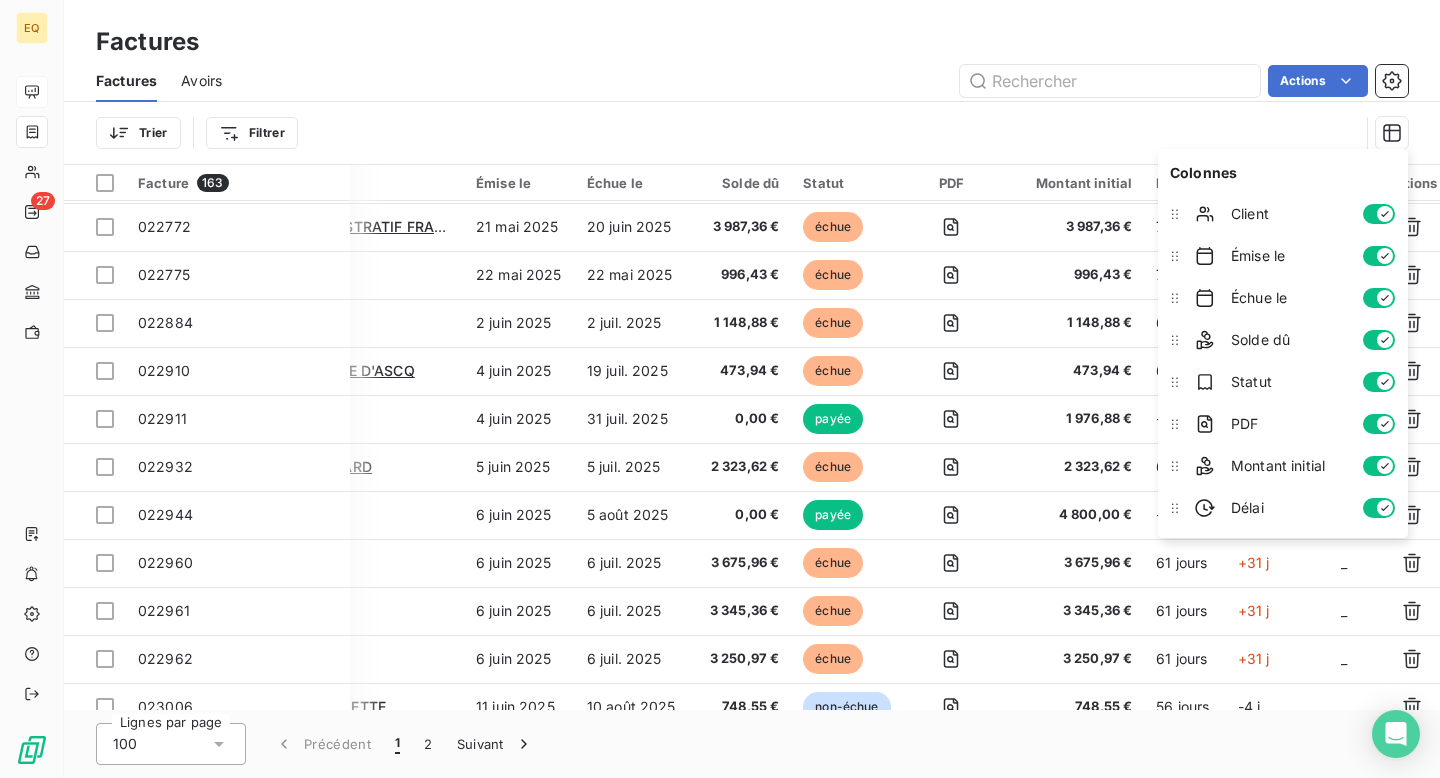 click on "Trier Filtrer" at bounding box center (727, 133) 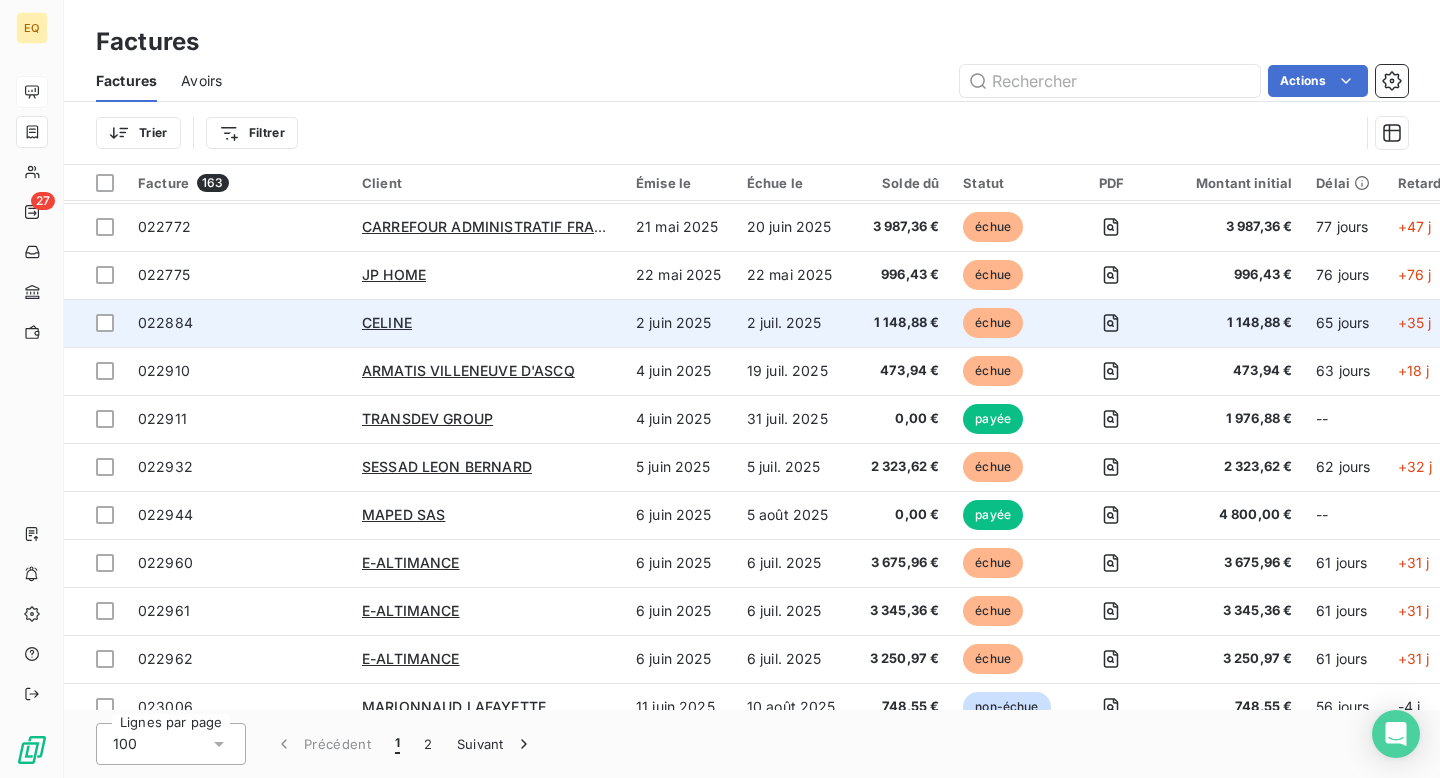scroll, scrollTop: 0, scrollLeft: 0, axis: both 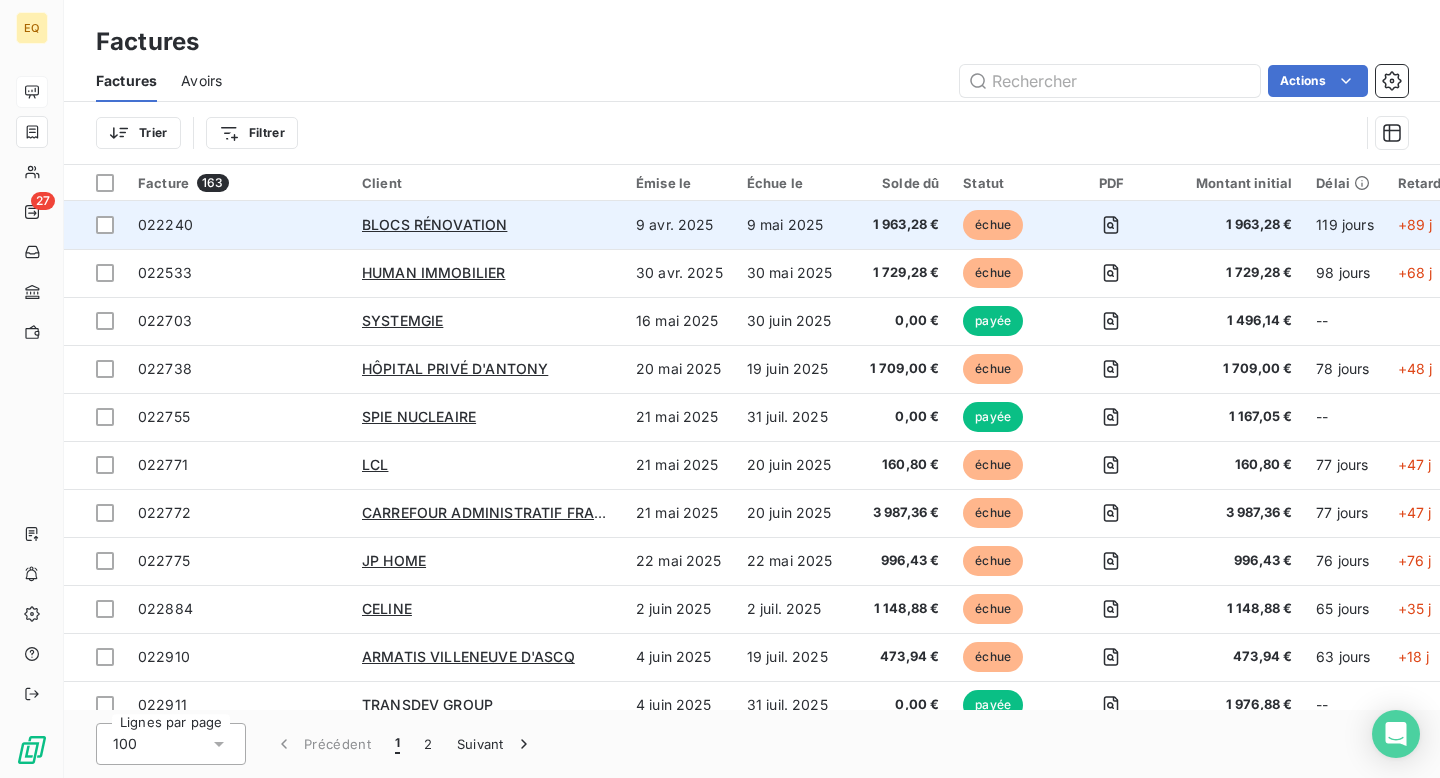click on "BLOCS RÉNOVATION" at bounding box center (487, 225) 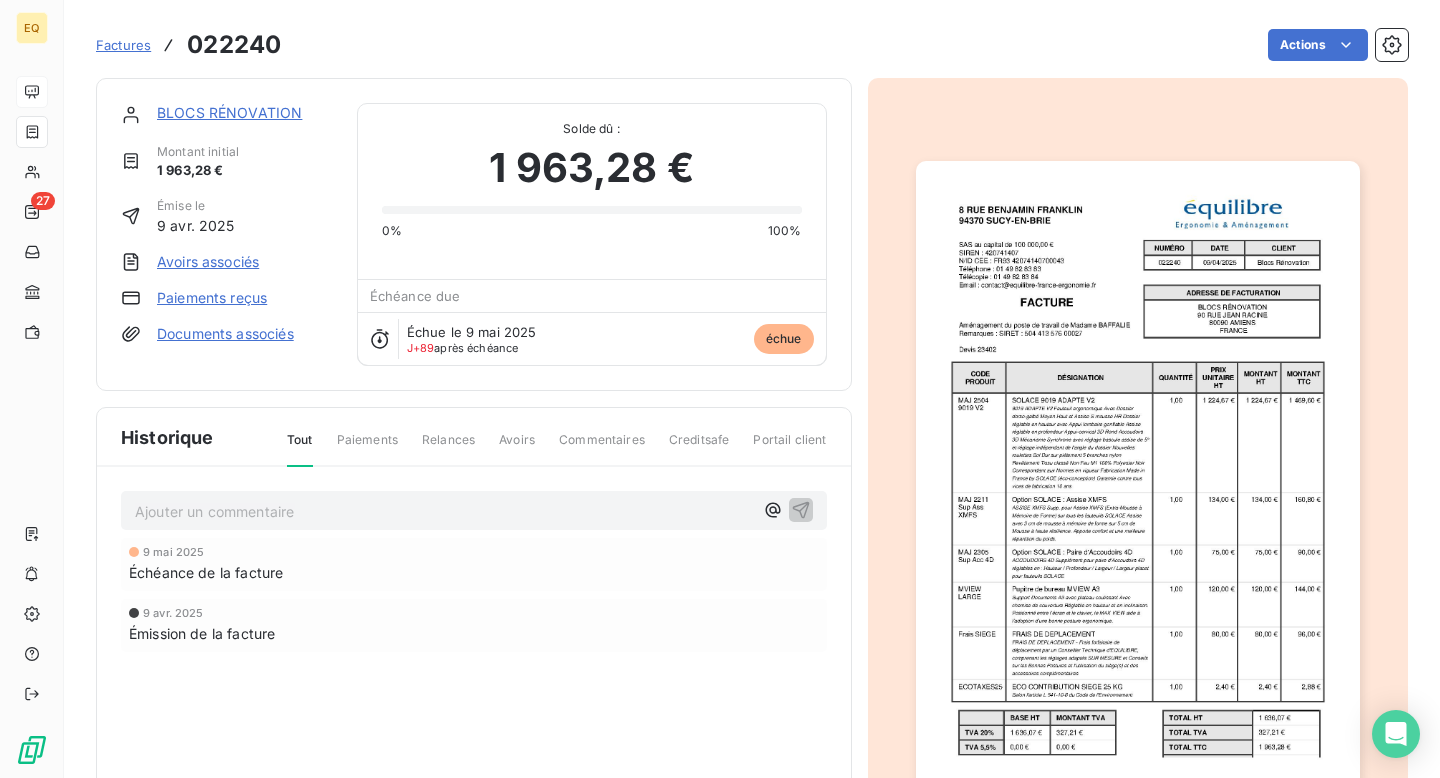 click at bounding box center (1138, 474) 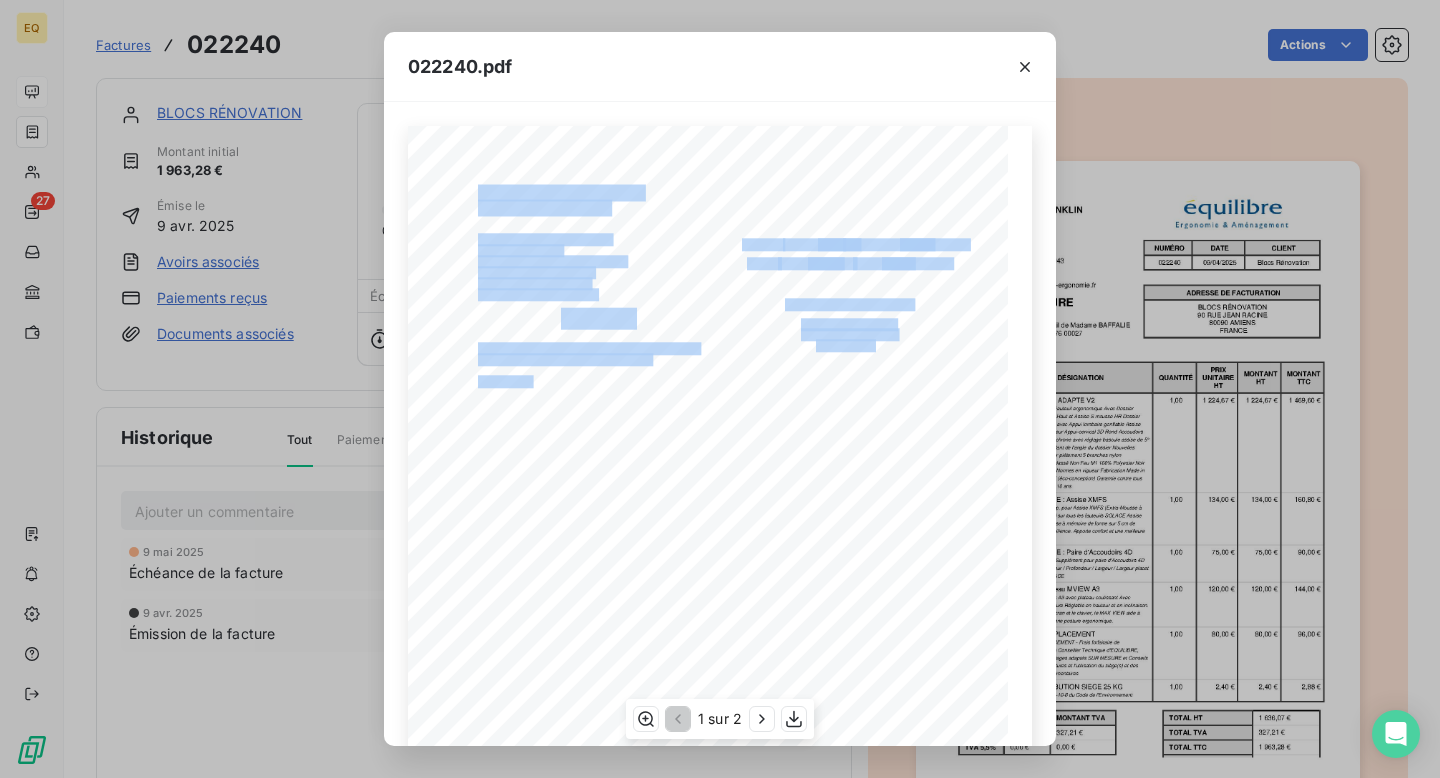 click on "8 RUE BENJAMIN FRANKLIN 94370 SUCY-EN-BRIE SAS au capital de 100 000,00 € SIREN : 420741407 N/ID CEE : FR93 42074140700043 Téléphone : 01 49 82 83 83 Télécopie : 01 49 82 83 84 Email : contact@equilibre-france-ergonomie.fr FACTURE Aménagement du poste de travail de Madame BAFFALIE Remarques : SIRET : 504 413 576 00027 Devis 23402 NUMÉRO   DATE   CLIENT 022240   09/04/2025   Blocs Rénovation ADRESSE DE FACTURATION BLOCS RÉNOVATION 90 RUE JEAN RACINE 80090 AMIENS FRANCE CODE PRODUIT   DÉSIGNATION   QUANTITÉ PRIX UNITAIRE HT MONTANT HT MONTANT TTC MAJ 2504 9019 V2 SOLACE 9019 ADAPTE V2 9019 ADAPTE V2 Fauteuil ergonomique Avec Dossier dorso-galbé Moyen Haut et Assise S mousse HR Dossier réglable en hauteur avec Appui lombaire gonflable Assise réglable en profondeur Appui-cervical 3D Rond Accoudoirs 3D Mécanisme Synchrone avec réglage bascule assise de 5° et réglage indépendant de l'angle du dossier Nouvelles roulettes Sol Dur sur piétement 5 branches nylon vices de fabrication 10 ans 1,00" at bounding box center [720, 550] 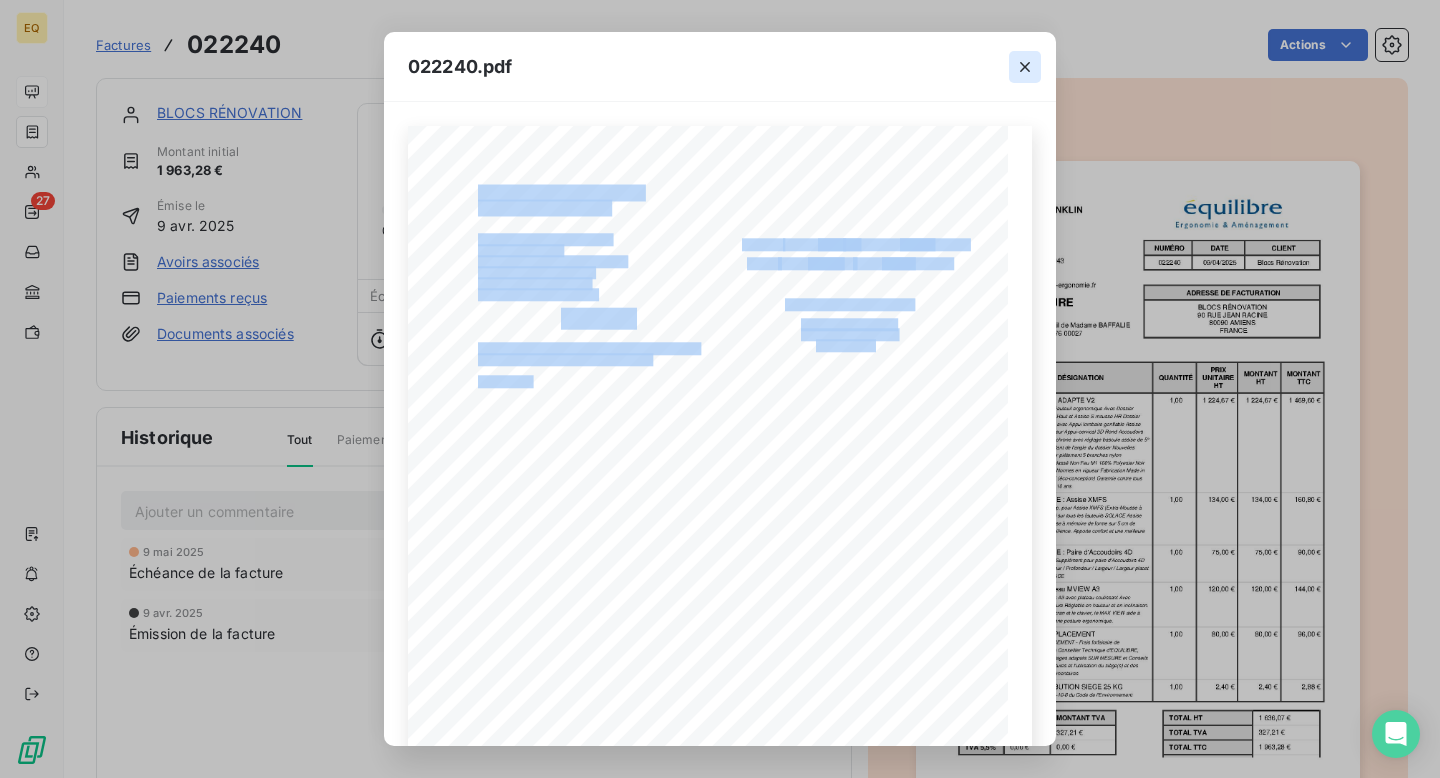 click 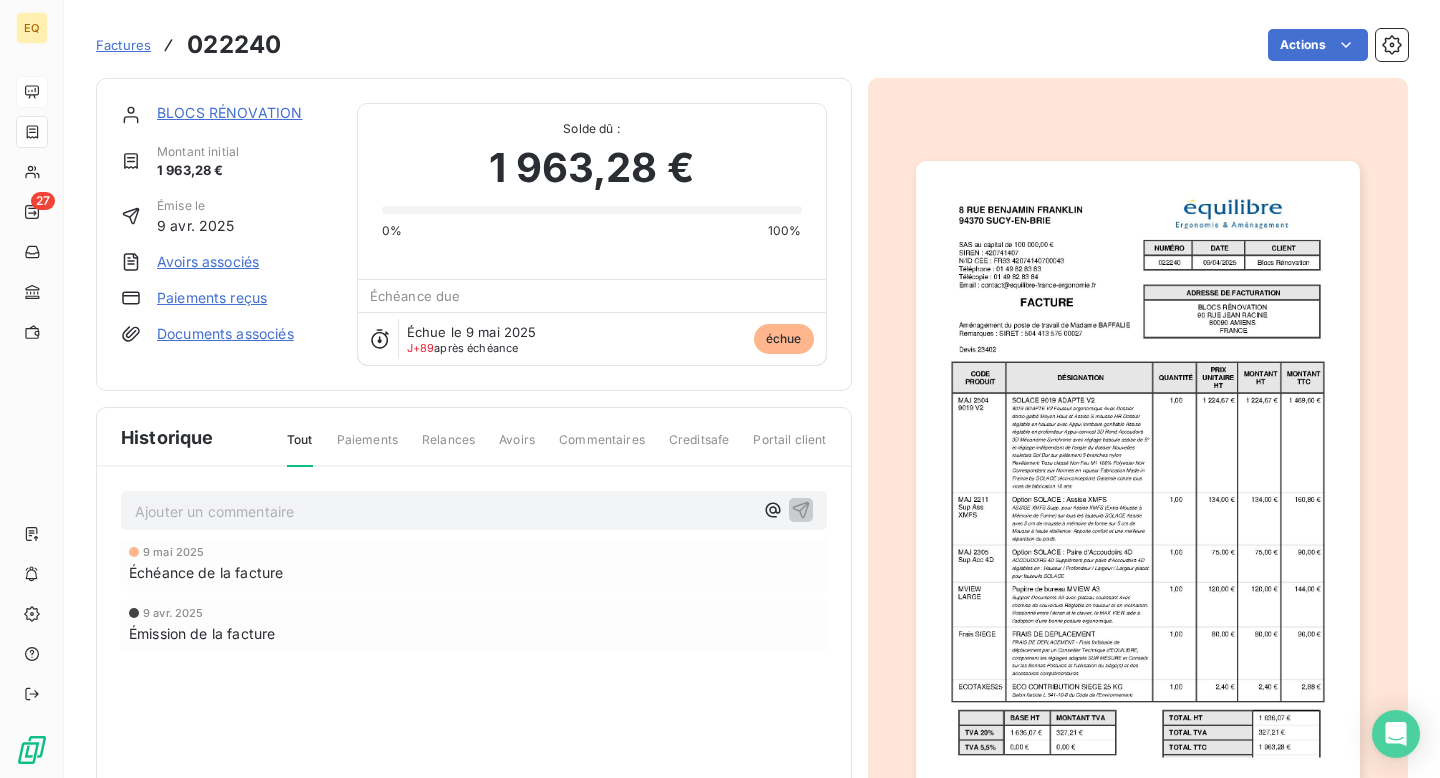 click on "BLOCS RÉNOVATION" at bounding box center [229, 112] 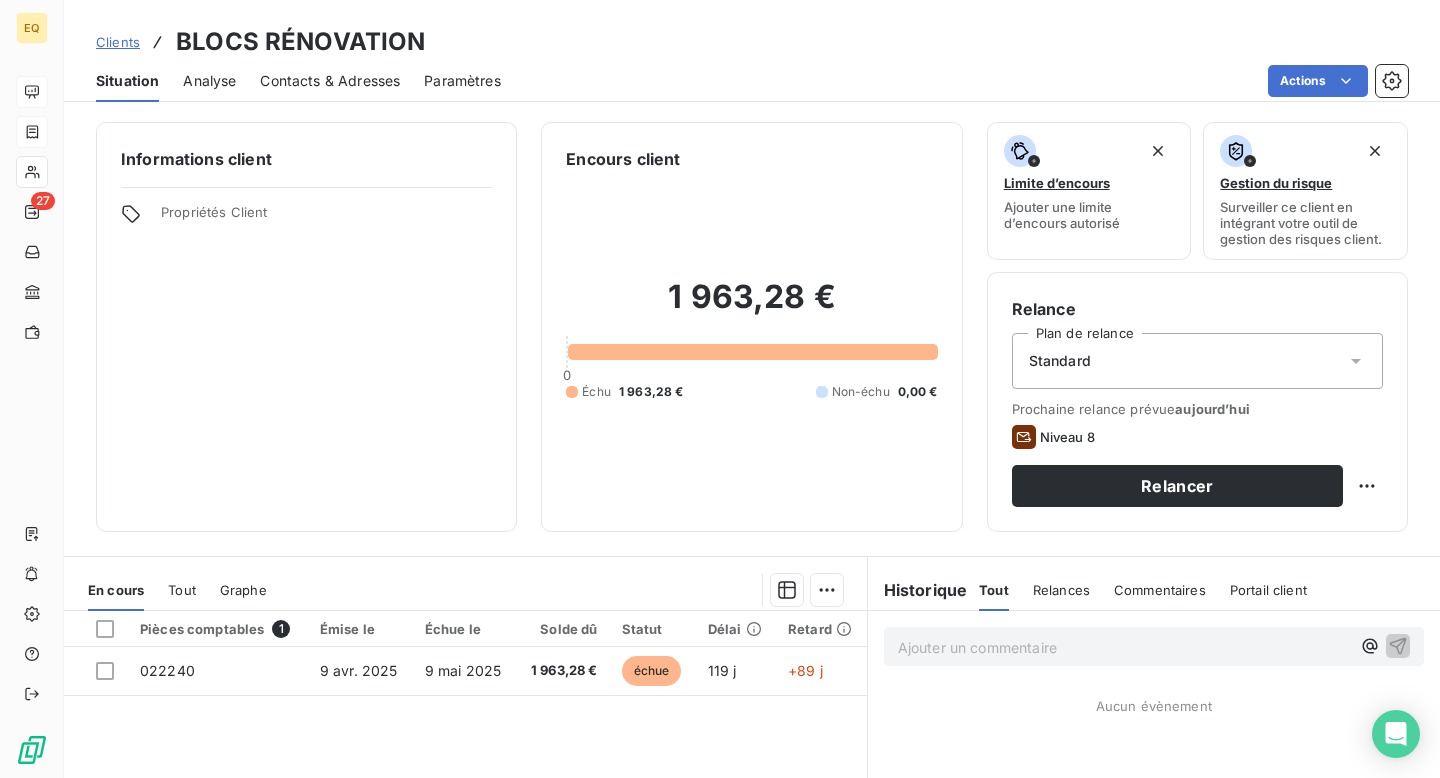 click on "Contacts & Adresses" at bounding box center [330, 81] 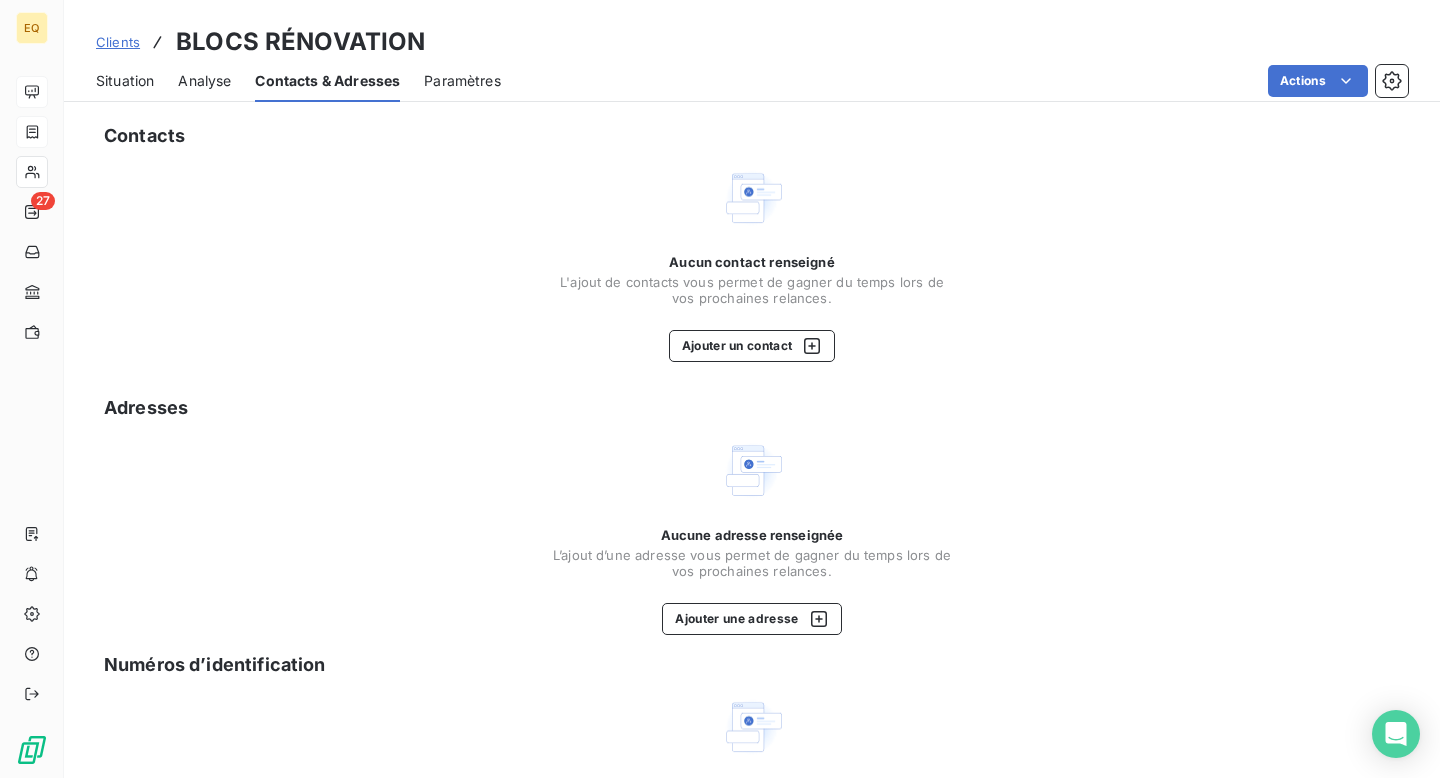 scroll, scrollTop: 161, scrollLeft: 0, axis: vertical 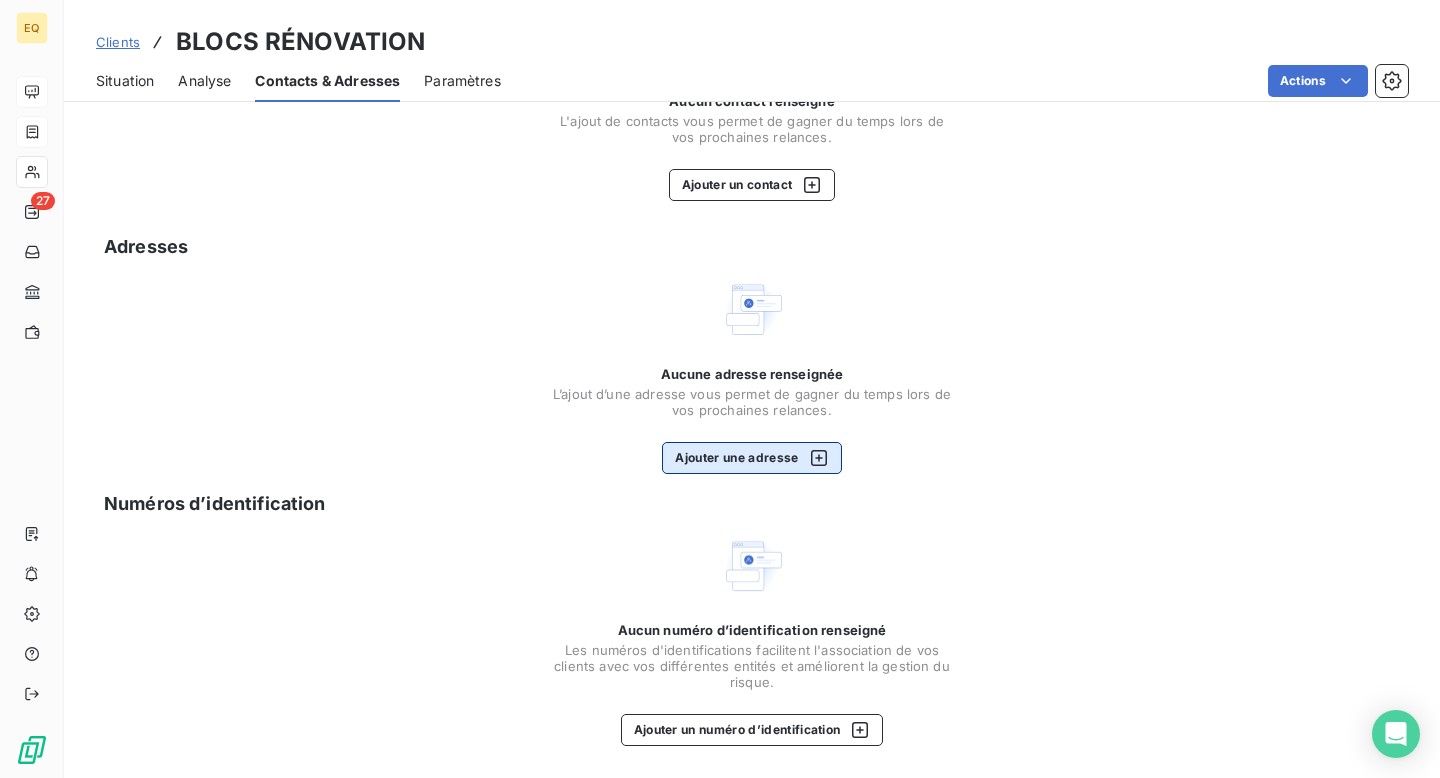 click on "Ajouter une adresse" at bounding box center [751, 458] 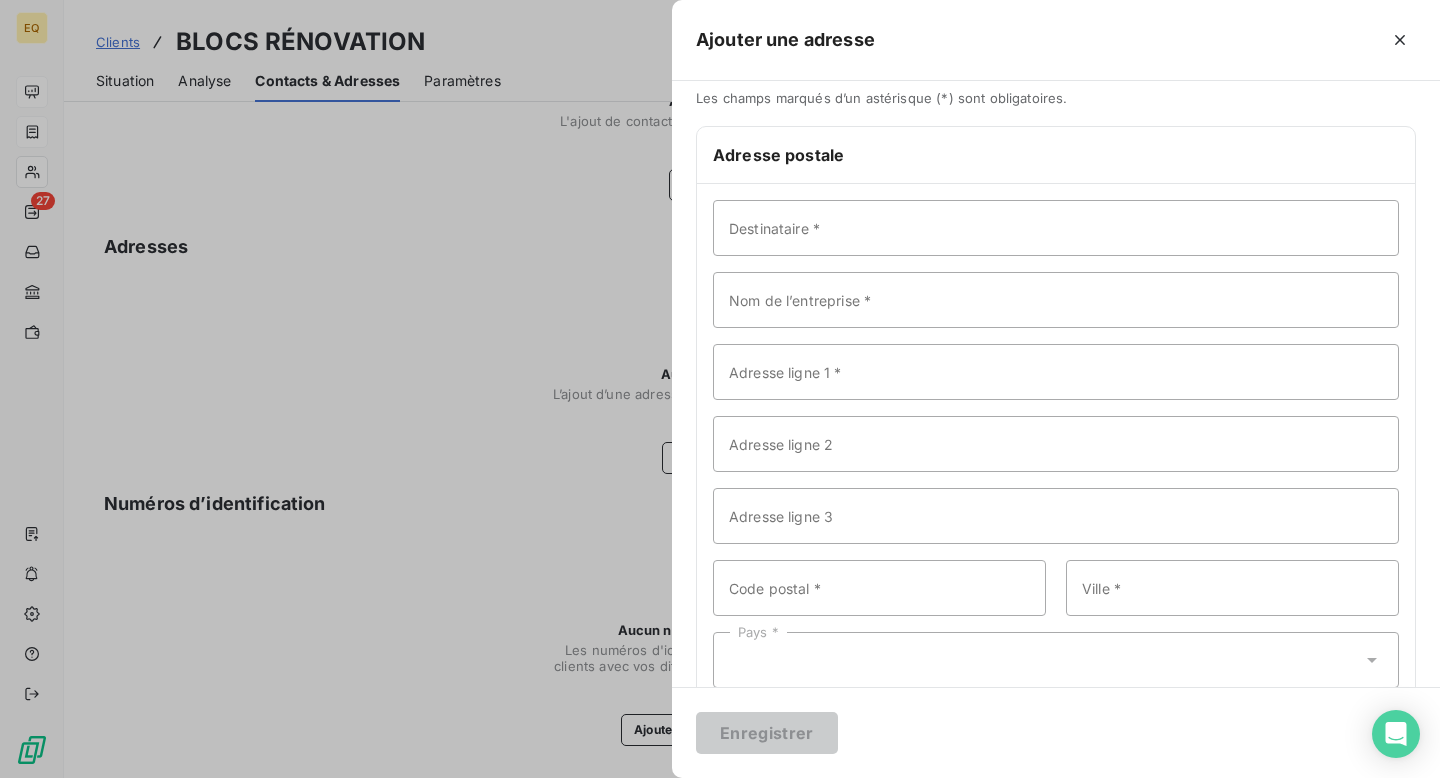 scroll, scrollTop: 0, scrollLeft: 0, axis: both 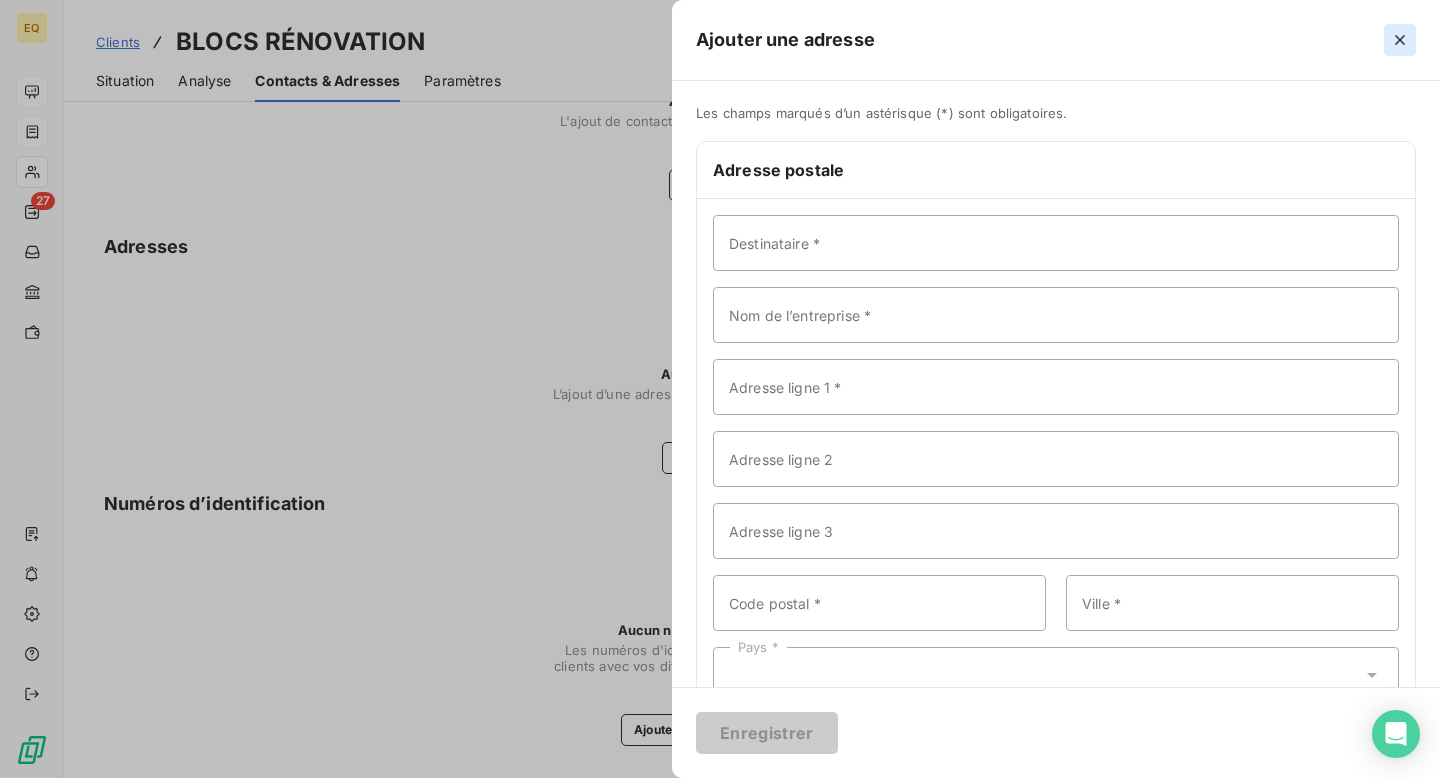 click 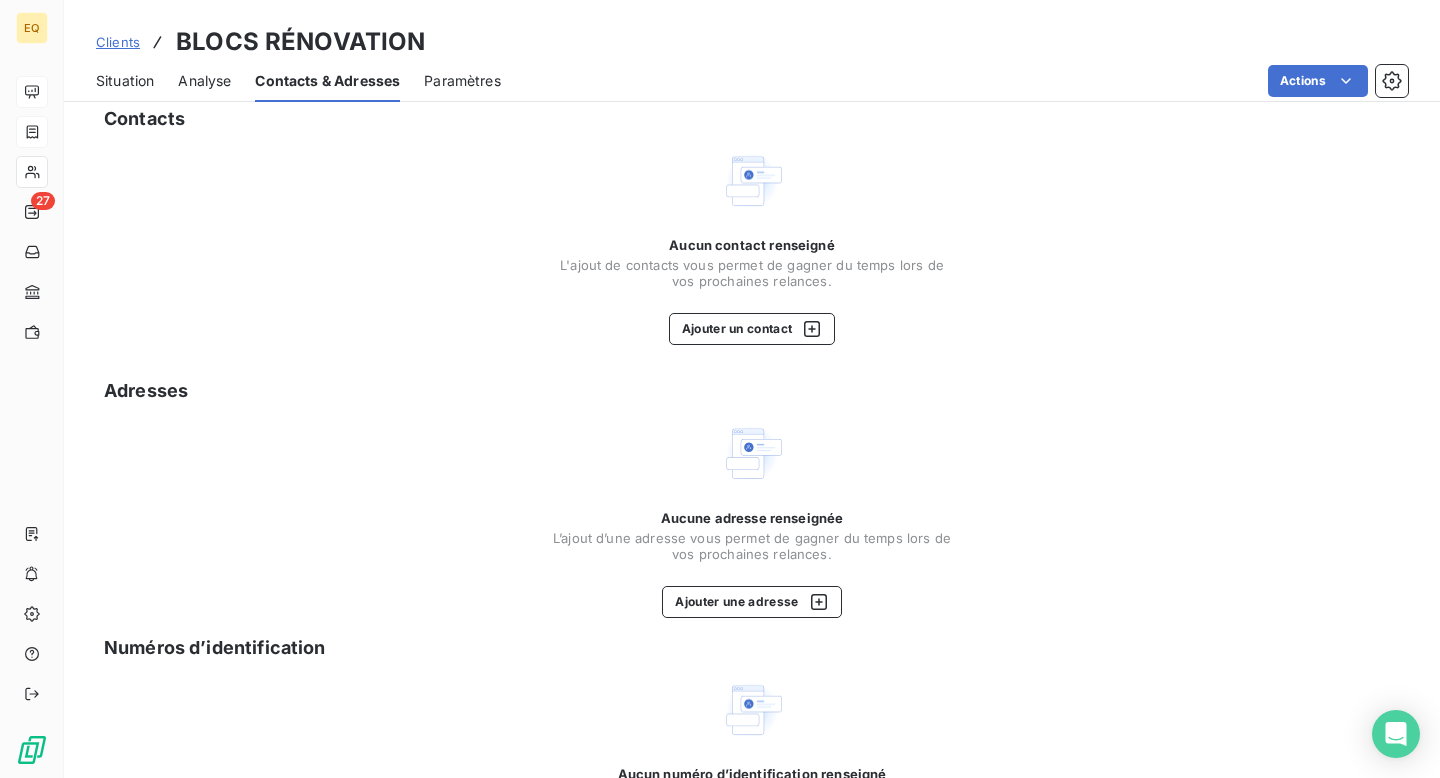 scroll, scrollTop: 0, scrollLeft: 0, axis: both 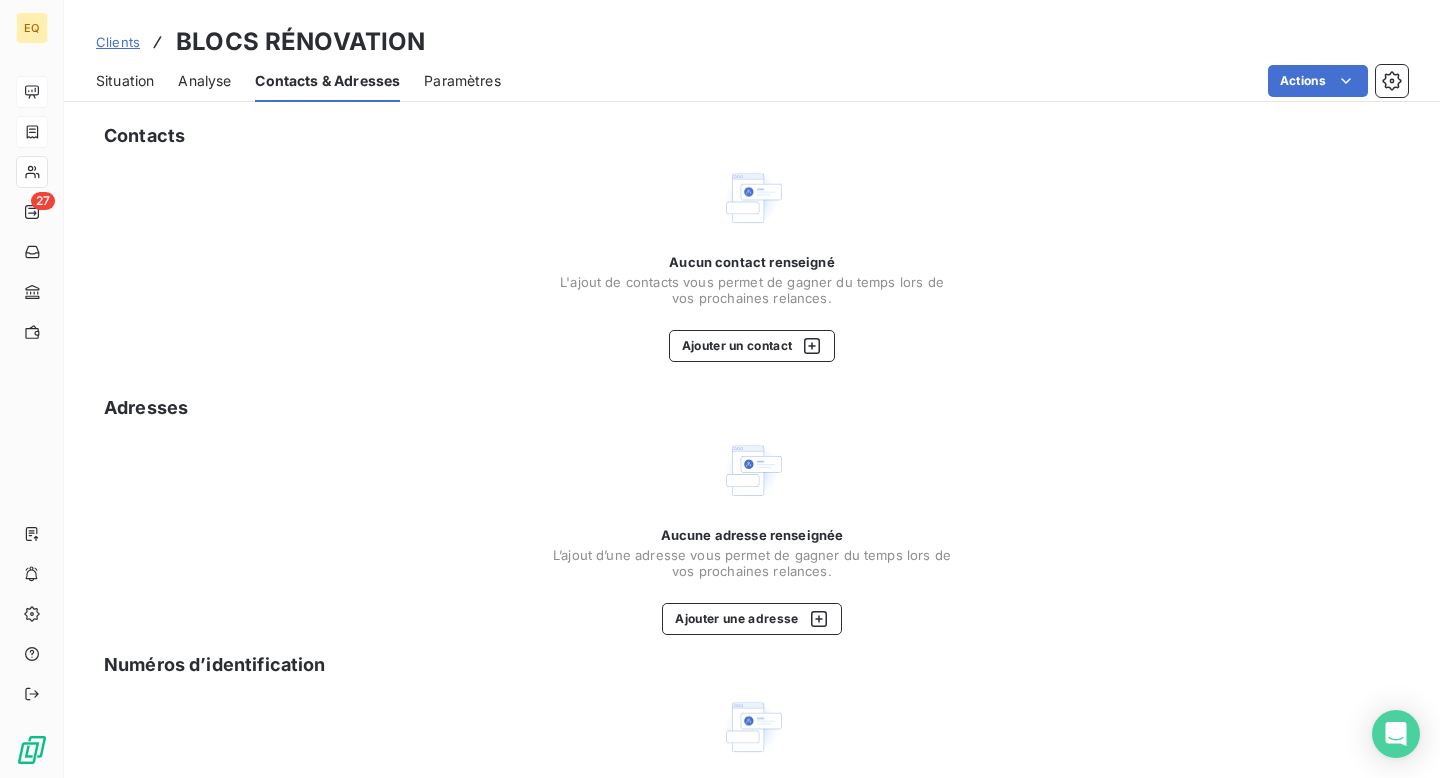 click on "Paramètres" at bounding box center [462, 81] 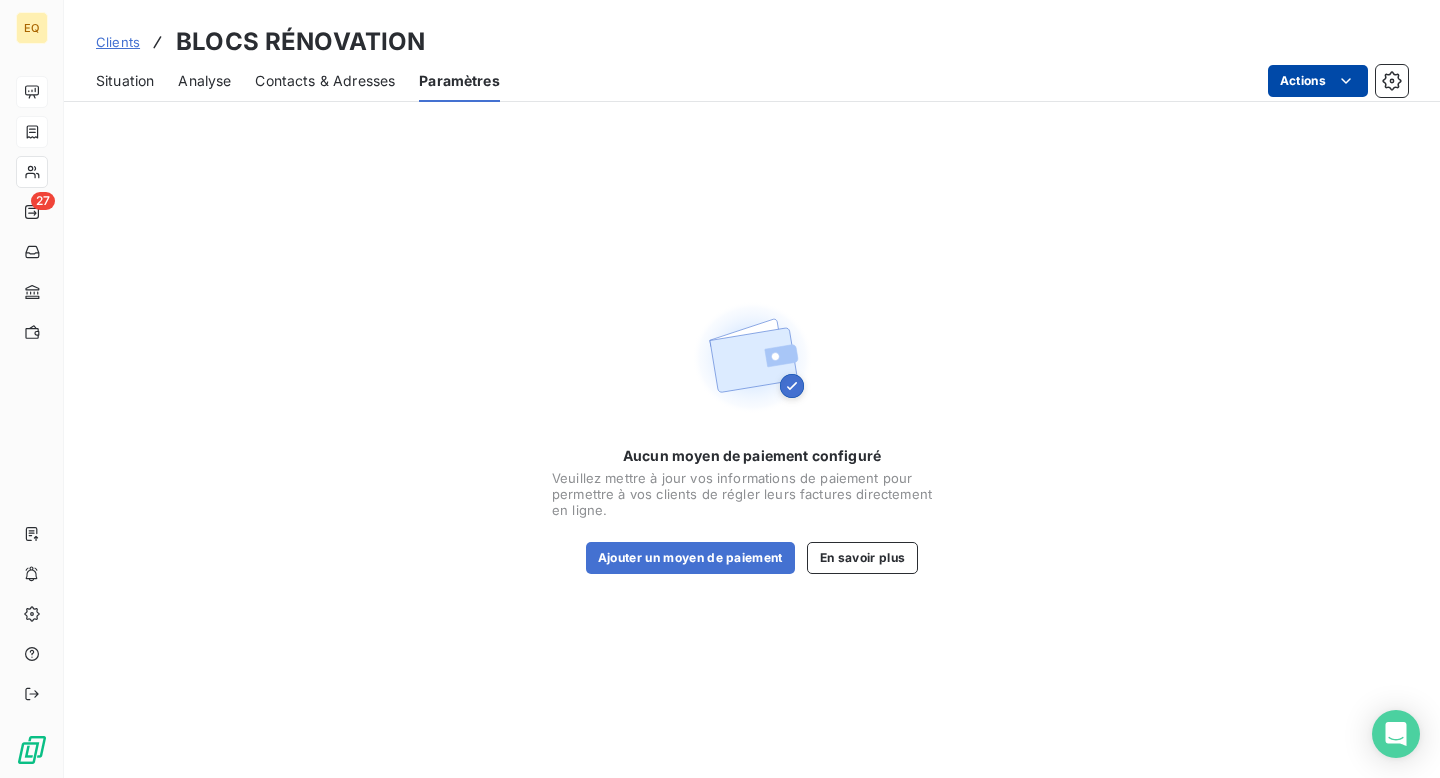 click on "EQ 27 Clients BLOCS RÉNOVATION Situation Analyse Contacts & Adresses Paramètres Actions Aucun moyen de paiement configuré Veuillez mettre à jour vos informations de paiement pour permettre à vos clients de régler leurs factures directement en ligne. Ajouter un moyen de paiement En savoir plus" at bounding box center (720, 389) 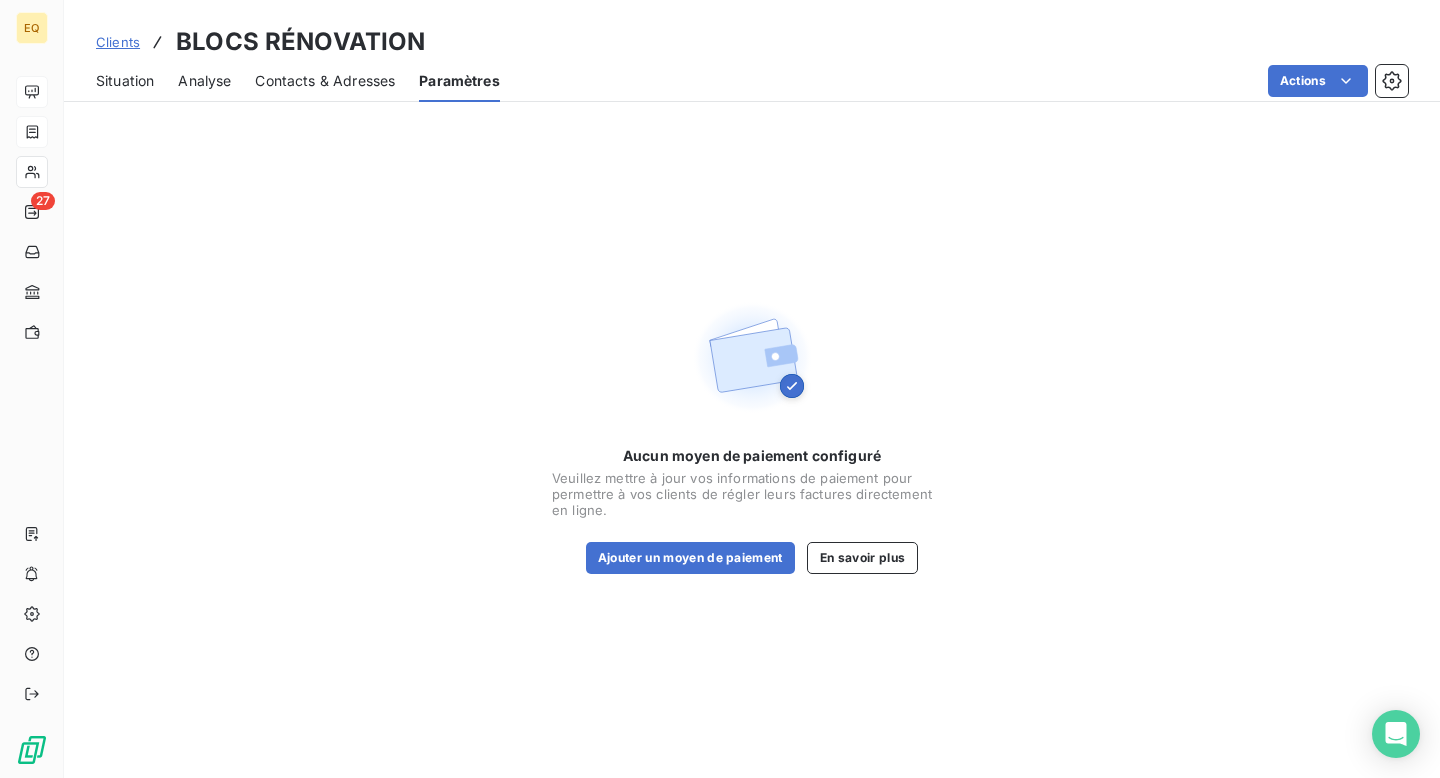 click on "EQ 27 Clients BLOCS RÉNOVATION Situation Analyse Contacts & Adresses Paramètres Actions Aucun moyen de paiement configuré Veuillez mettre à jour vos informations de paiement pour permettre à vos clients de régler leurs factures directement en ligne. Ajouter un moyen de paiement En savoir plus" at bounding box center [720, 389] 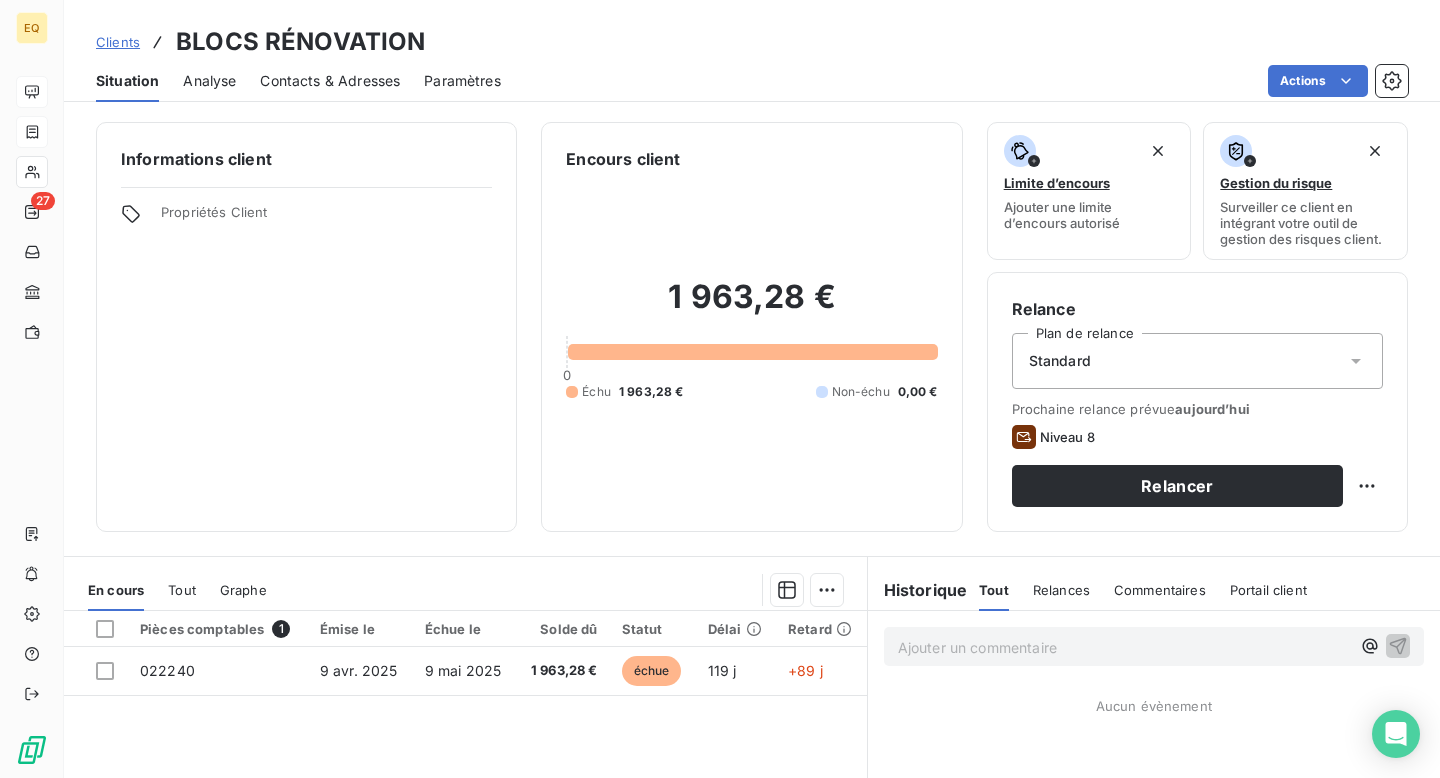 click on "Clients" at bounding box center [118, 42] 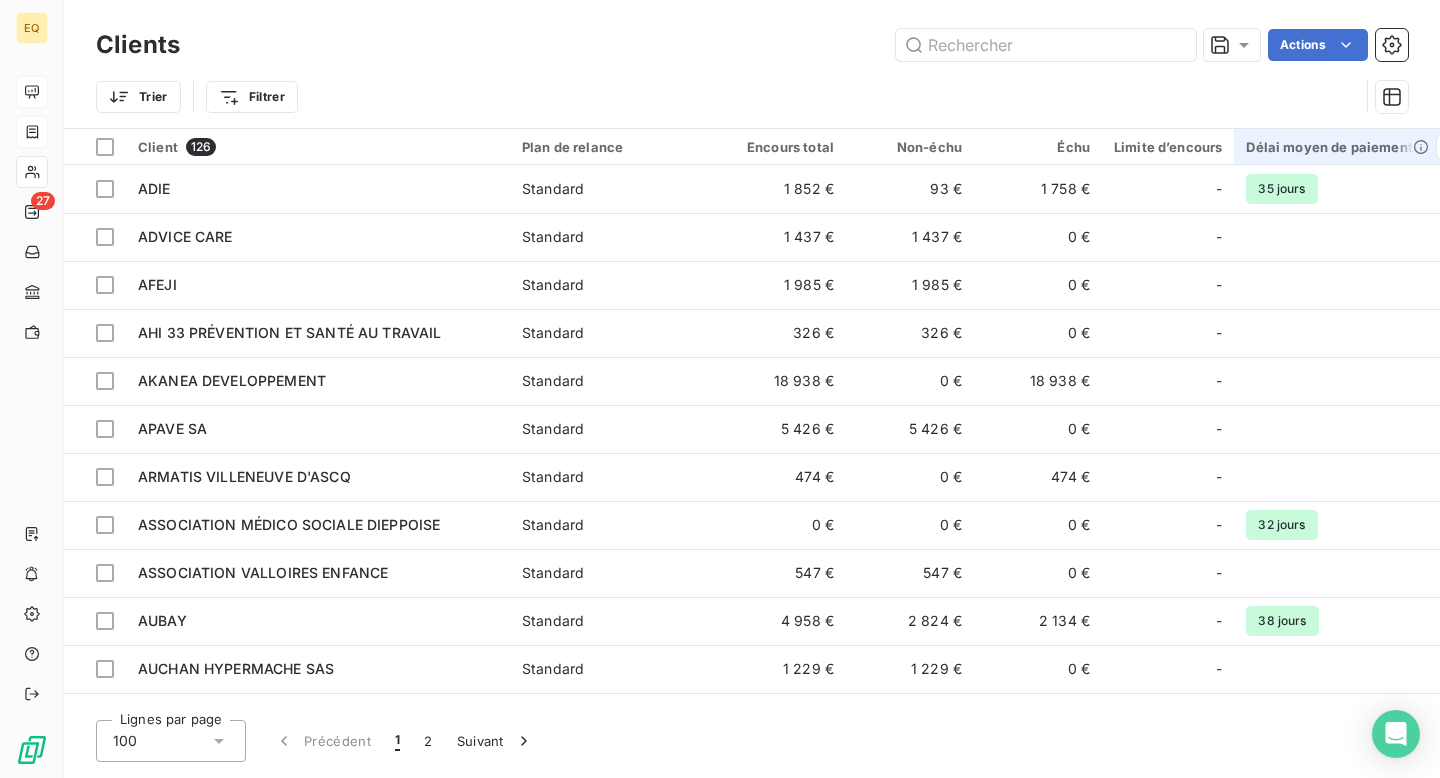 click on "Délai moyen de paiement" at bounding box center (1353, 147) 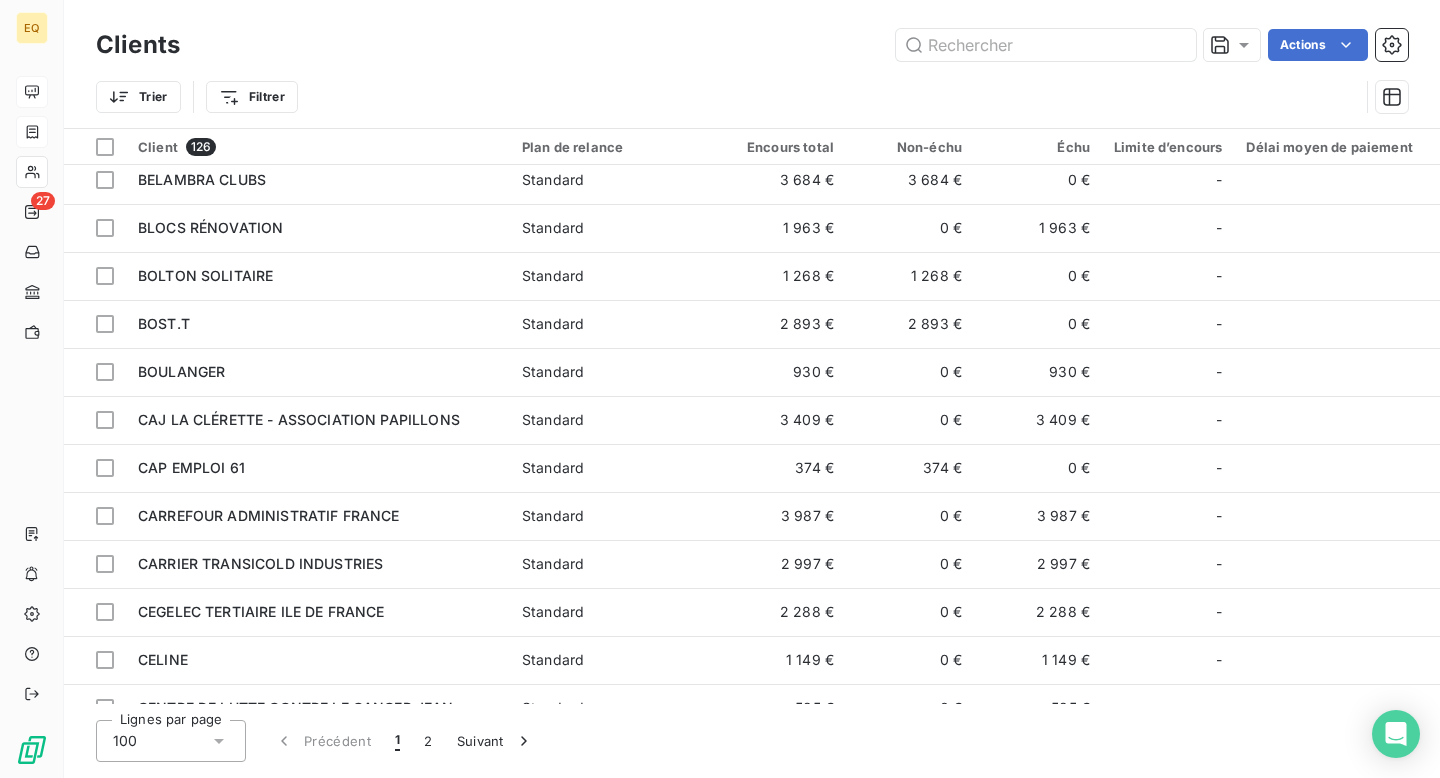 scroll, scrollTop: 0, scrollLeft: 0, axis: both 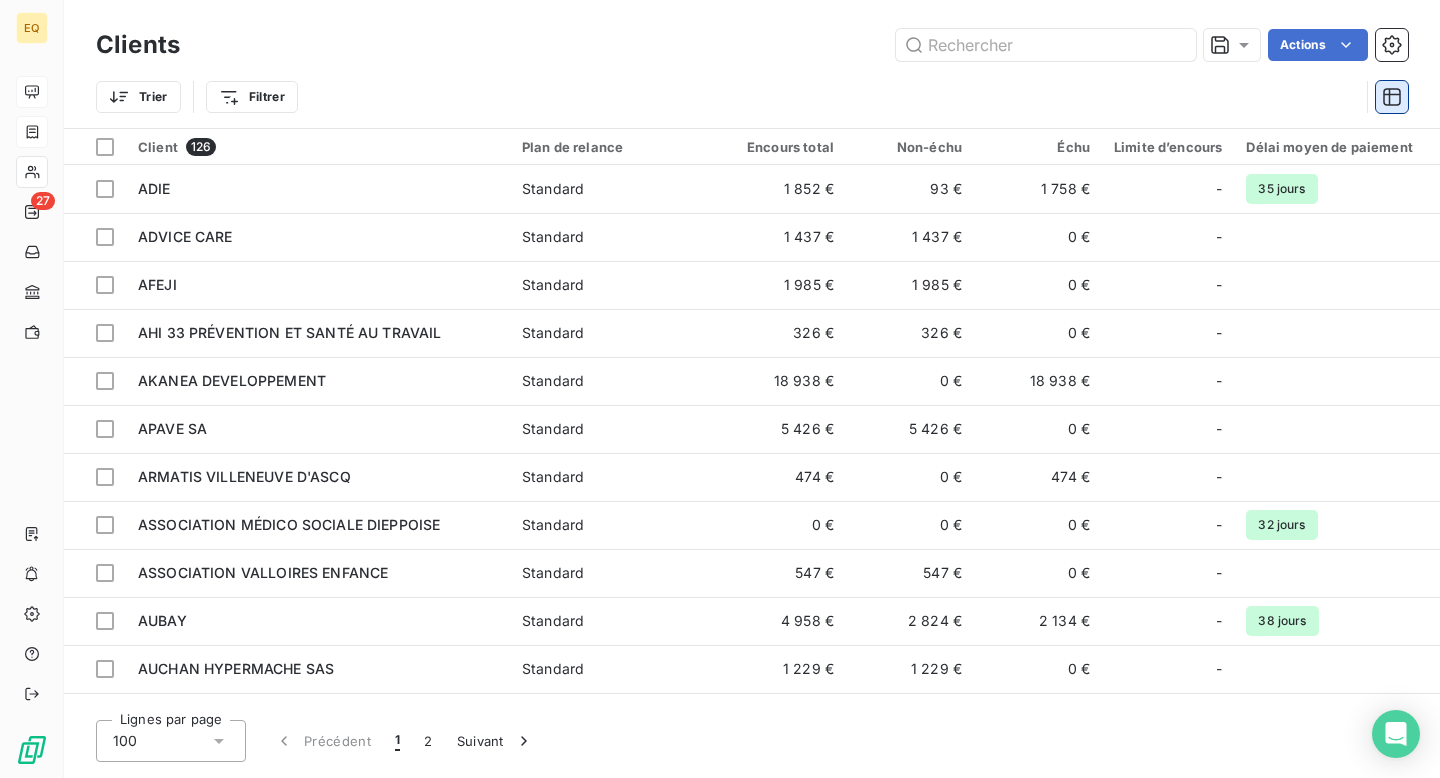 click 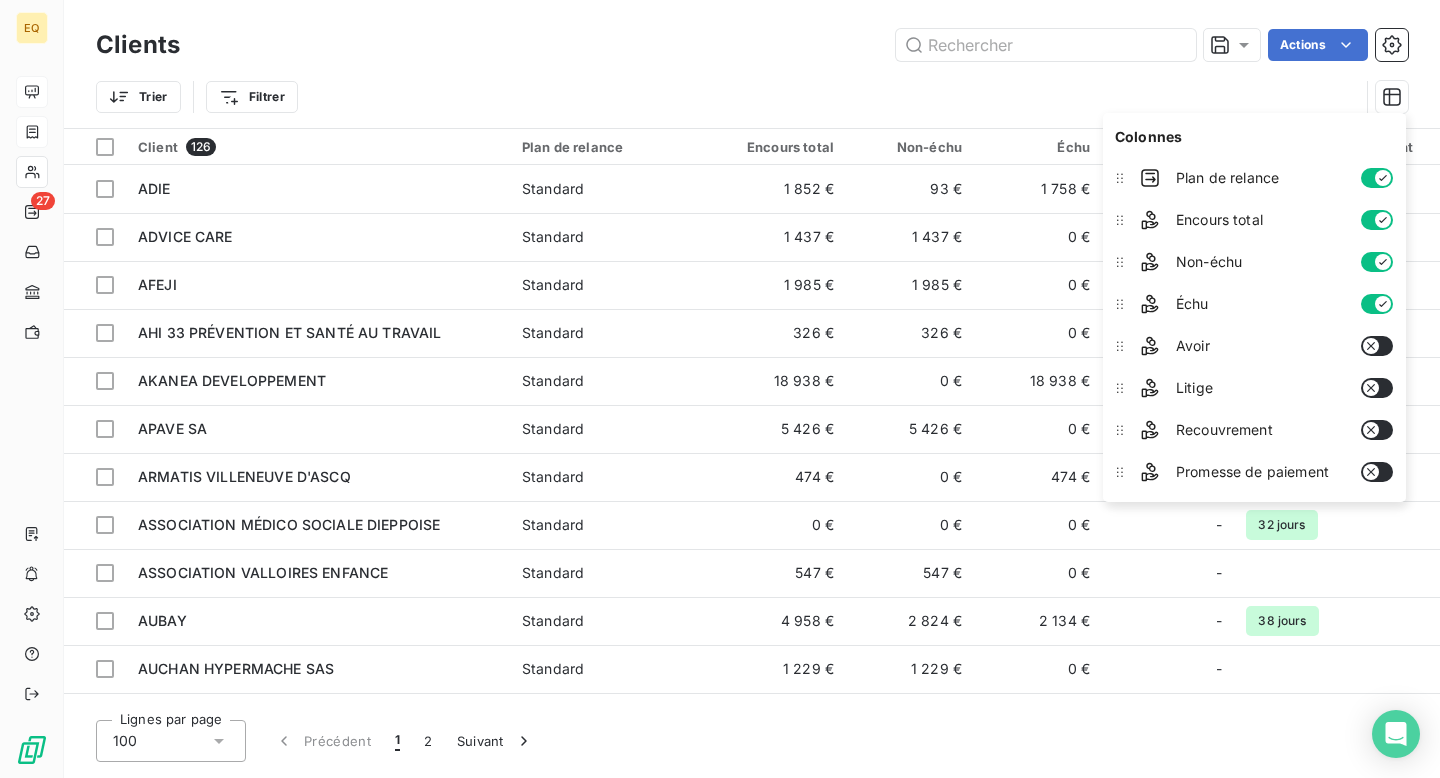 click at bounding box center (1377, 472) 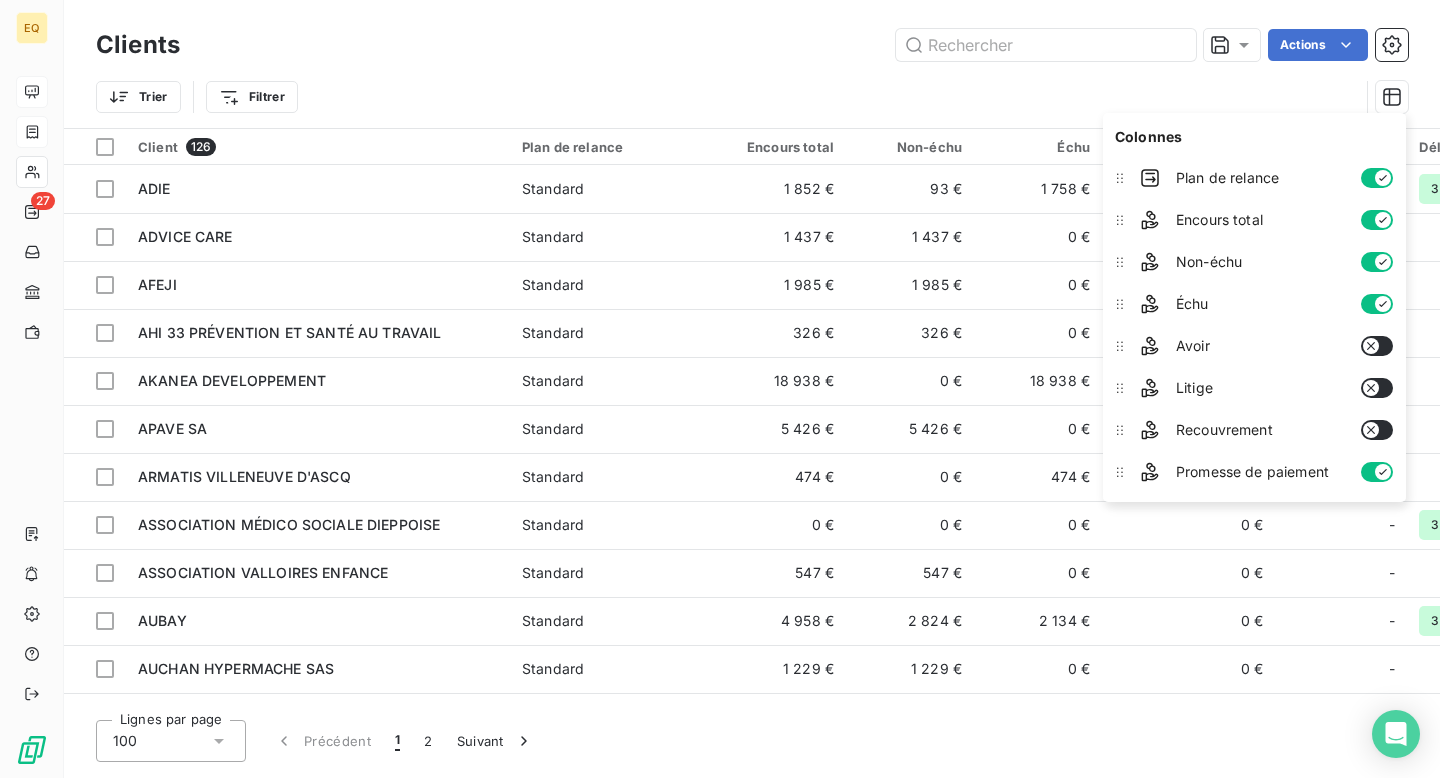 click on "Trier Filtrer" at bounding box center [727, 97] 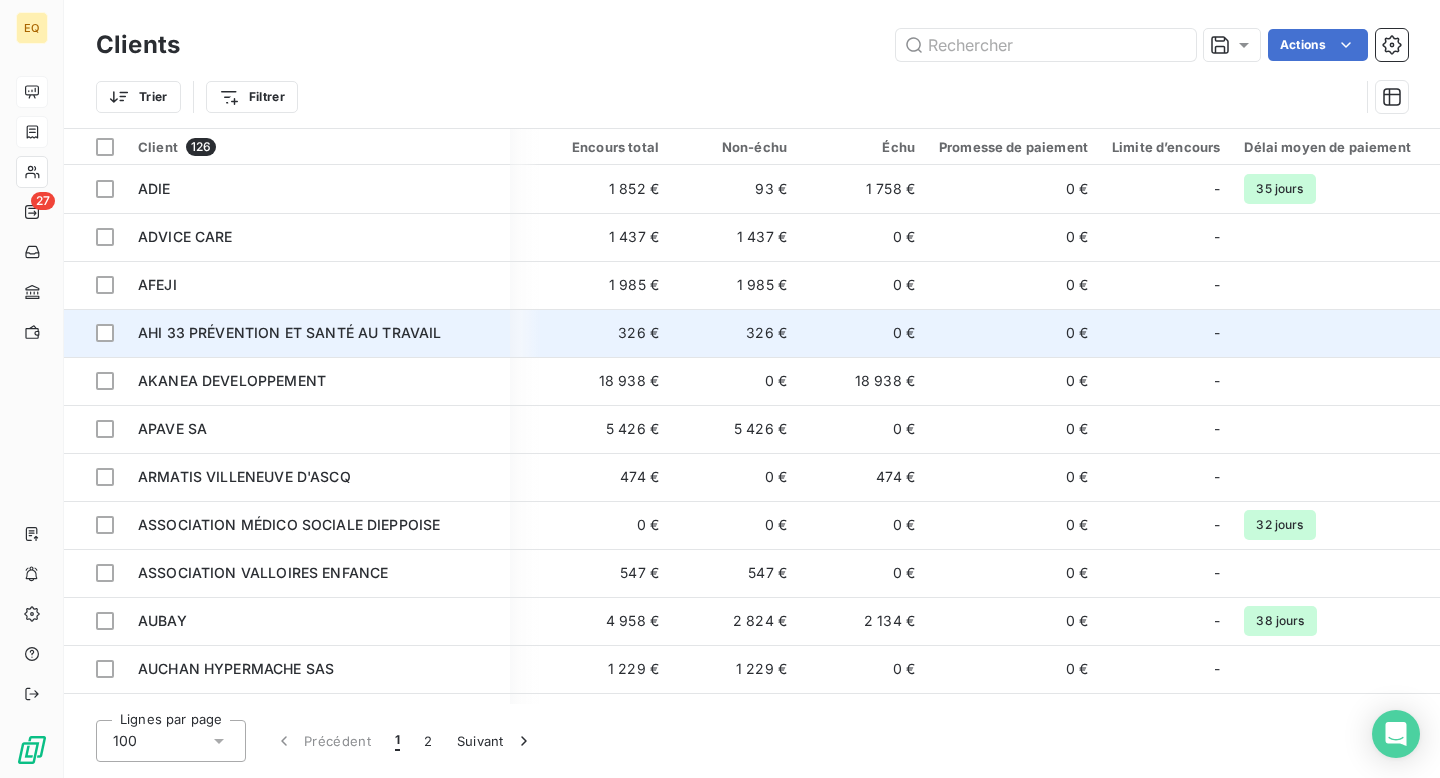 scroll, scrollTop: 0, scrollLeft: 0, axis: both 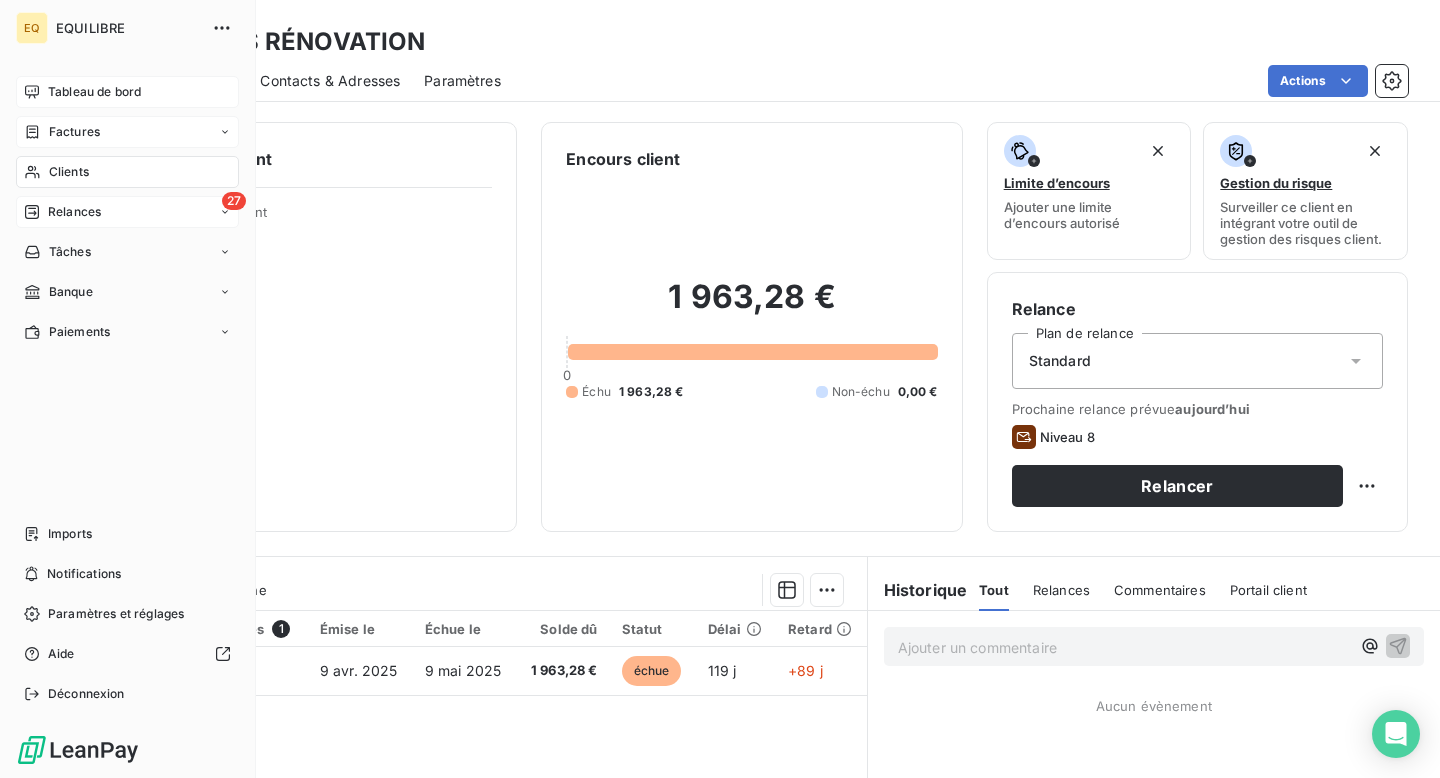 click on "Relances" at bounding box center [74, 212] 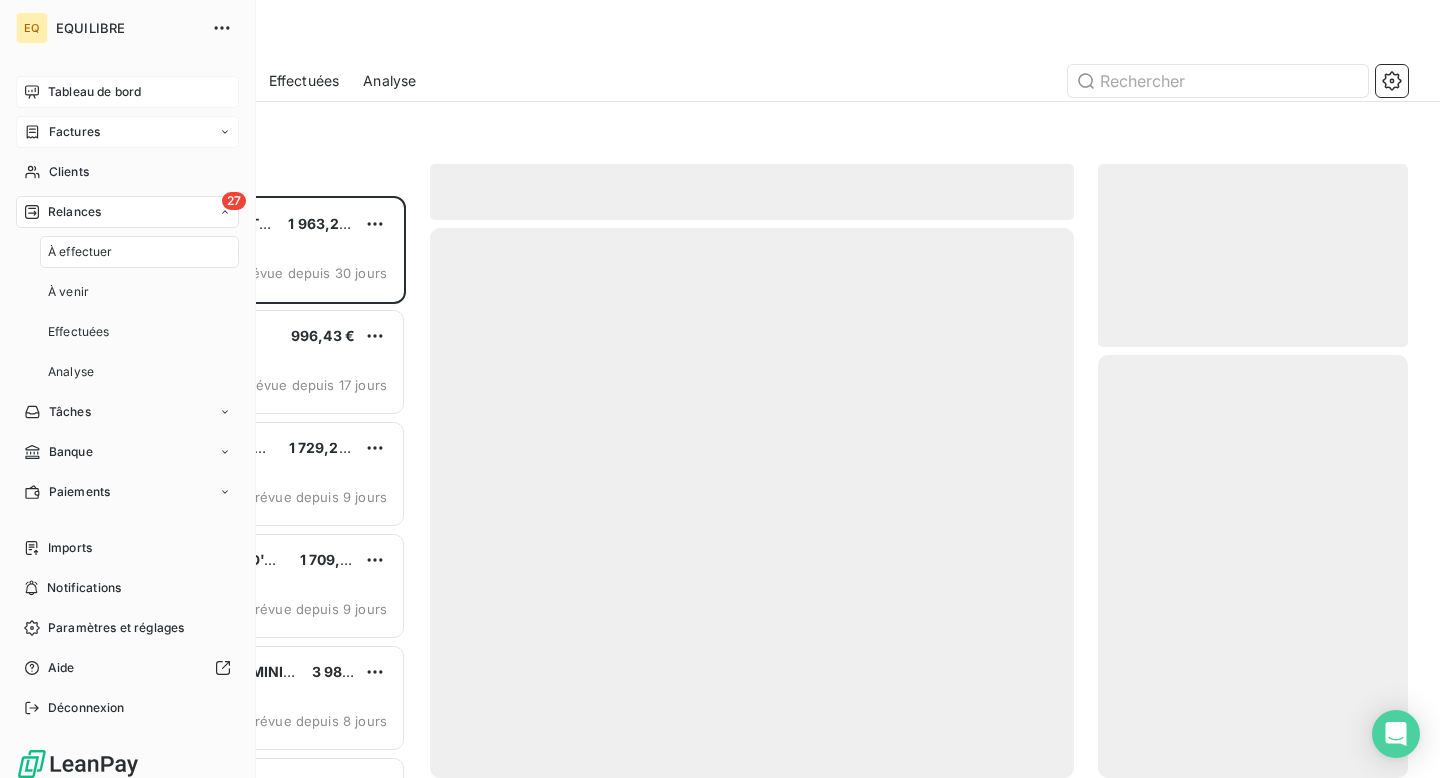 scroll, scrollTop: 1, scrollLeft: 1, axis: both 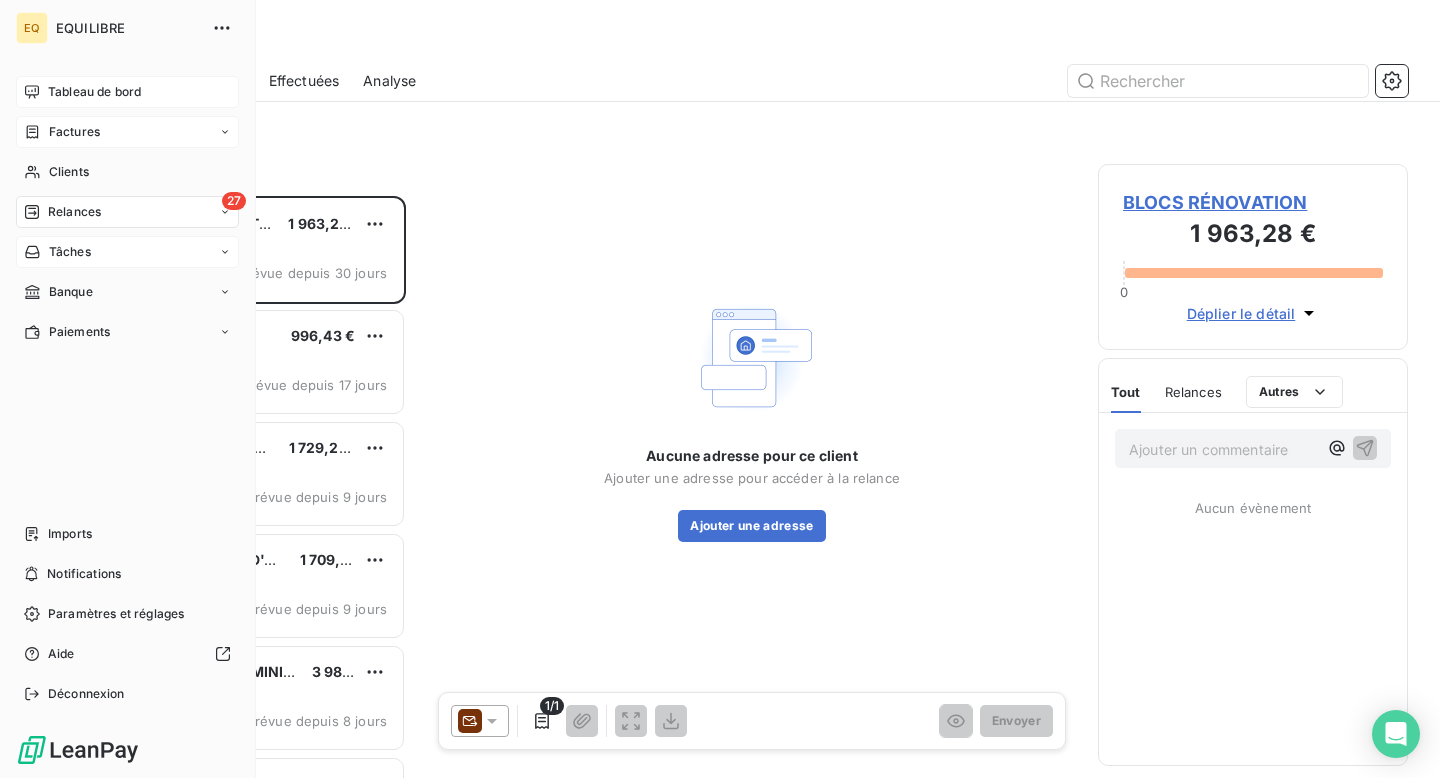 click on "Tâches" at bounding box center [57, 252] 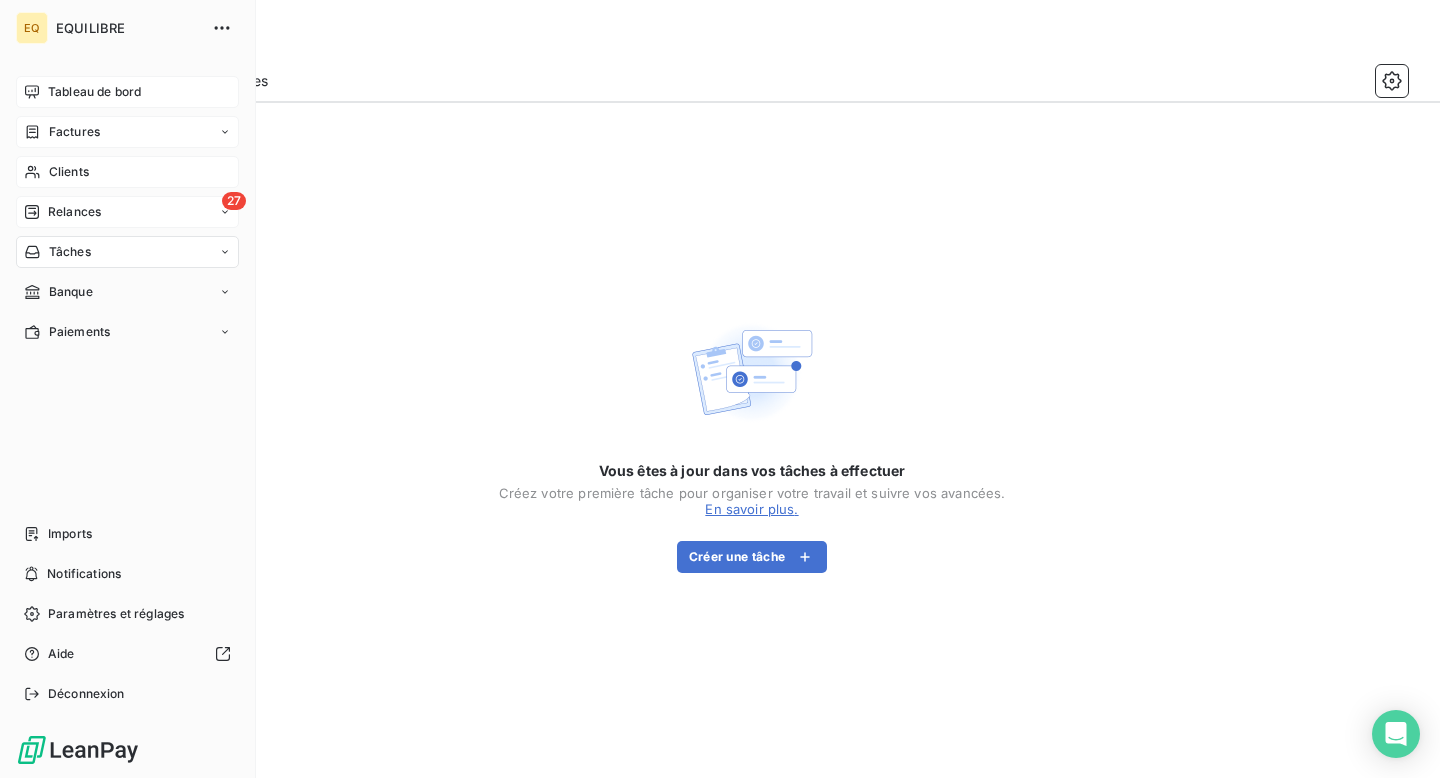 click on "Clients" at bounding box center (127, 172) 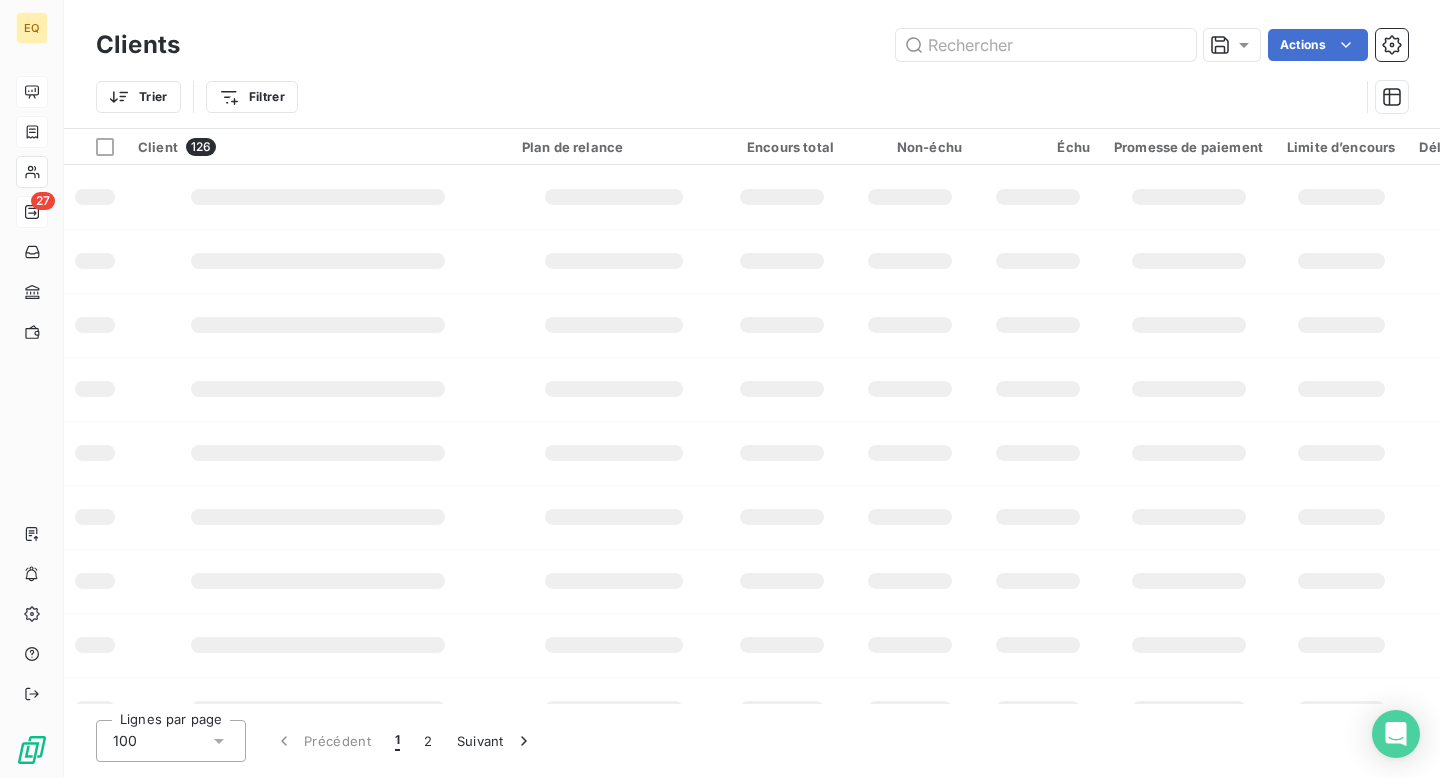 click at bounding box center (318, 261) 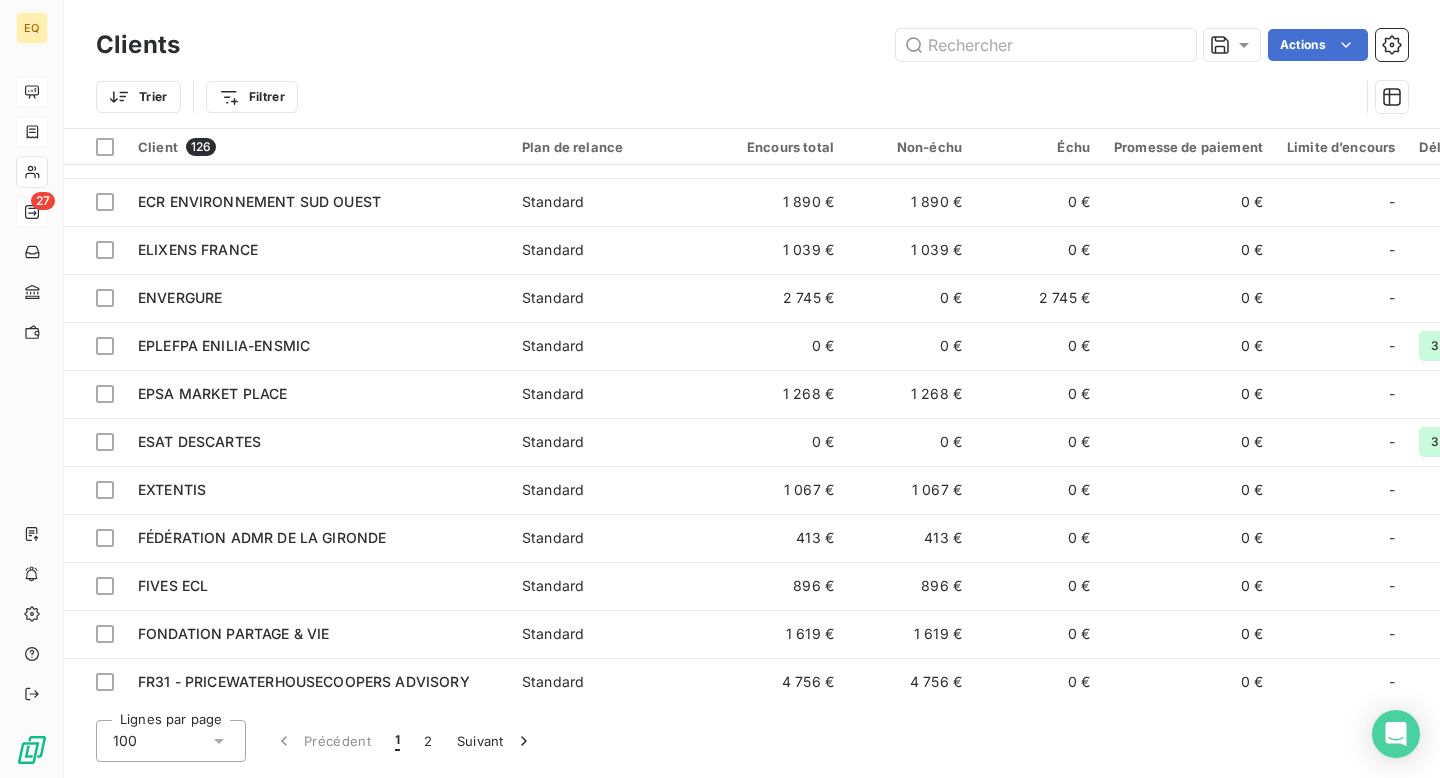 scroll, scrollTop: 4270, scrollLeft: 0, axis: vertical 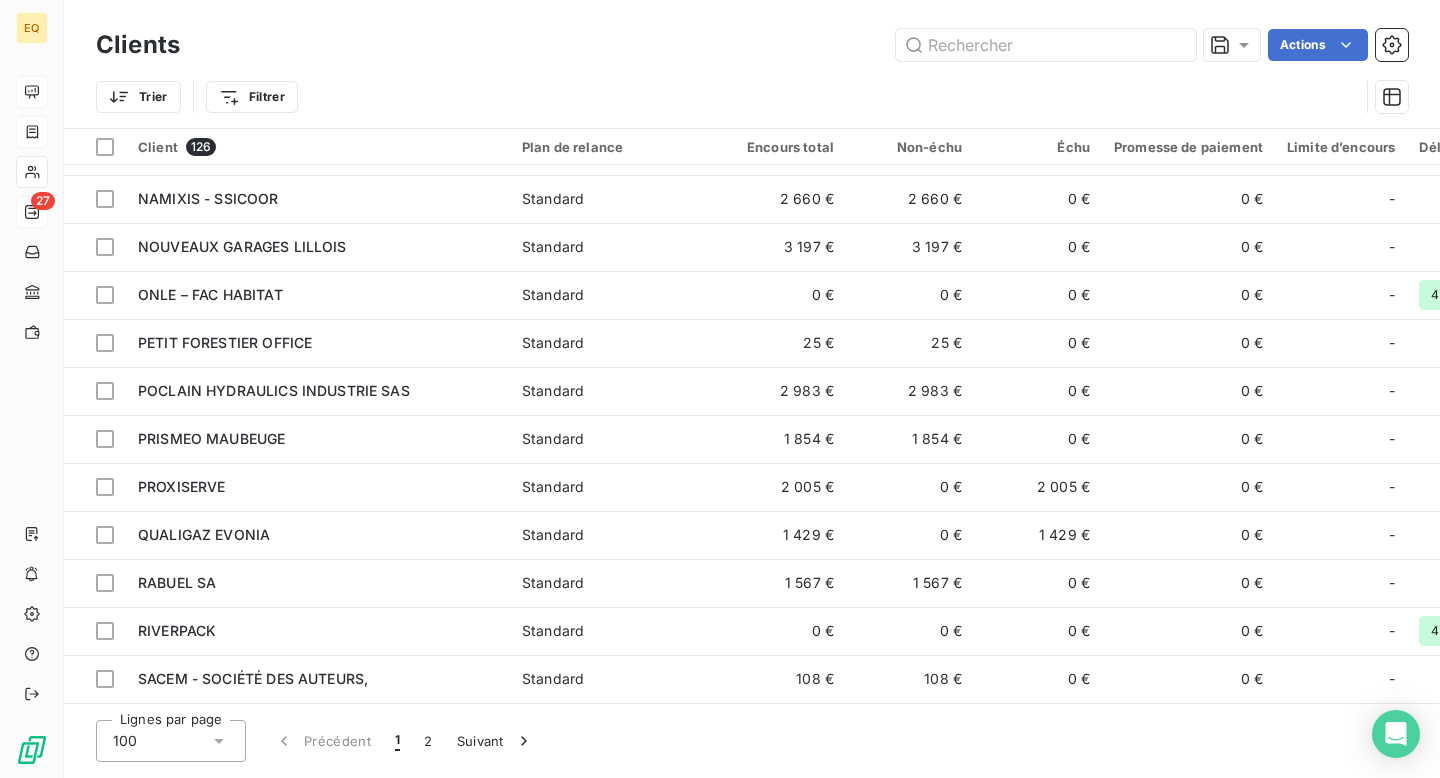click 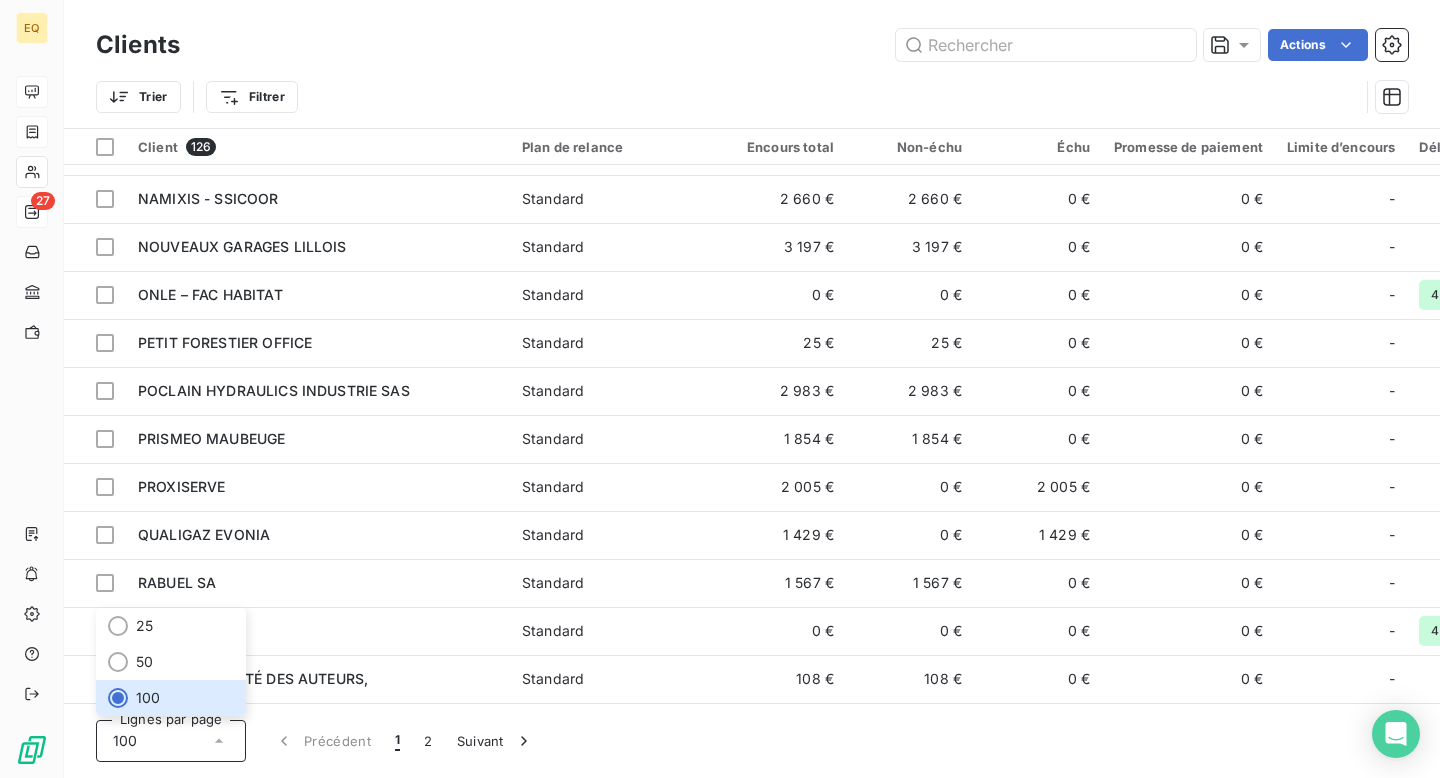 click on "Lignes par page 100 25 50 100 Précédent 1 2 Suivant" at bounding box center [752, 741] 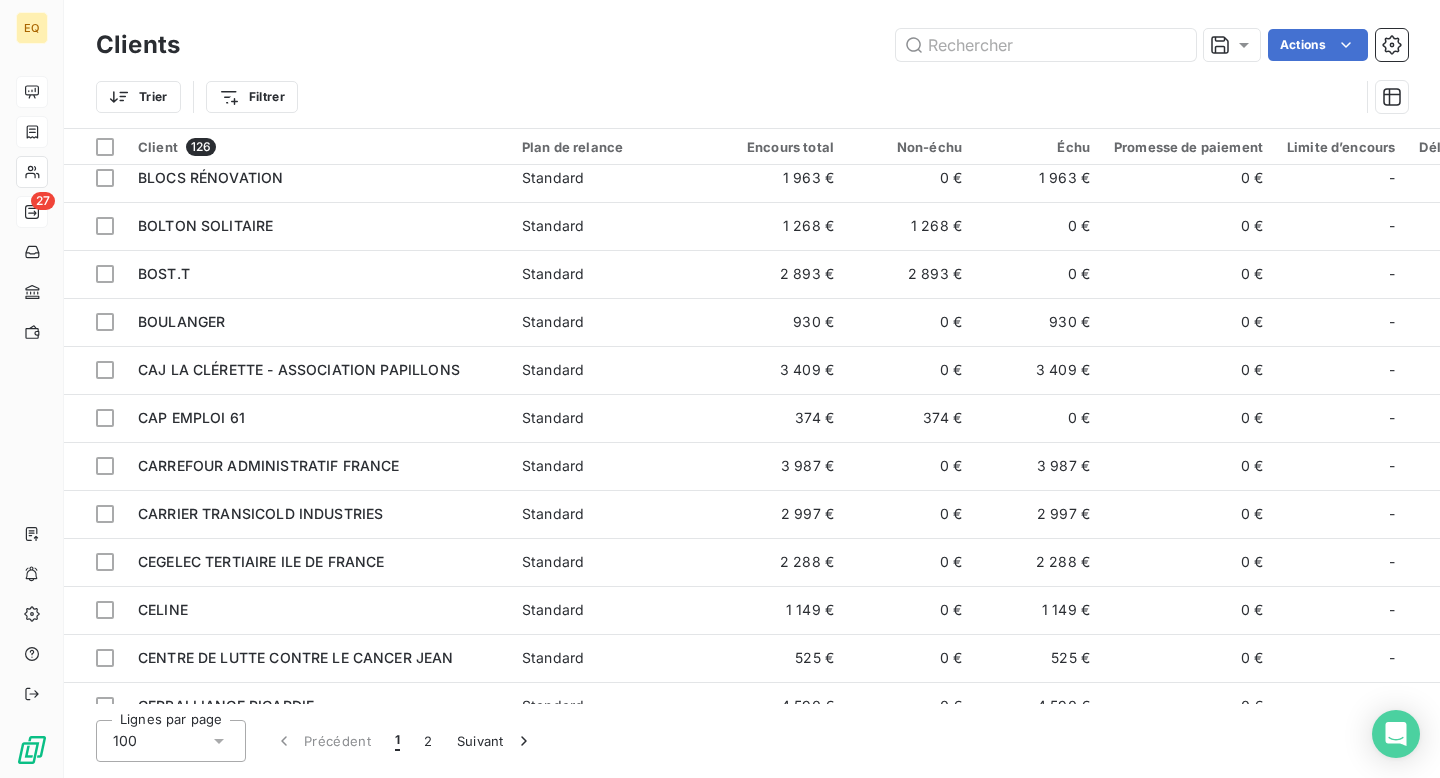 scroll, scrollTop: 0, scrollLeft: 0, axis: both 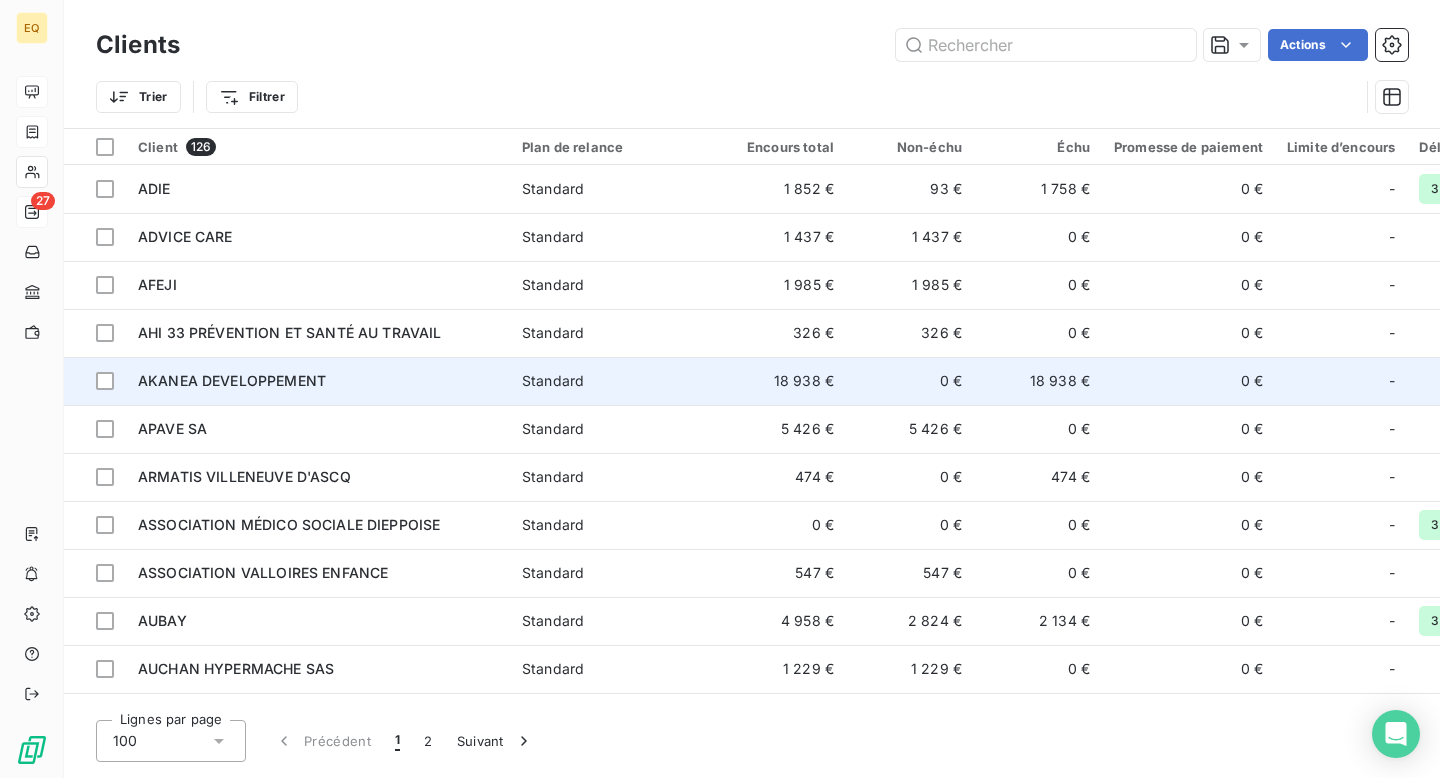 click on "AKANEA DEVELOPPEMENT" at bounding box center (318, 381) 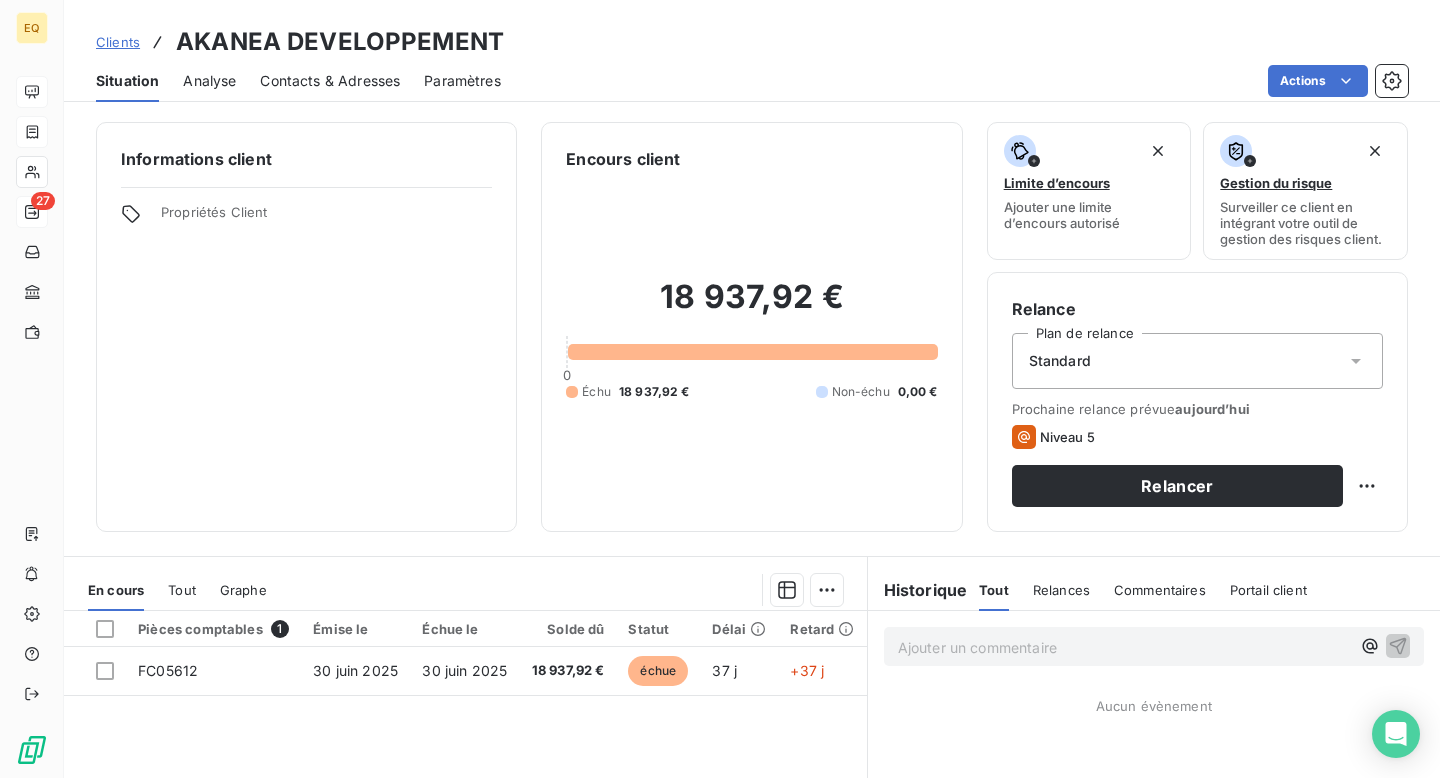 click on "Contacts & Adresses" at bounding box center (330, 81) 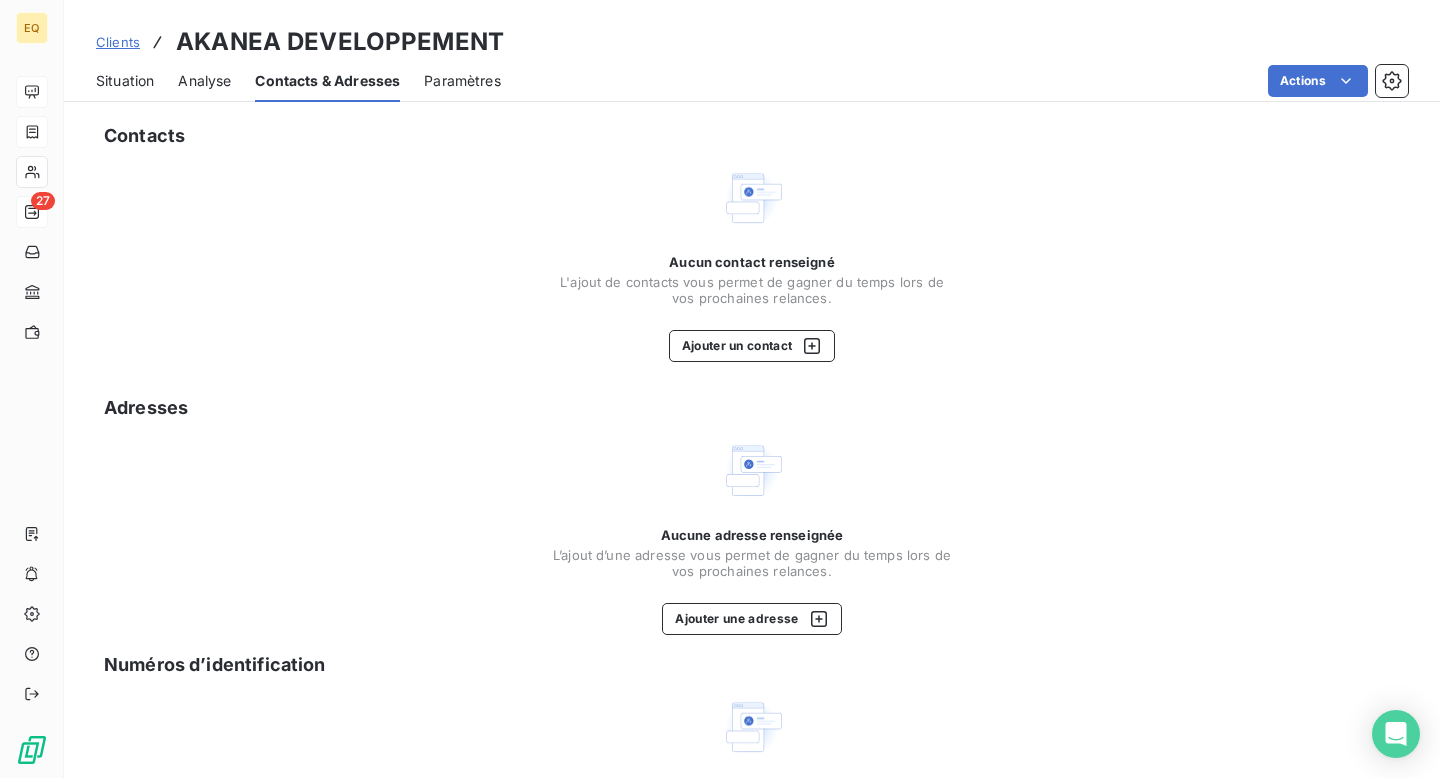 click on "Paramètres" at bounding box center (462, 81) 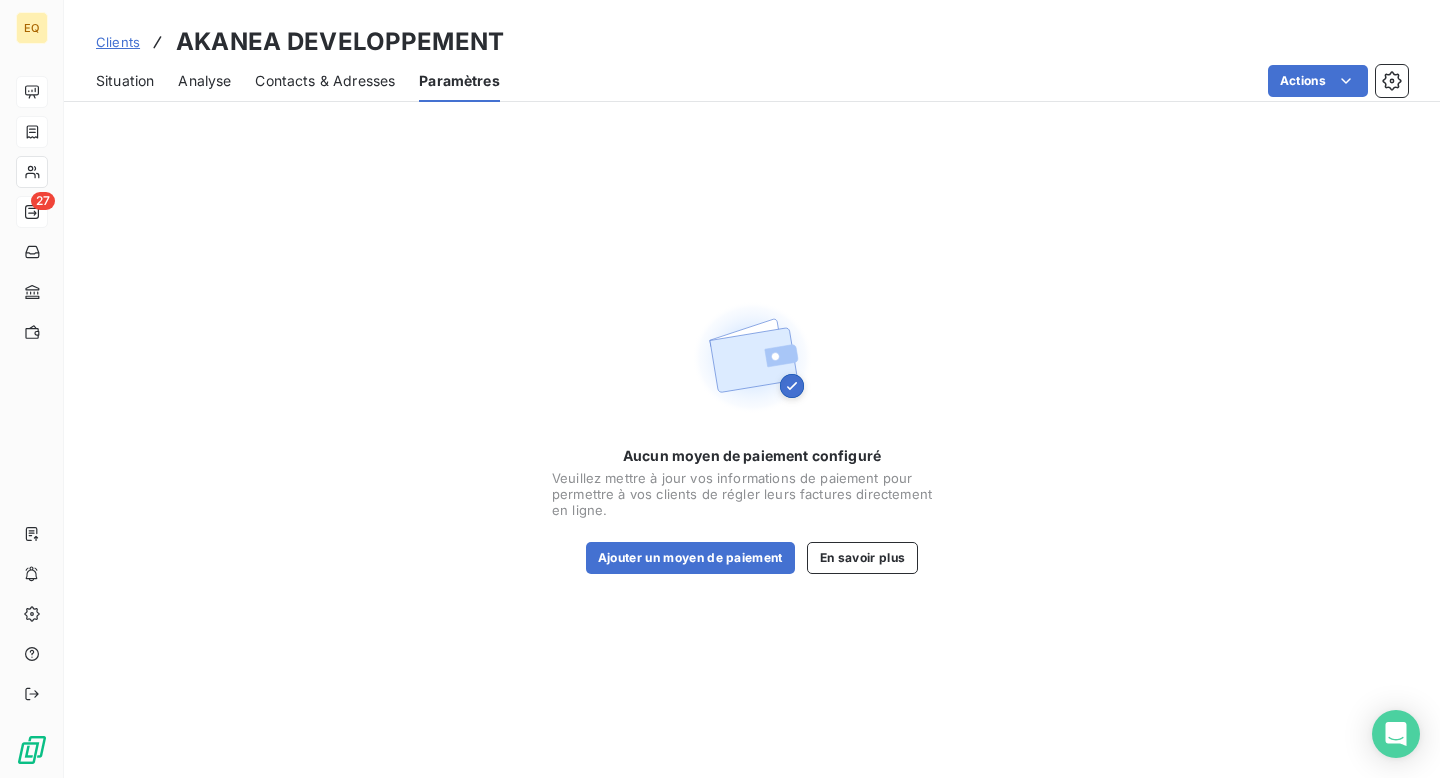 click on "Contacts & Adresses" at bounding box center (325, 81) 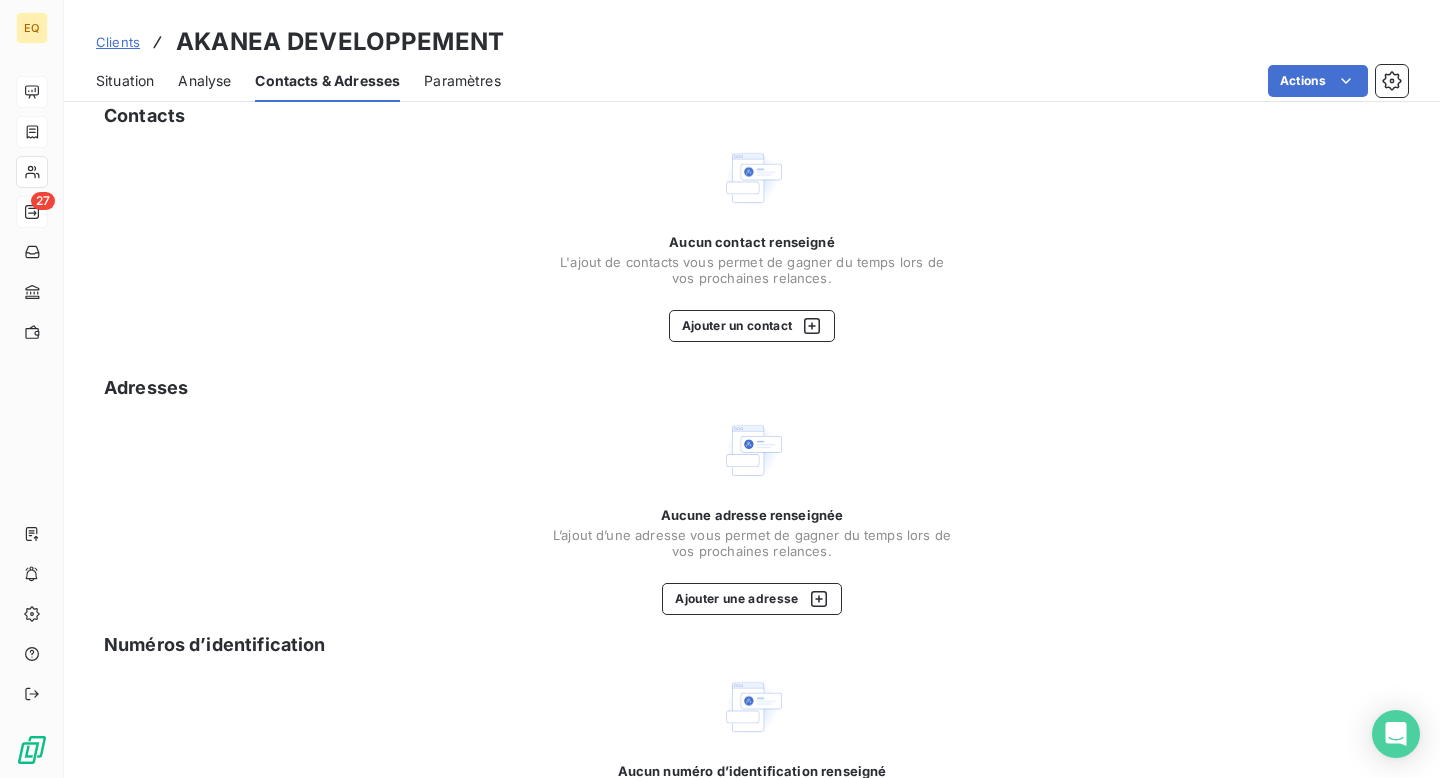 scroll, scrollTop: 0, scrollLeft: 0, axis: both 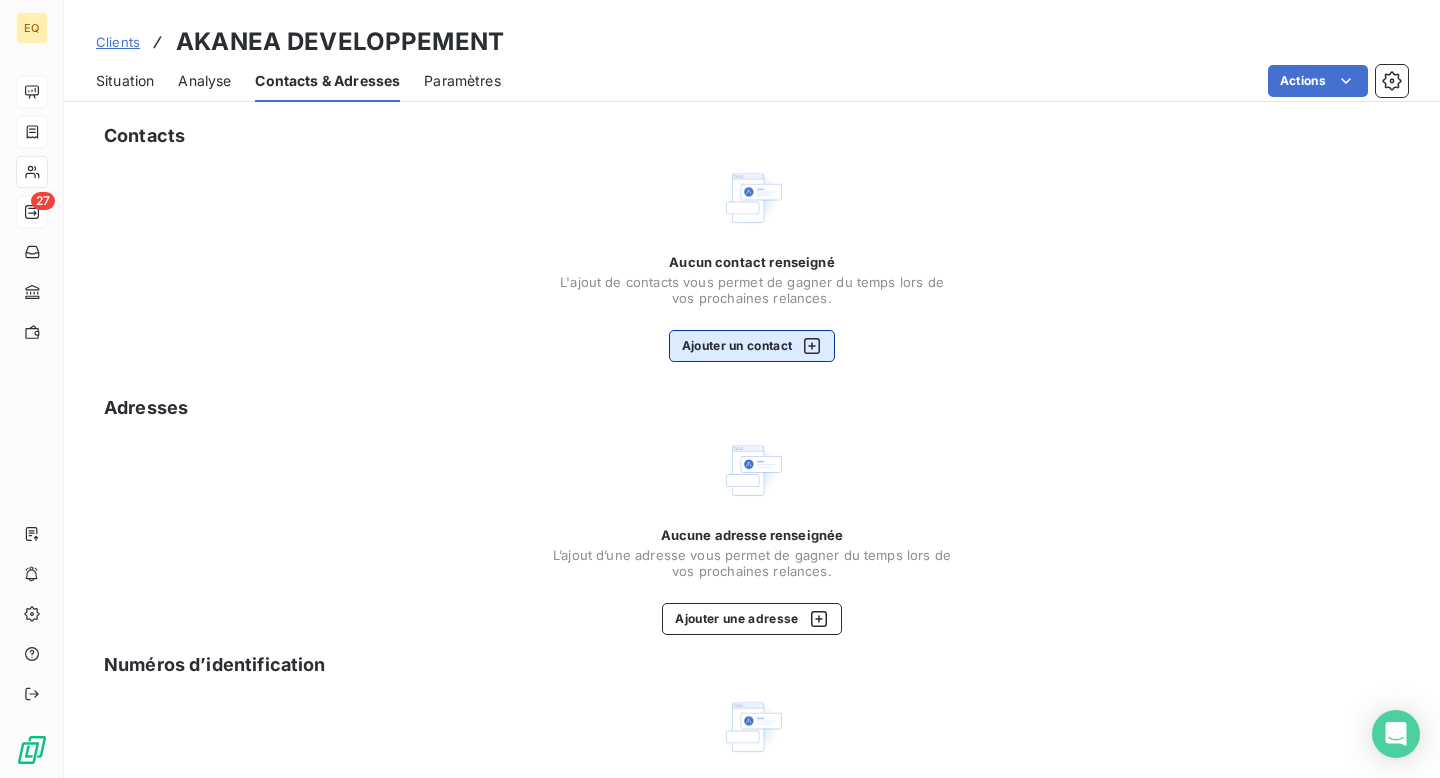 click on "Ajouter un contact" at bounding box center [752, 346] 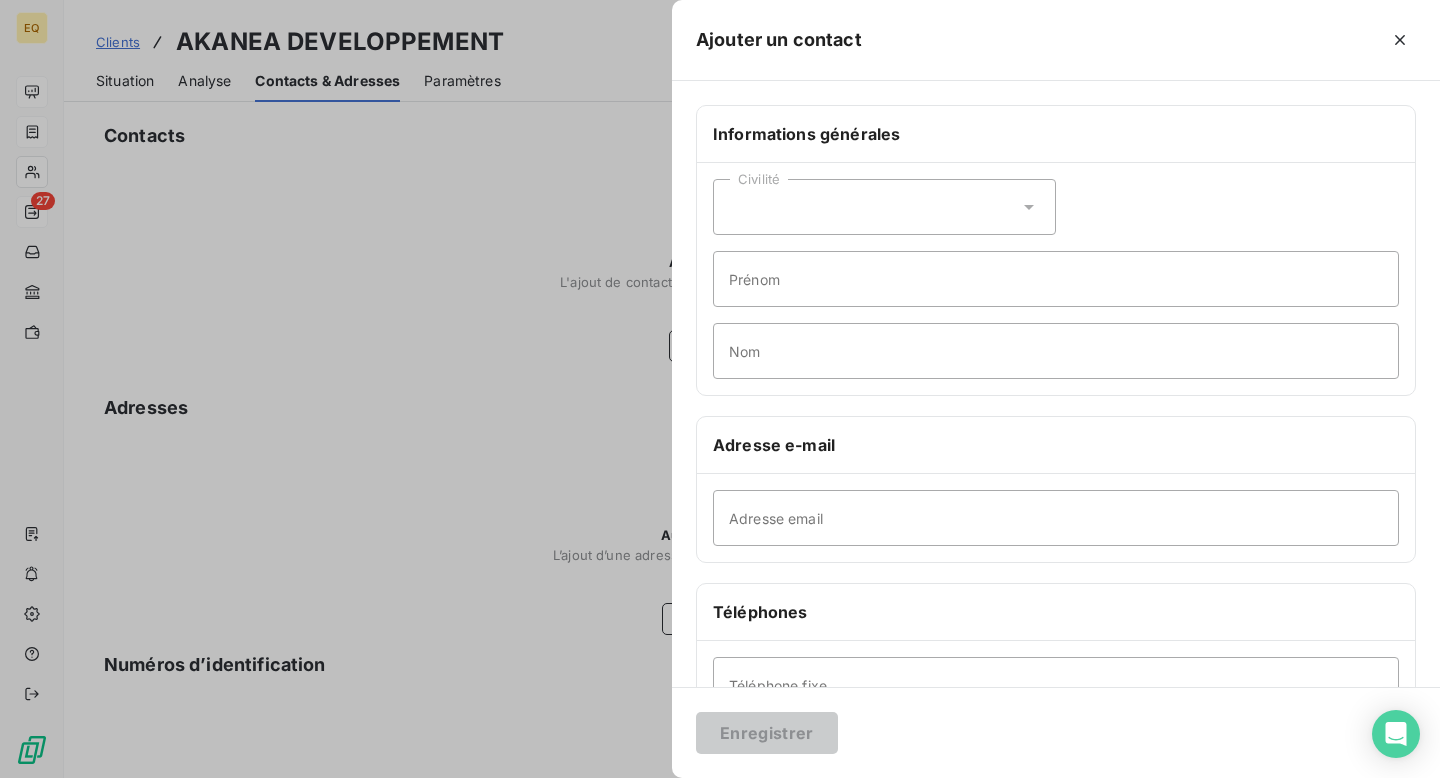 scroll, scrollTop: 306, scrollLeft: 0, axis: vertical 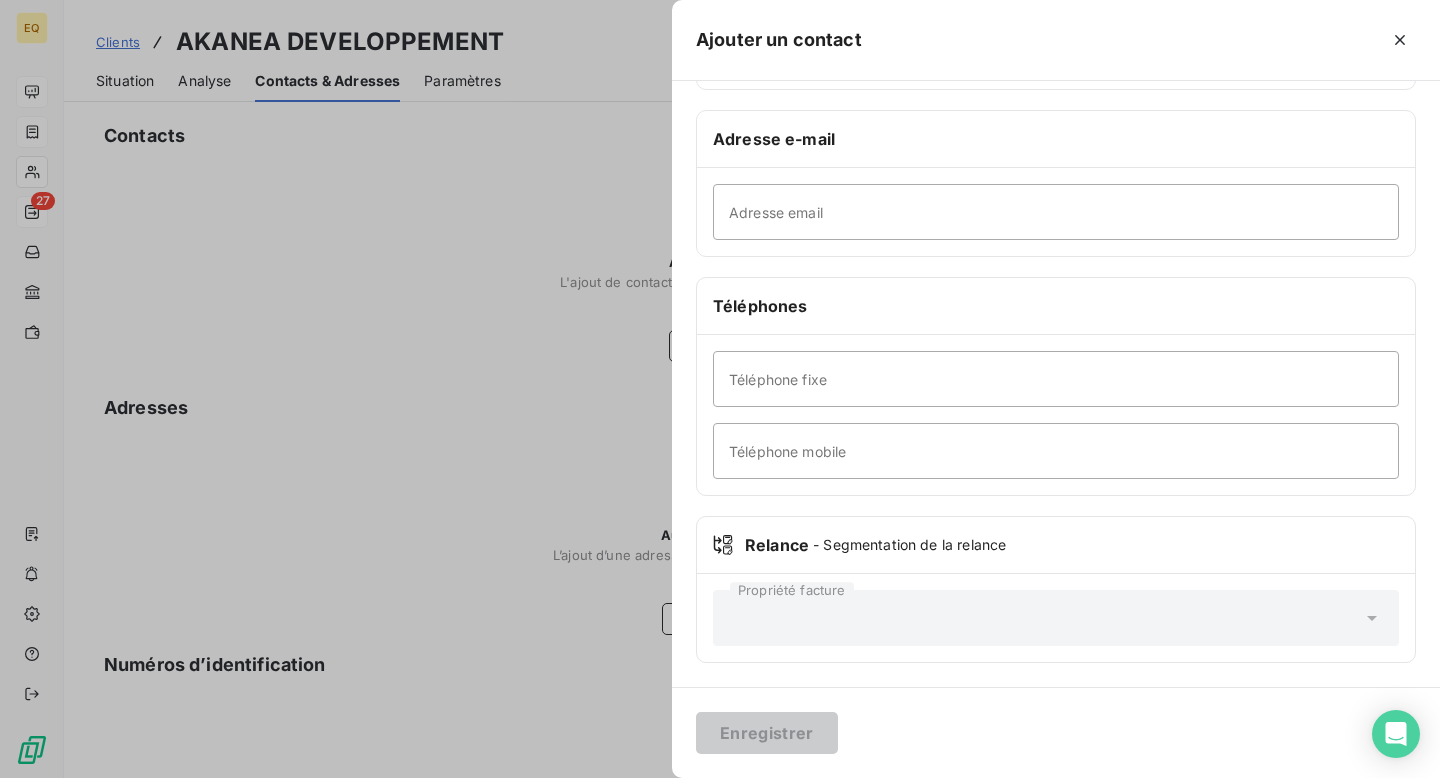 click on "Propriété facture" at bounding box center (1056, 618) 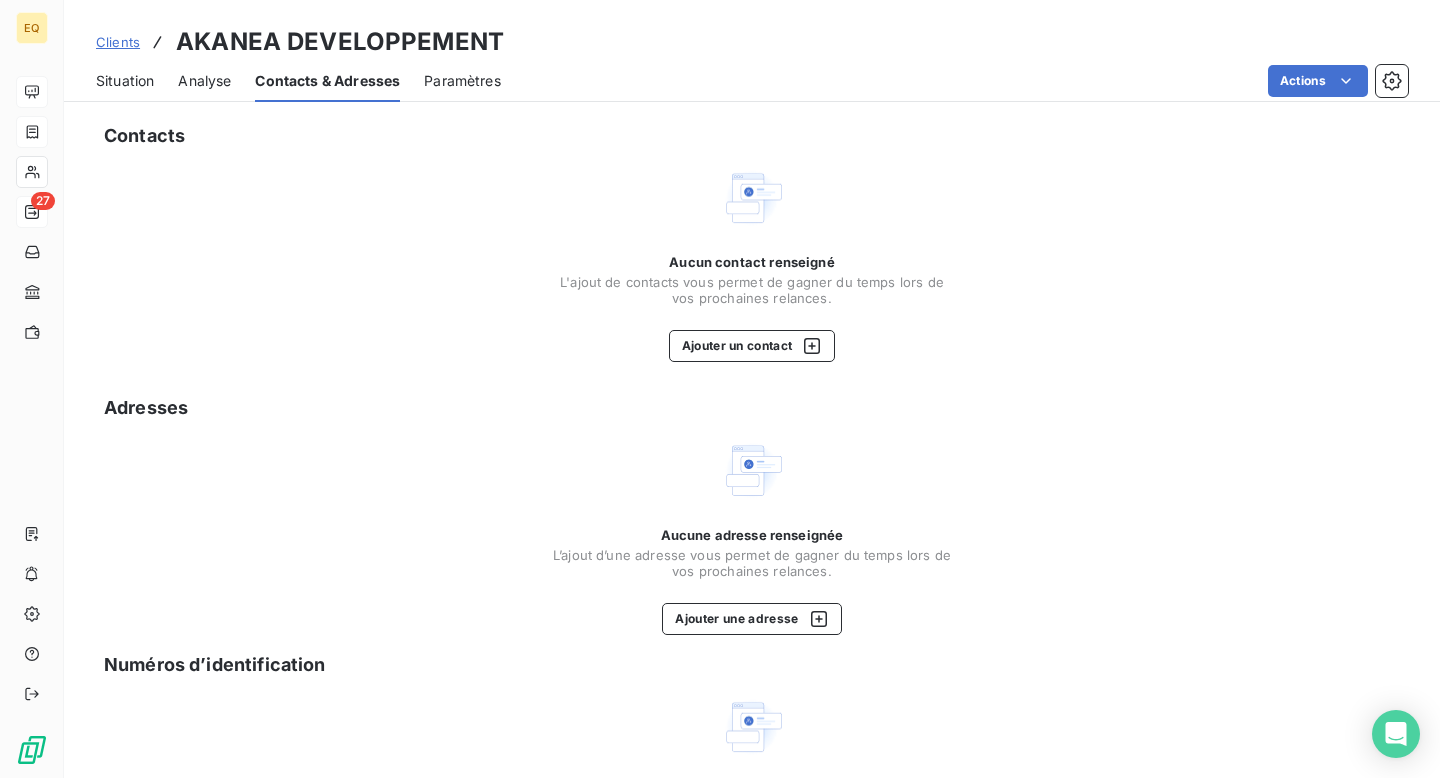 click on "Analyse" at bounding box center (204, 81) 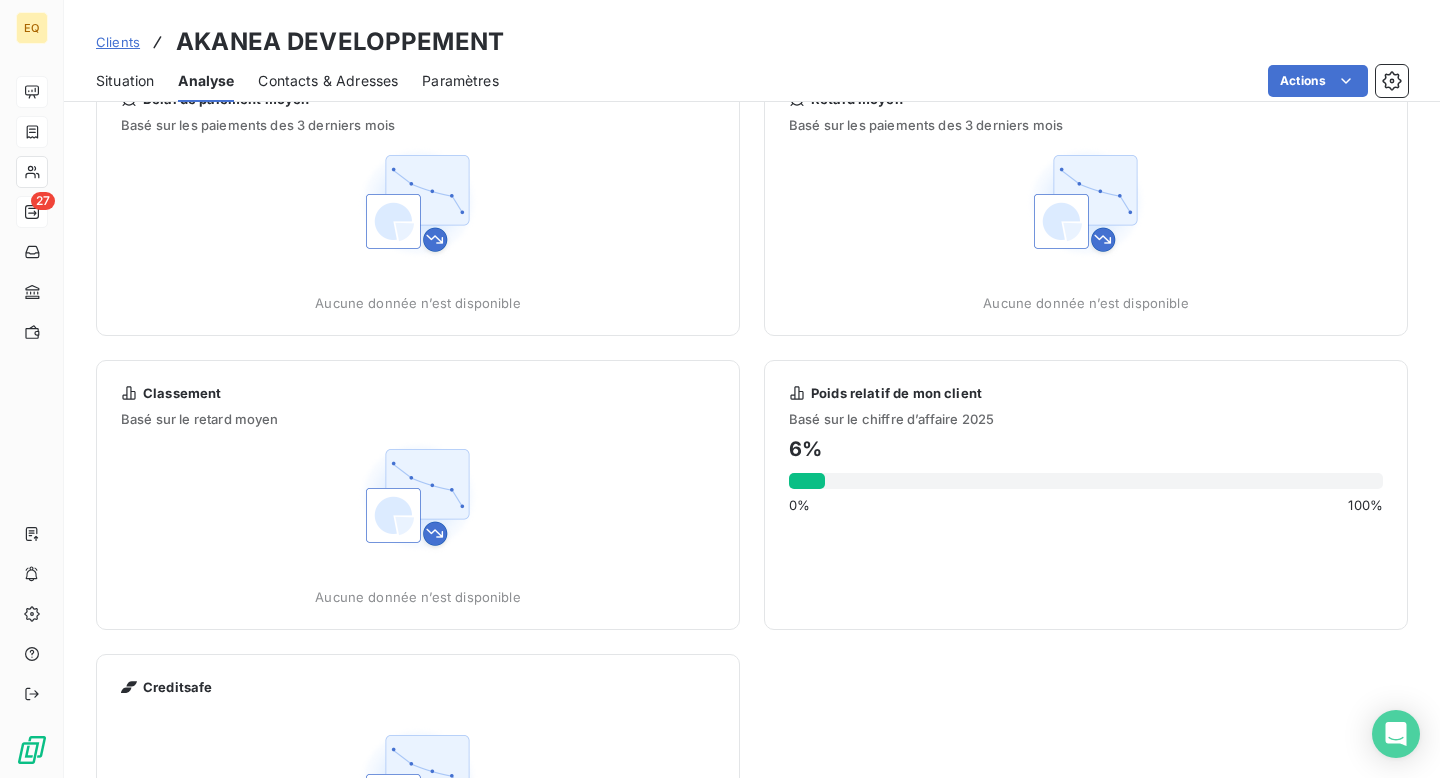 scroll, scrollTop: 77, scrollLeft: 0, axis: vertical 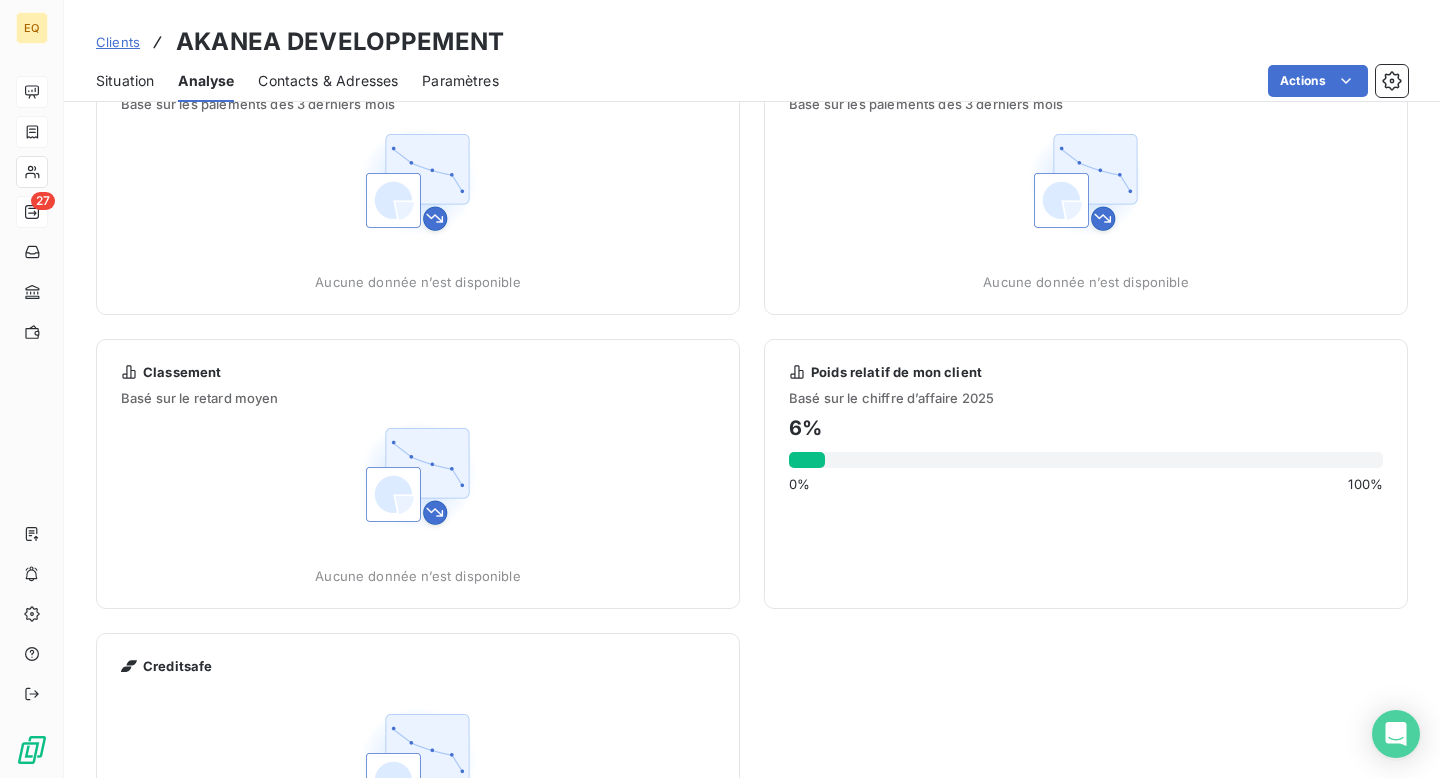 click on "Poids relatif de mon client Basé sur le chiffre d’affaire   2025 6 %   0 % 100 %" at bounding box center [1086, 474] 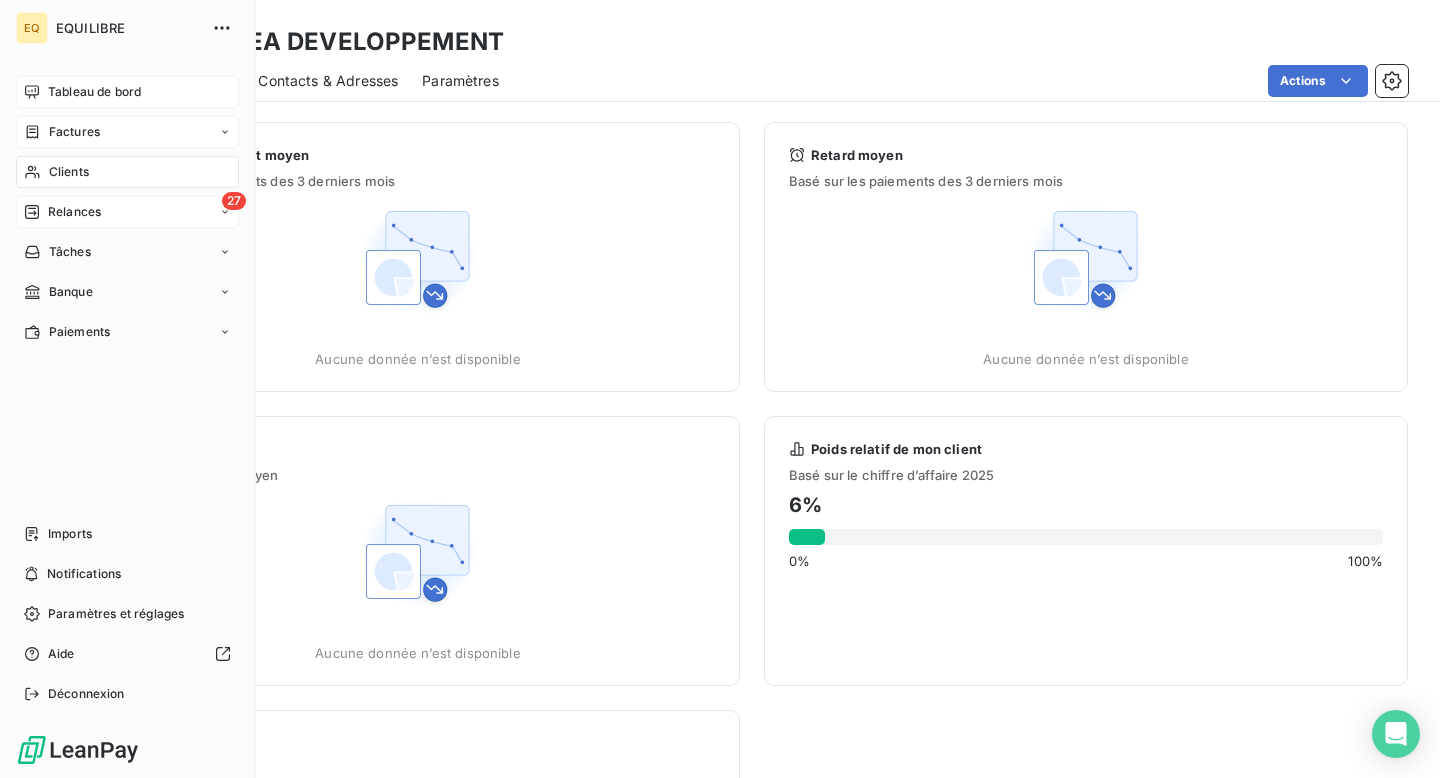 click on "Tableau de bord" at bounding box center [127, 92] 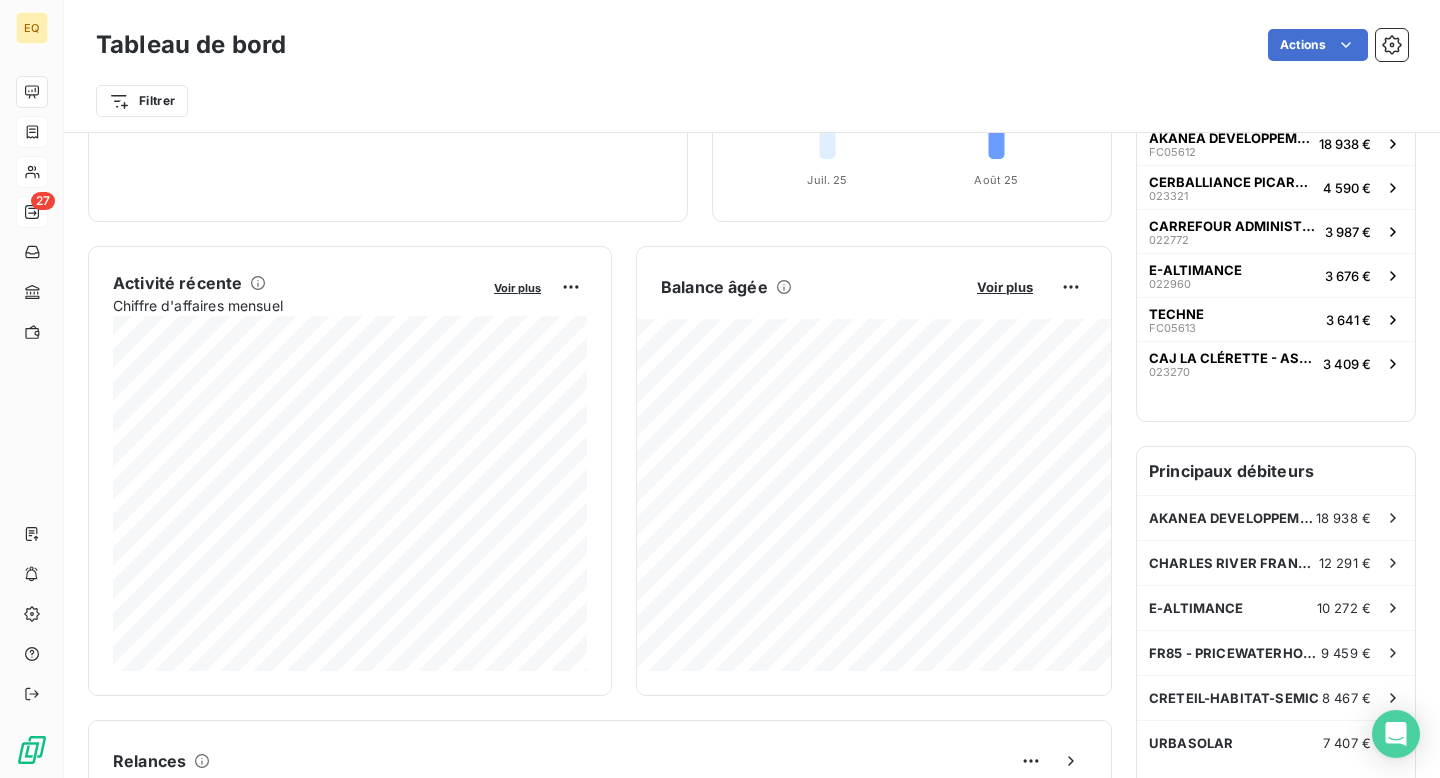 scroll, scrollTop: 341, scrollLeft: 0, axis: vertical 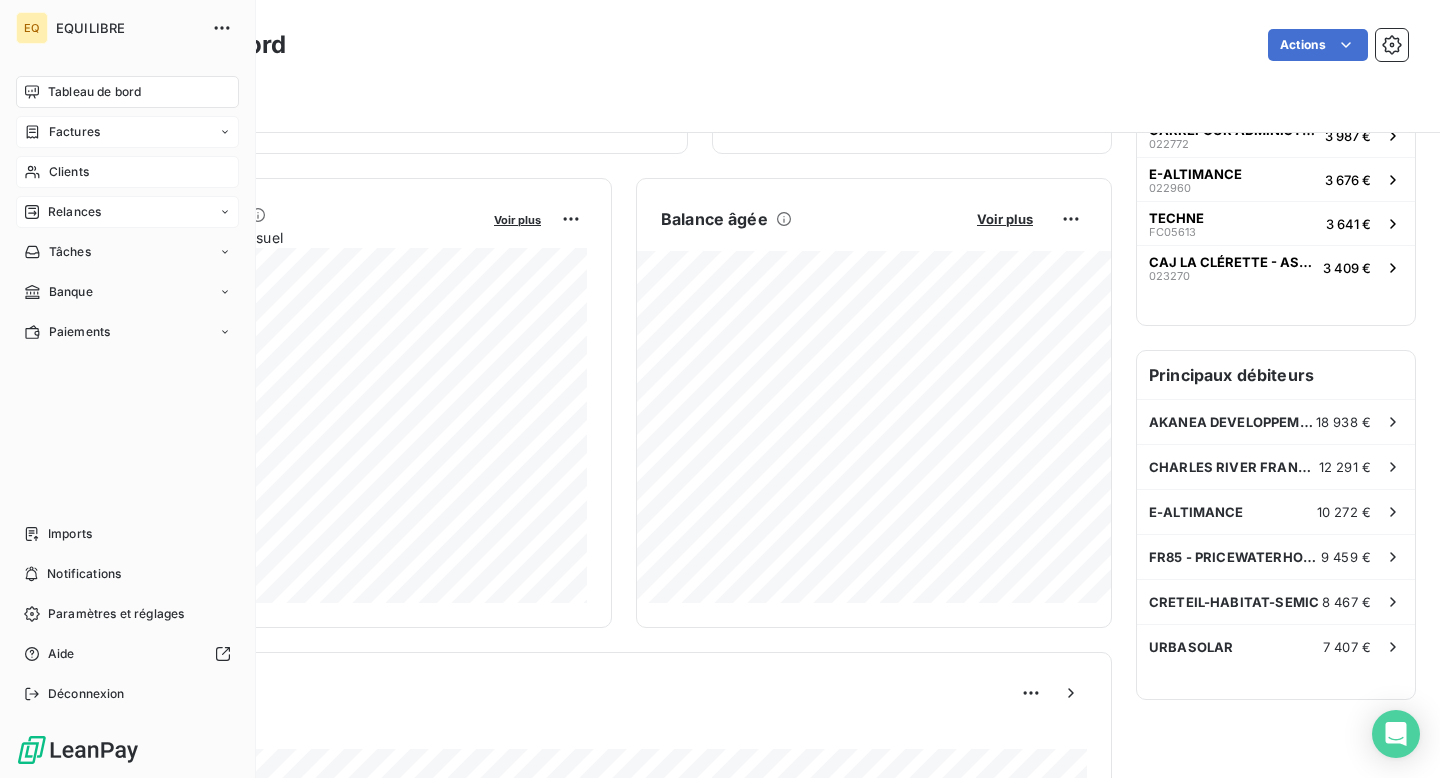 click on "Factures" at bounding box center [74, 132] 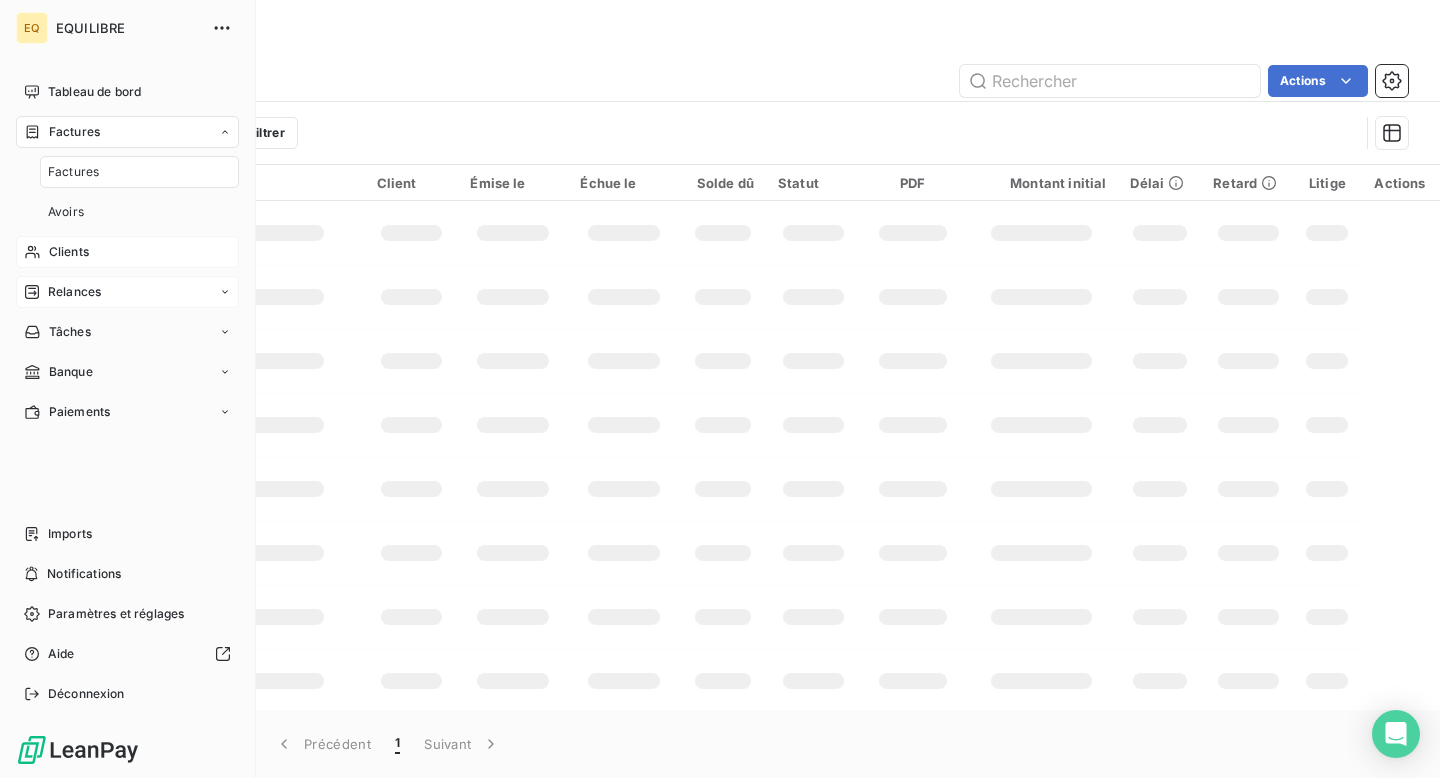 click on "Relances" at bounding box center [74, 292] 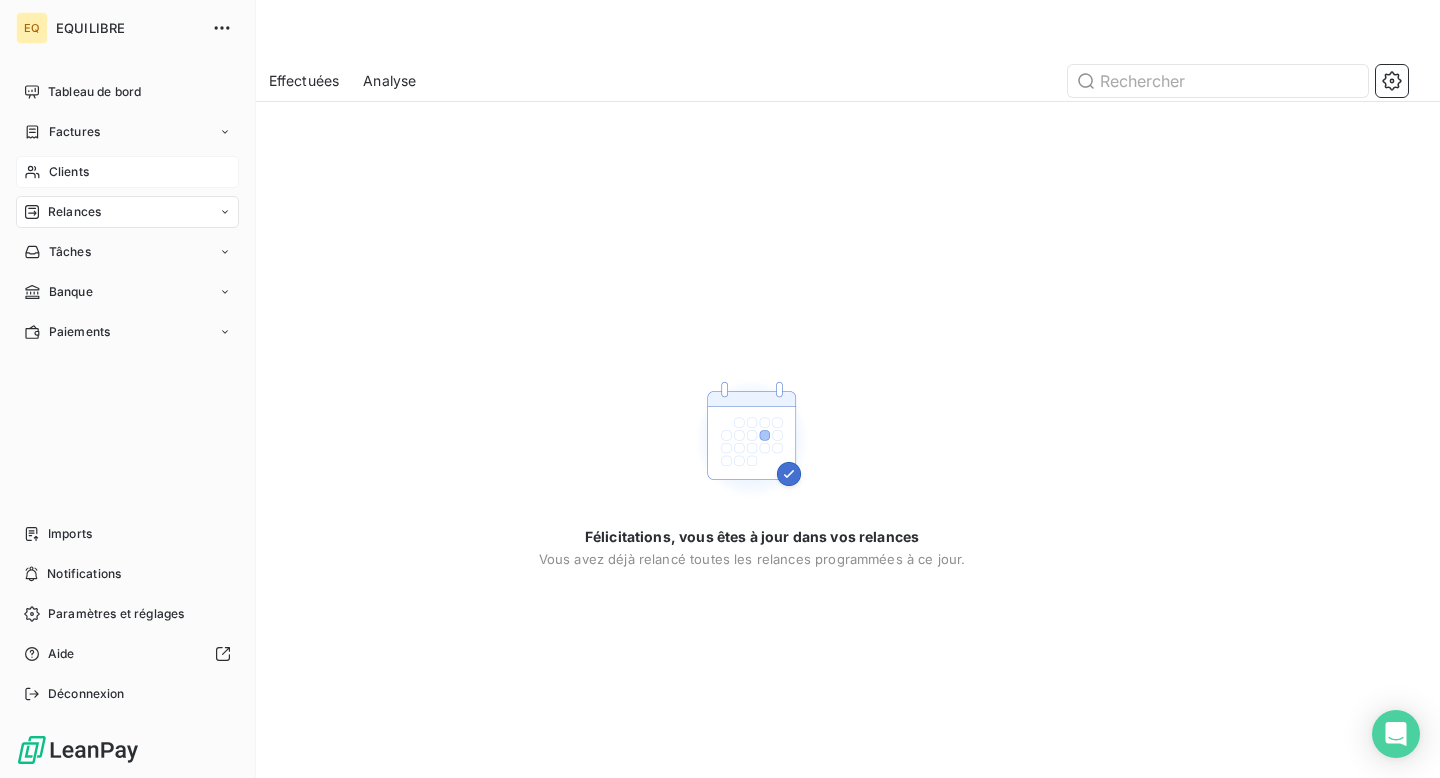 click on "Relances" at bounding box center [127, 212] 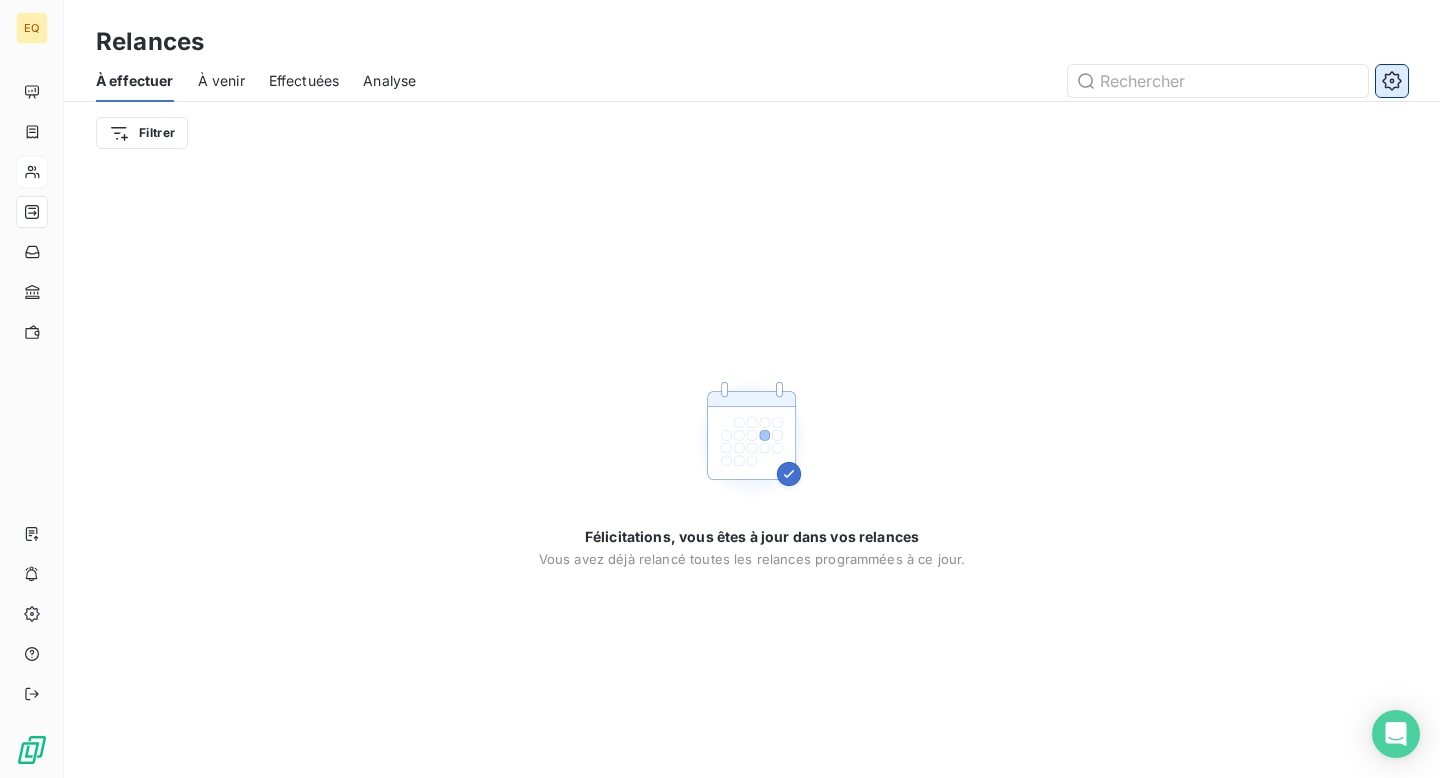 click 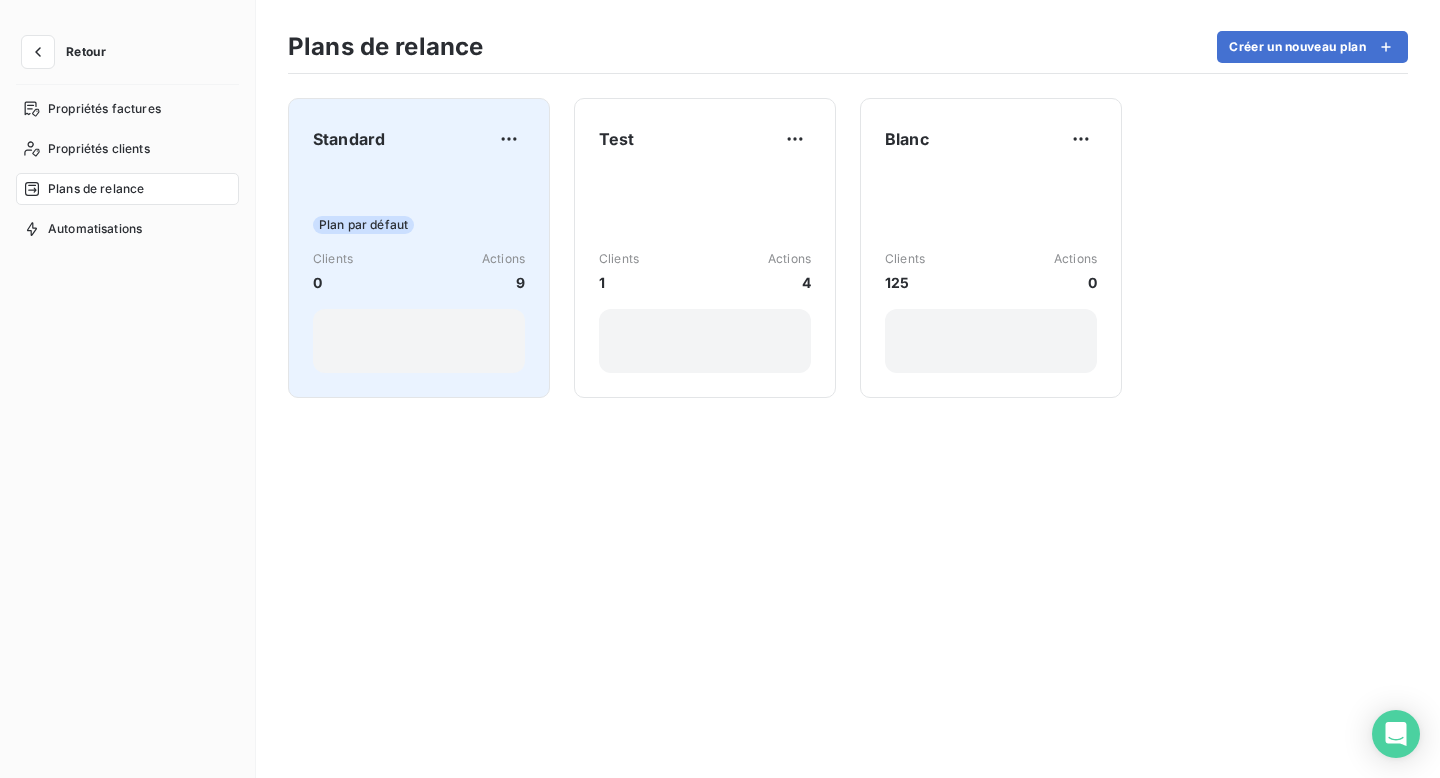 click at bounding box center [419, 341] 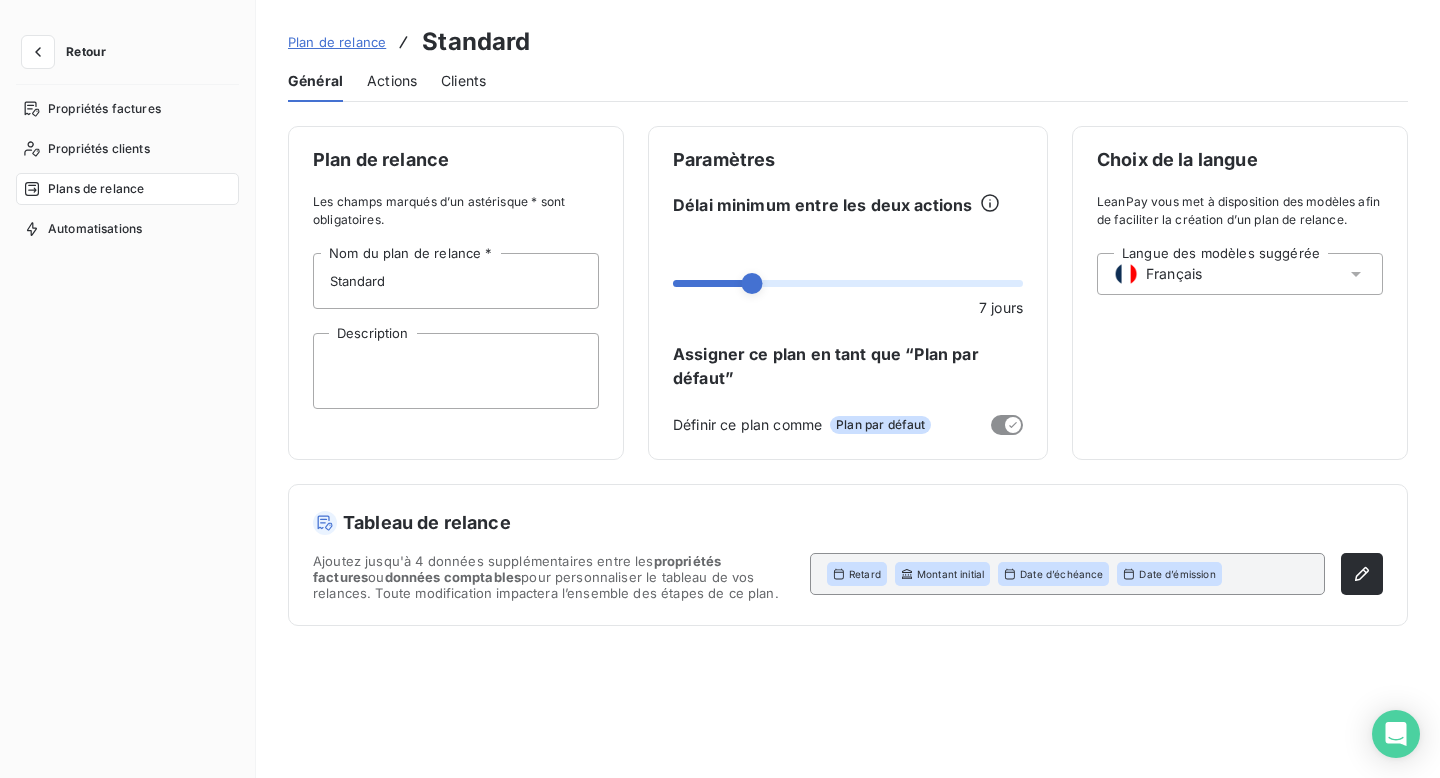 click on "Actions" at bounding box center (392, 81) 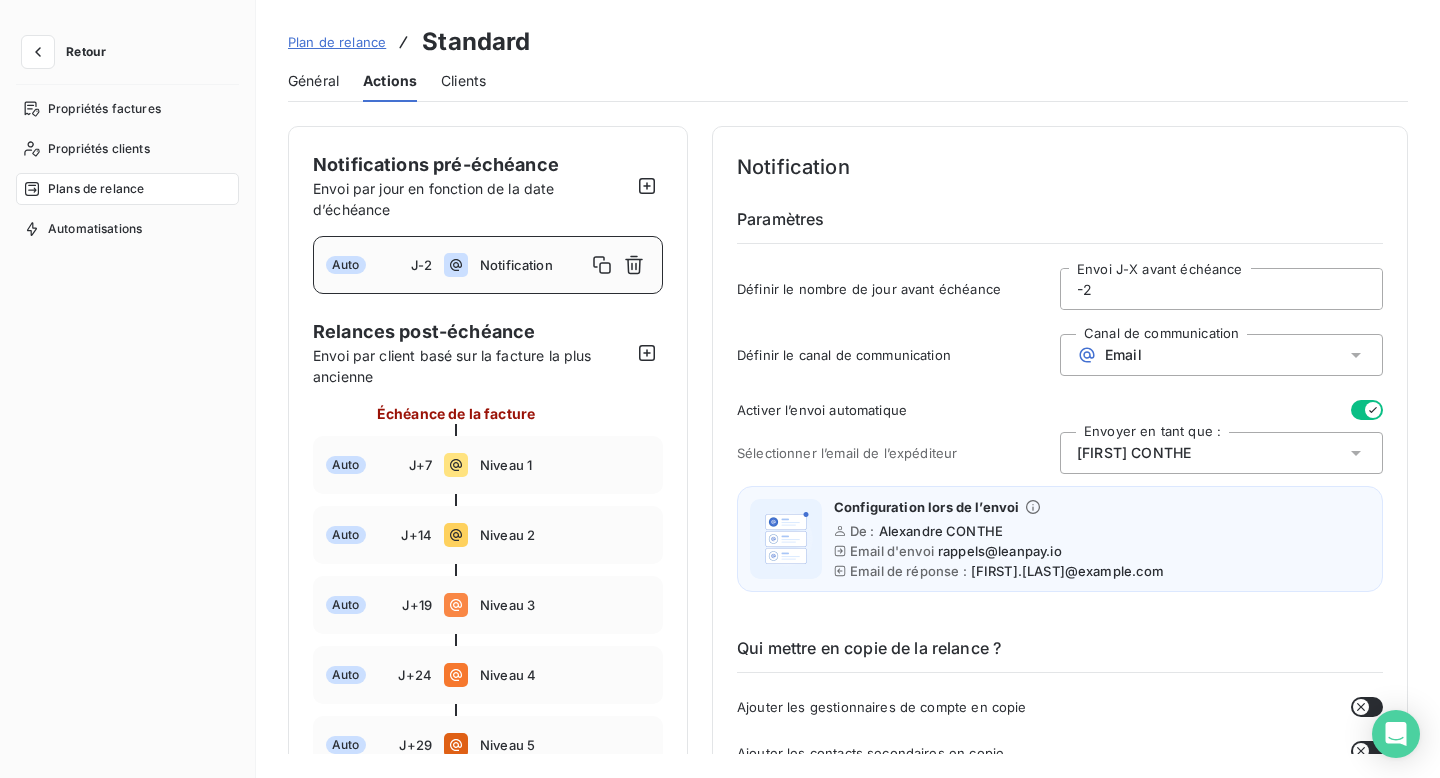 click on "Alexandre   CONTHE" at bounding box center (1134, 453) 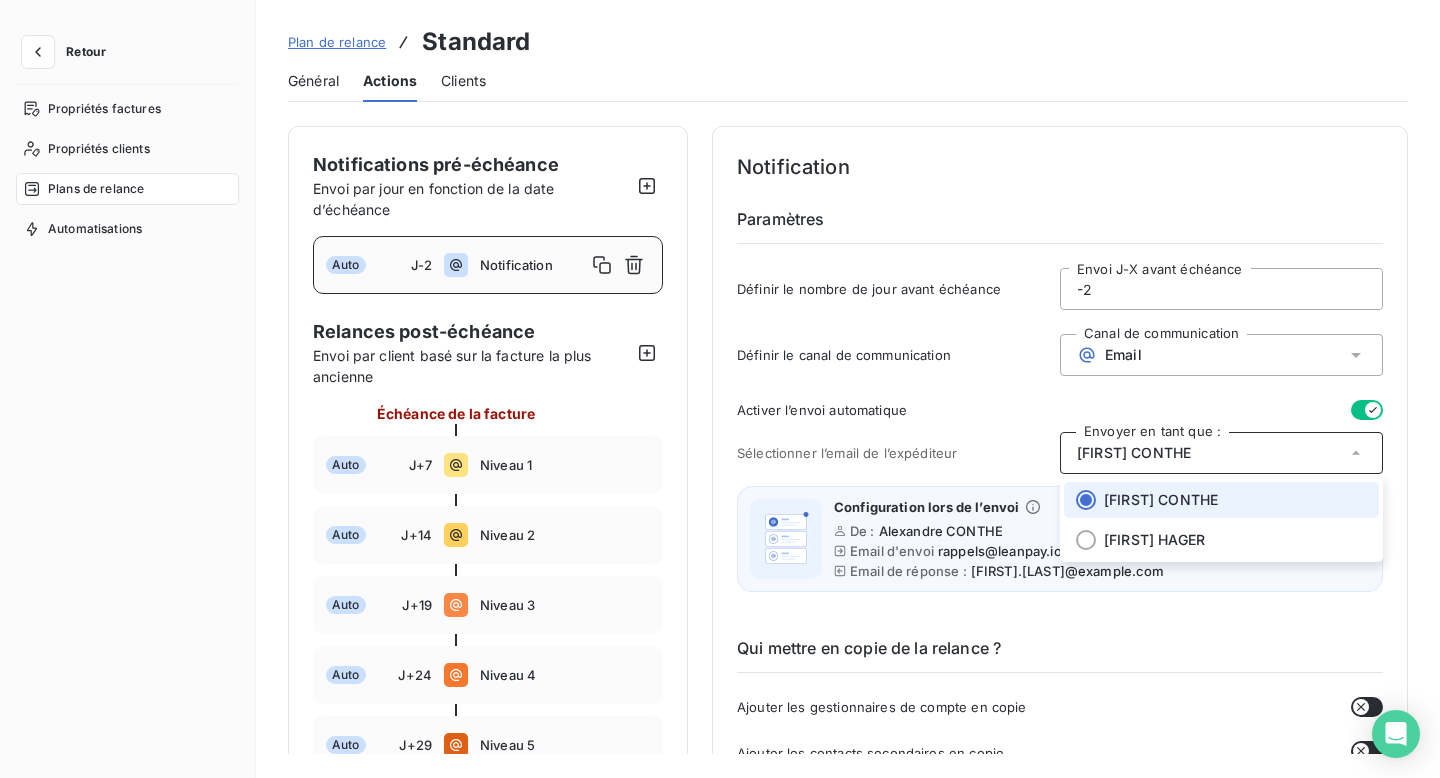 click on "Définir le canal de communication Canal de communication Email" at bounding box center (1060, 361) 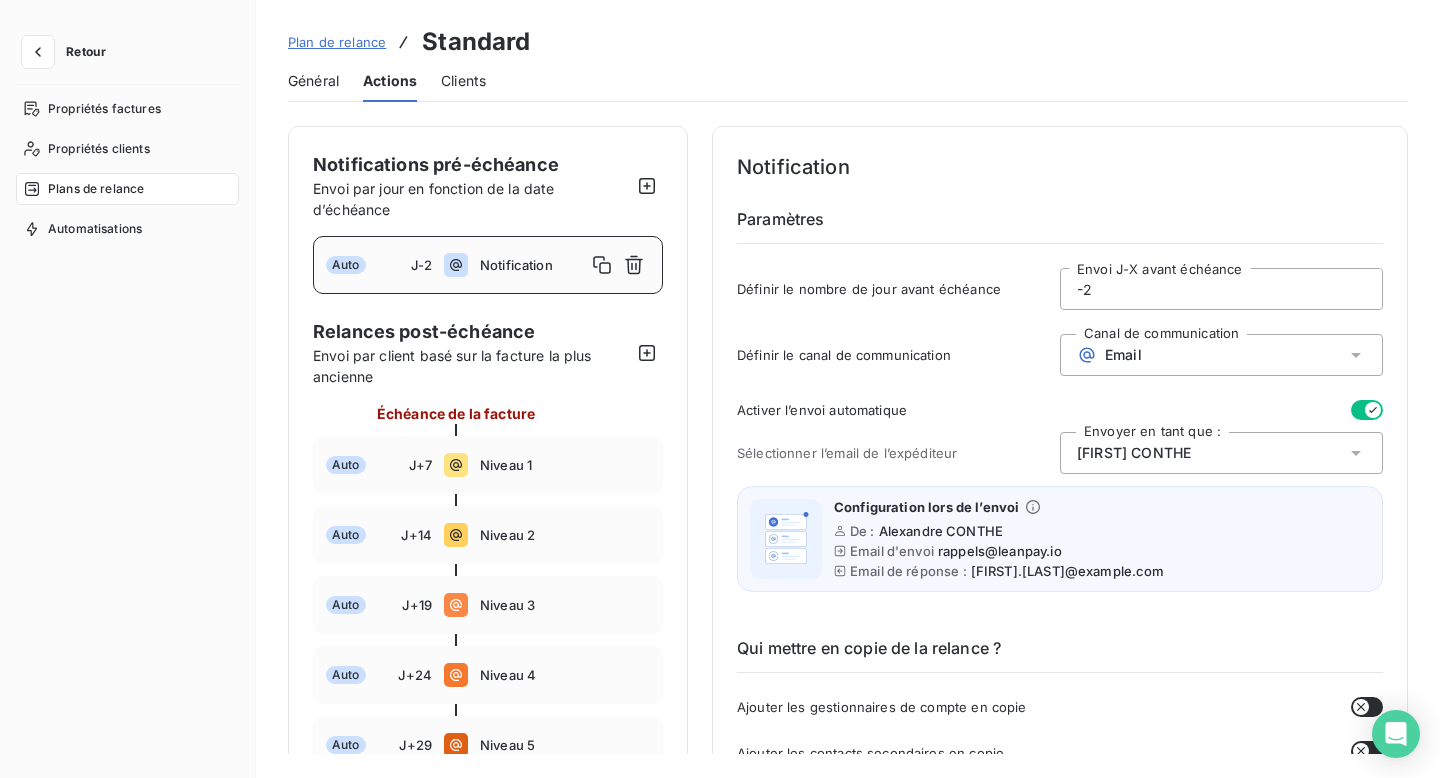 click on "Sélectionner l’email de l’expéditeur" at bounding box center [898, 453] 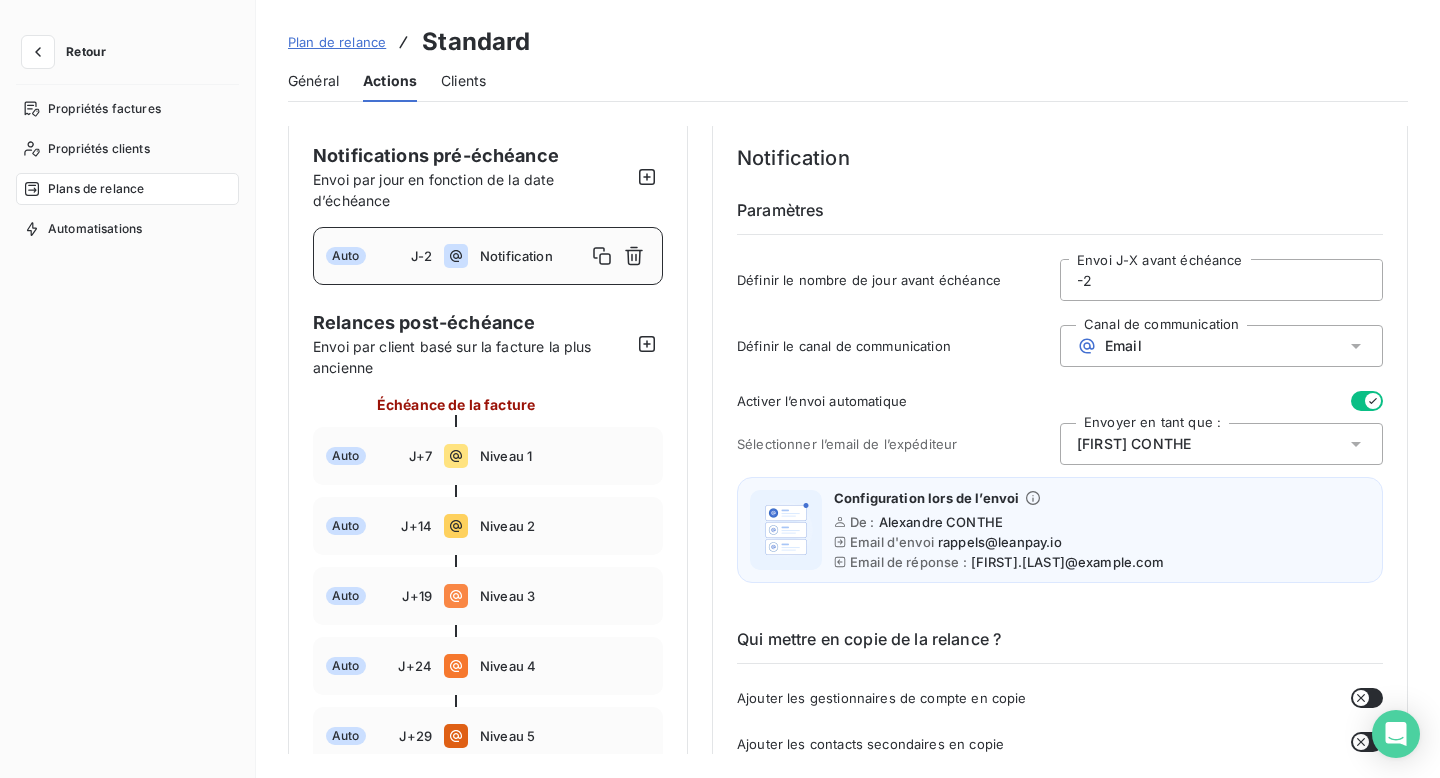 scroll, scrollTop: 0, scrollLeft: 0, axis: both 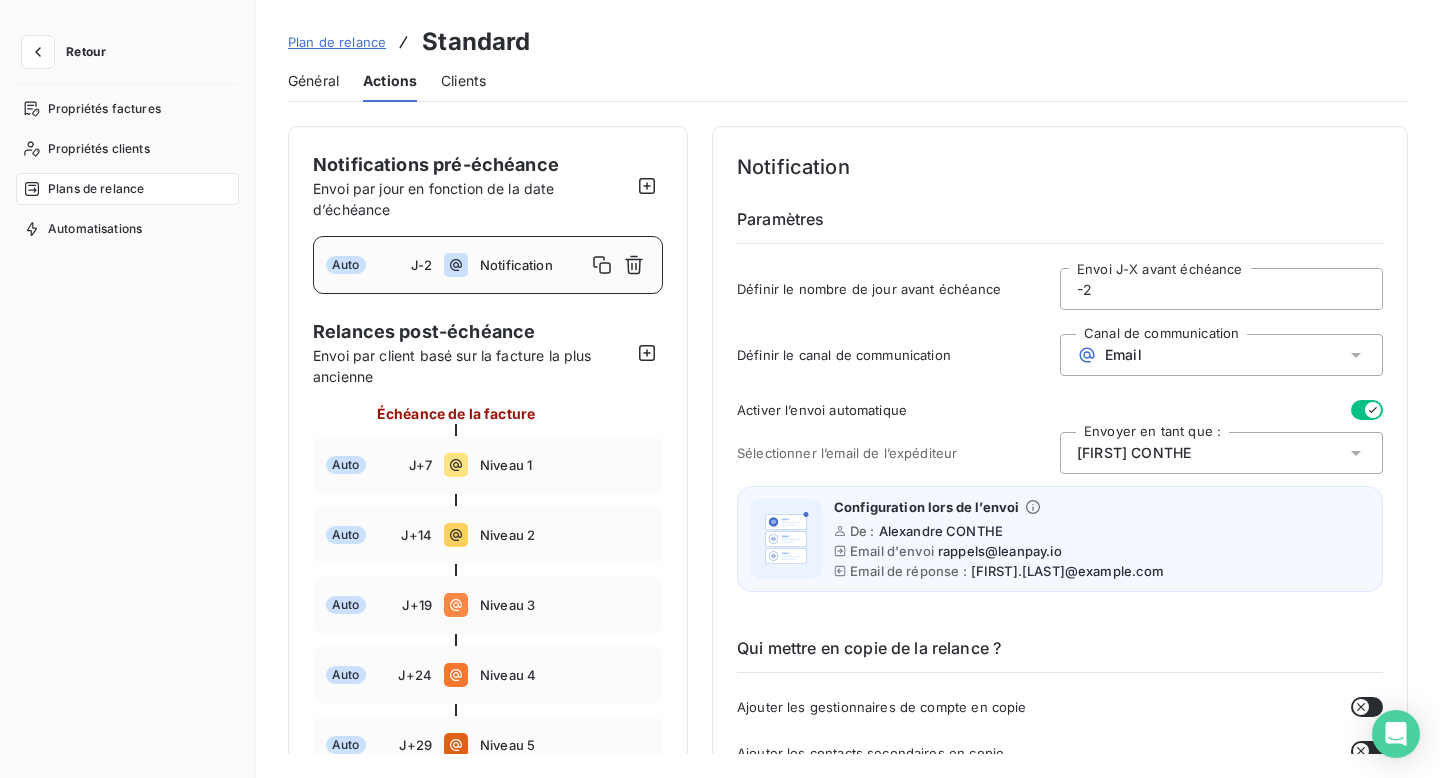 click on "Email" at bounding box center (1221, 355) 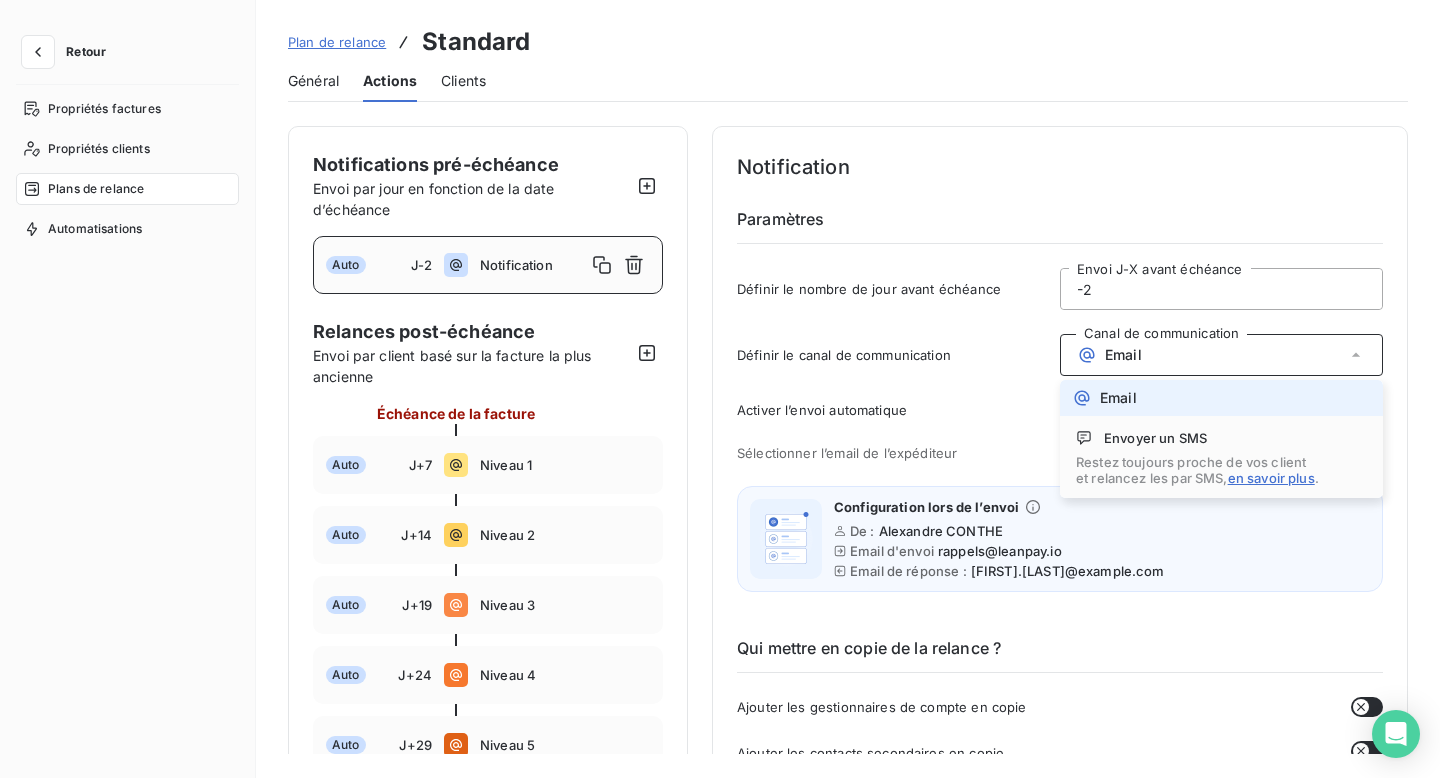 click on "Définir le canal de communication" at bounding box center (898, 355) 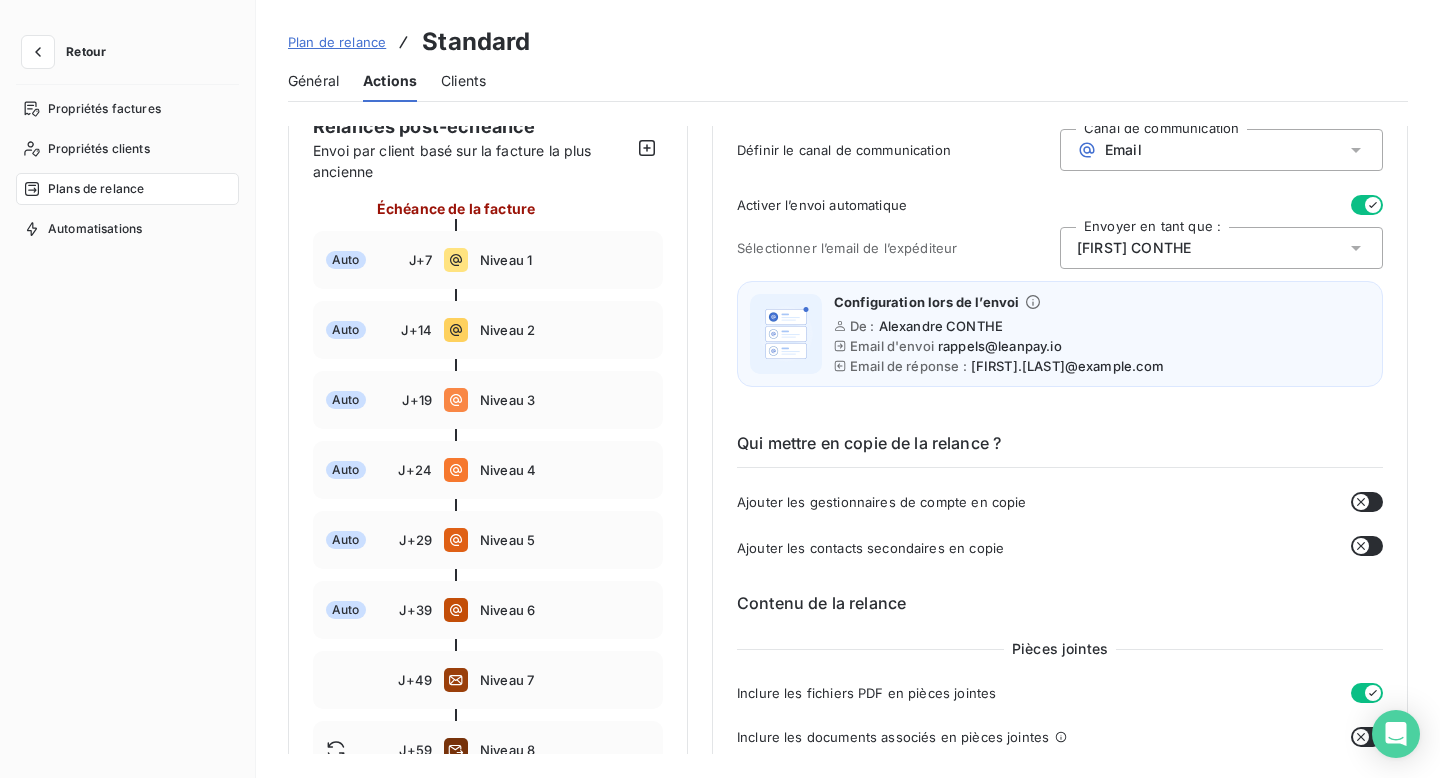 scroll, scrollTop: 313, scrollLeft: 0, axis: vertical 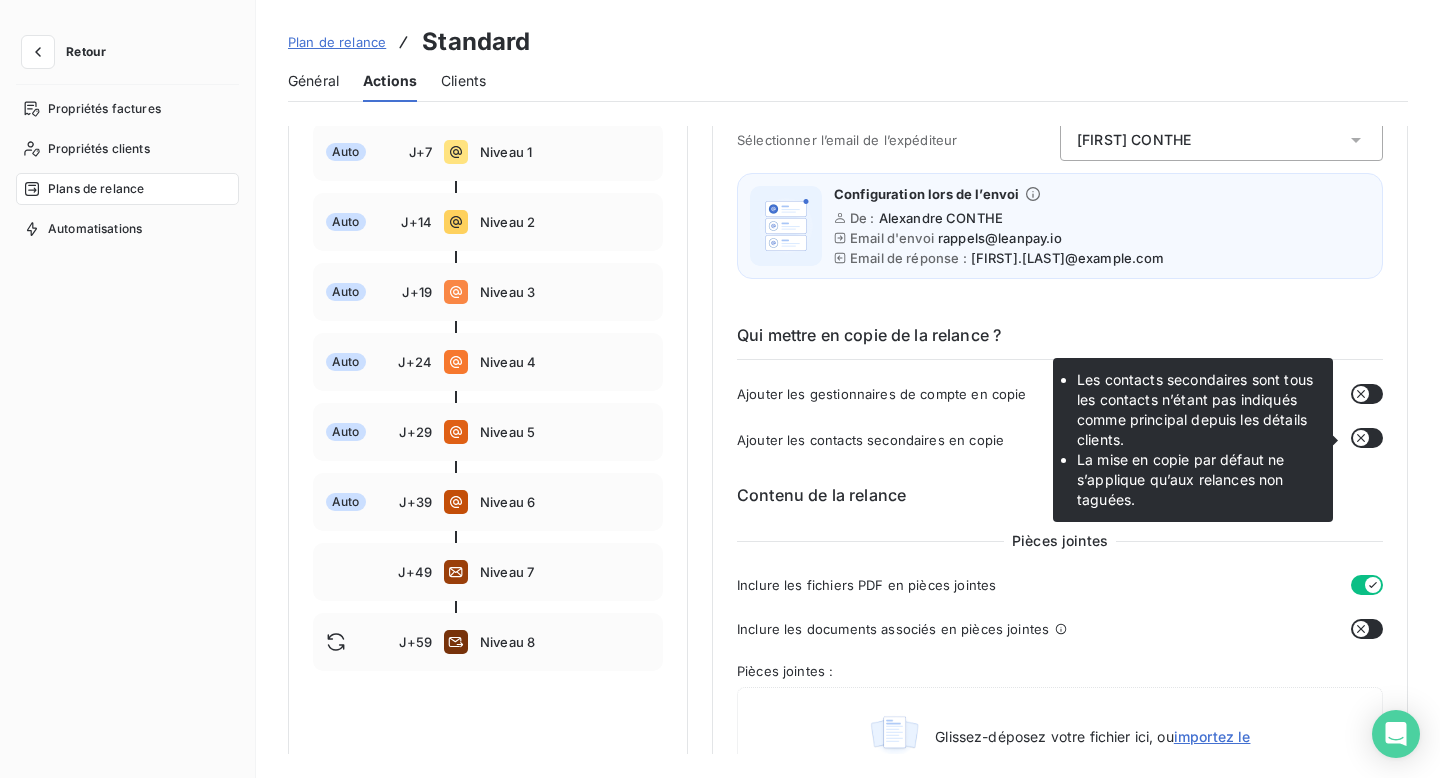 click at bounding box center (1367, 438) 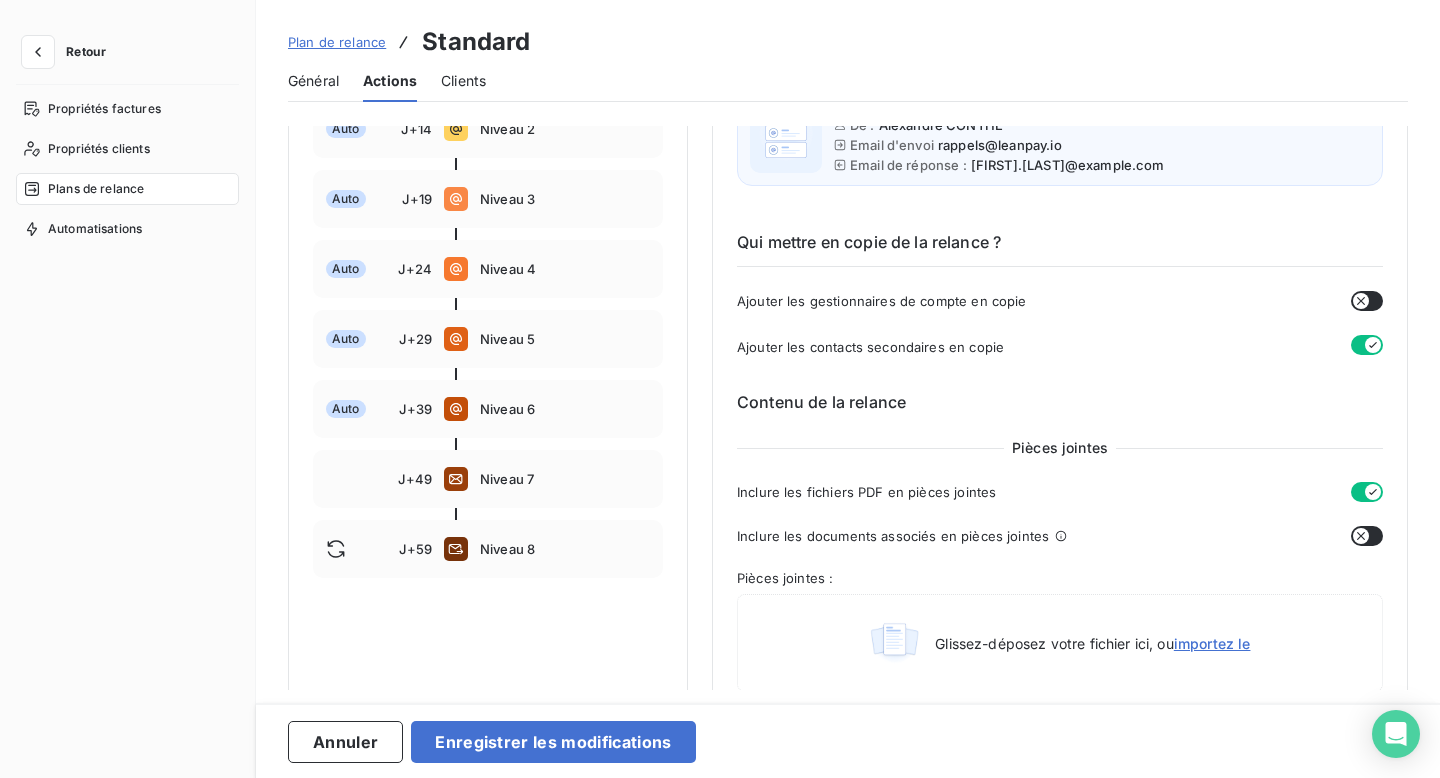 scroll, scrollTop: 424, scrollLeft: 0, axis: vertical 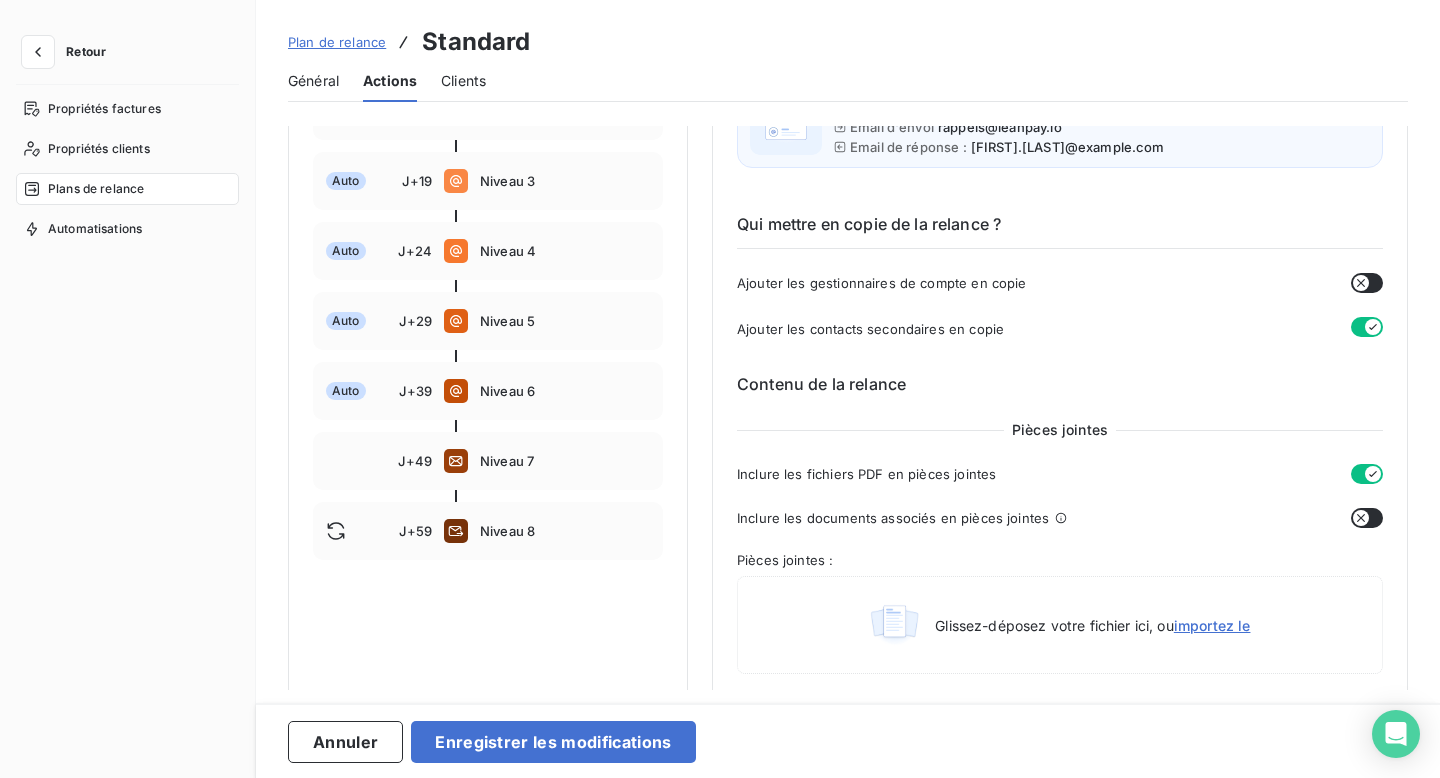 click at bounding box center (1367, 327) 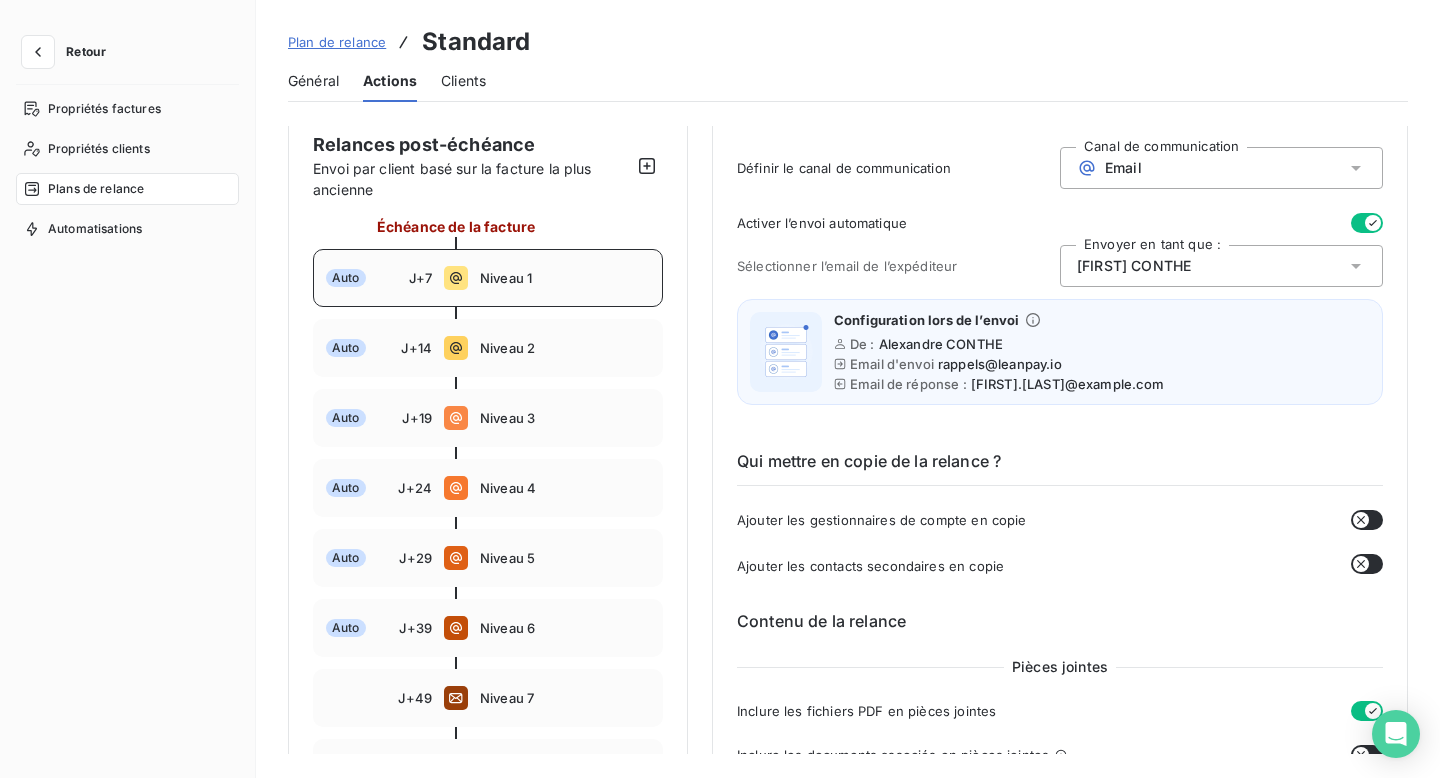 scroll, scrollTop: 180, scrollLeft: 0, axis: vertical 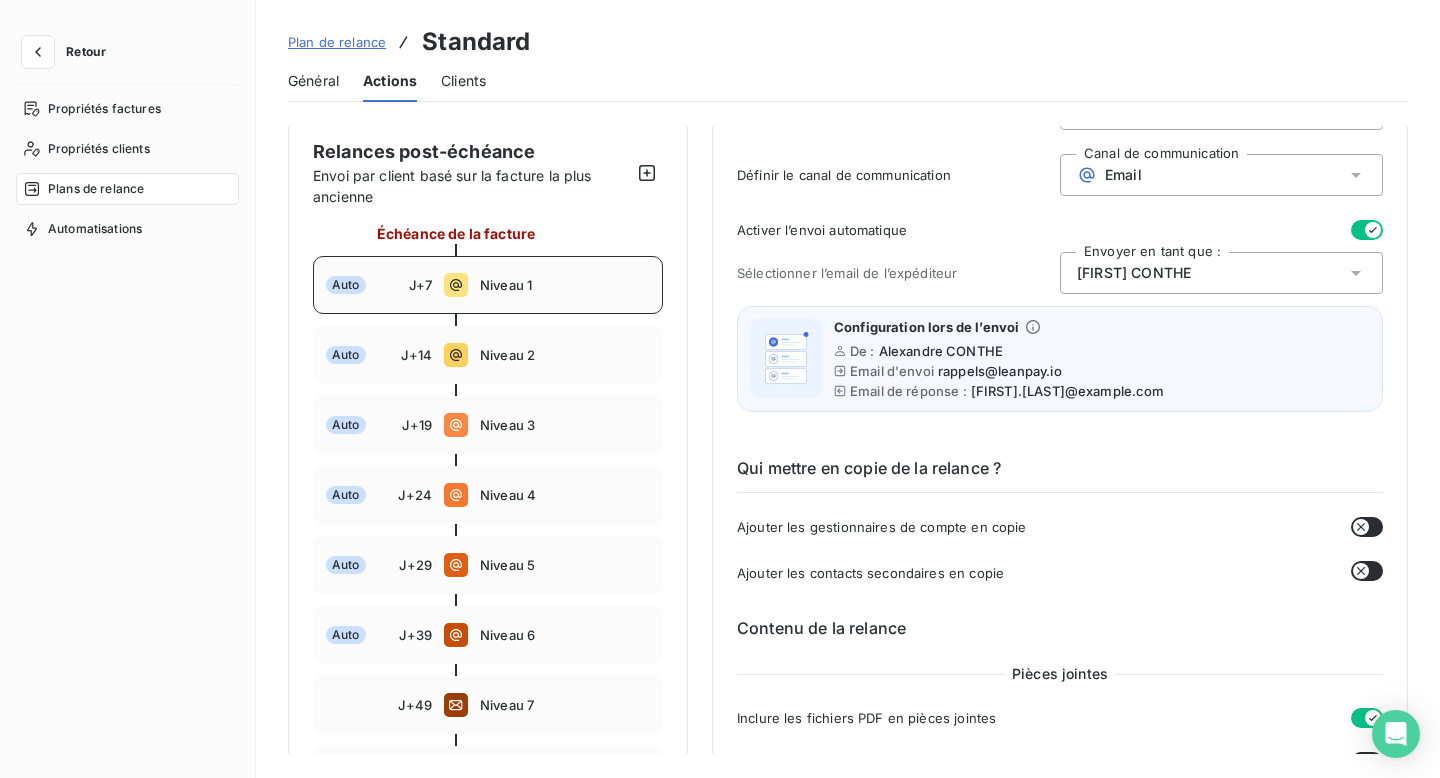 click on "Niveau 1" at bounding box center [565, 285] 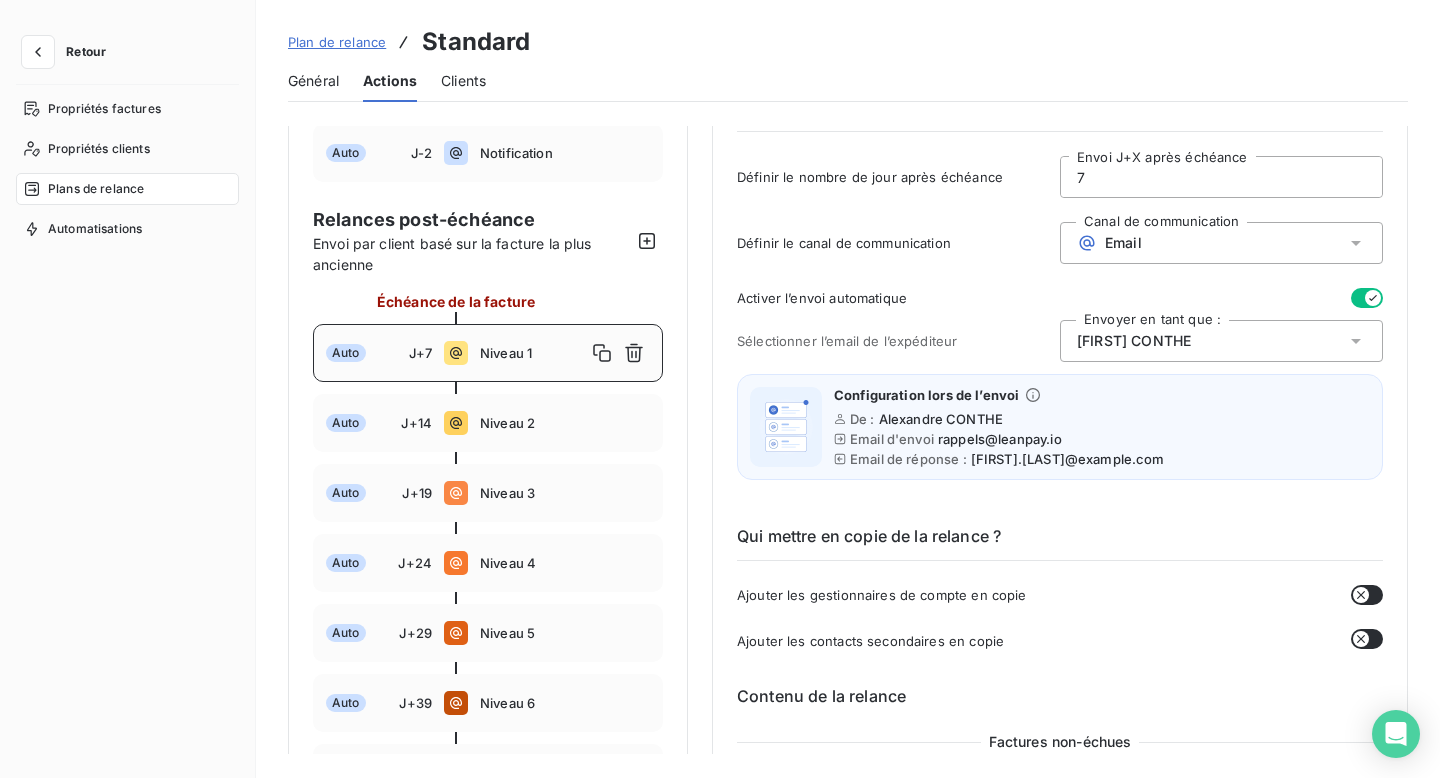 scroll, scrollTop: 102, scrollLeft: 0, axis: vertical 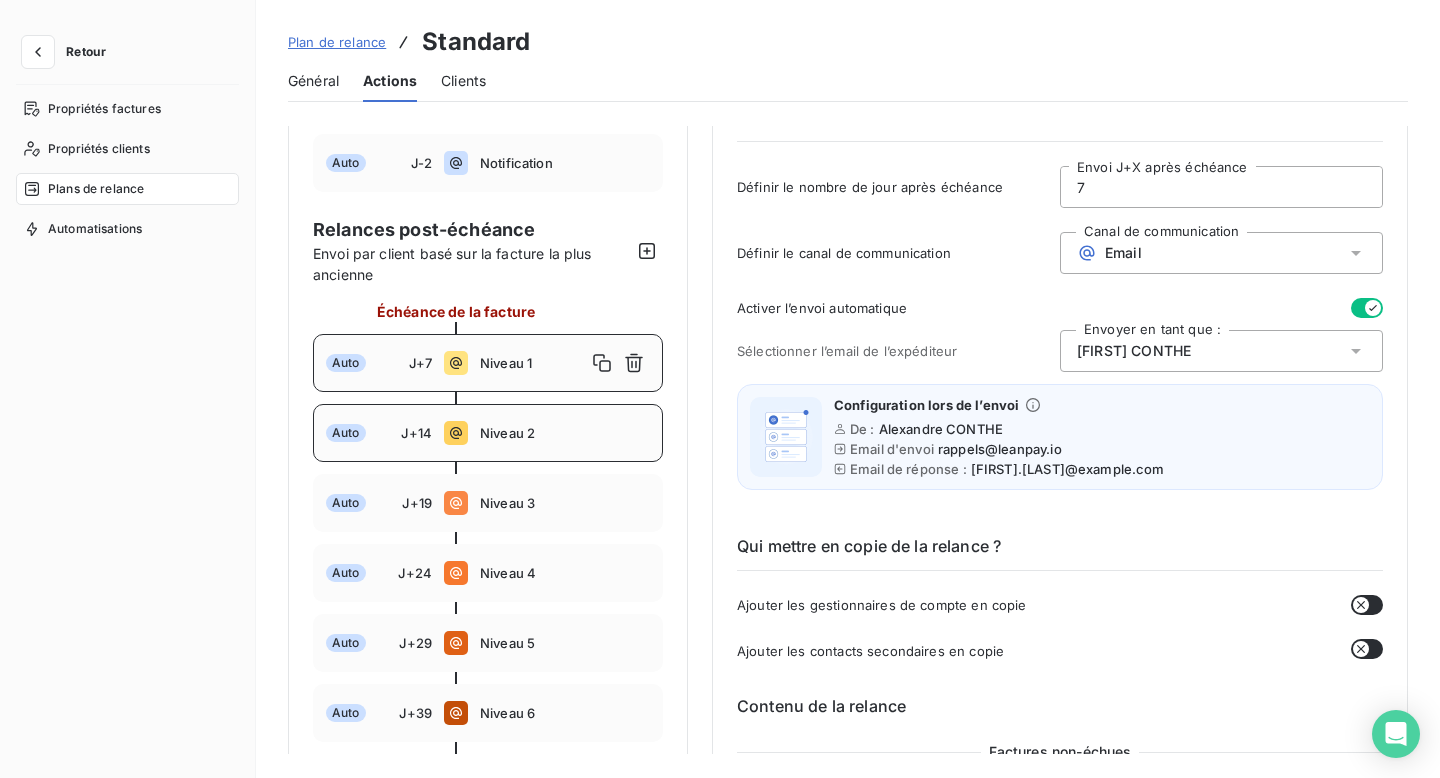 click on "Niveau 2" at bounding box center [565, 433] 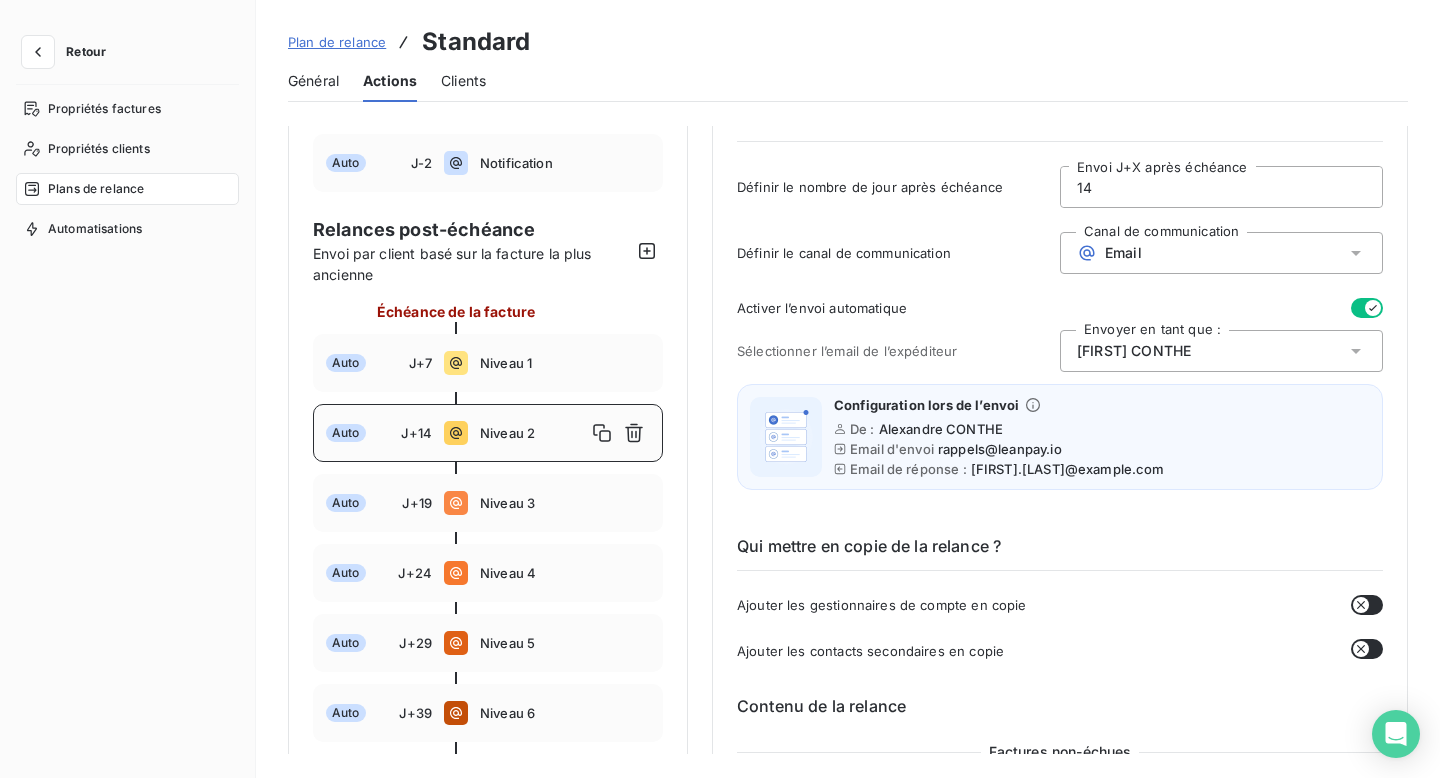 click on "Clients" at bounding box center [463, 81] 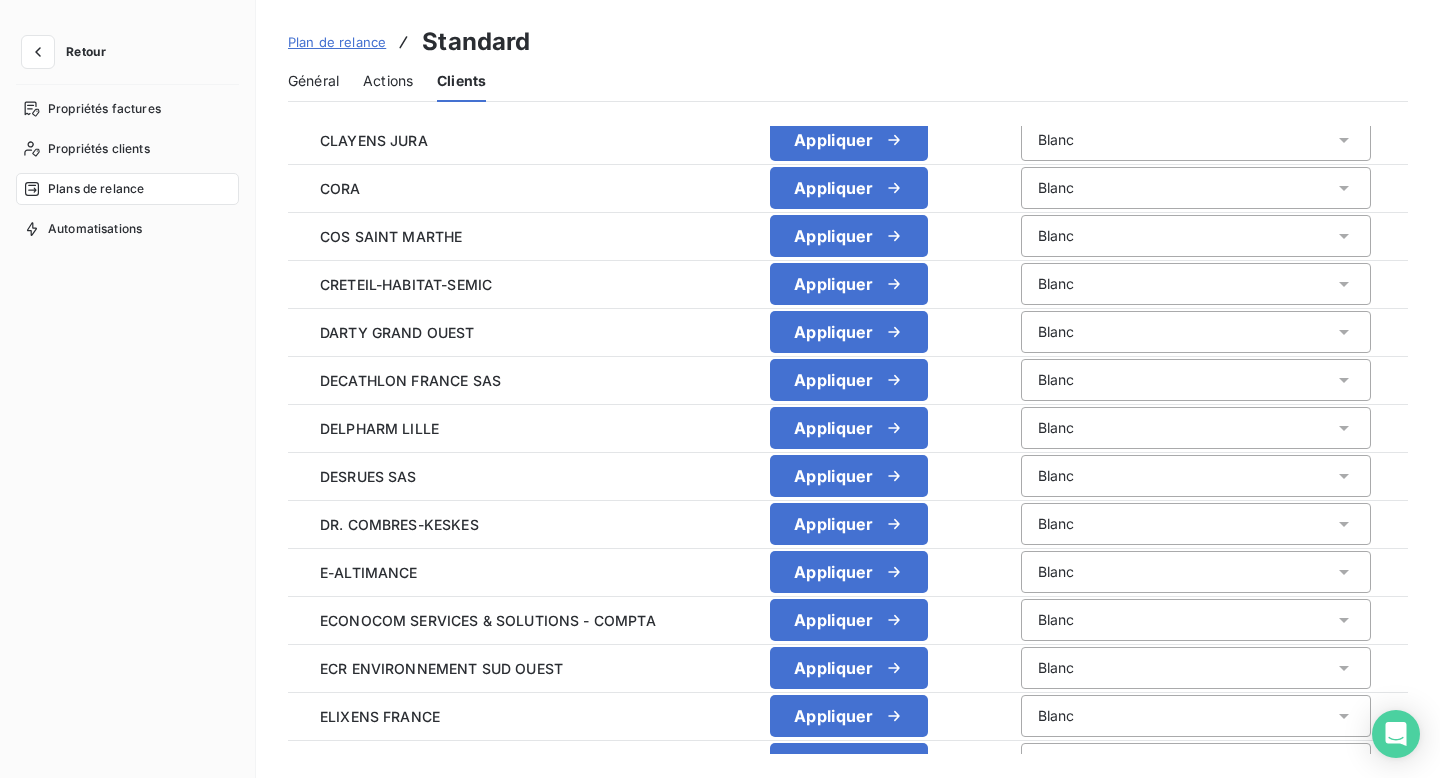 scroll, scrollTop: 1852, scrollLeft: 0, axis: vertical 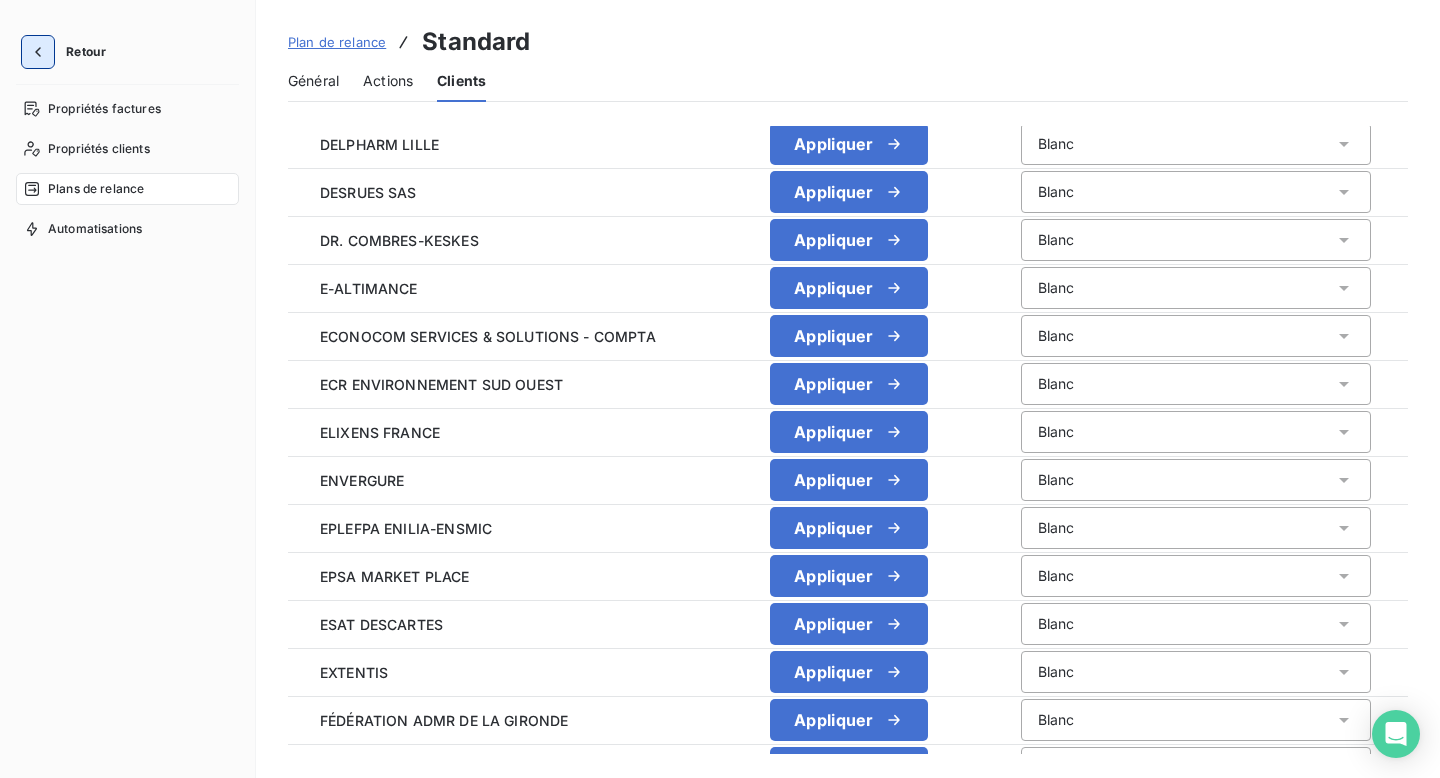 click 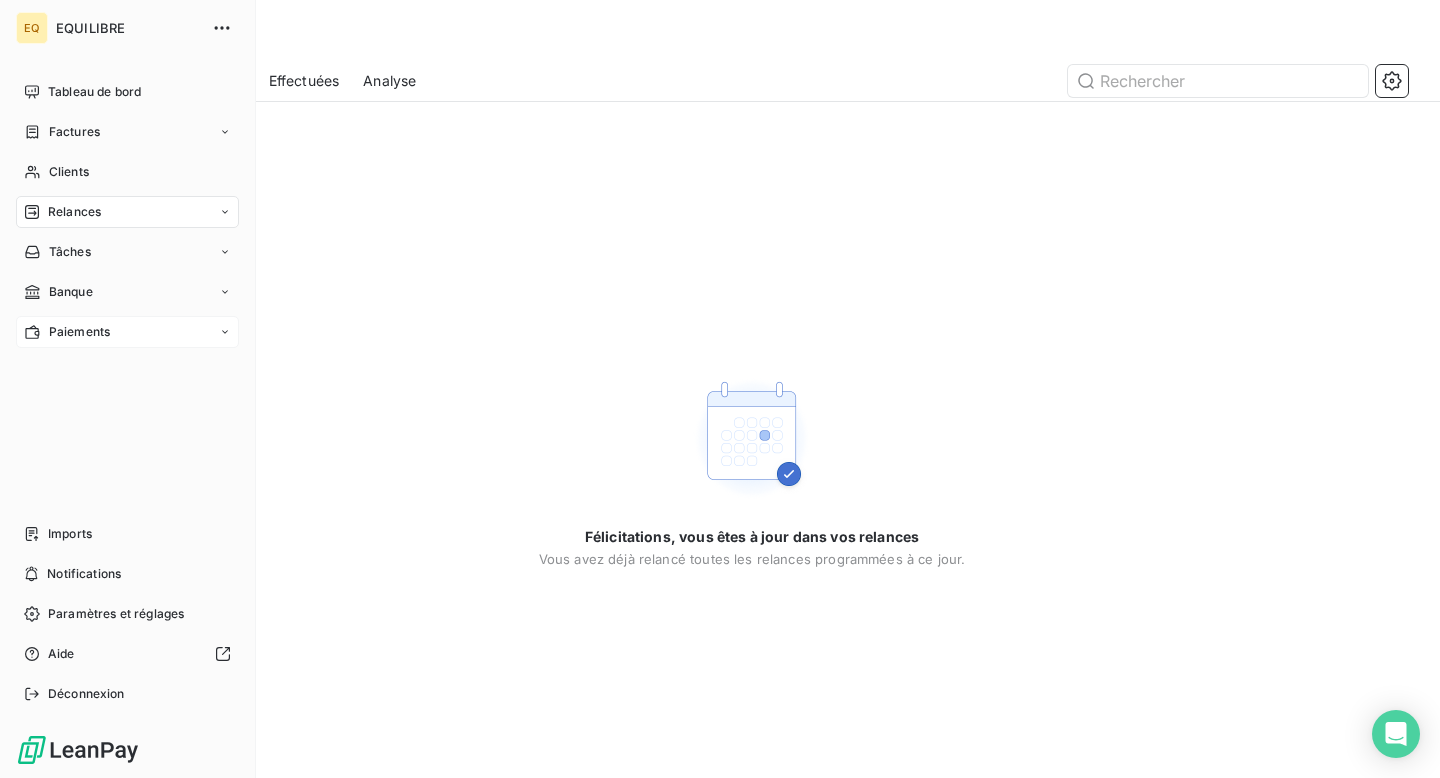 click on "Paiements" at bounding box center (79, 332) 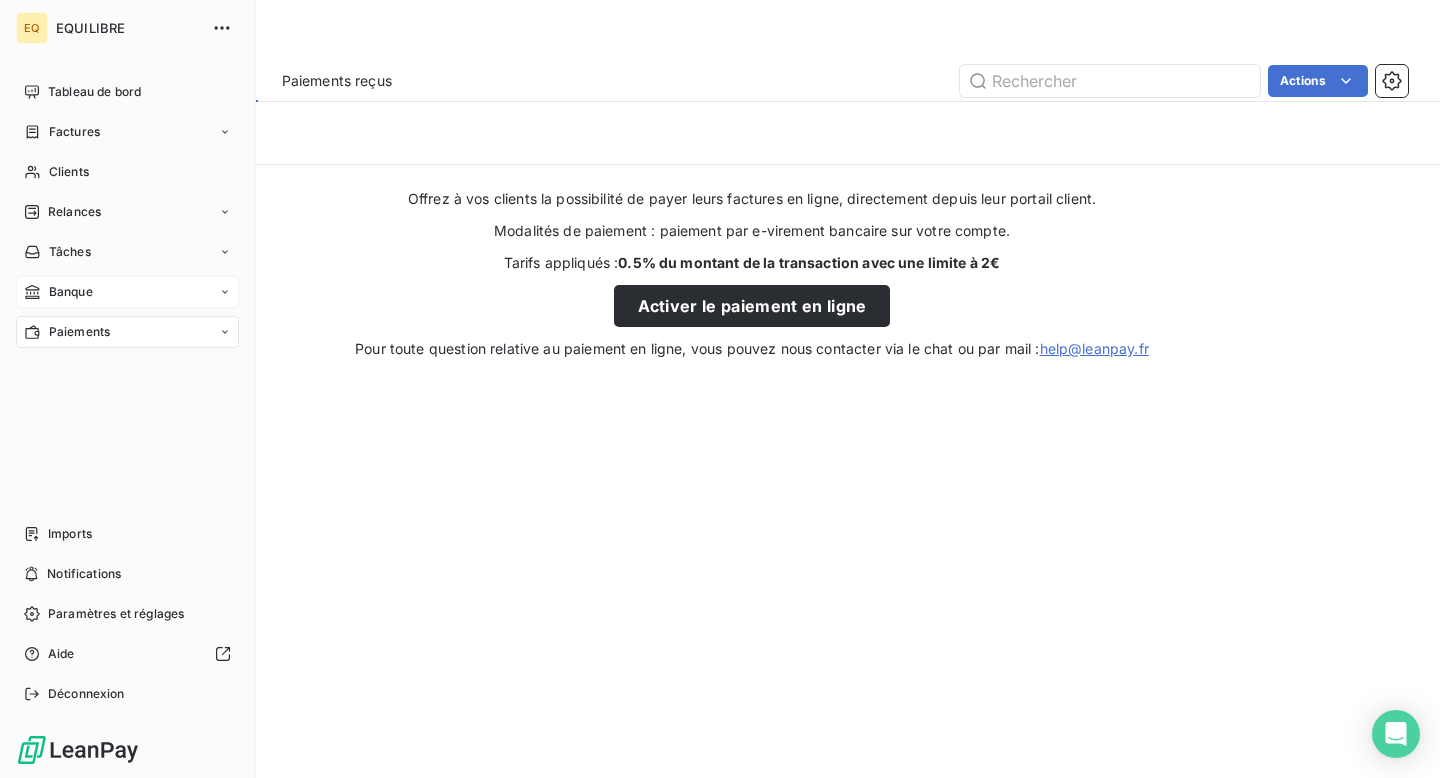 click on "Banque" at bounding box center [71, 292] 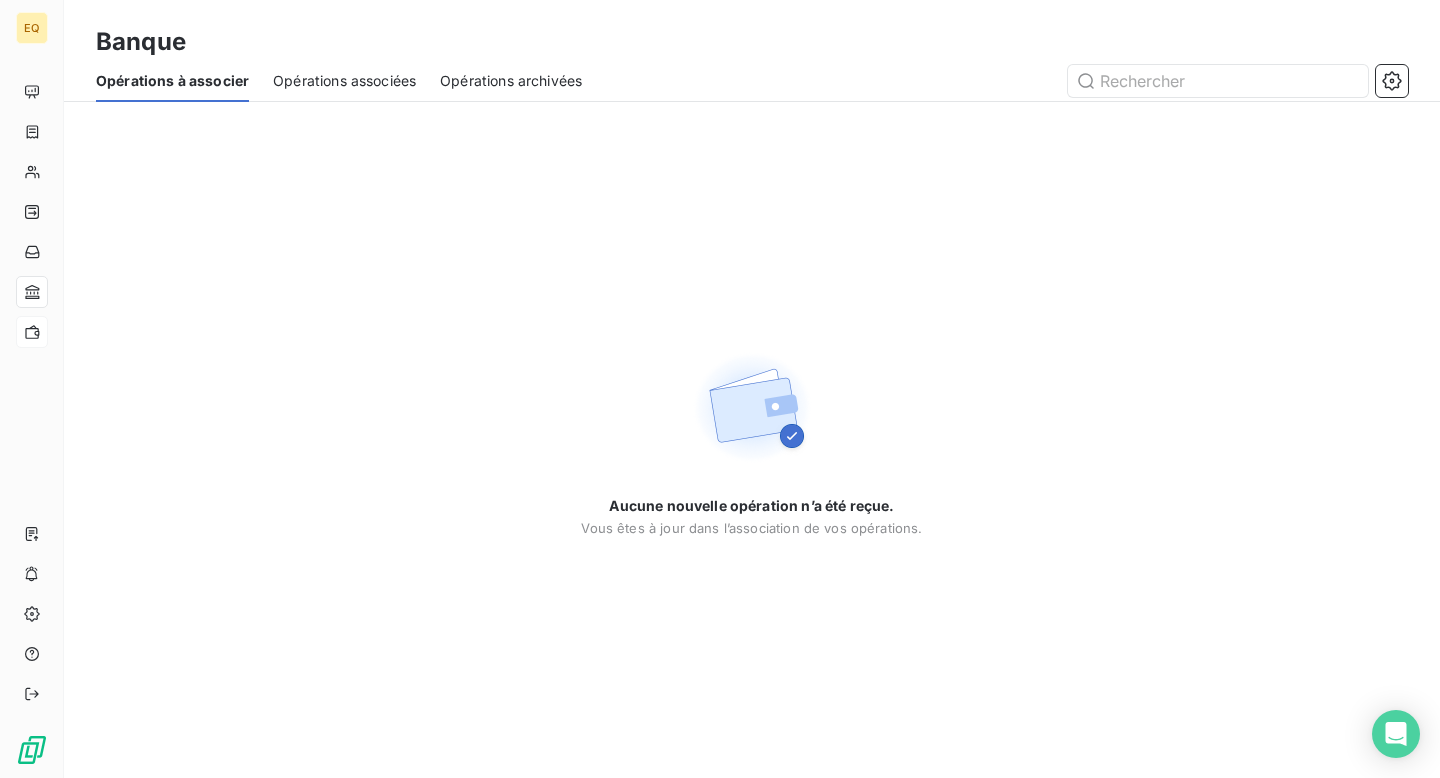 click on "Opérations associées" at bounding box center (344, 81) 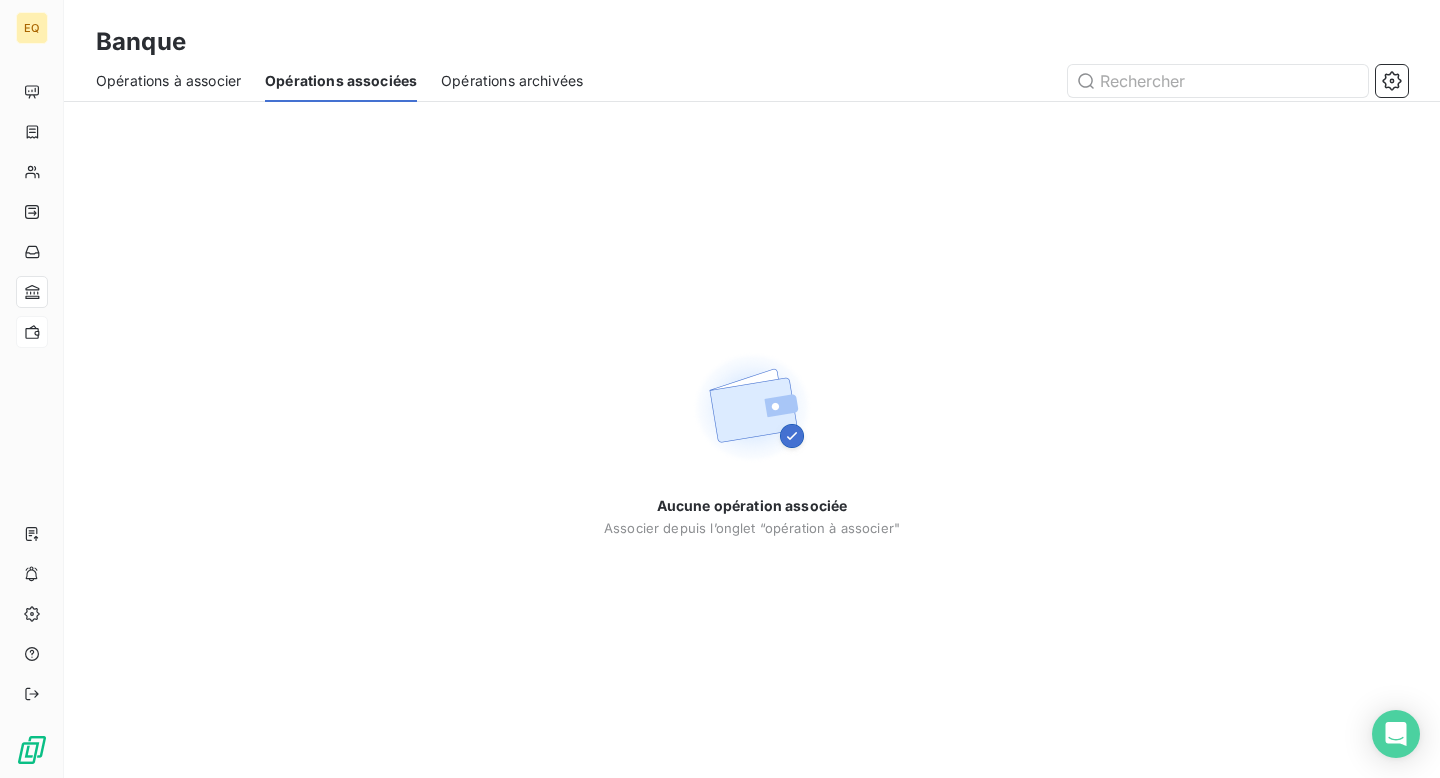 click on "Opérations archivées" at bounding box center (512, 81) 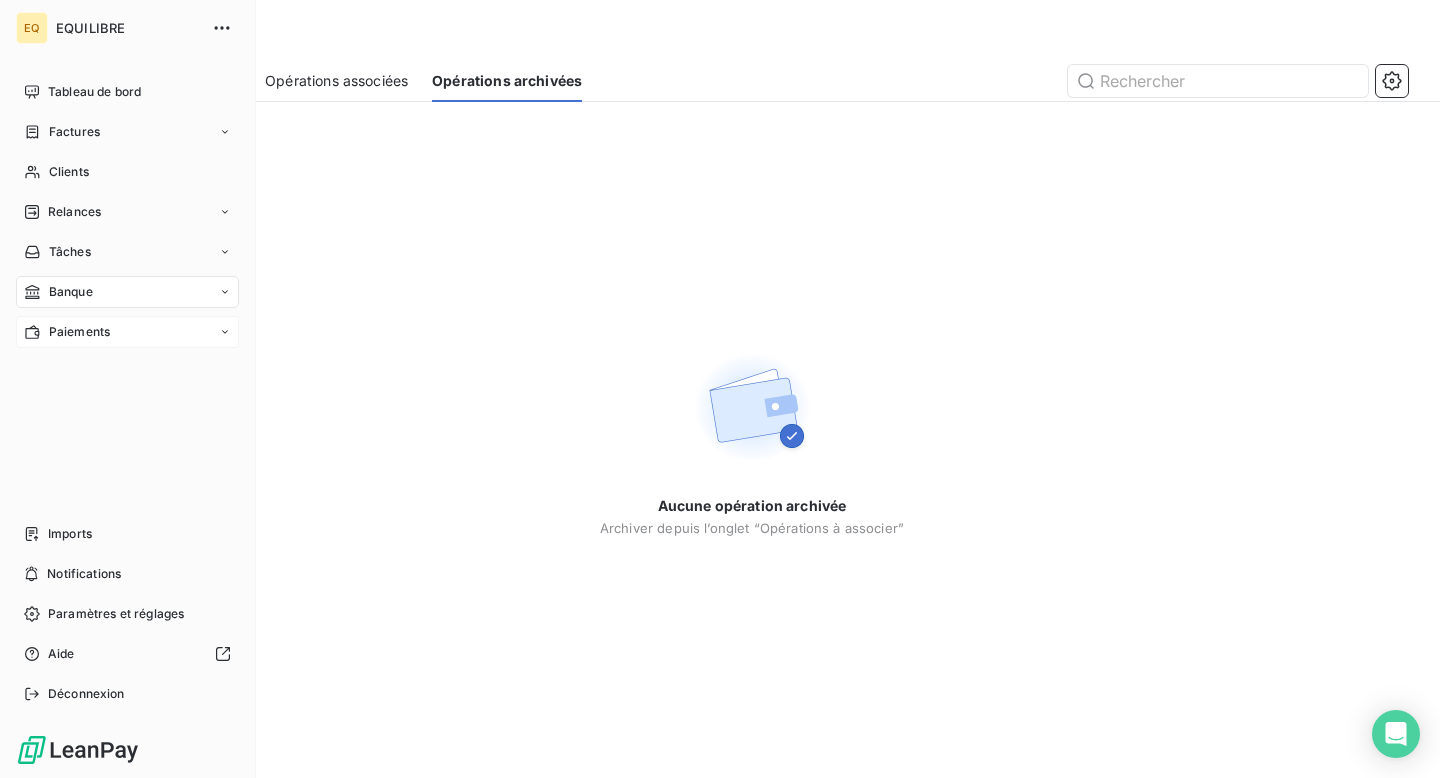 click 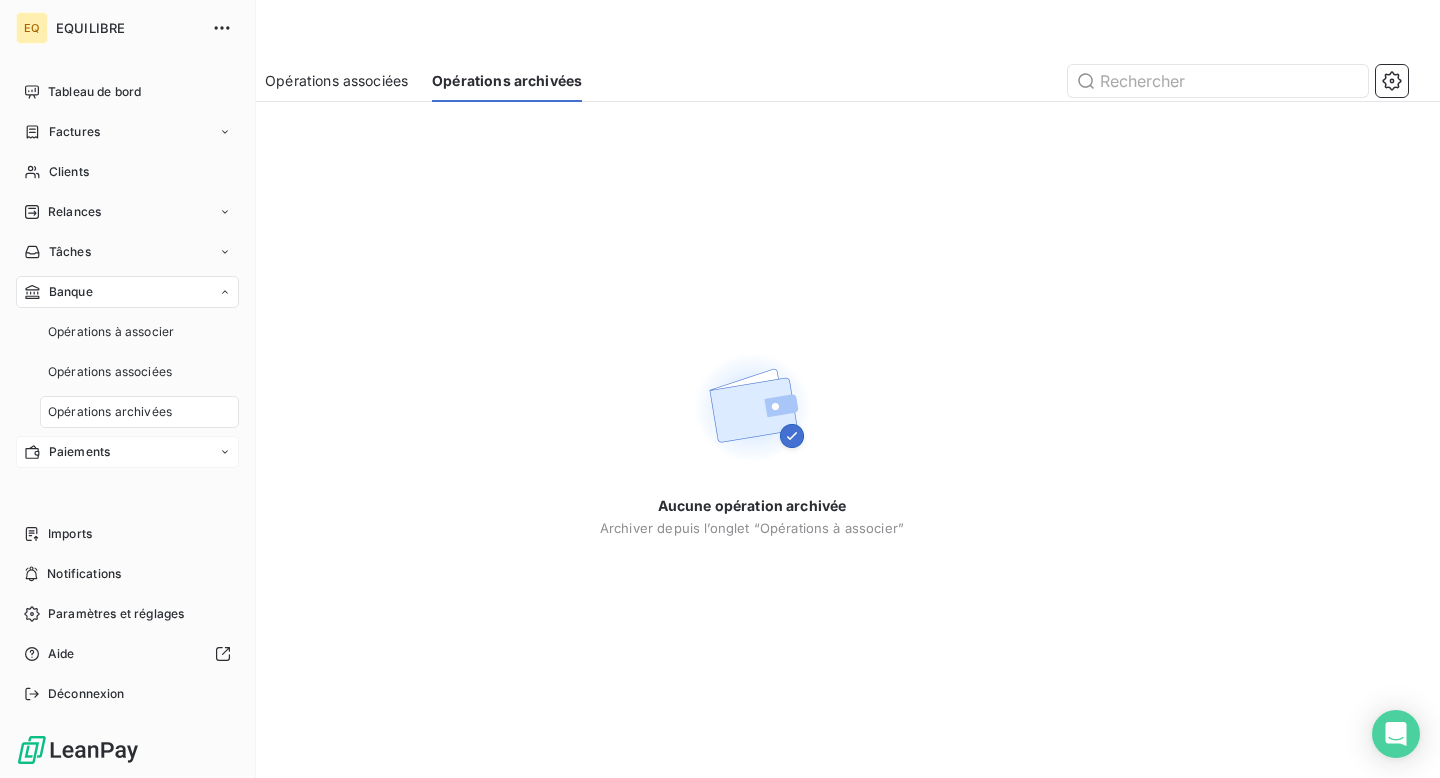 click on "Paiements" at bounding box center (127, 452) 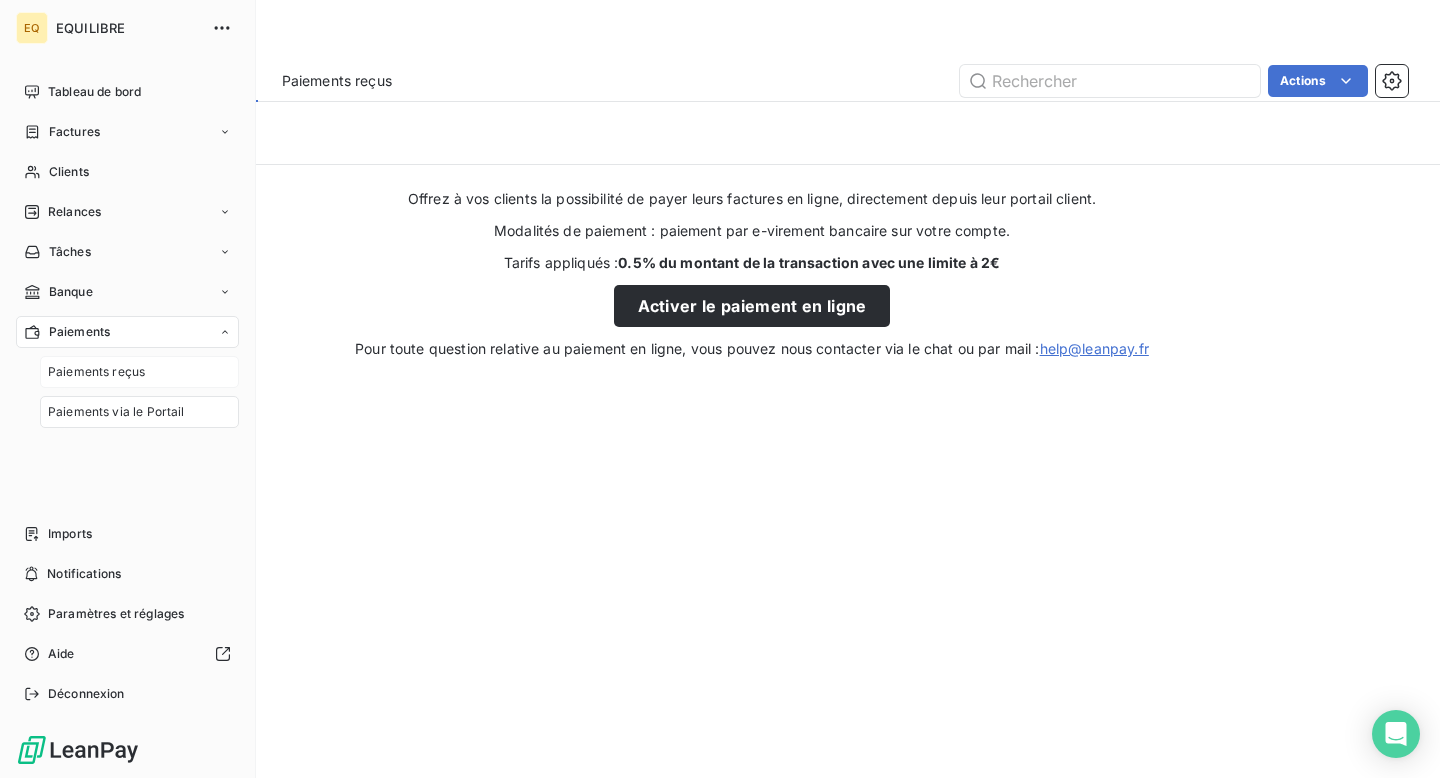click on "Paiements reçus" at bounding box center (96, 372) 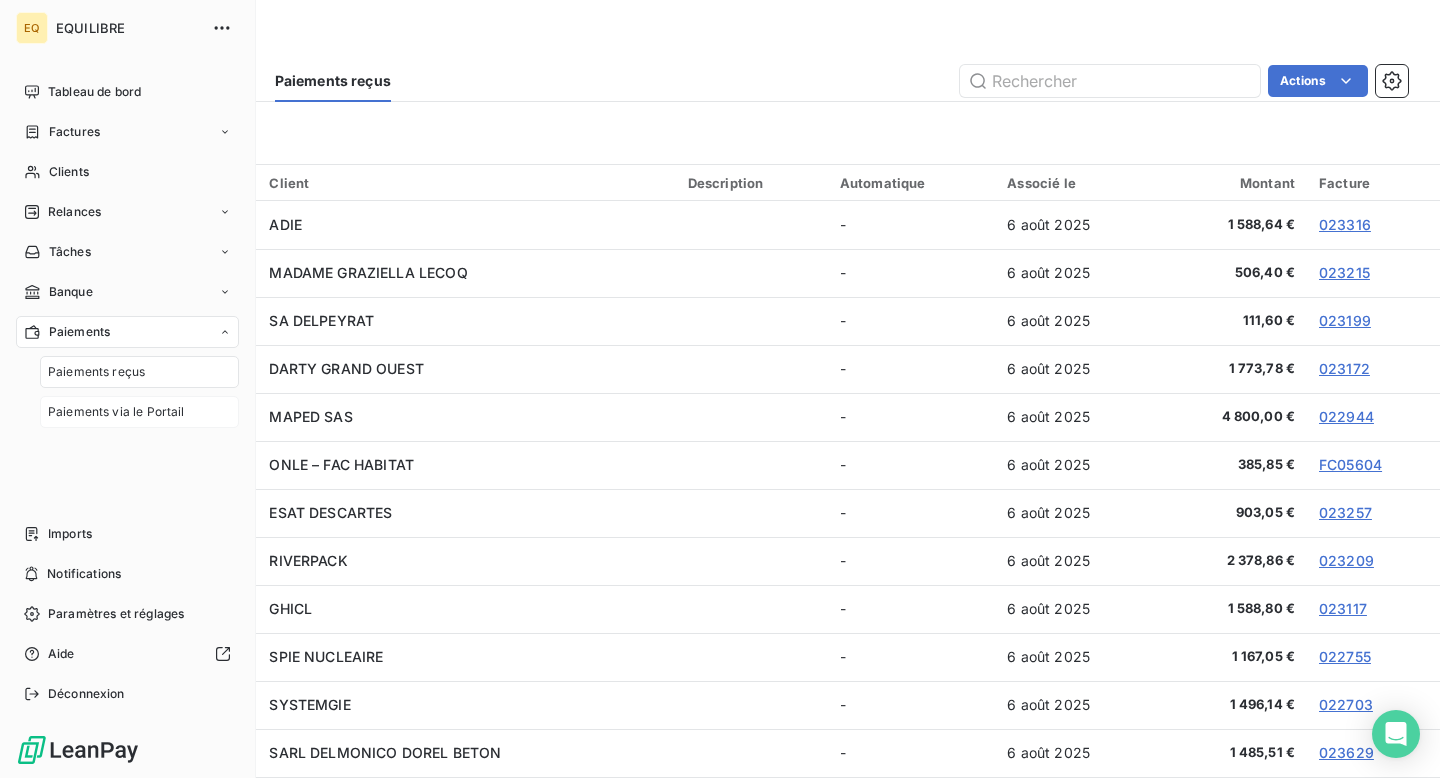 click on "Paiements via le Portail" at bounding box center (116, 412) 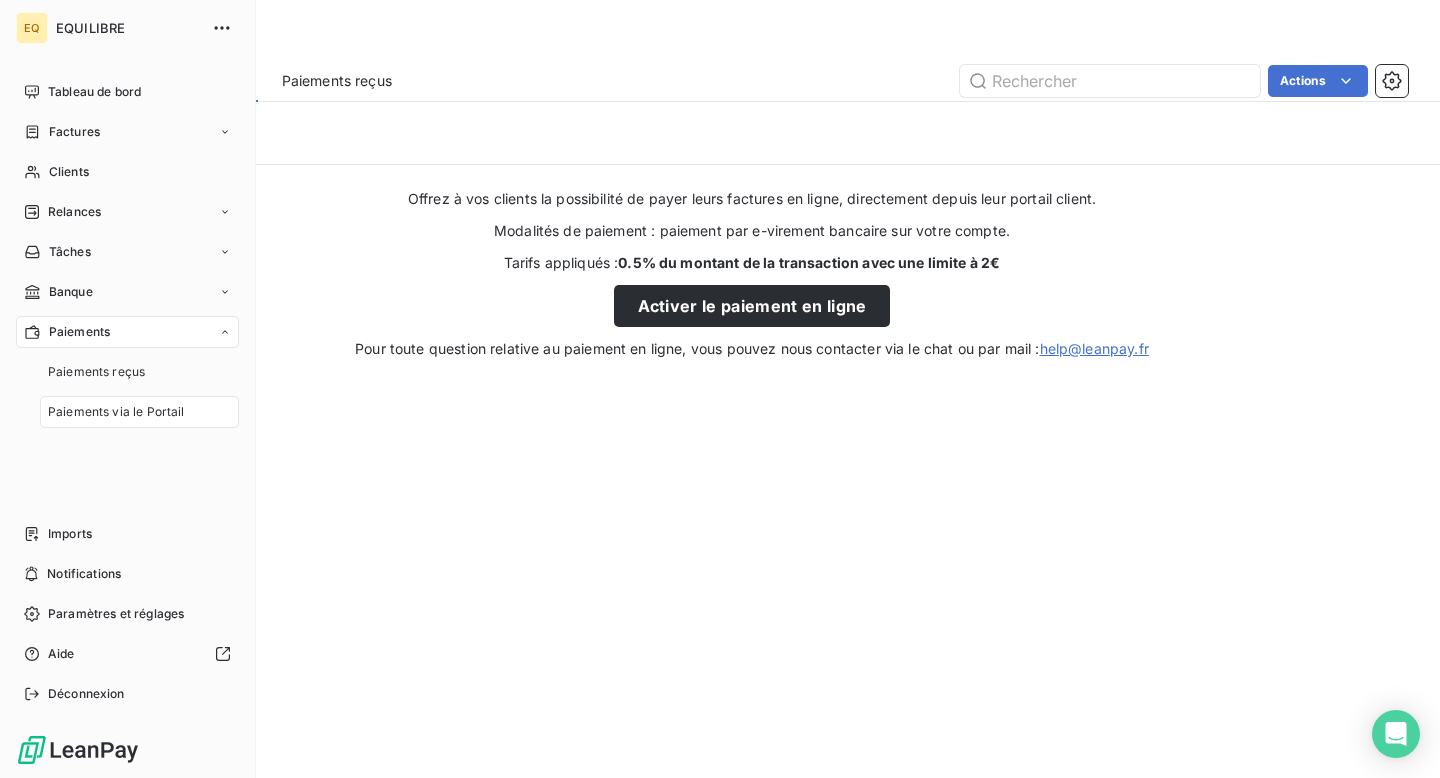 click on "Banque" at bounding box center (71, 292) 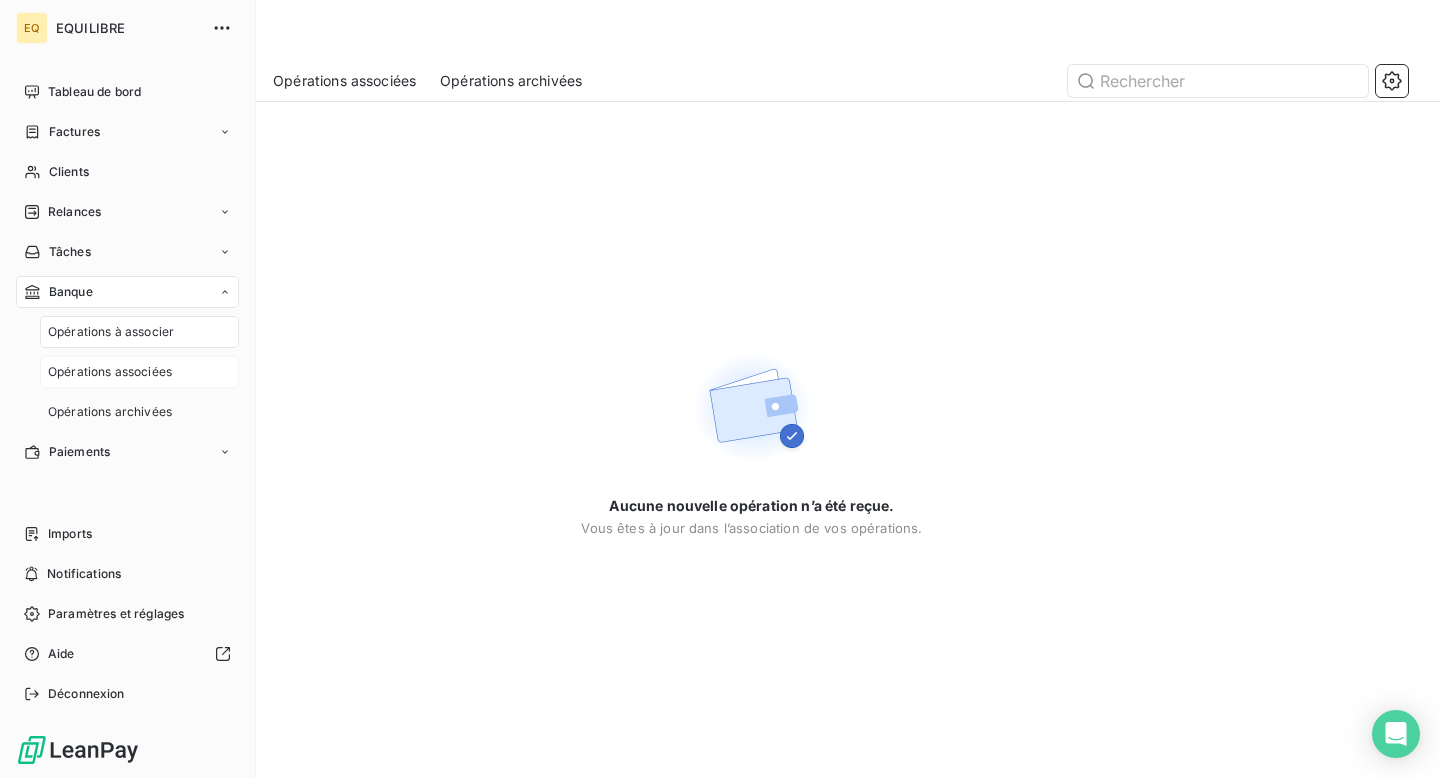 click on "Opérations associées" at bounding box center (110, 372) 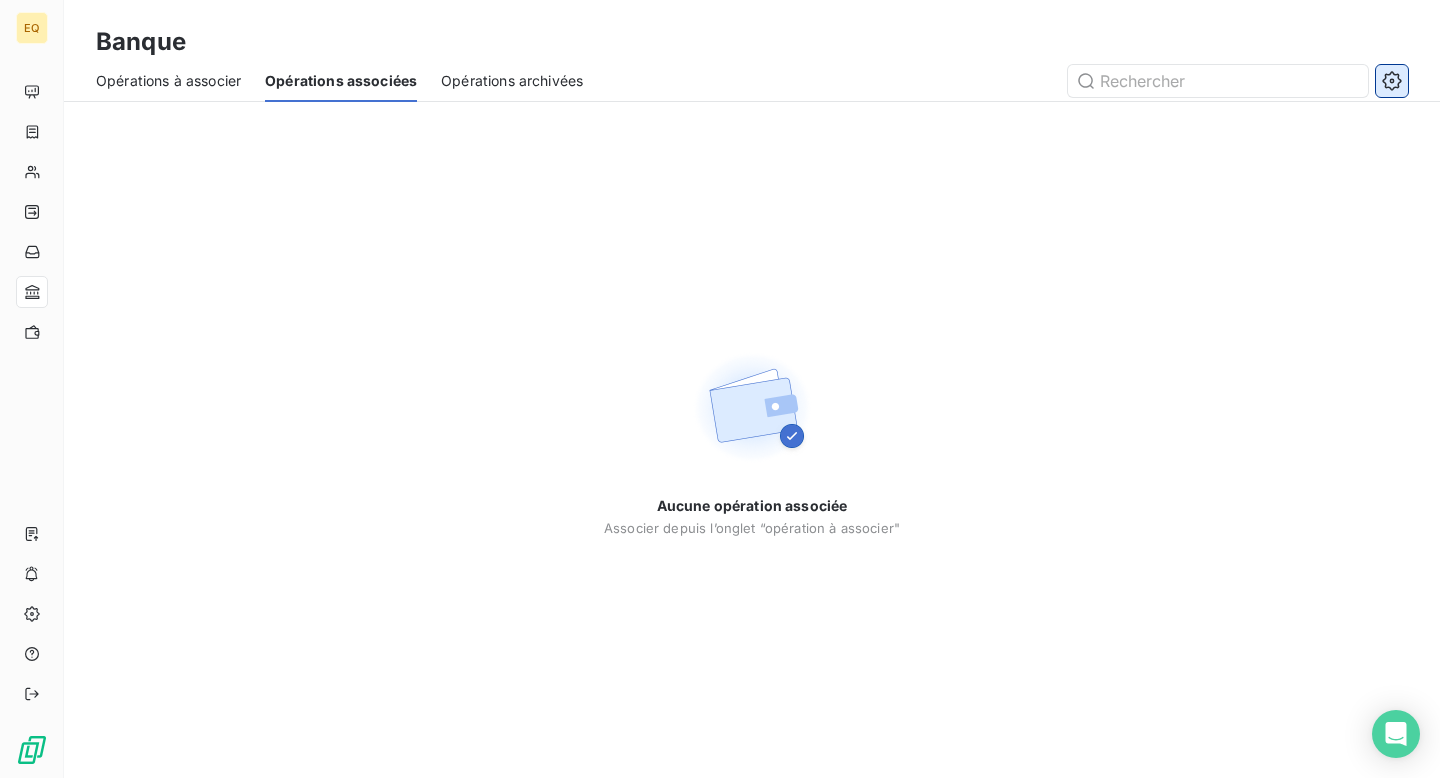 click at bounding box center (1392, 81) 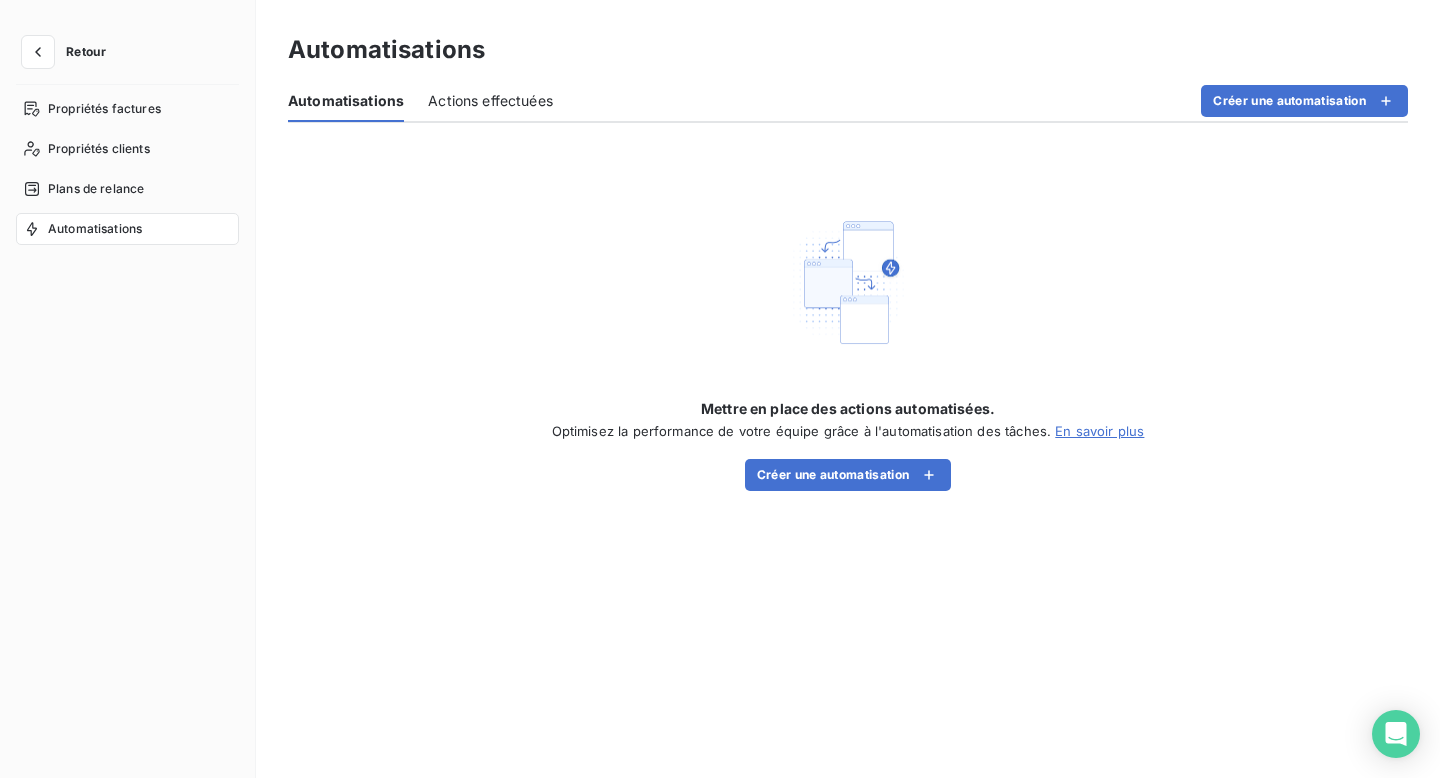 click on "Actions effectuées" at bounding box center [490, 101] 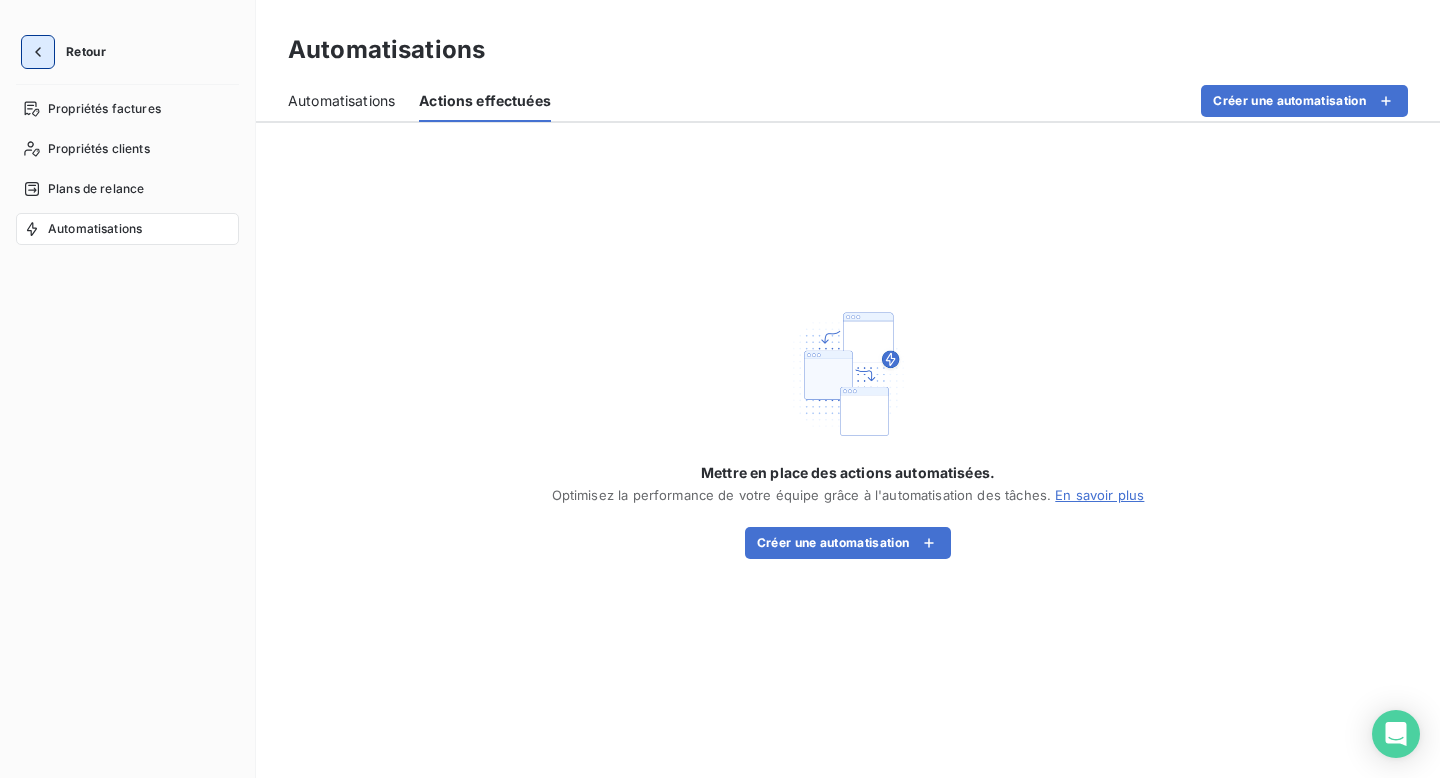 click at bounding box center (38, 52) 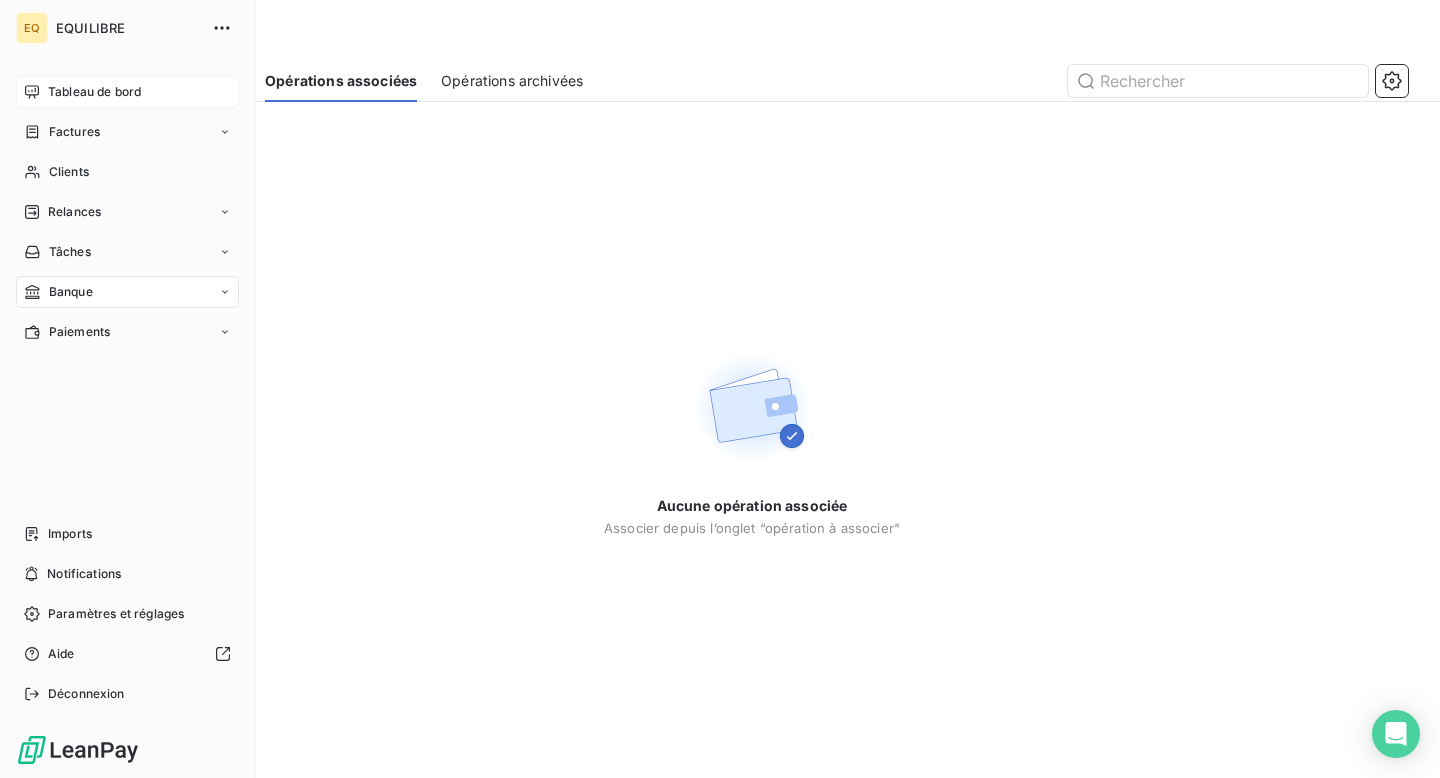 click on "Tableau de bord" at bounding box center [94, 92] 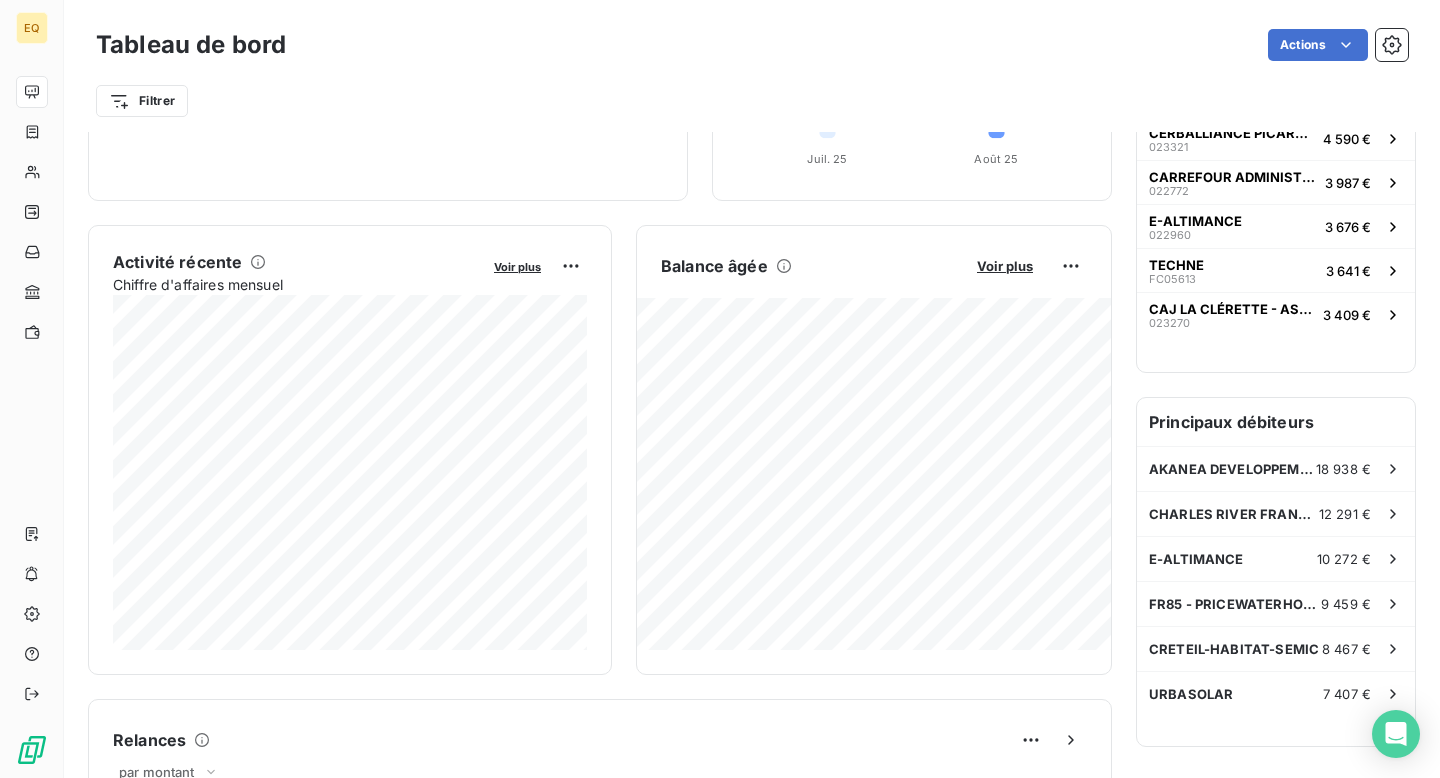 scroll, scrollTop: 0, scrollLeft: 0, axis: both 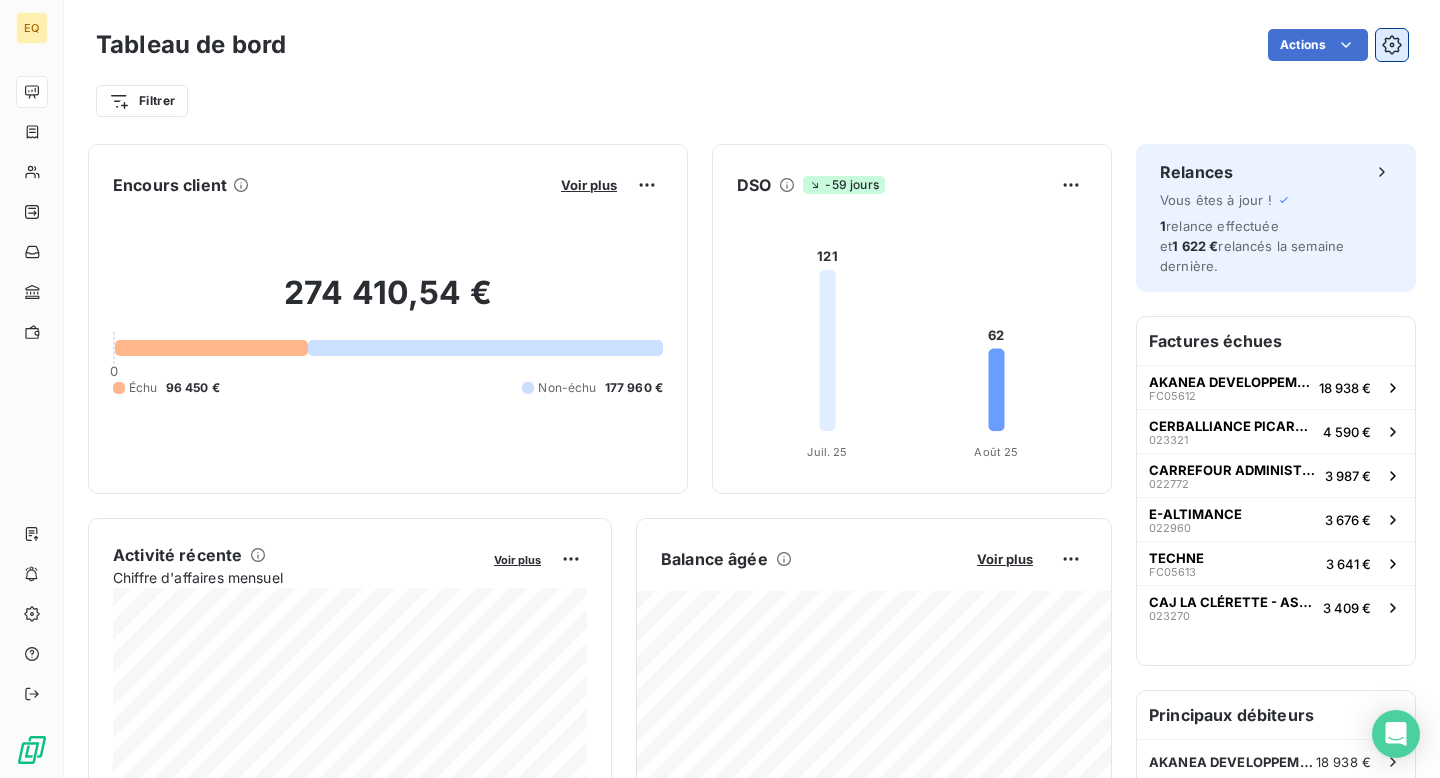 click 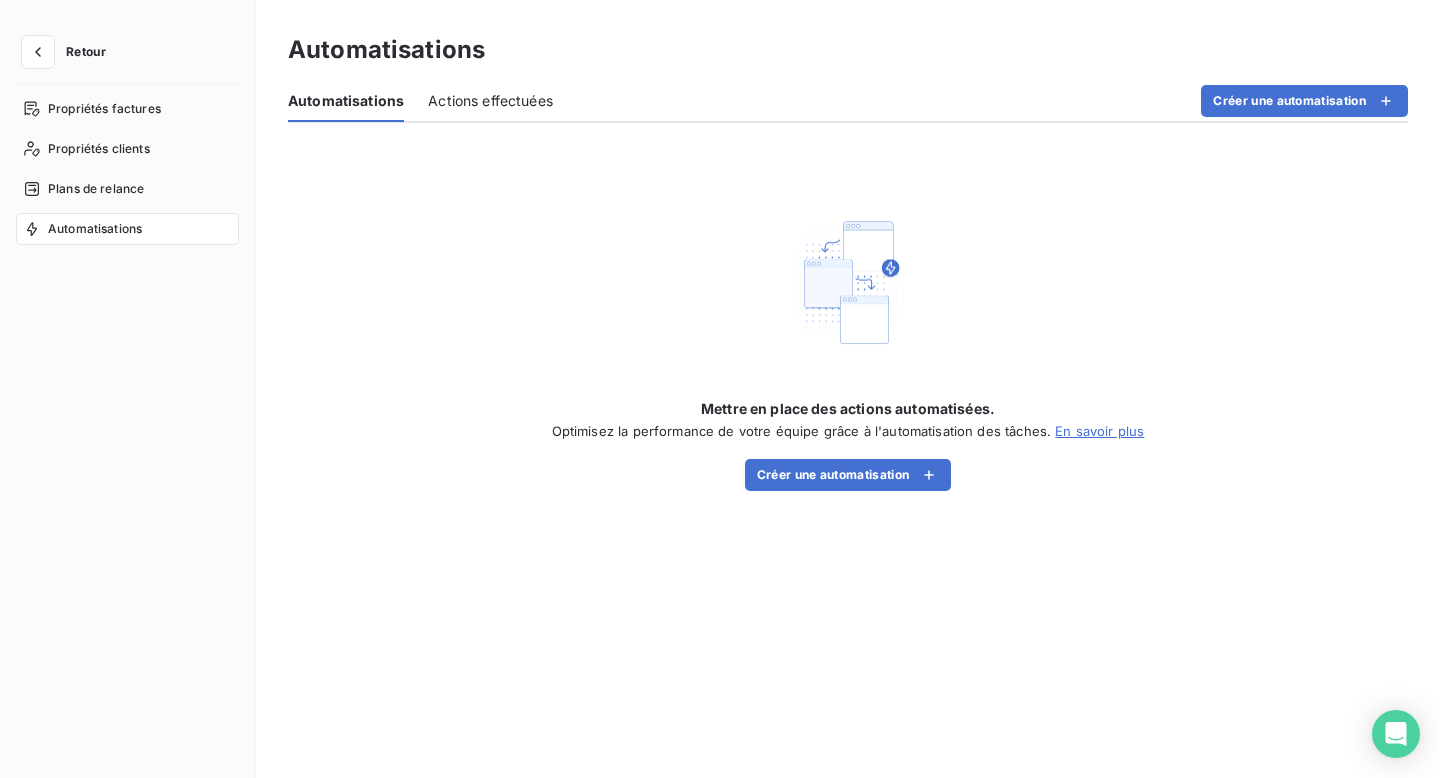 click on "Retour" at bounding box center [69, 52] 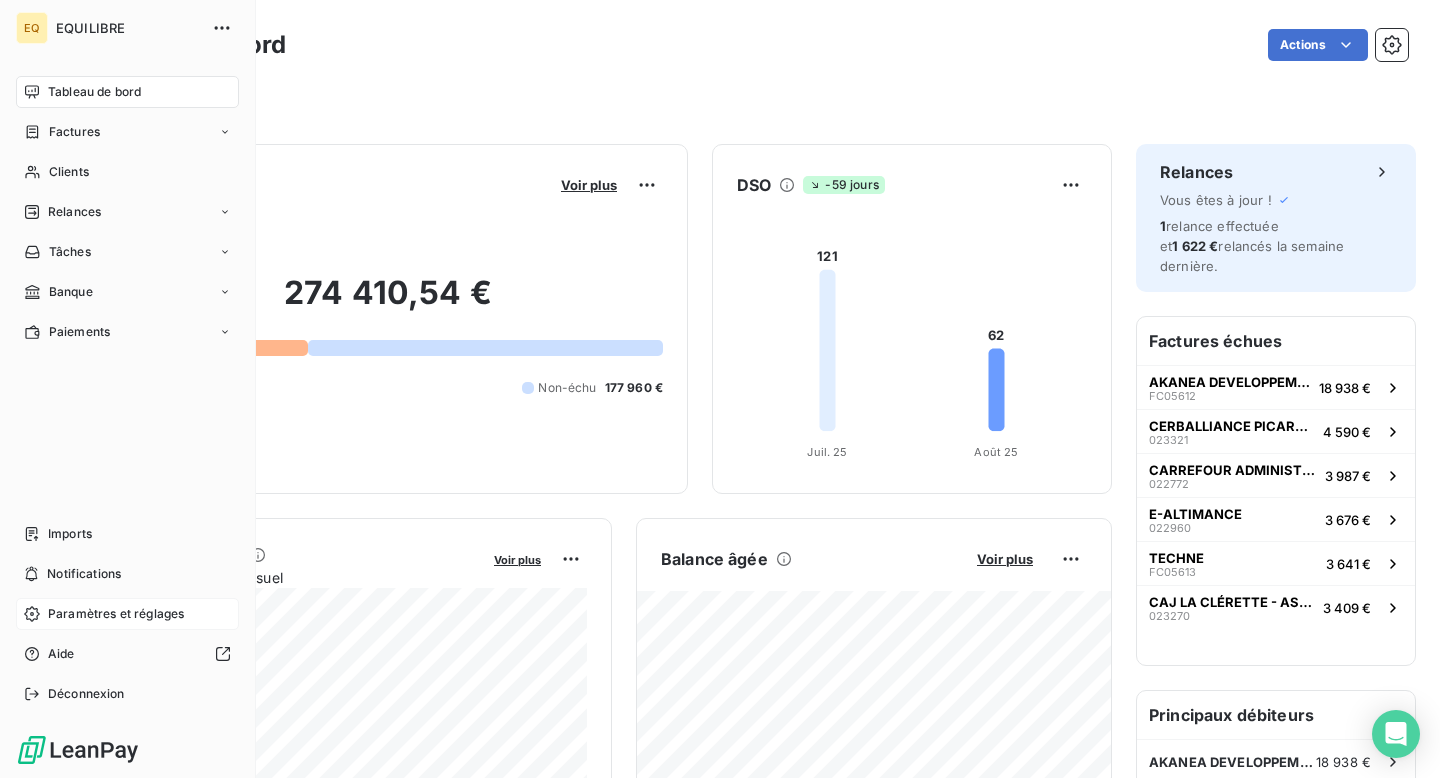 click on "Paramètres et réglages" at bounding box center (127, 614) 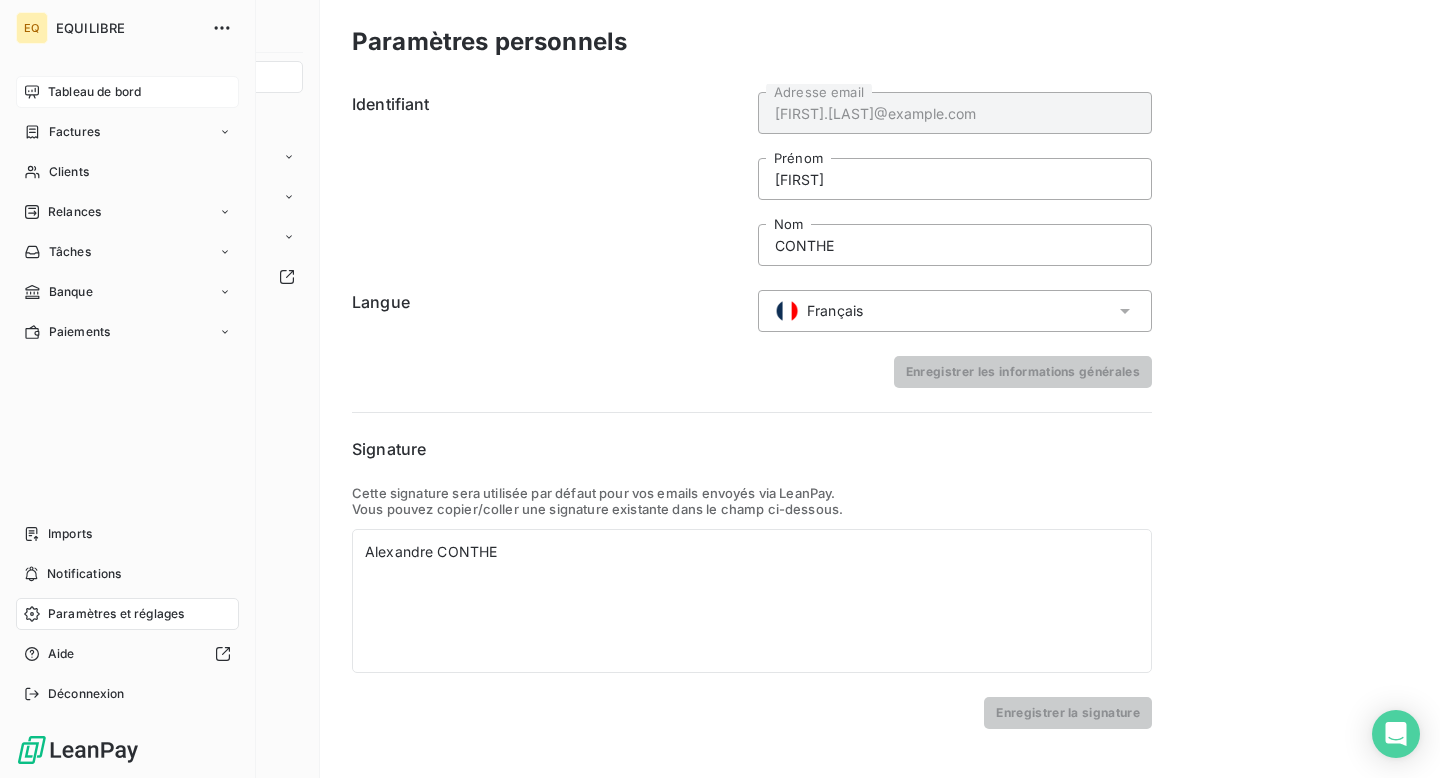 click on "Tableau de bord" at bounding box center (127, 92) 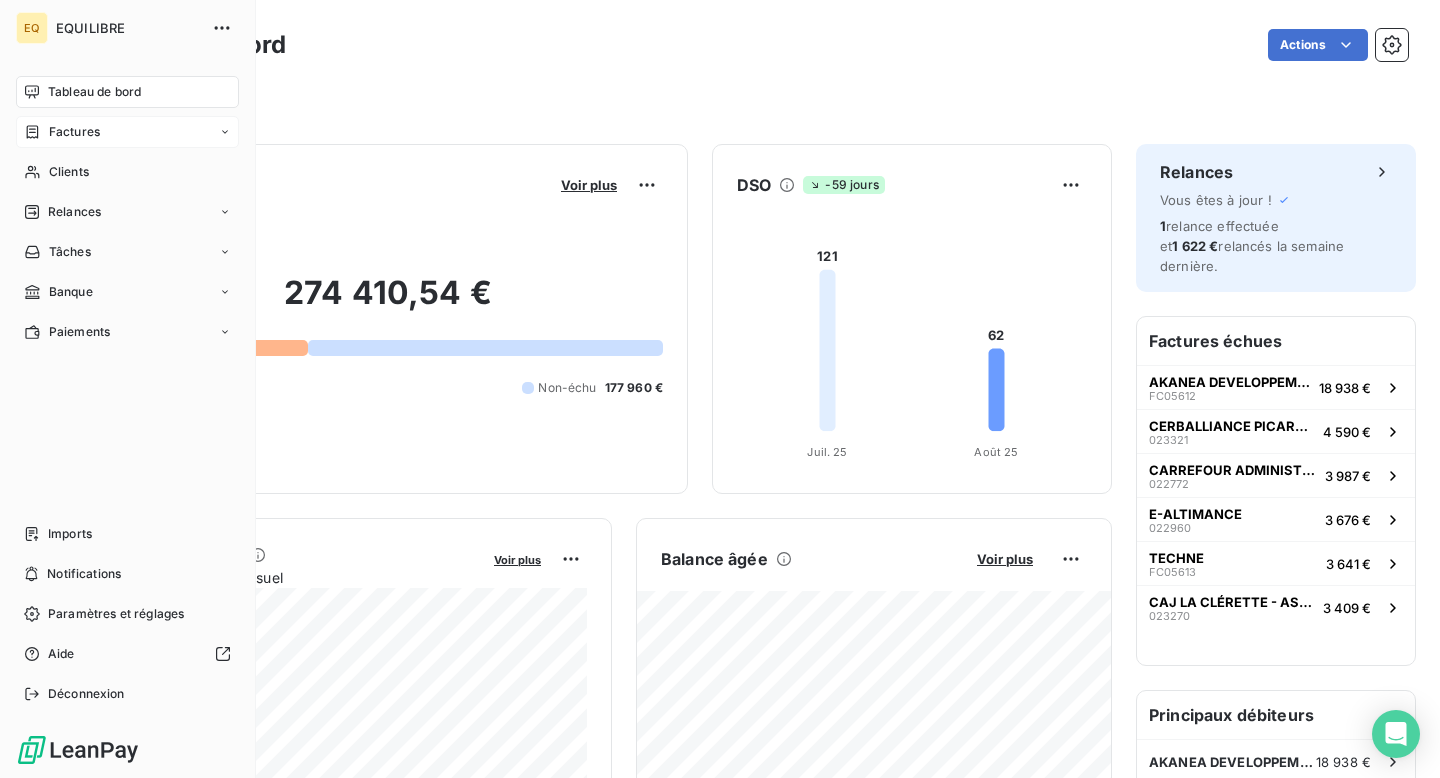 click on "Factures" at bounding box center (127, 132) 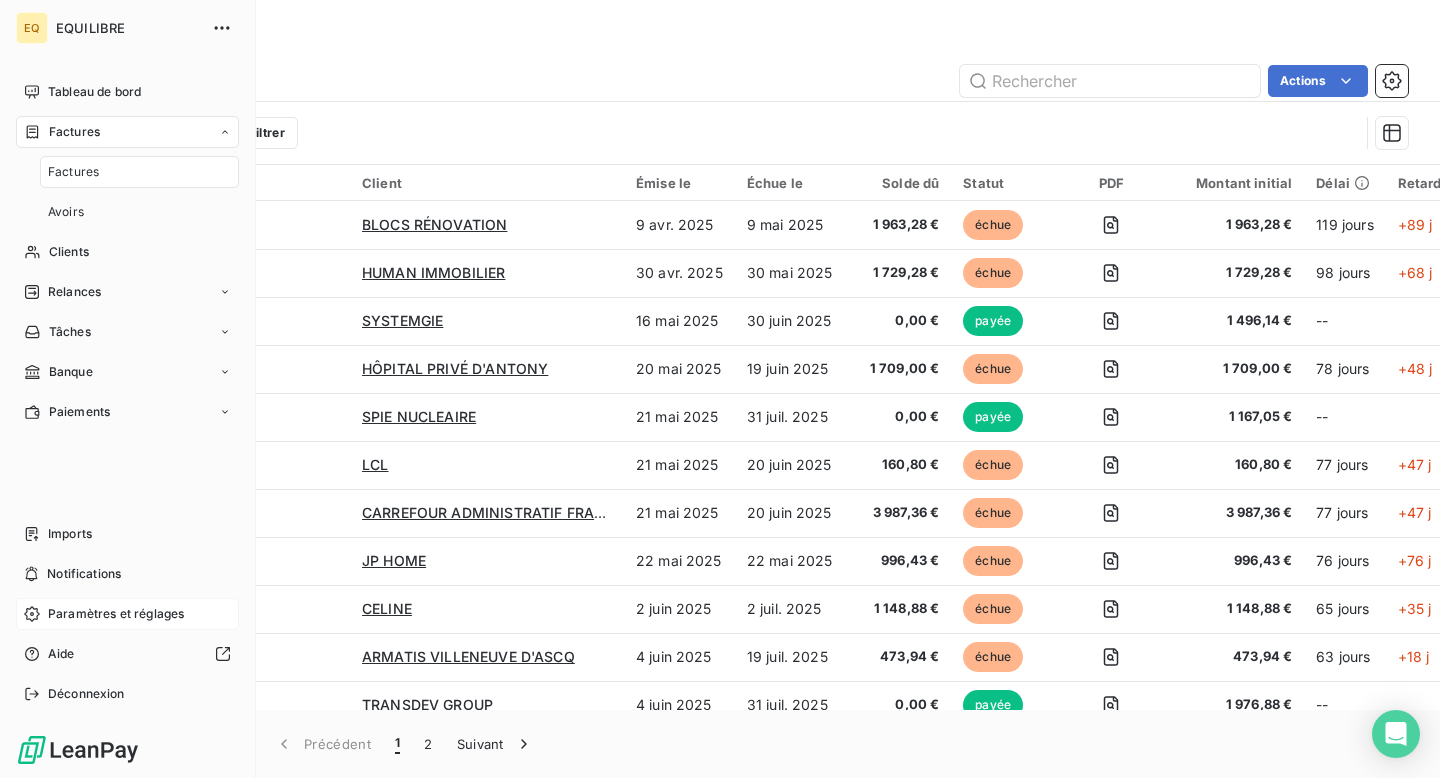 click on "Paramètres et réglages" at bounding box center (116, 614) 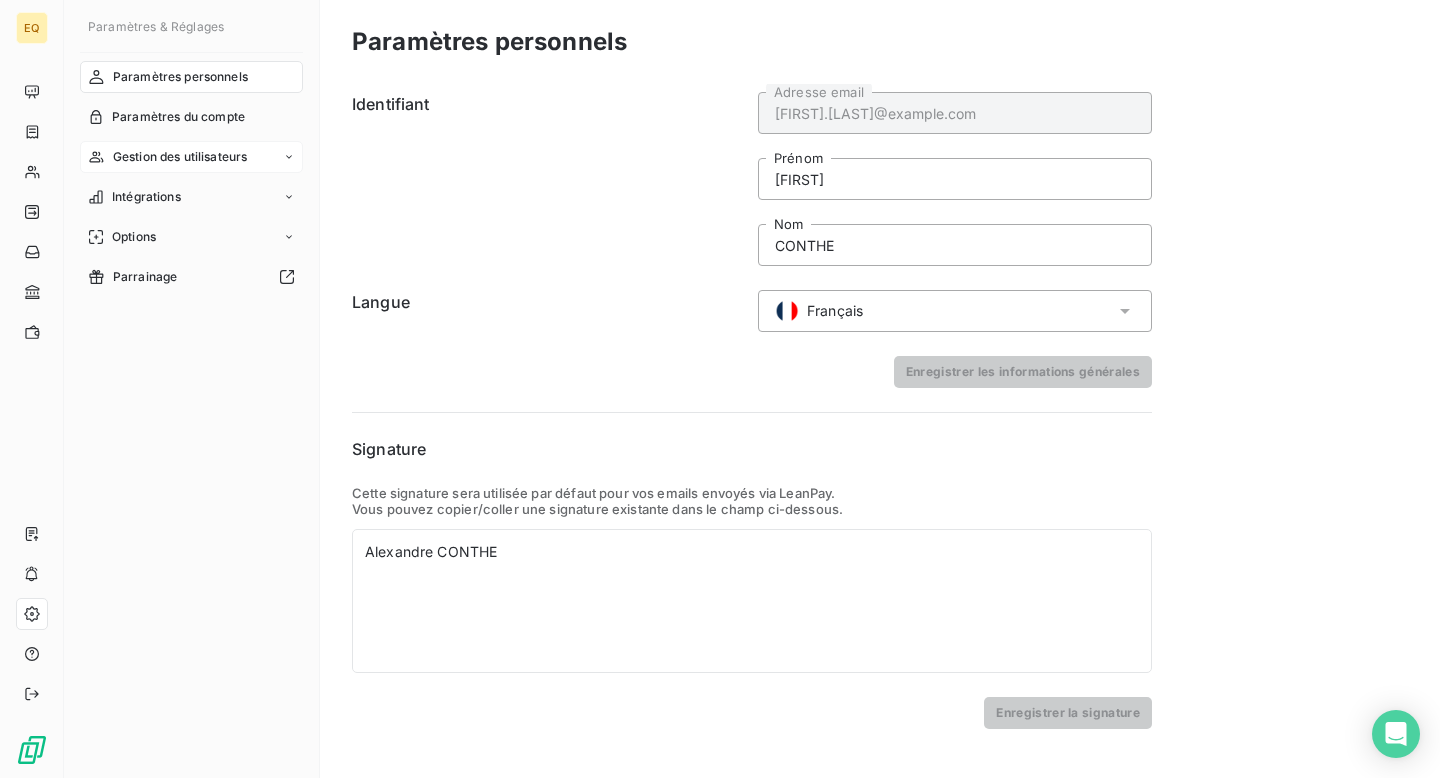 click on "Gestion des utilisateurs" at bounding box center [180, 157] 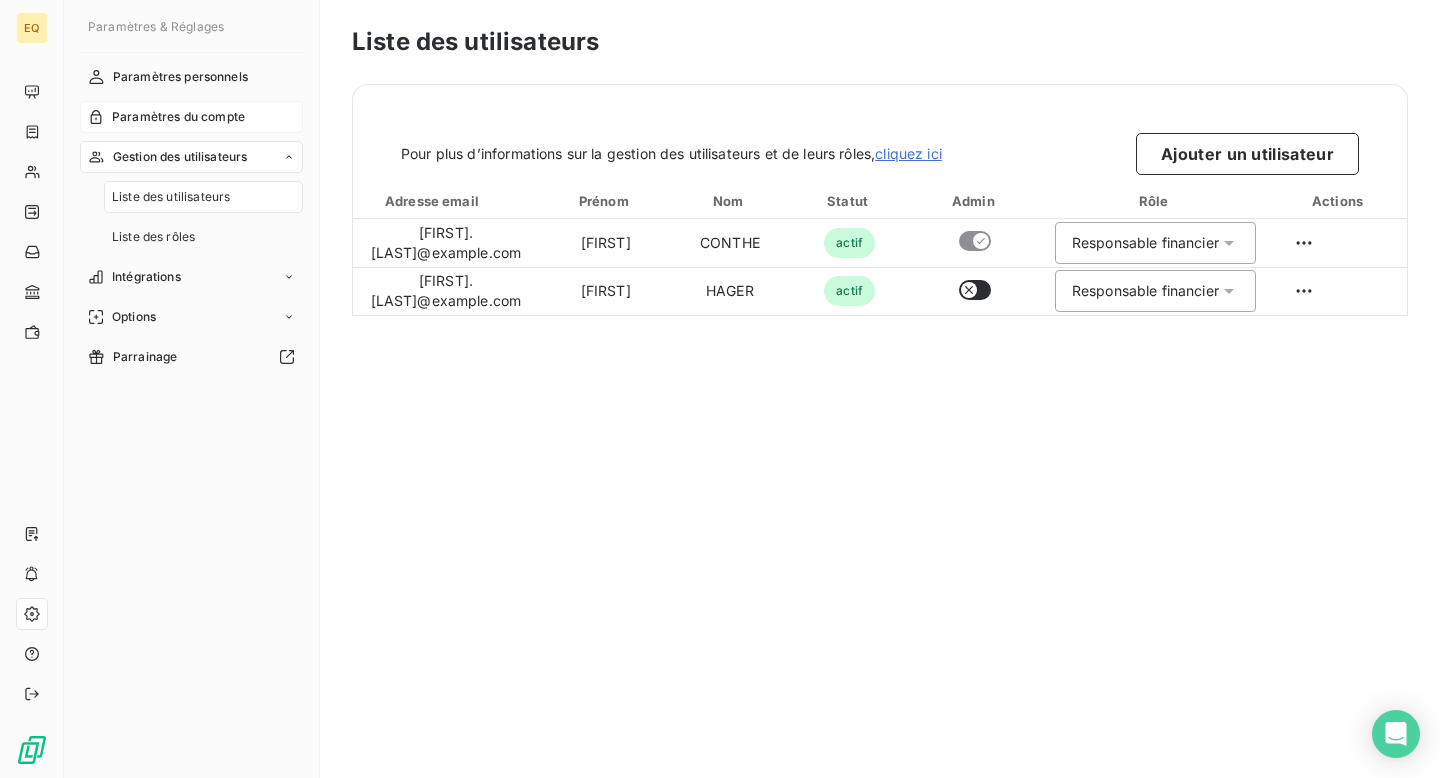 click on "Paramètres du compte" at bounding box center [191, 117] 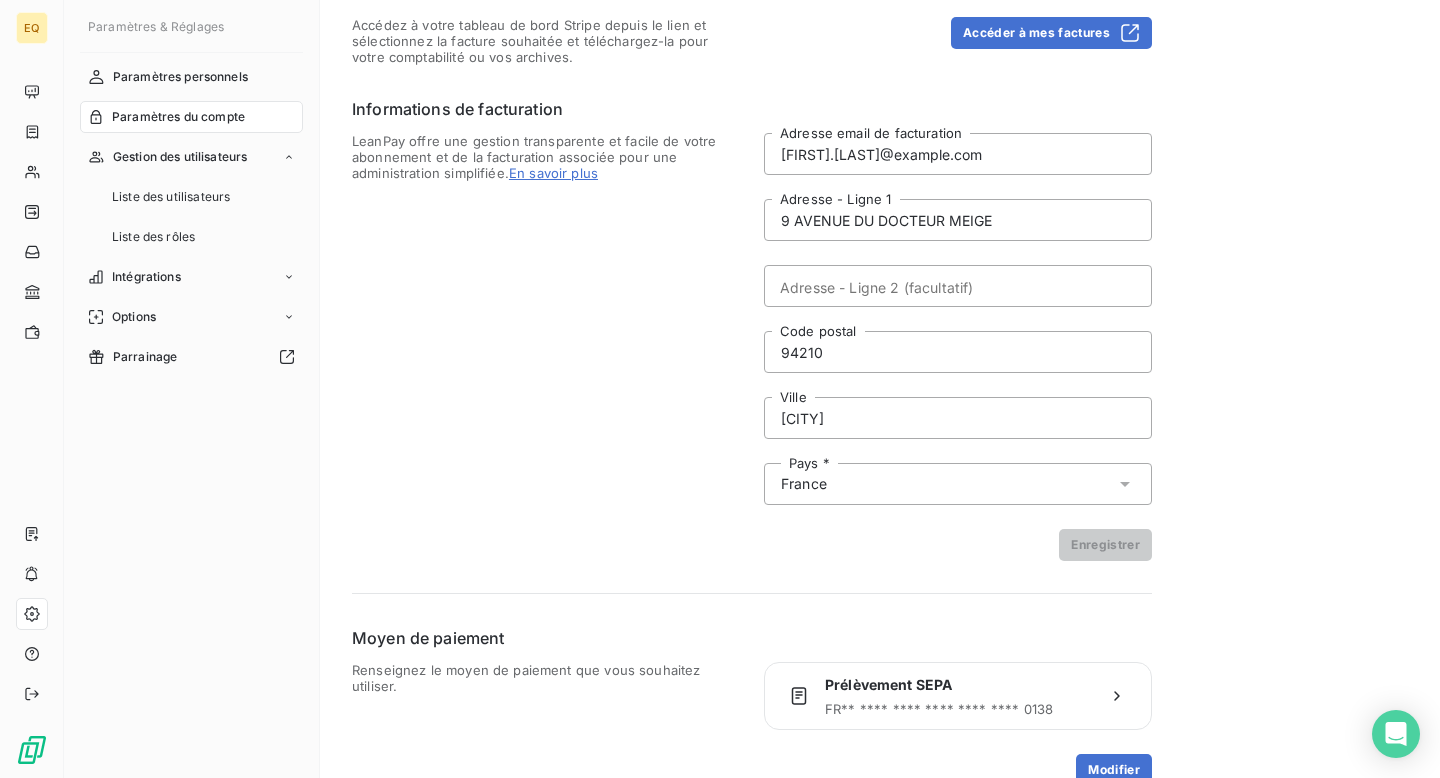 scroll, scrollTop: 135, scrollLeft: 0, axis: vertical 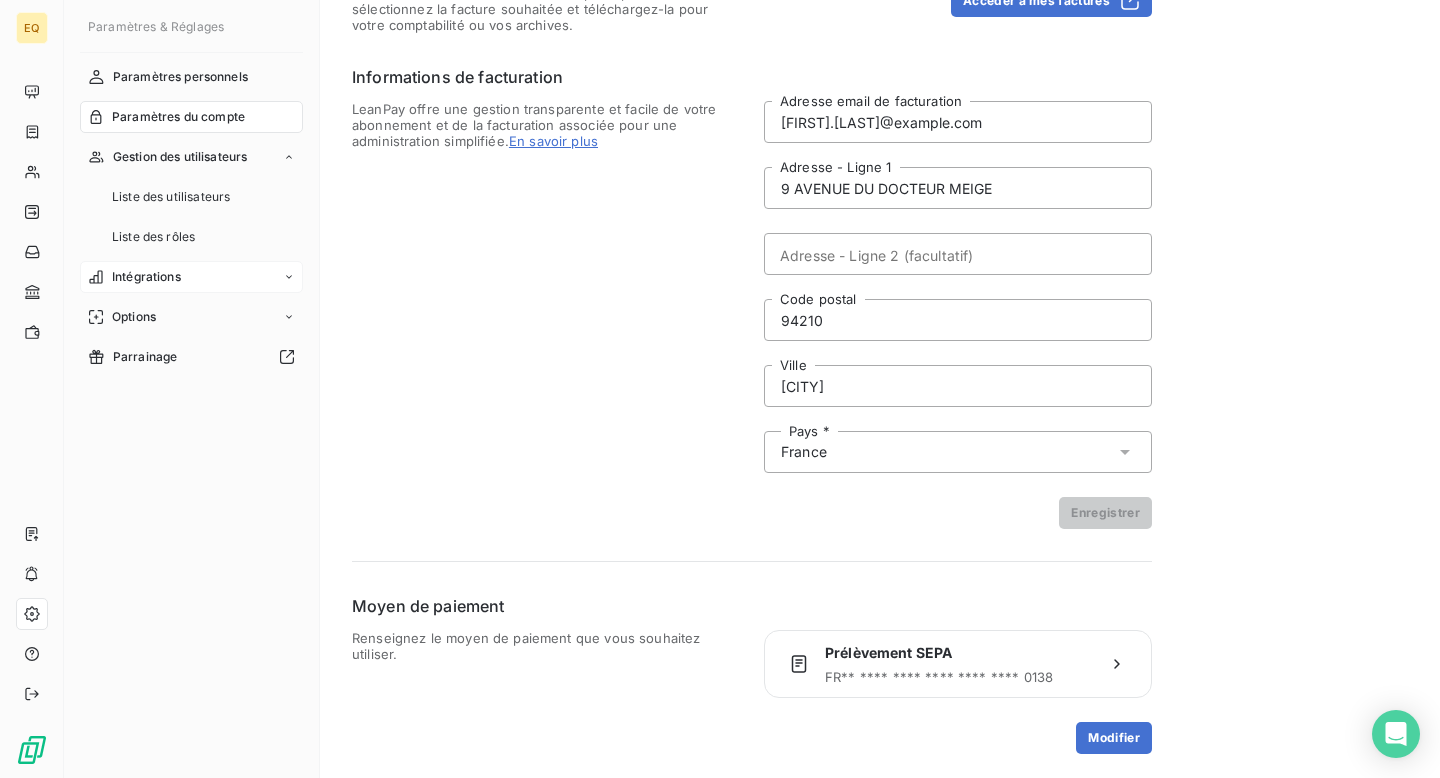 click on "Intégrations" at bounding box center [191, 277] 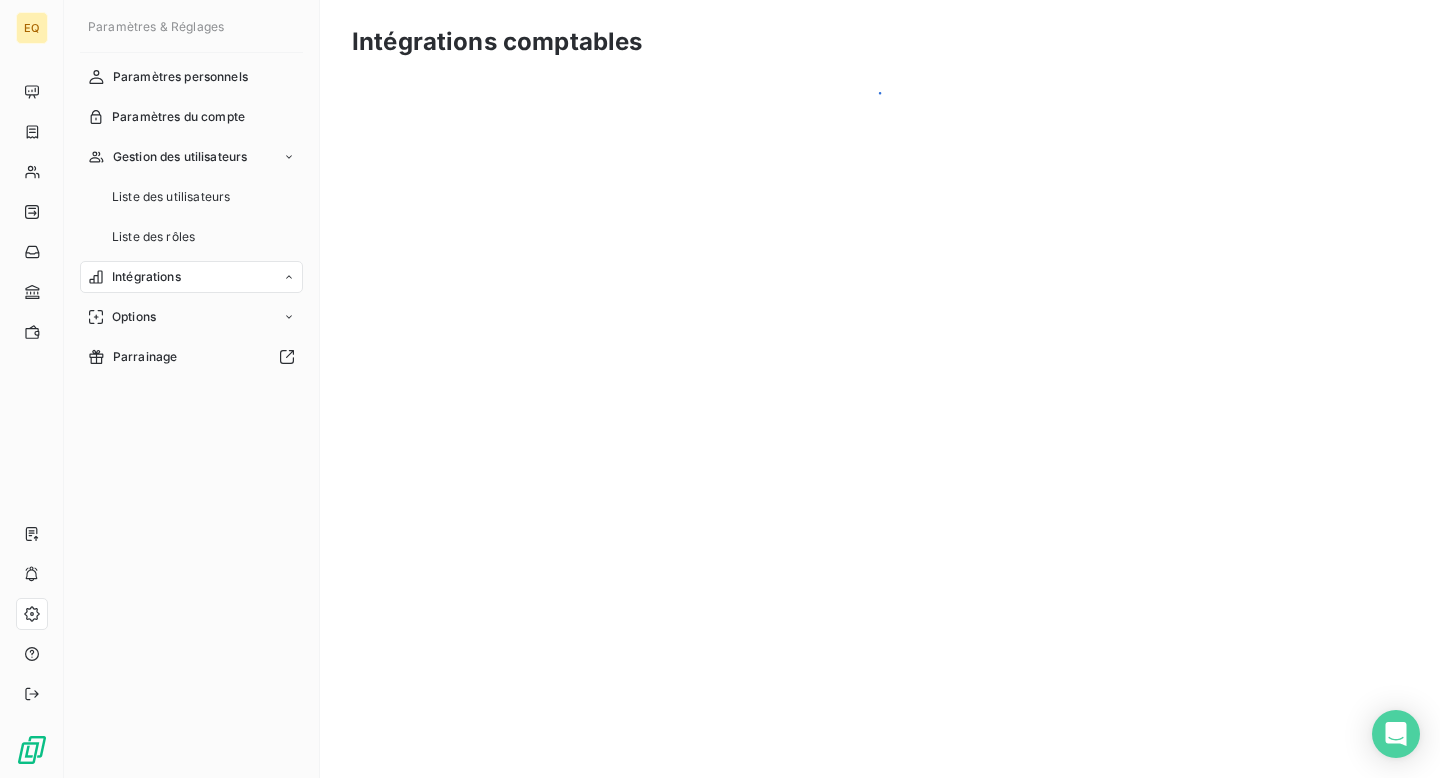 scroll, scrollTop: 0, scrollLeft: 0, axis: both 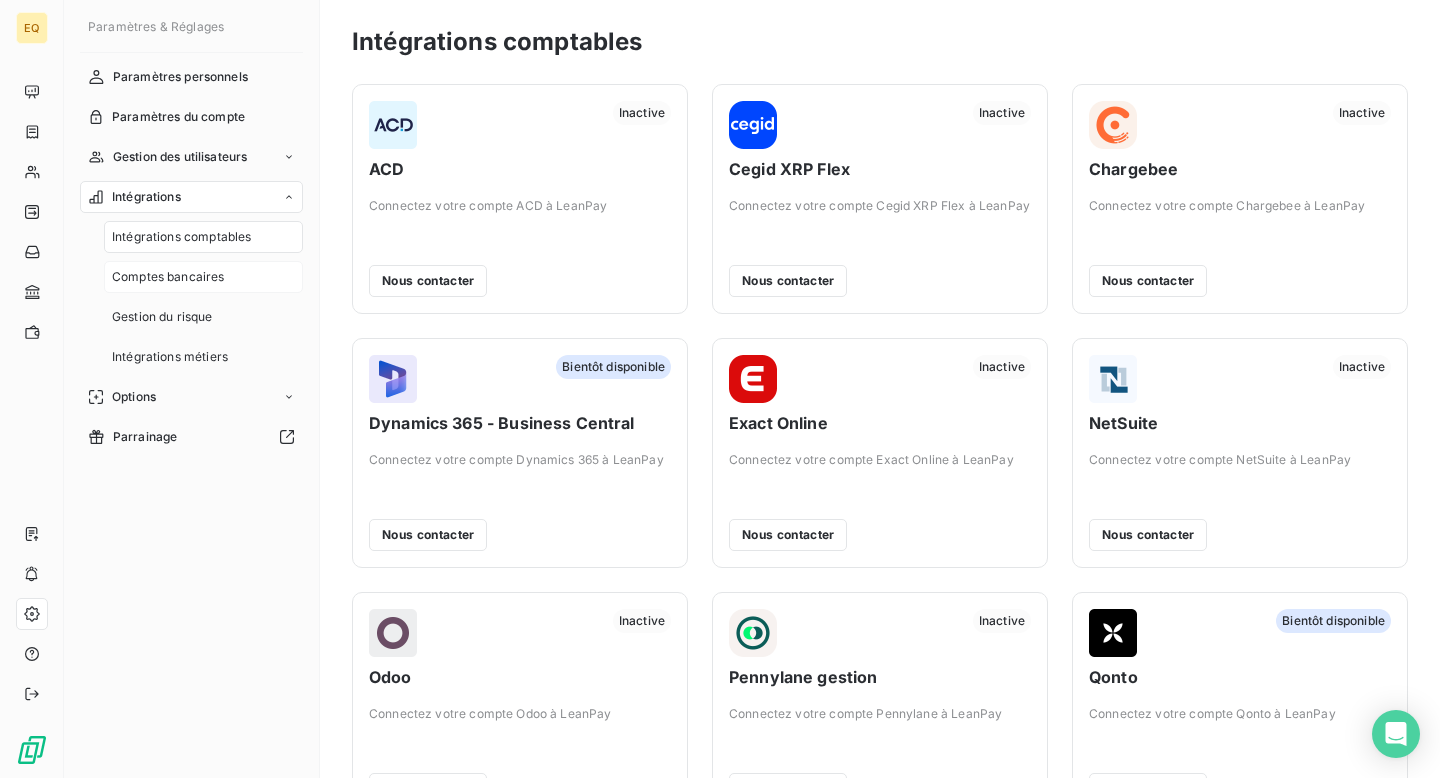 click on "Comptes bancaires" at bounding box center [203, 277] 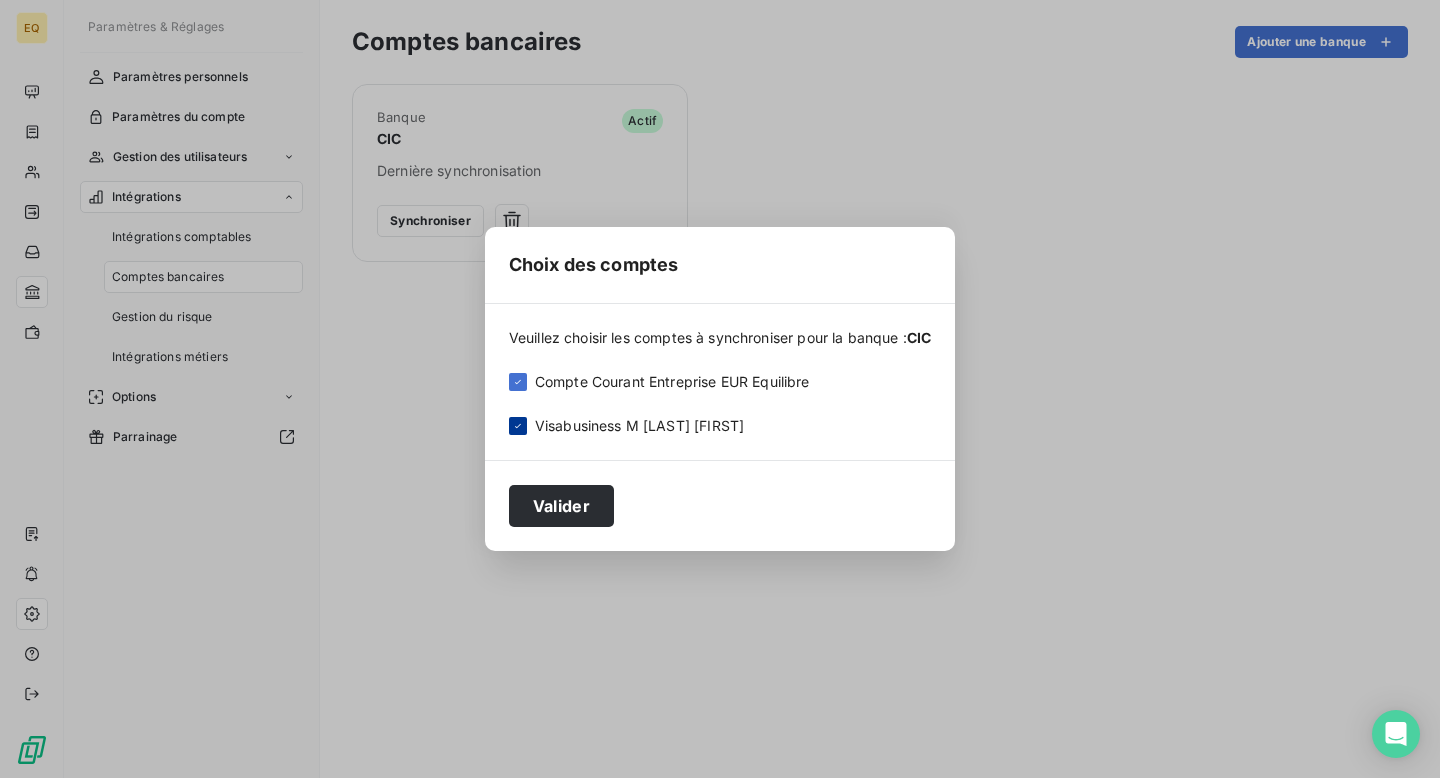 click 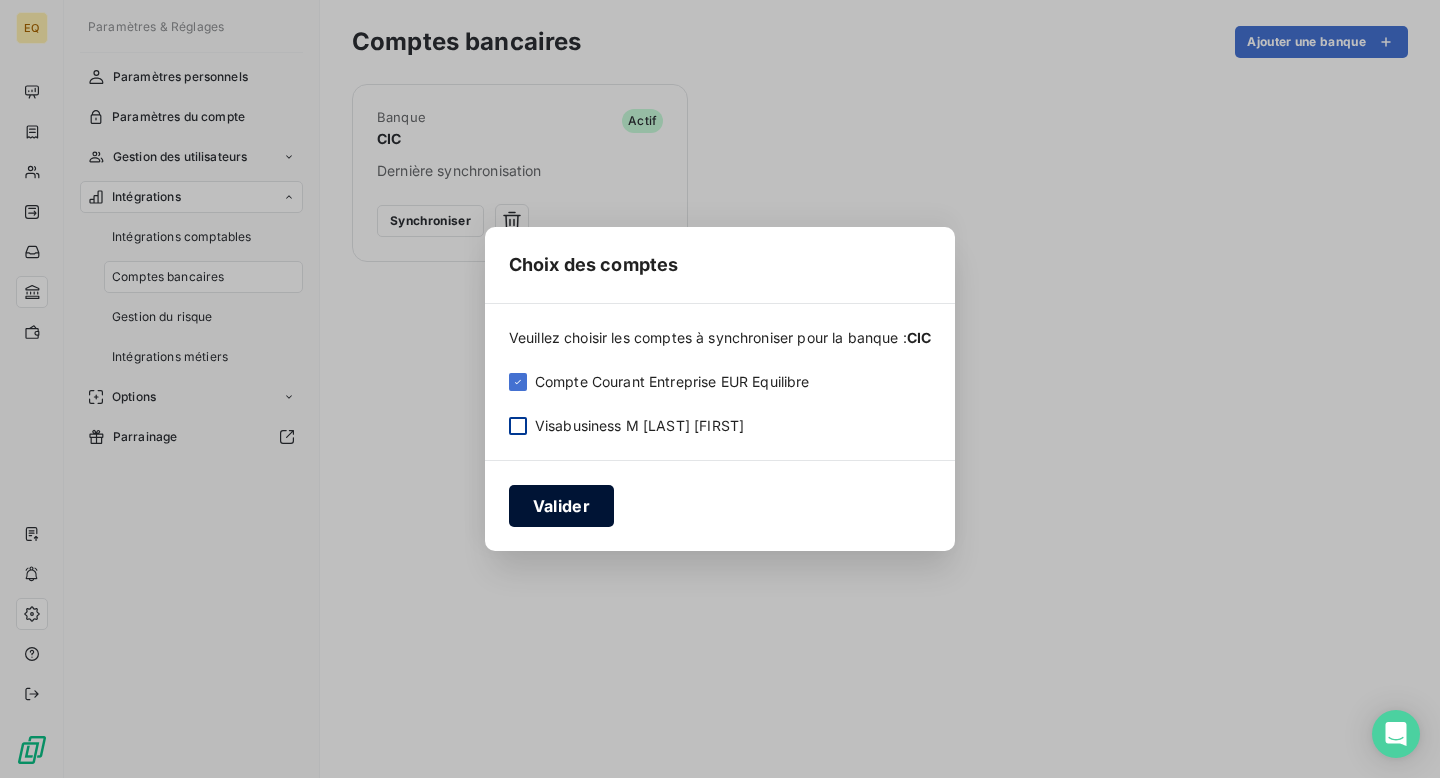 click on "Valider" at bounding box center [561, 506] 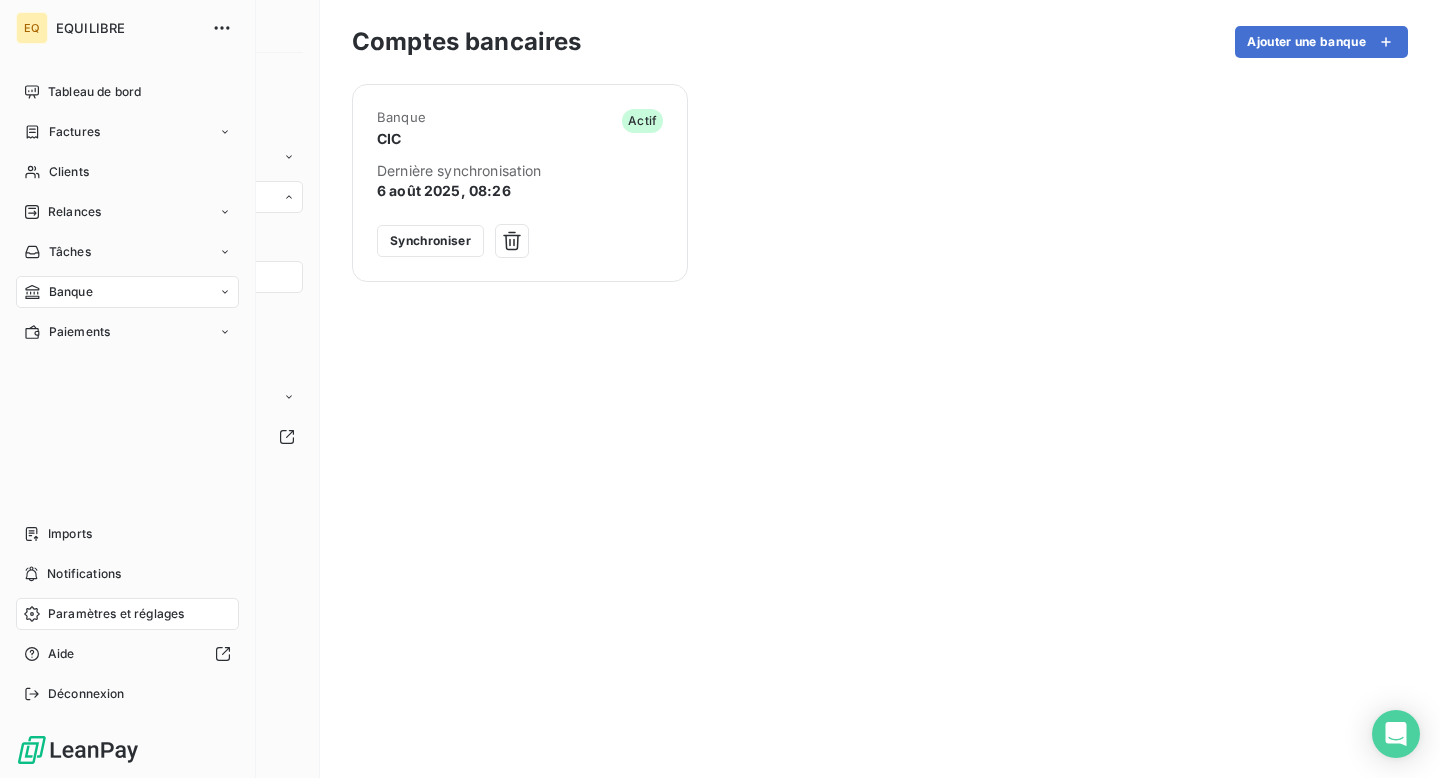 click on "Banque" at bounding box center (71, 292) 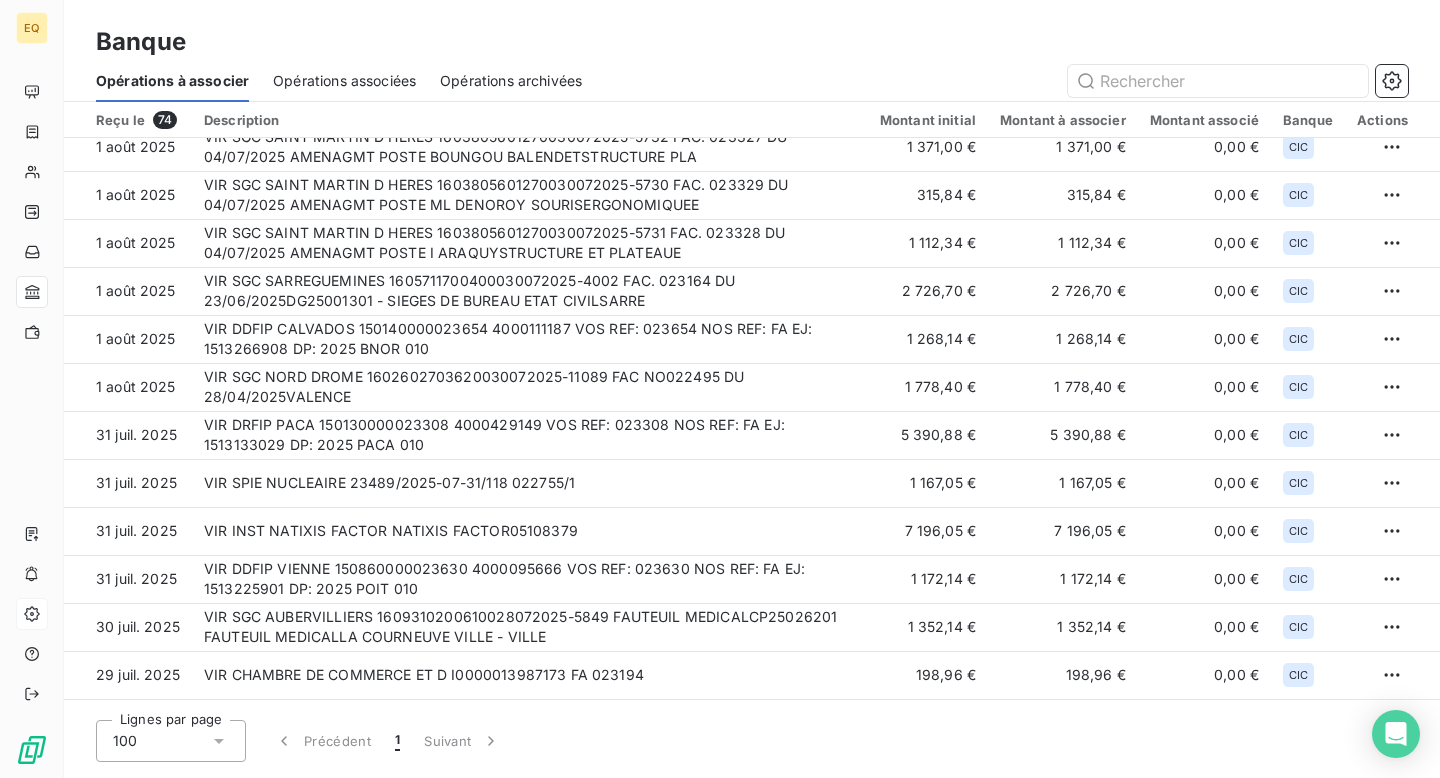 scroll, scrollTop: 0, scrollLeft: 0, axis: both 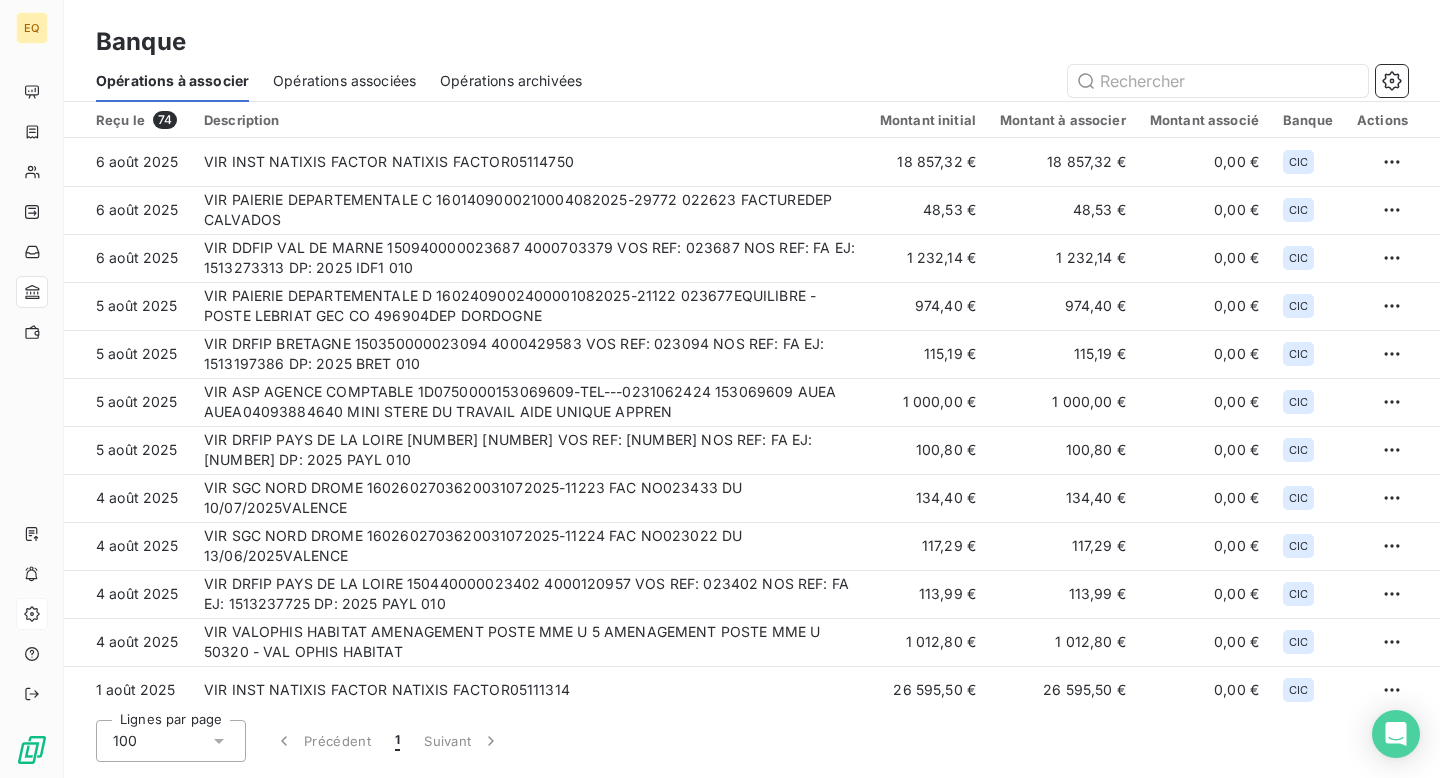 click on "Opérations associées" at bounding box center (344, 81) 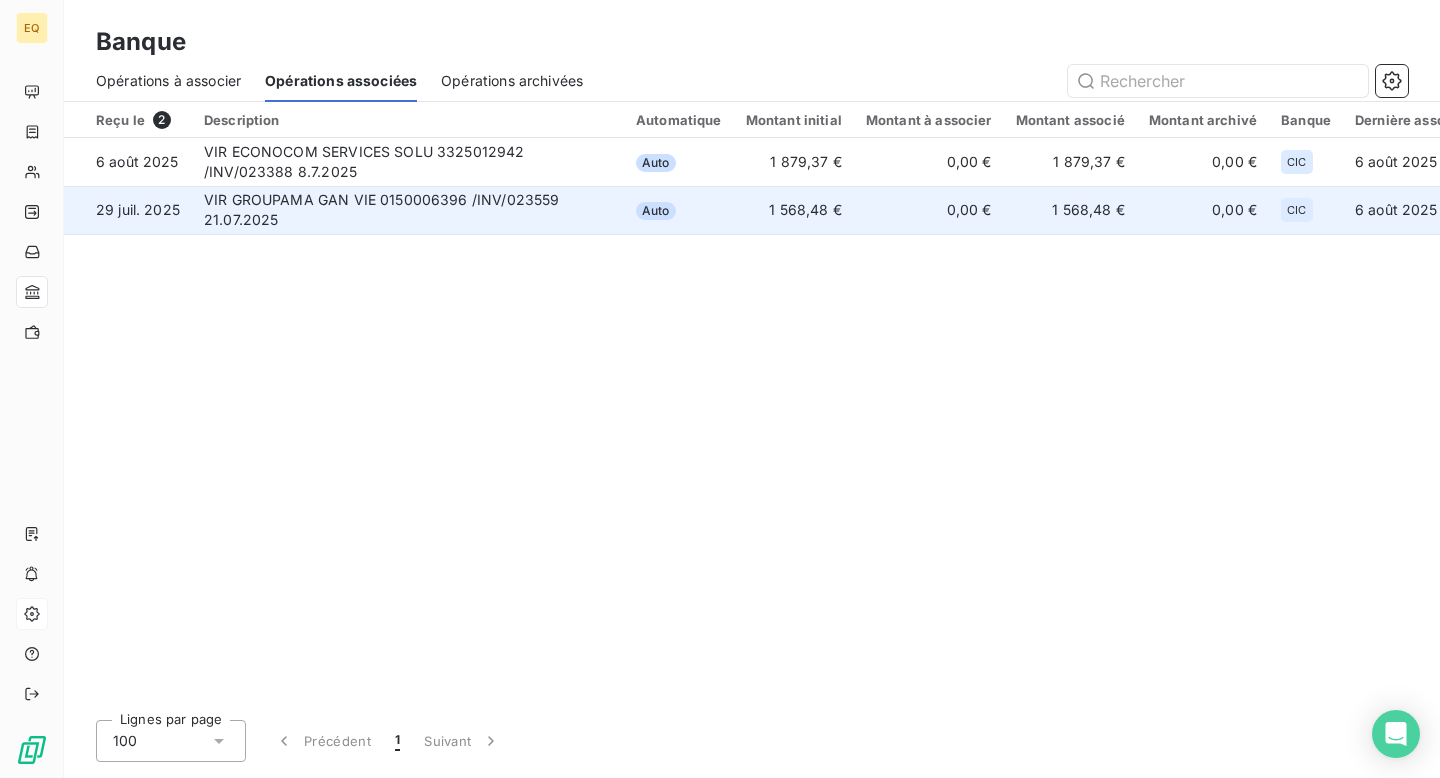 click on "VIR GROUPAMA GAN VIE 0150006396 /INV/023559 21.07.2025" at bounding box center [408, 210] 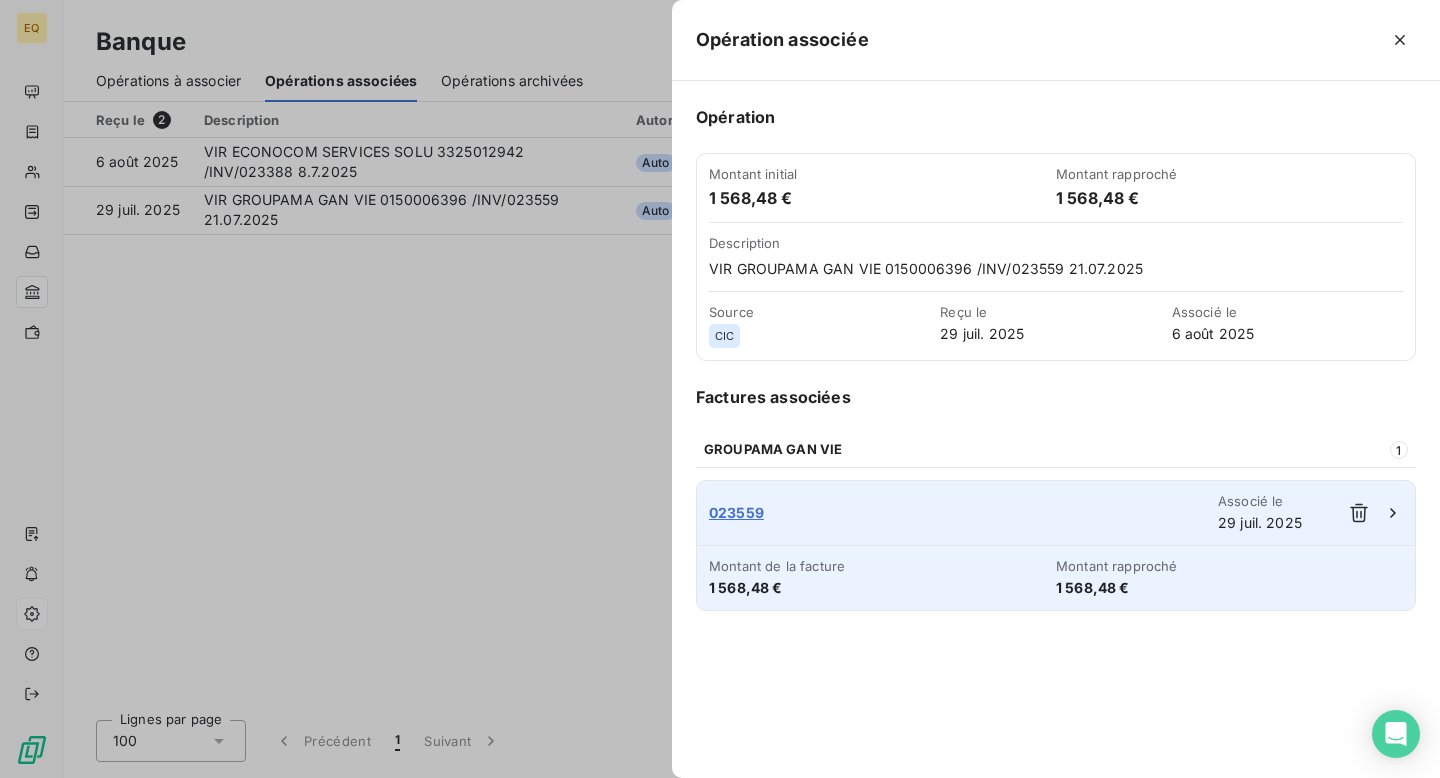 click on "023559" at bounding box center [963, 513] 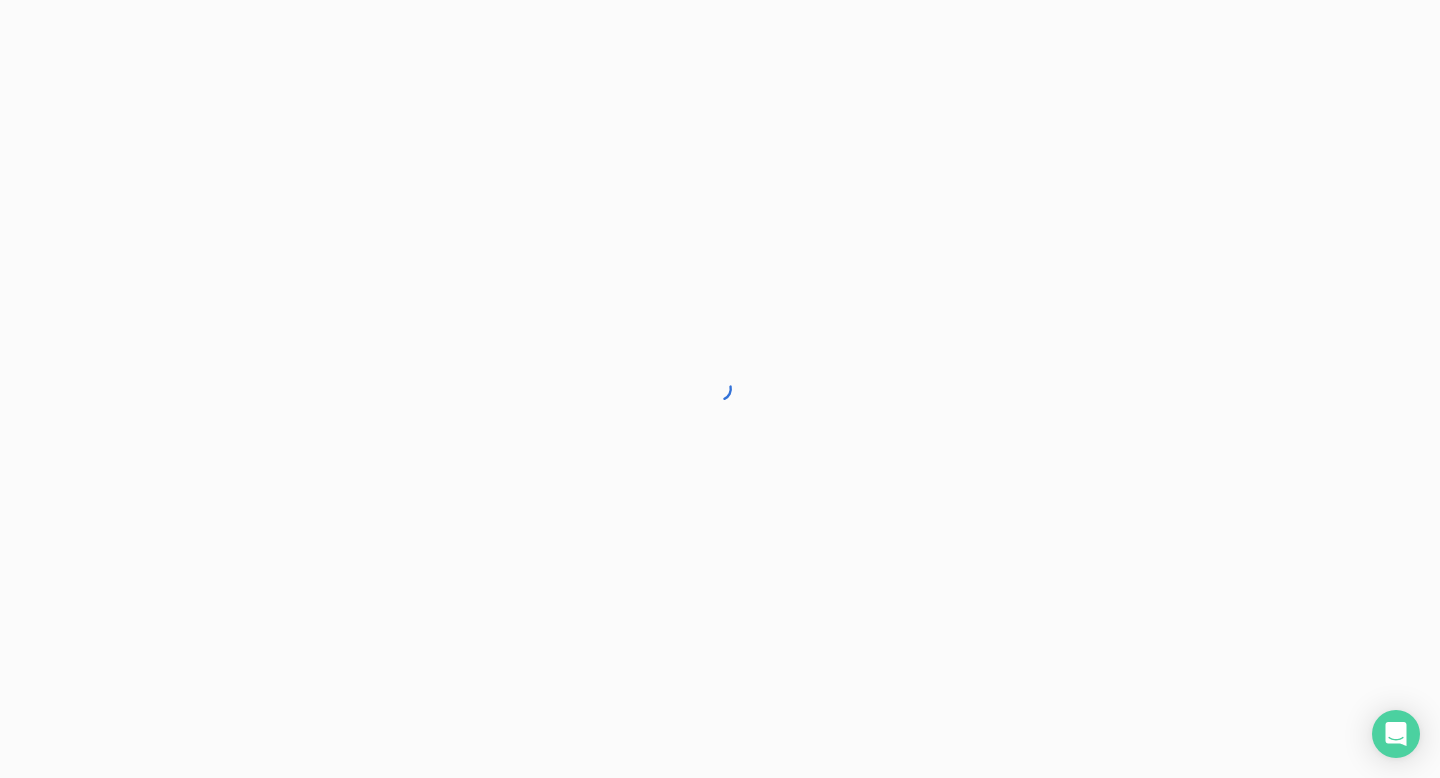 scroll, scrollTop: 0, scrollLeft: 0, axis: both 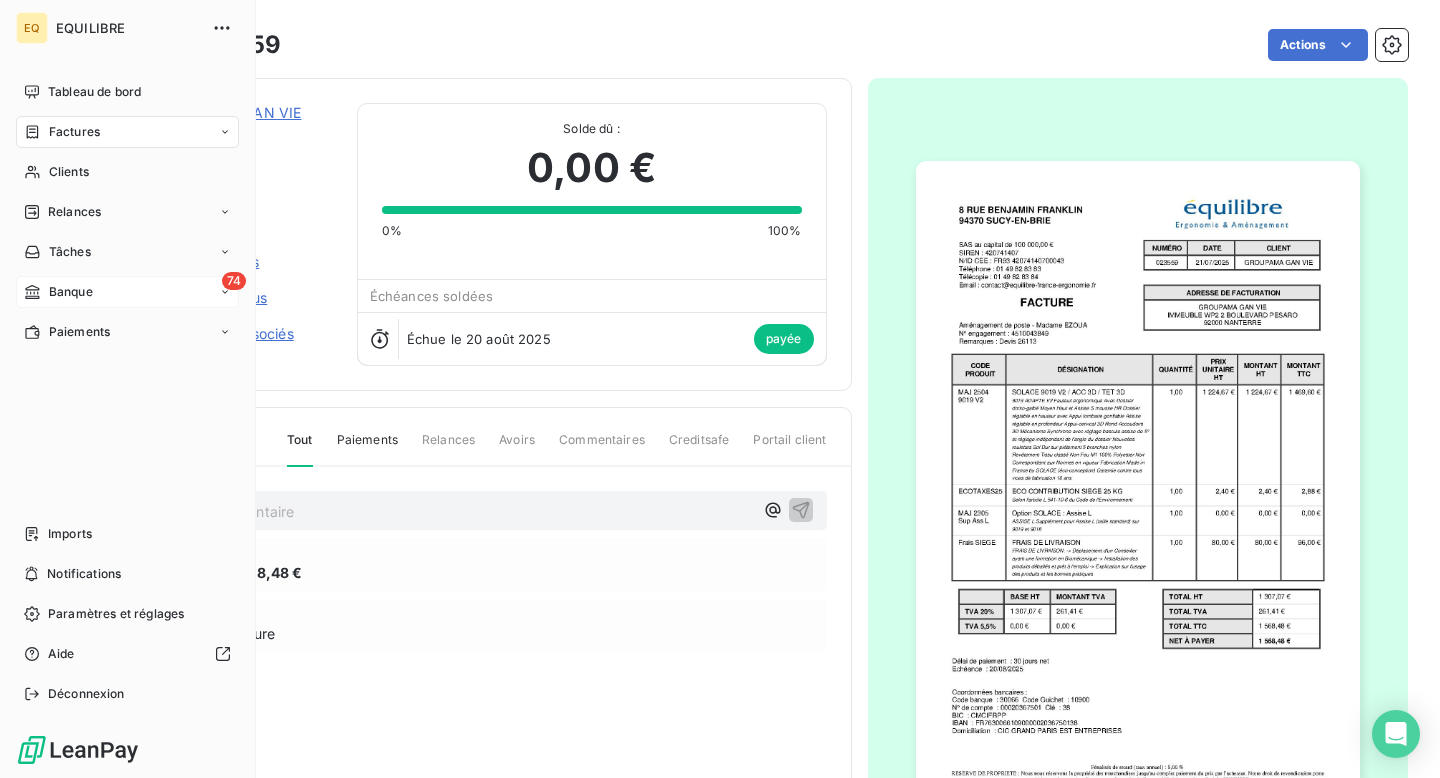 click on "Banque" at bounding box center [71, 292] 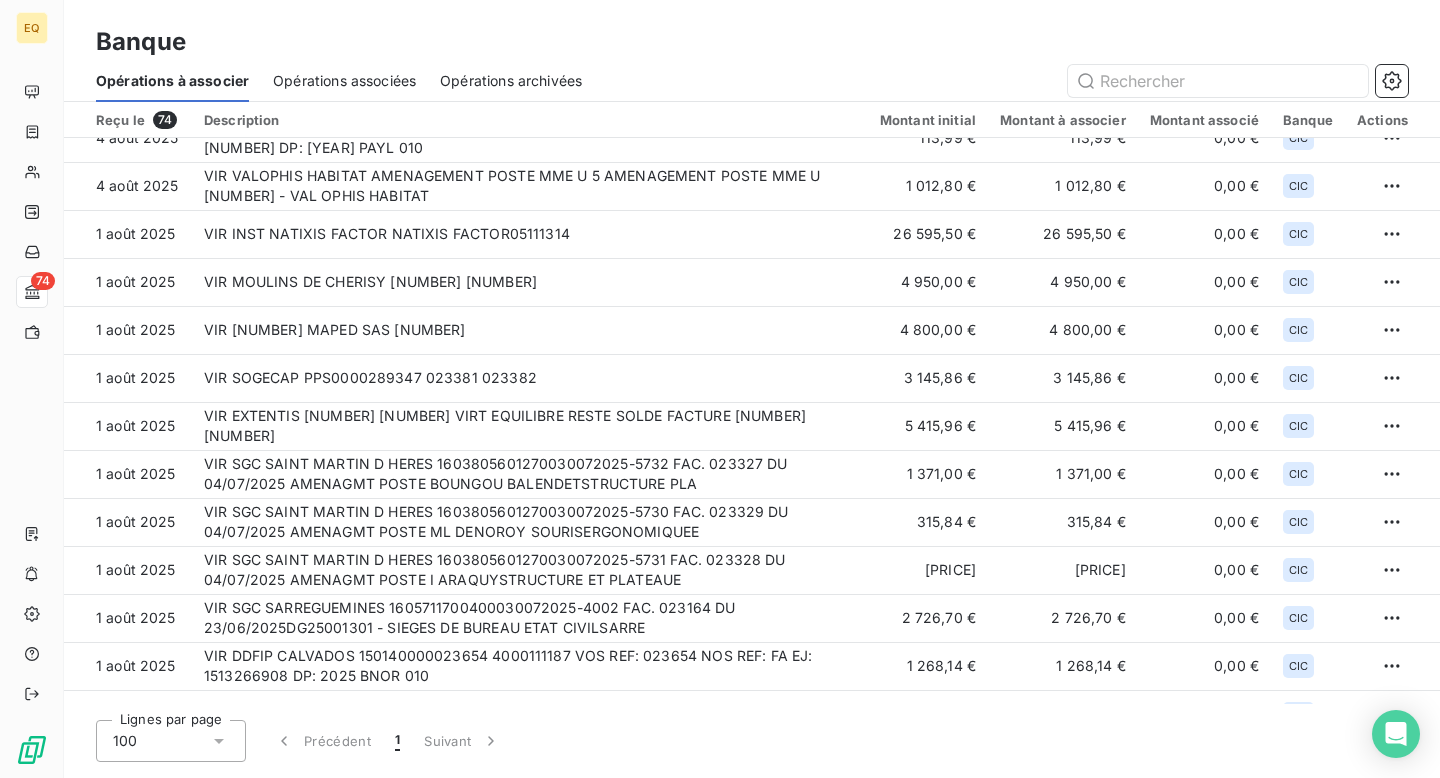 scroll, scrollTop: 491, scrollLeft: 0, axis: vertical 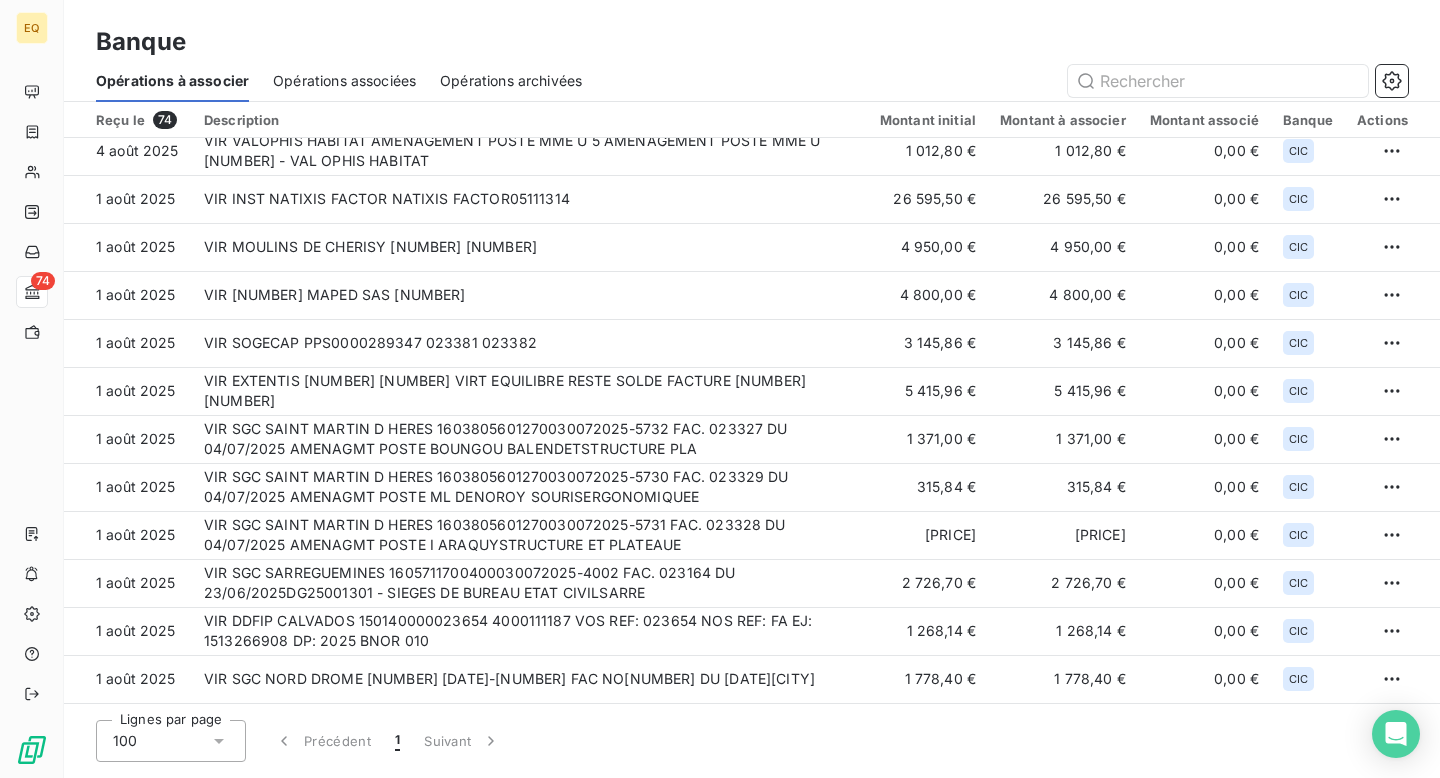 click on "Opérations archivées" at bounding box center [511, 81] 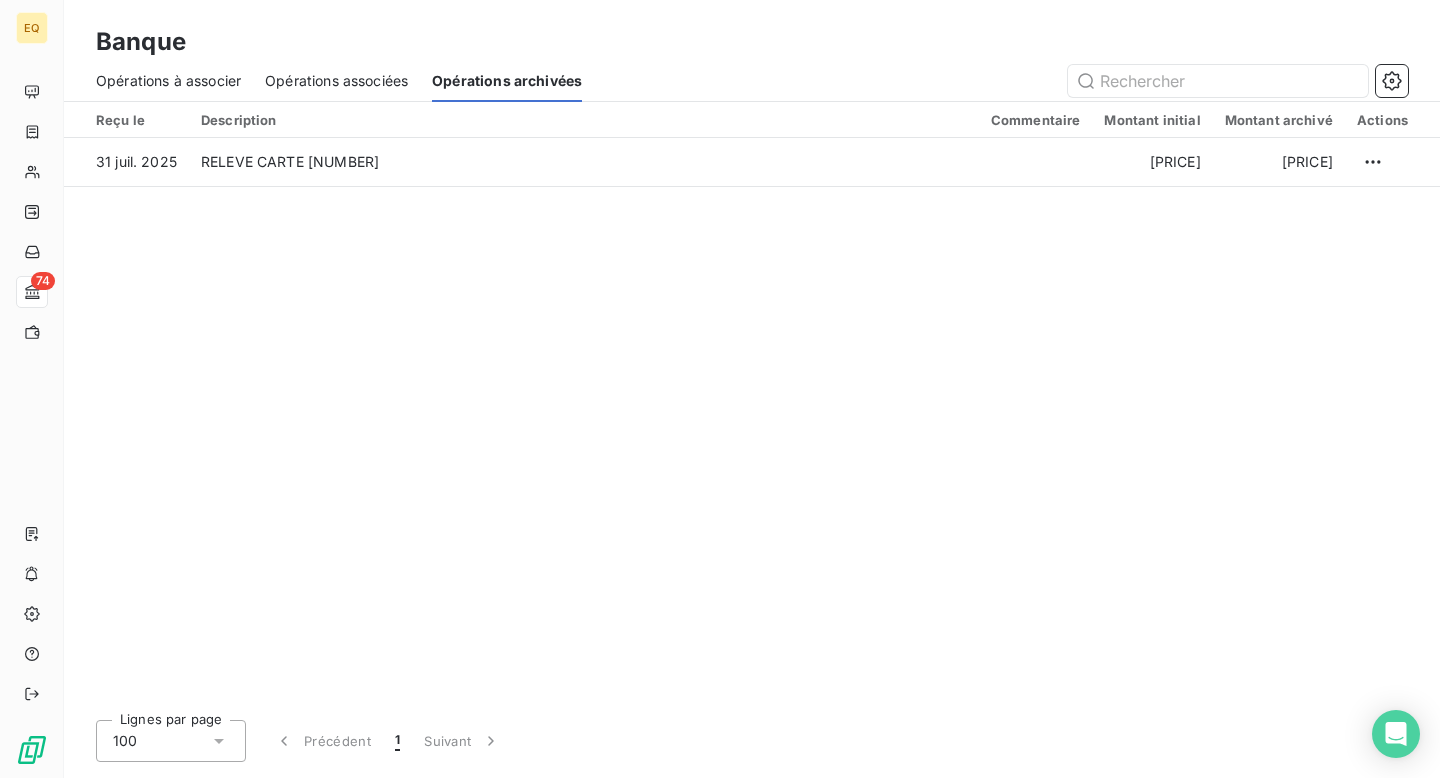 click on "Opérations associées" at bounding box center (336, 81) 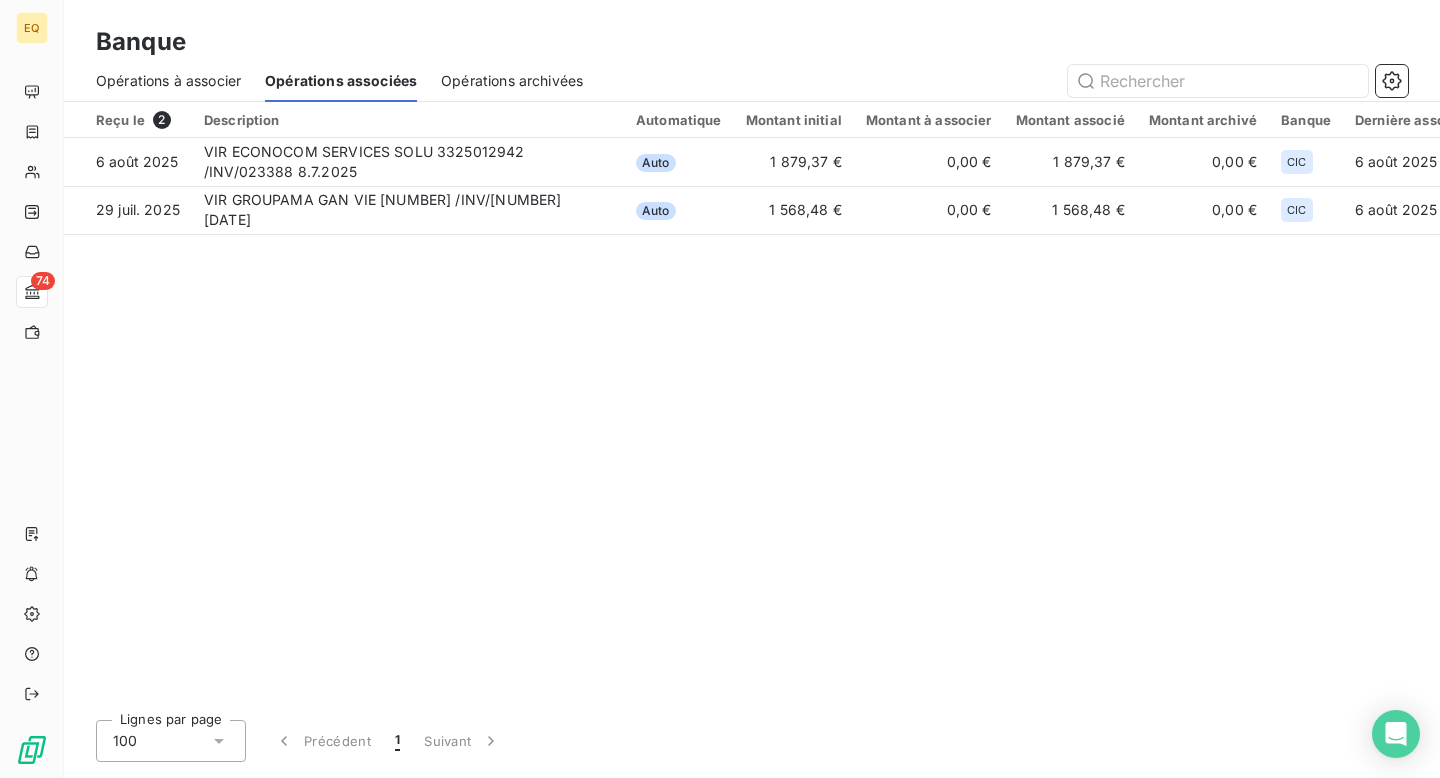 click on "Opérations à associer" at bounding box center [168, 81] 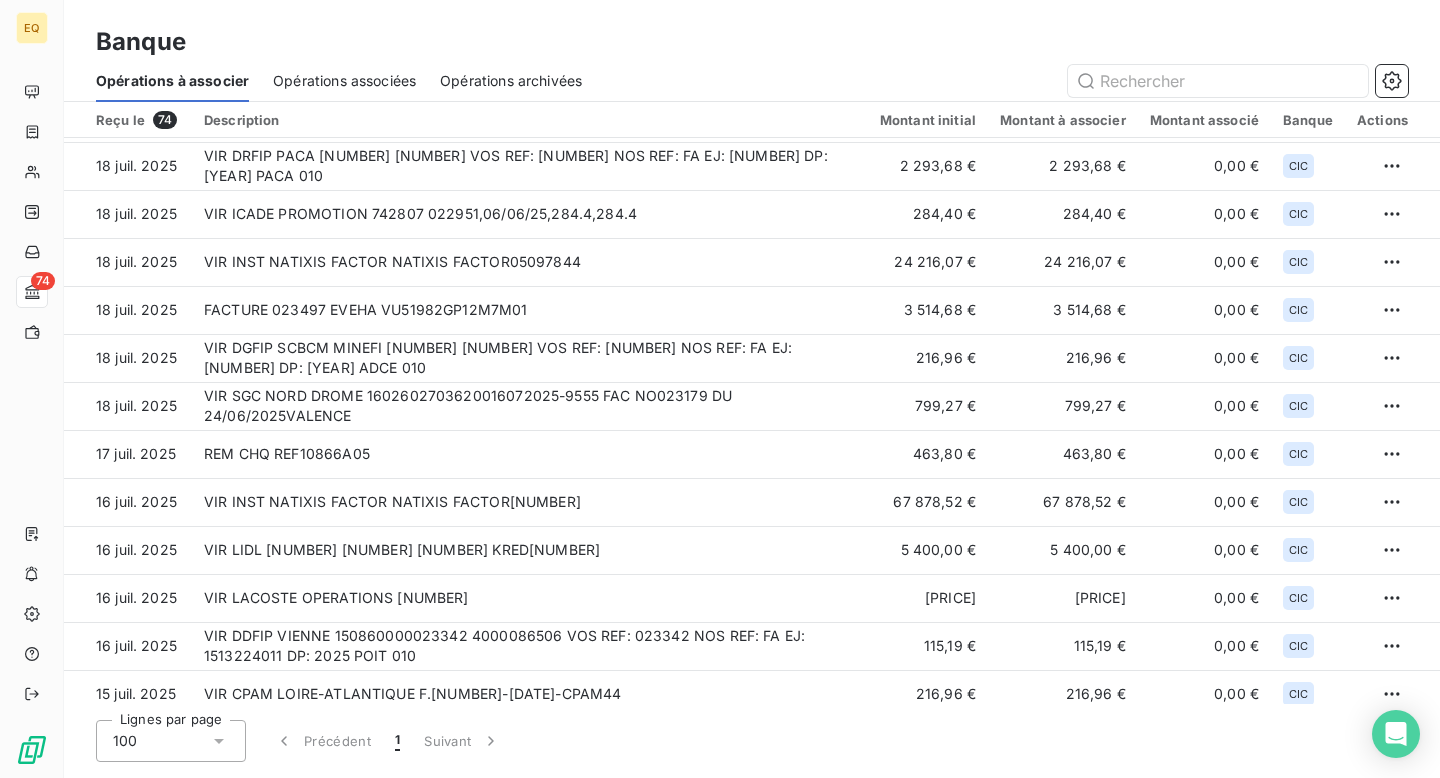 scroll, scrollTop: 2987, scrollLeft: 0, axis: vertical 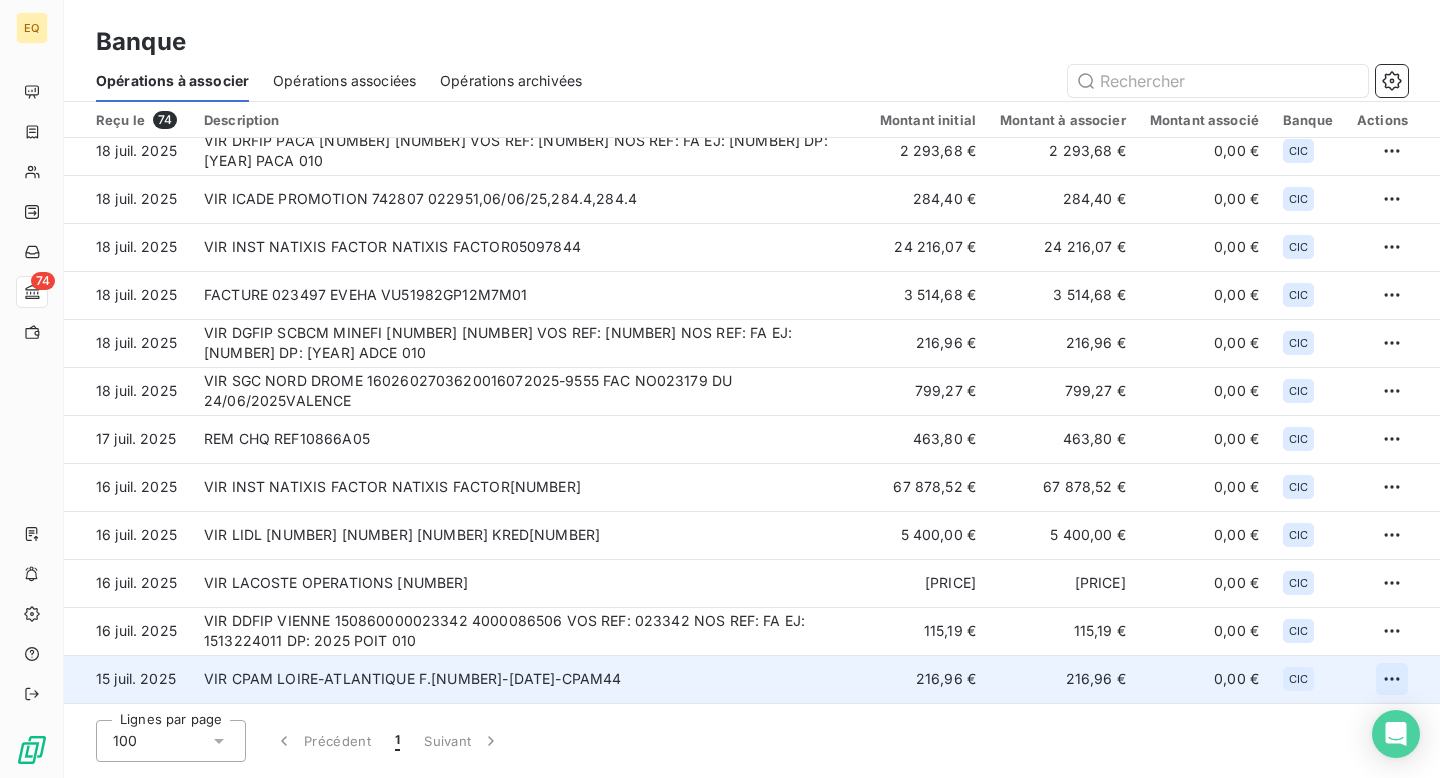 click on "EQ 74 Banque Opérations à associer Opérations associées Opérations archivées Reçu le 74 Description Montant initial Montant à associer Montant associé Banque Actions 6 août 2025 VIR INST NATIXIS FACTOR NATIXIS FACTOR05114750 18 857,32 € 18 857,32 € 0,00 € CIC 6 août 2025 VIR PAIERIE DEPARTEMENTALE C 1601409000210004082025-29772 022623 FACTUREDEP CALVADOS 48,53 € 48,53 € 0,00 € CIC 6 août 2025 VIR DDFIP VAL DE MARNE 150940000023687 4000703379 VOS REF: 023687 NOS REF: FA EJ: 1513273313 DP: 2025 IDF1 010 1 232,14 € 1 232,14 € 0,00 € CIC 5 août 2025 VIR PAIERIE DEPARTEMENTALE D 1602409002400001082025-21122 023677EQUILIBRE - POSTE LEBRIAT GEC CO 496904DEP DORDOGNE 974,40 € 974,40 € 0,00 € CIC 5 août 2025 VIR DRFIP BRETAGNE 150350000023094 4000429583 VOS REF: 023094 NOS REF: FA EJ: 1513197386 DP: 2025 BRET 010 115,19 € 115,19 € 0,00 € CIC 5 août 2025 1 000,00 € 1 000,00 € 0,00 € CIC 5 août 2025 100,80 € 100,80 € CIC 1" at bounding box center (720, 389) 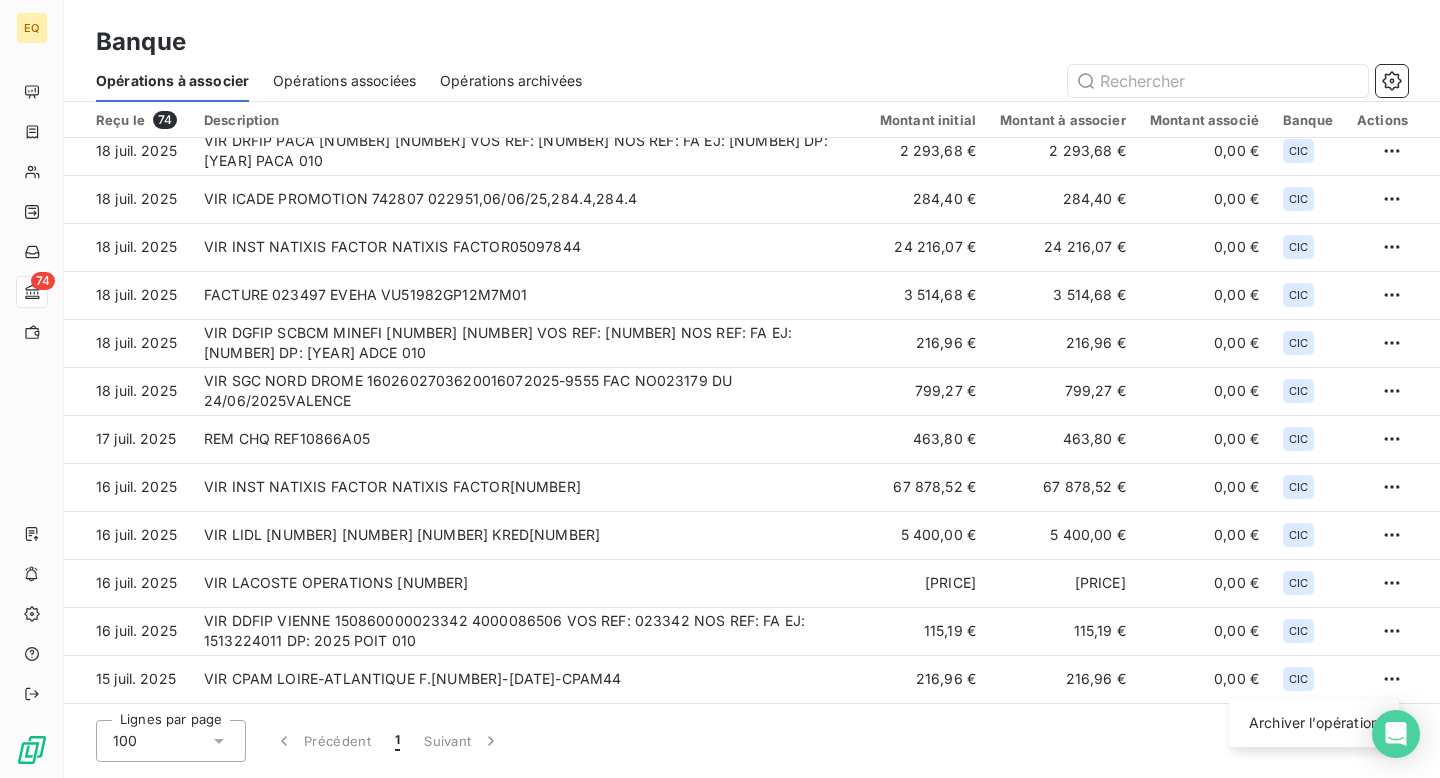 click on "EQ 74 Banque Opérations à associer Opérations associées Opérations archivées Reçu le 74 Description Montant initial Montant à associer Montant associé Banque Actions 6 août 2025 VIR INST NATIXIS FACTOR NATIXIS FACTOR05114750 18 857,32 € 18 857,32 € 0,00 € CIC 6 août 2025 VIR PAIERIE DEPARTEMENTALE C 1601409000210004082025-29772 022623 FACTUREDEP CALVADOS 48,53 € 48,53 € 0,00 € CIC 6 août 2025 VIR DDFIP VAL DE MARNE 150940000023687 4000703379 VOS REF: 023687 NOS REF: FA EJ: 1513273313 DP: 2025 IDF1 010 1 232,14 € 1 232,14 € 0,00 € CIC 5 août 2025 VIR PAIERIE DEPARTEMENTALE D 1602409002400001082025-21122 023677EQUILIBRE - POSTE LEBRIAT GEC CO 496904DEP DORDOGNE 974,40 € 974,40 € 0,00 € CIC 5 août 2025 VIR DRFIP BRETAGNE 150350000023094 4000429583 VOS REF: 023094 NOS REF: FA EJ: 1513197386 DP: 2025 BRET 010 115,19 € 115,19 € 0,00 € CIC 5 août 2025 1 000,00 € 1 000,00 € 0,00 € CIC 5 août 2025 100,80 € 100,80 € CIC 1" at bounding box center [720, 389] 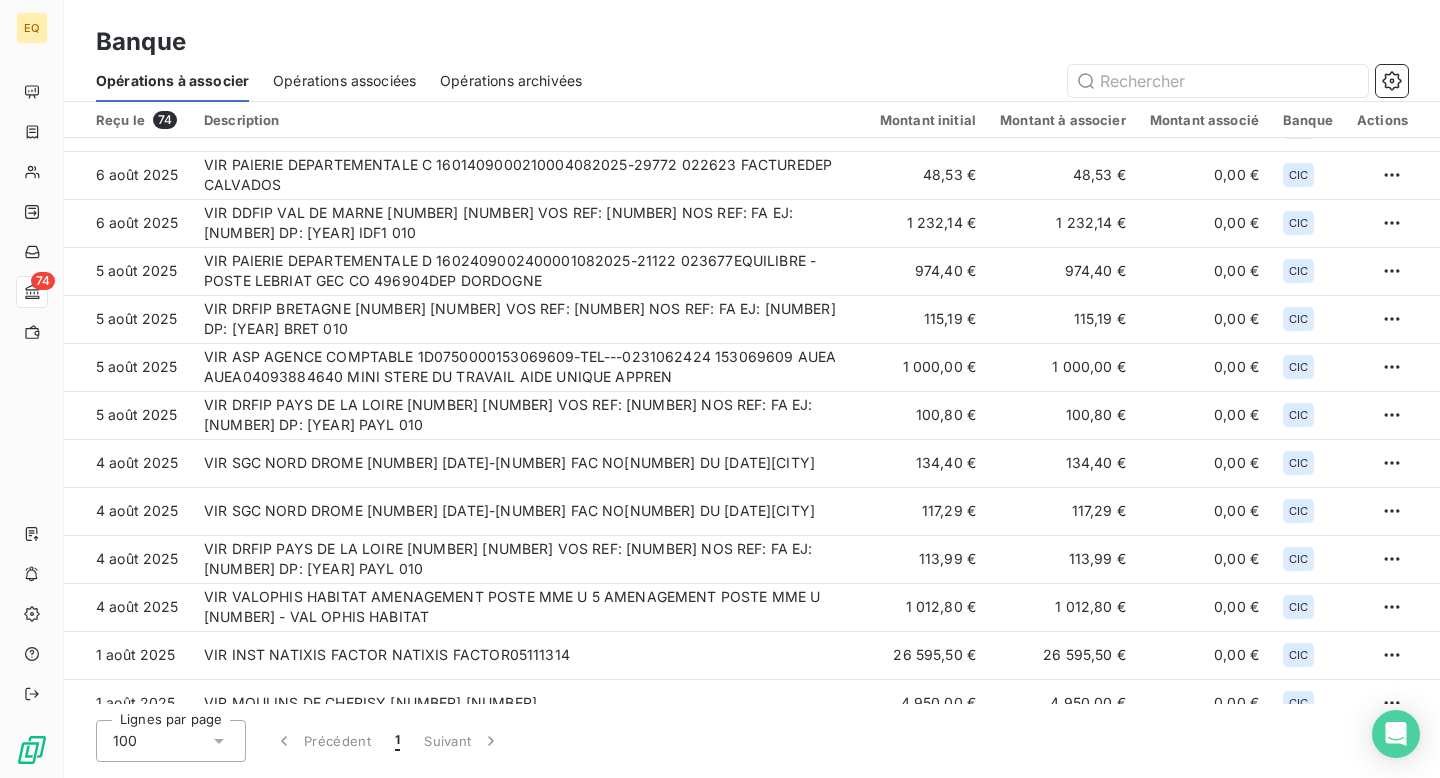 scroll, scrollTop: 0, scrollLeft: 0, axis: both 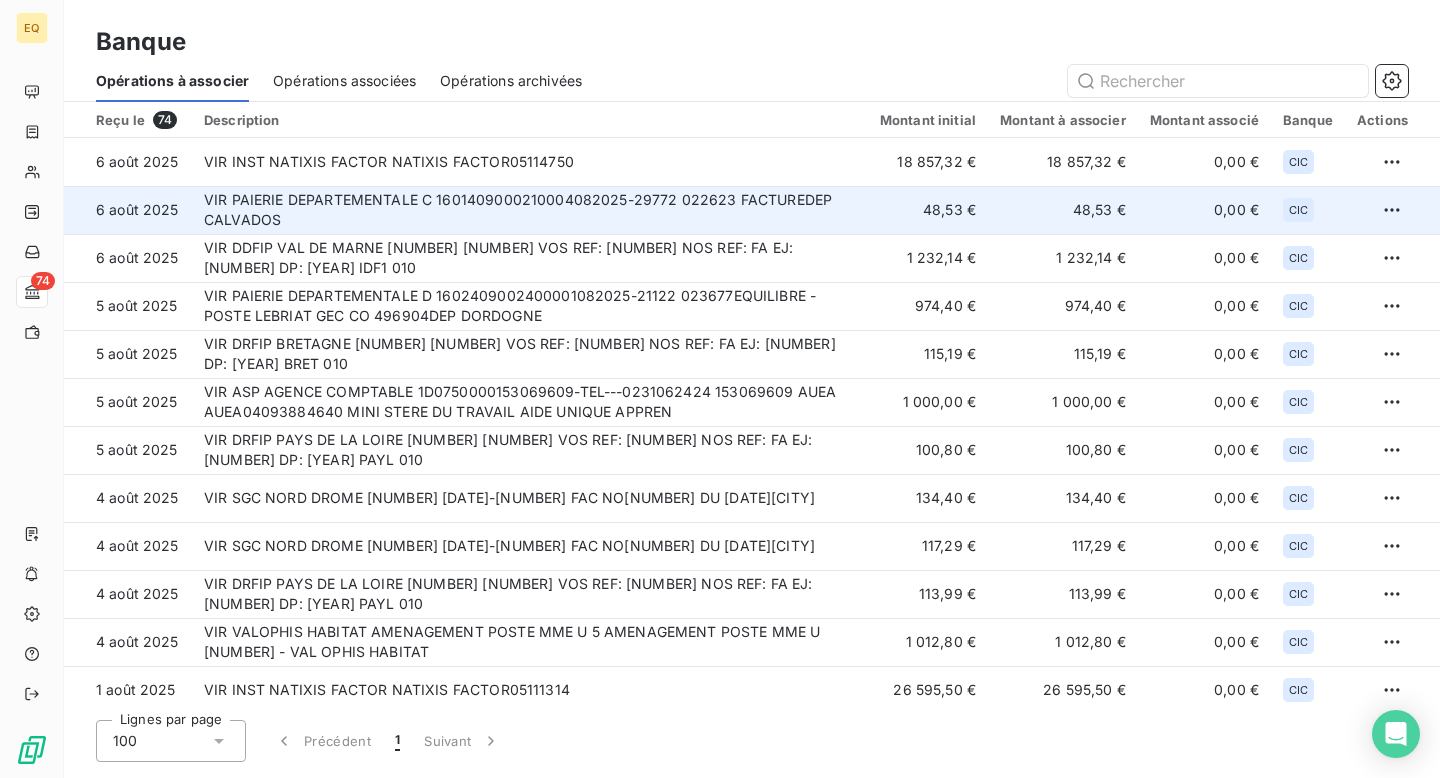 click on "VIR PAIERIE DEPARTEMENTALE C 1601409000210004082025-29772 022623 FACTUREDEP CALVADOS" at bounding box center [530, 210] 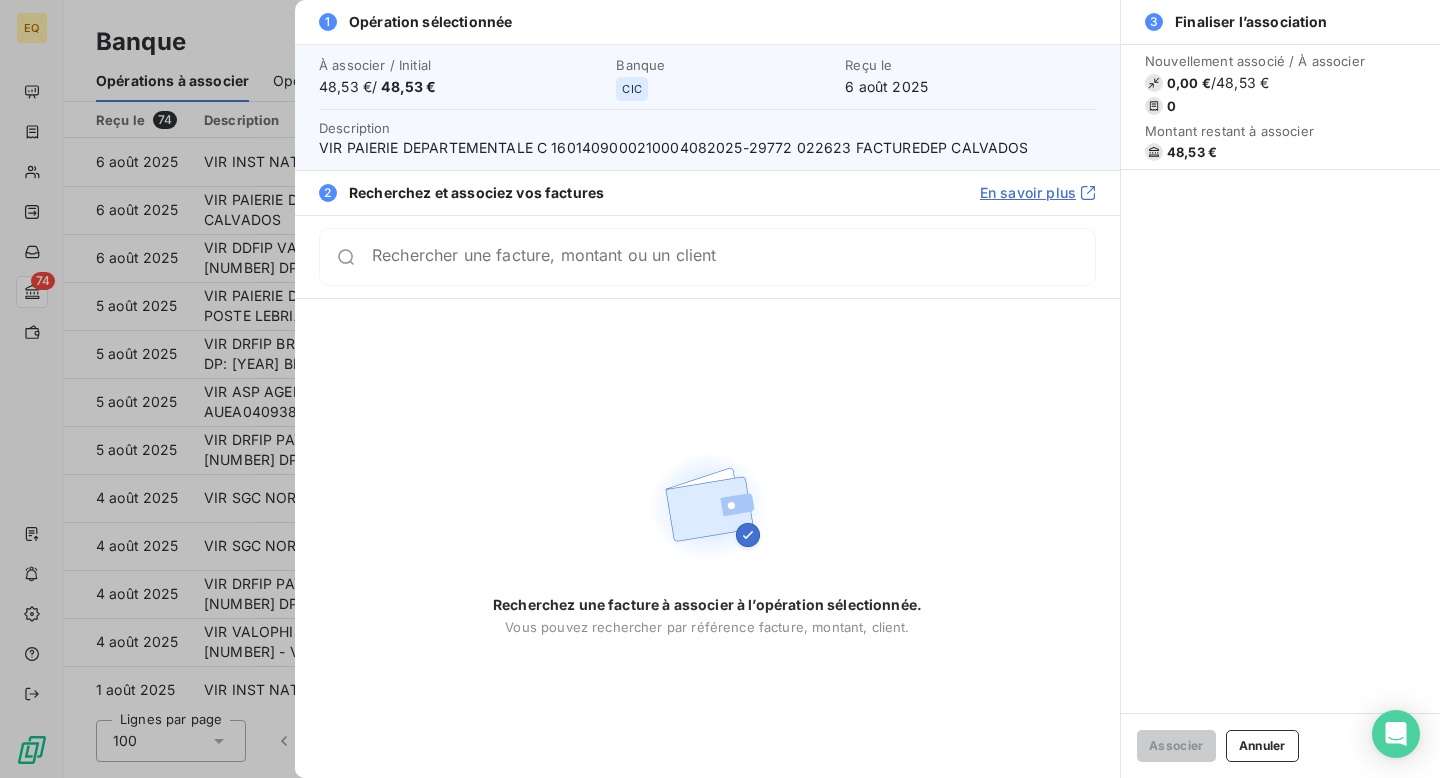 click at bounding box center (720, 389) 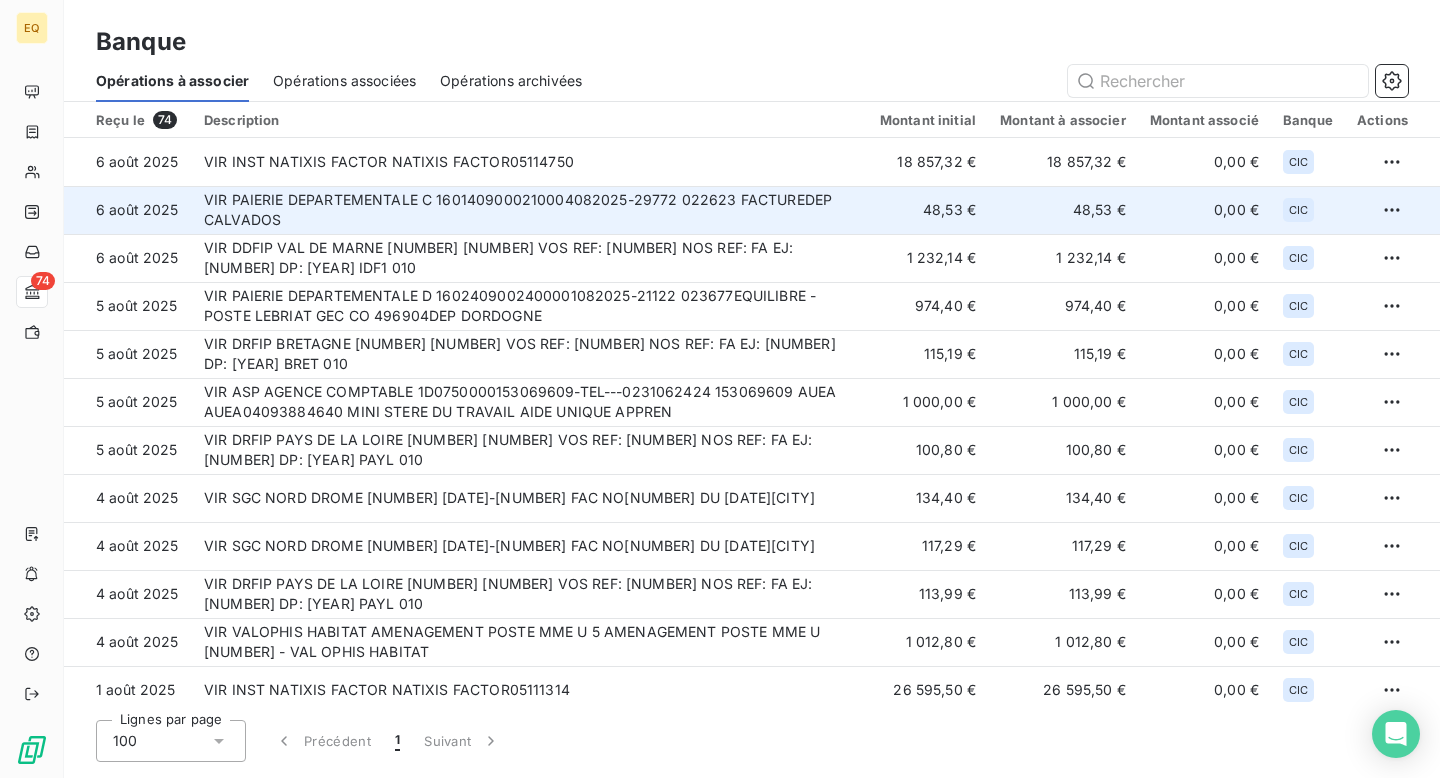 click on "VIR PAIERIE DEPARTEMENTALE C 1601409000210004082025-29772 022623 FACTUREDEP CALVADOS" at bounding box center [530, 210] 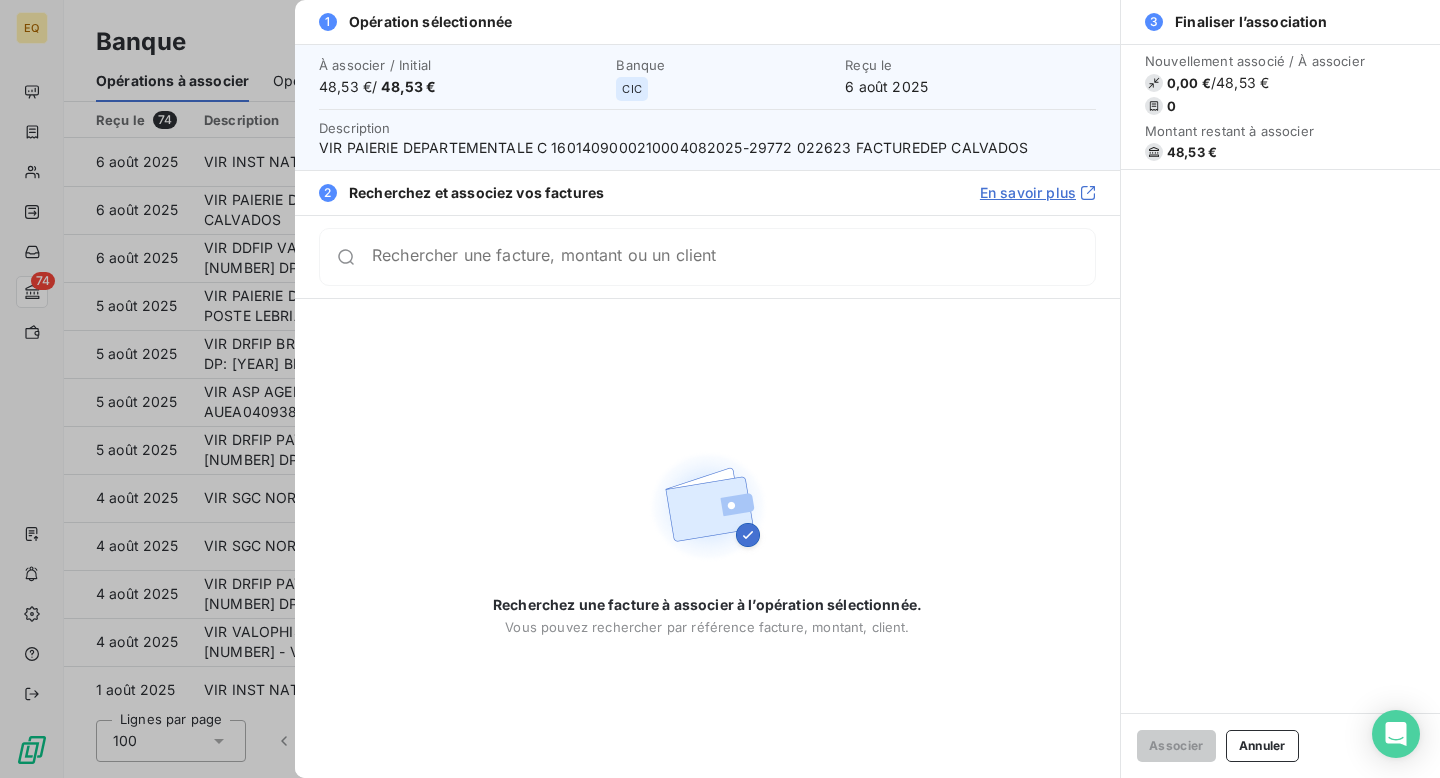 click at bounding box center (720, 389) 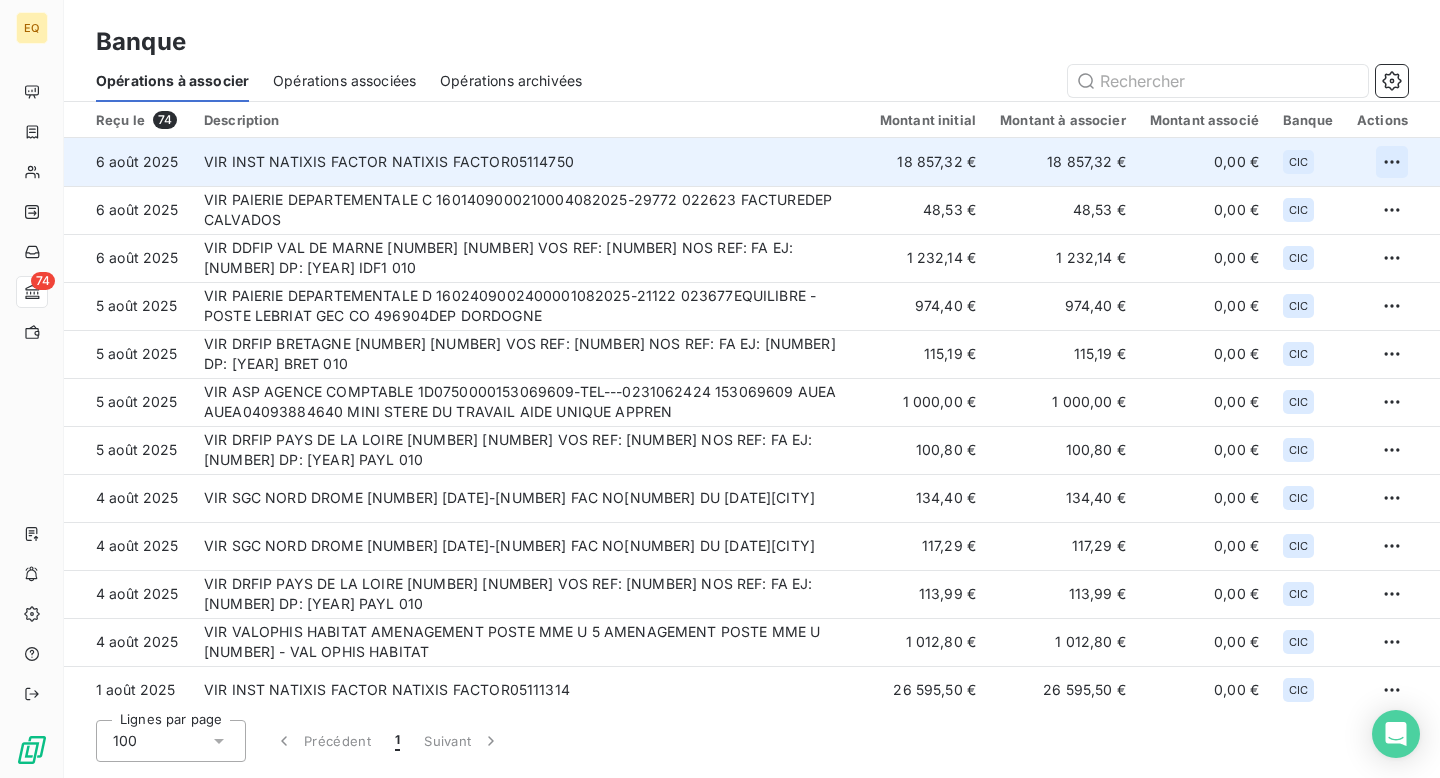 click on "EQ 74 Banque Opérations à associer Opérations associées Opérations archivées Reçu le 74 Description Montant initial Montant à associer Montant associé Banque Actions 6 août 2025 VIR INST NATIXIS FACTOR NATIXIS FACTOR05114750 18 857,32 € 18 857,32 € 0,00 € CIC 6 août 2025 VIR PAIERIE DEPARTEMENTALE C 1601409000210004082025-29772 022623 FACTUREDEP CALVADOS 48,53 € 48,53 € 0,00 € CIC 6 août 2025 VIR DDFIP VAL DE MARNE 150940000023687 4000703379 VOS REF: 023687 NOS REF: FA EJ: 1513273313 DP: 2025 IDF1 010 1 232,14 € 1 232,14 € 0,00 € CIC 5 août 2025 VIR PAIERIE DEPARTEMENTALE D 1602409002400001082025-21122 023677EQUILIBRE - POSTE LEBRIAT GEC CO 496904DEP DORDOGNE 974,40 € 974,40 € 0,00 € CIC 5 août 2025 VIR DRFIP BRETAGNE 150350000023094 4000429583 VOS REF: 023094 NOS REF: FA EJ: 1513197386 DP: 2025 BRET 010 115,19 € 115,19 € 0,00 € CIC 5 août 2025 1 000,00 € 1 000,00 € 0,00 € CIC 5 août 2025 100,80 € 100,80 € CIC 1" at bounding box center [720, 389] 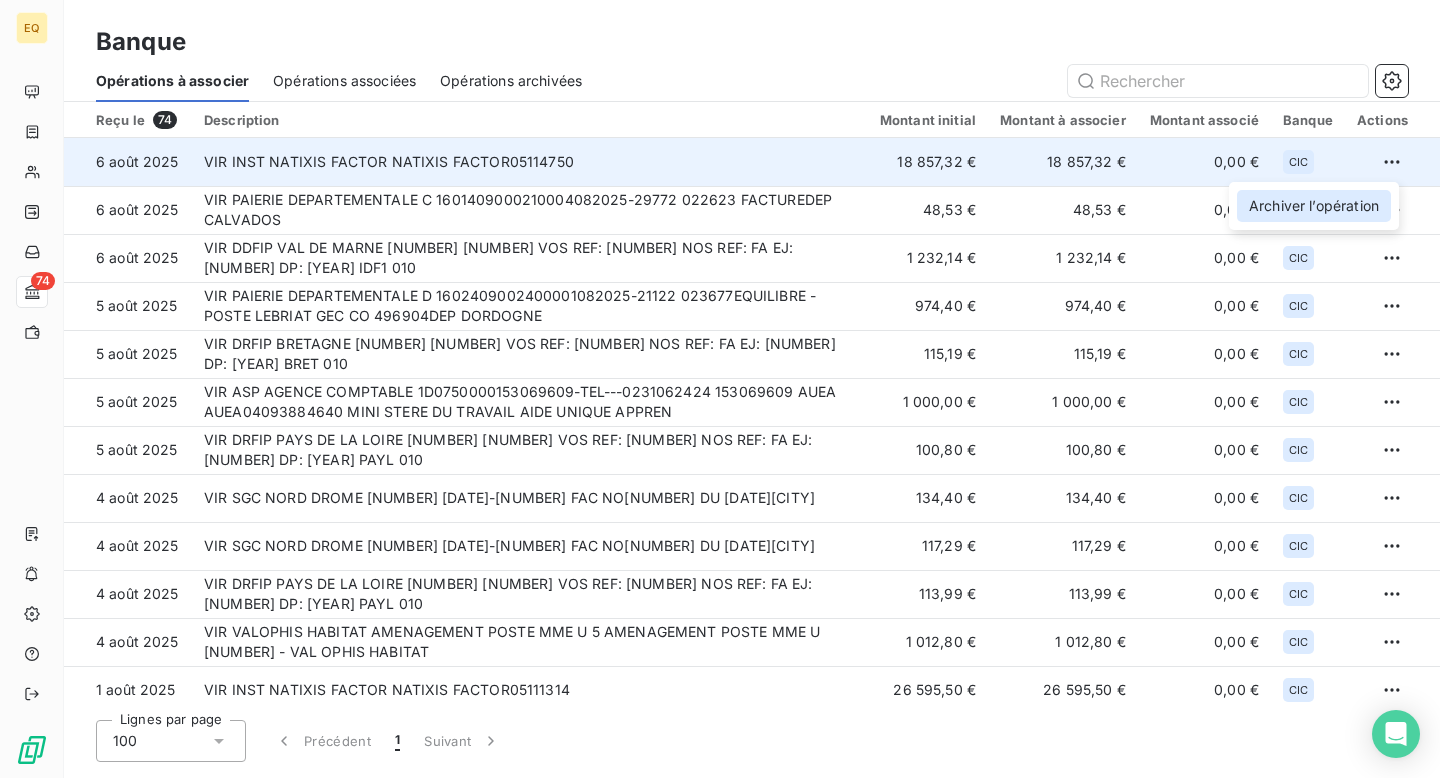 click on "Archiver l’opération" at bounding box center (1314, 206) 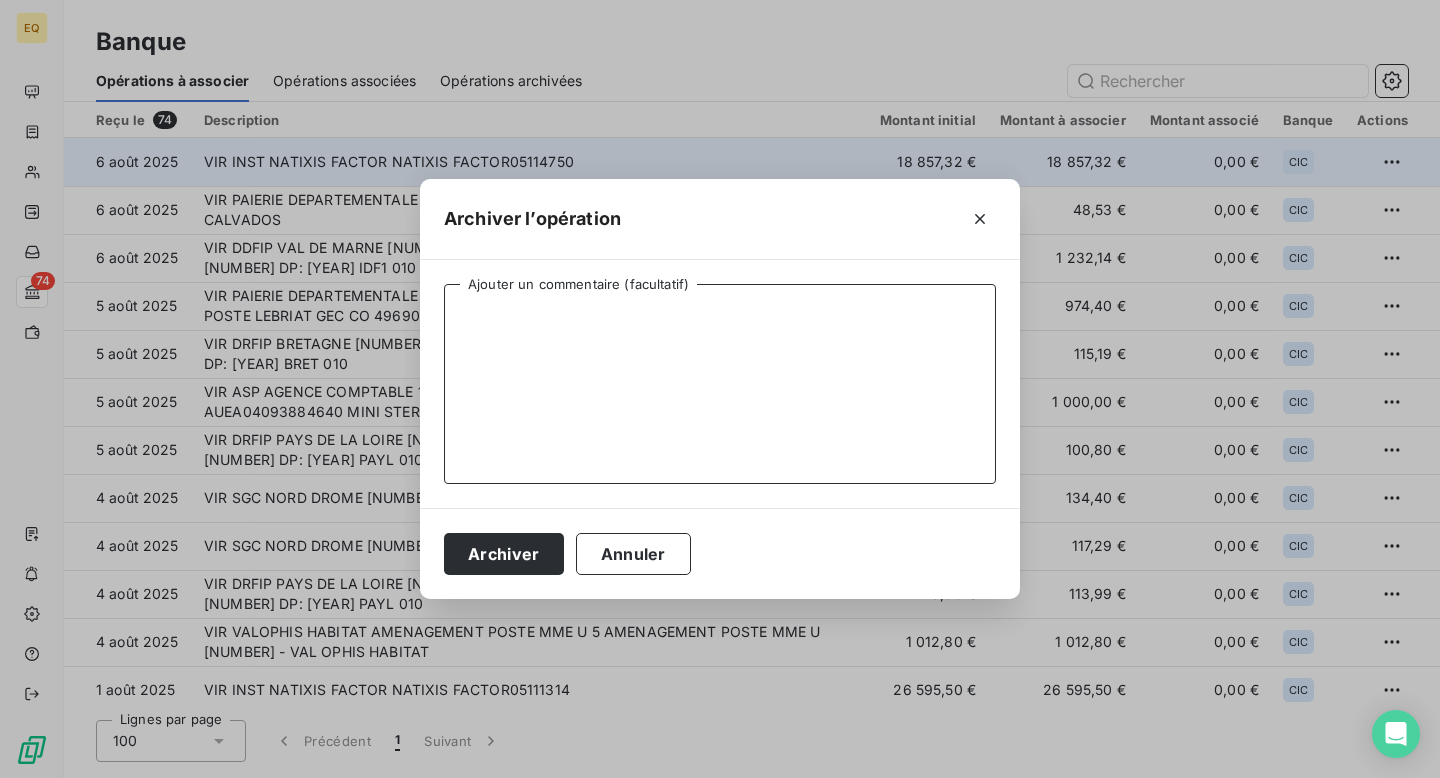 click on "Ajouter un commentaire (facultatif)" at bounding box center [720, 384] 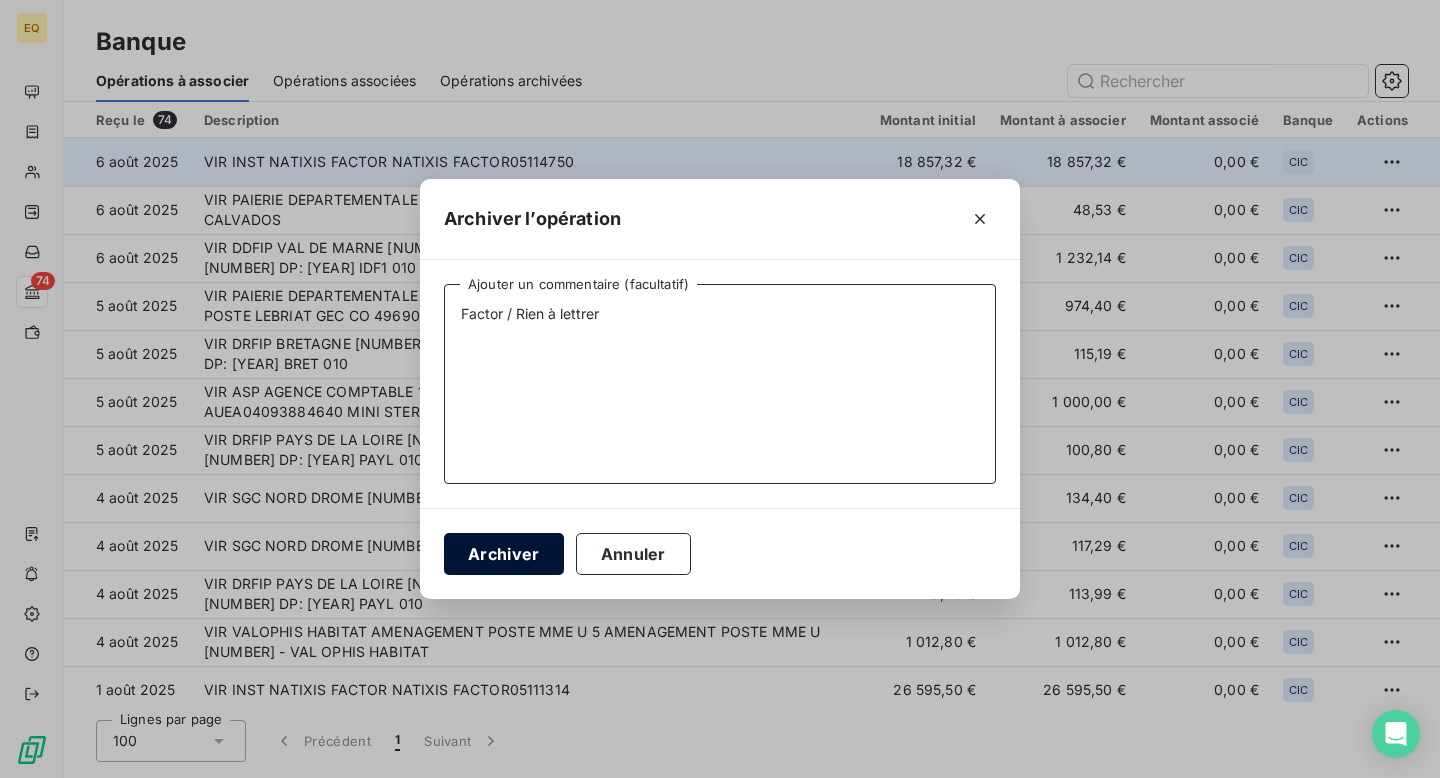 type on "Factor / Rien à lettrer" 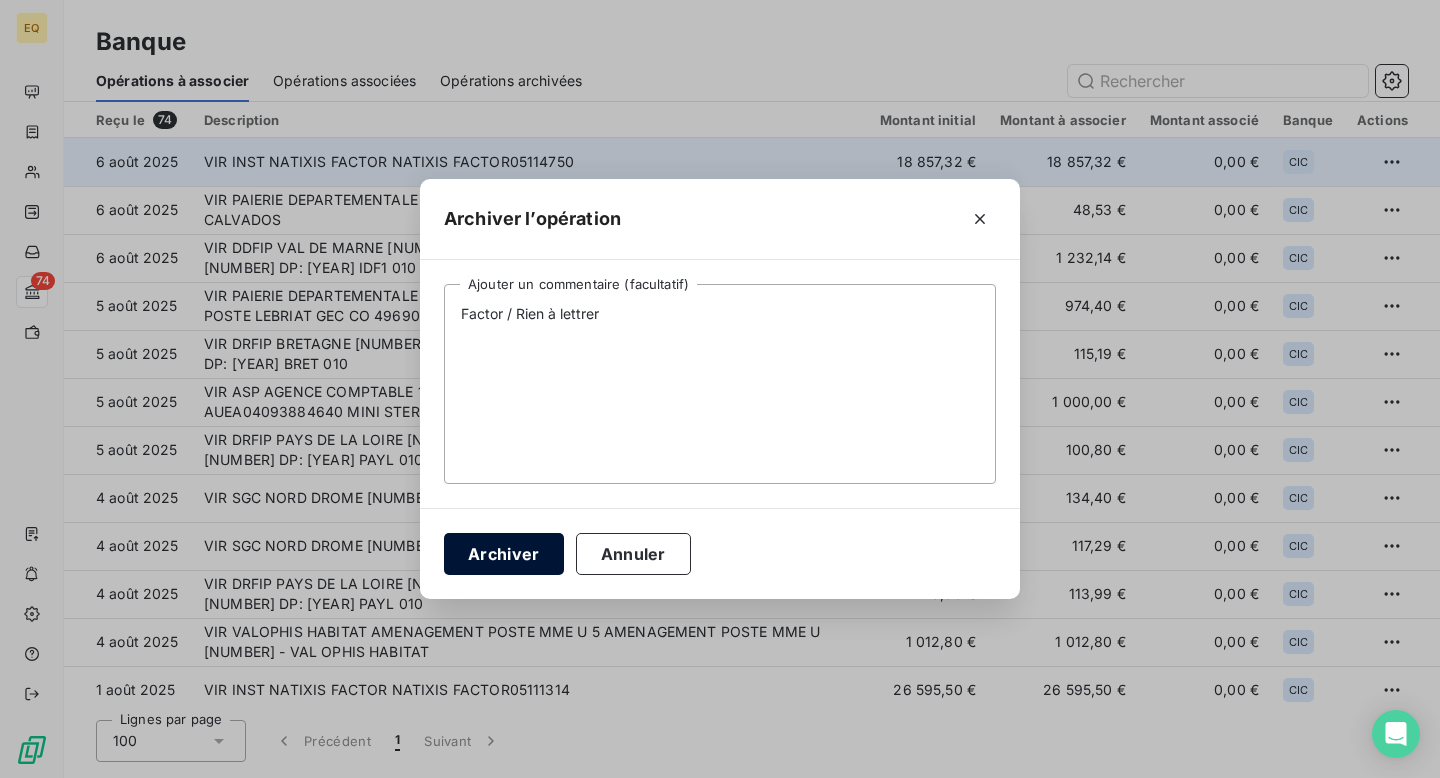click on "Archiver" at bounding box center [504, 554] 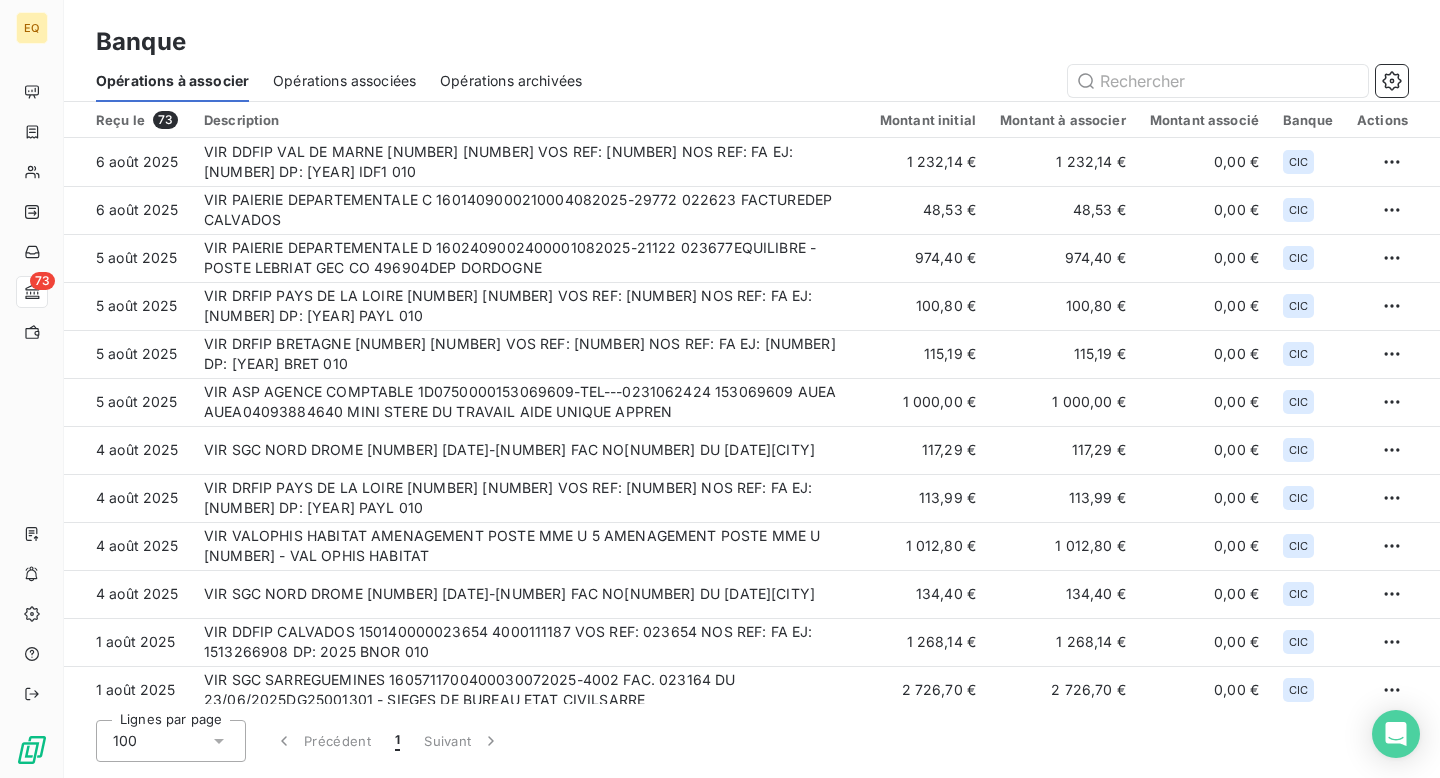 click on "Opérations archivées" at bounding box center (511, 81) 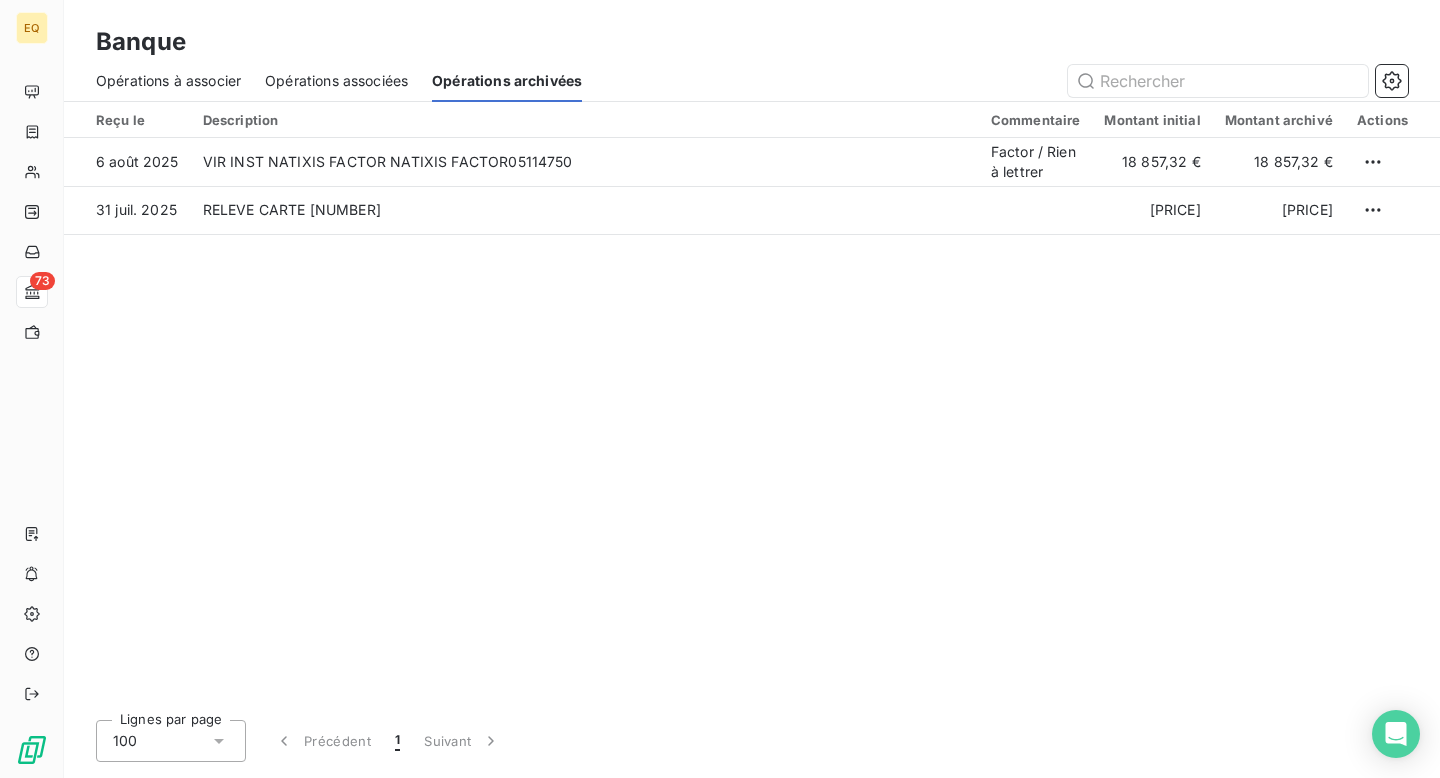 click on "Opérations associées" at bounding box center [336, 81] 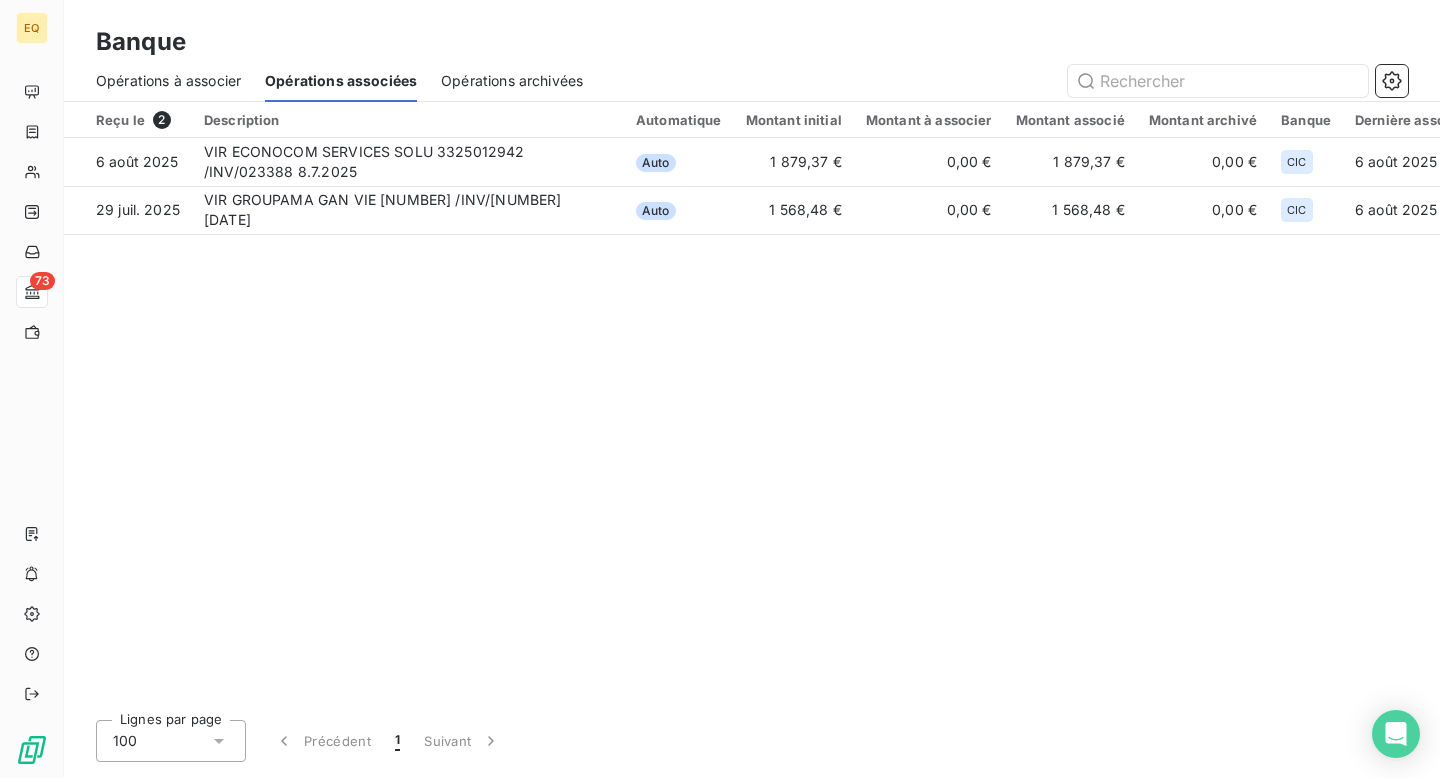 click on "Opérations archivées" at bounding box center [512, 81] 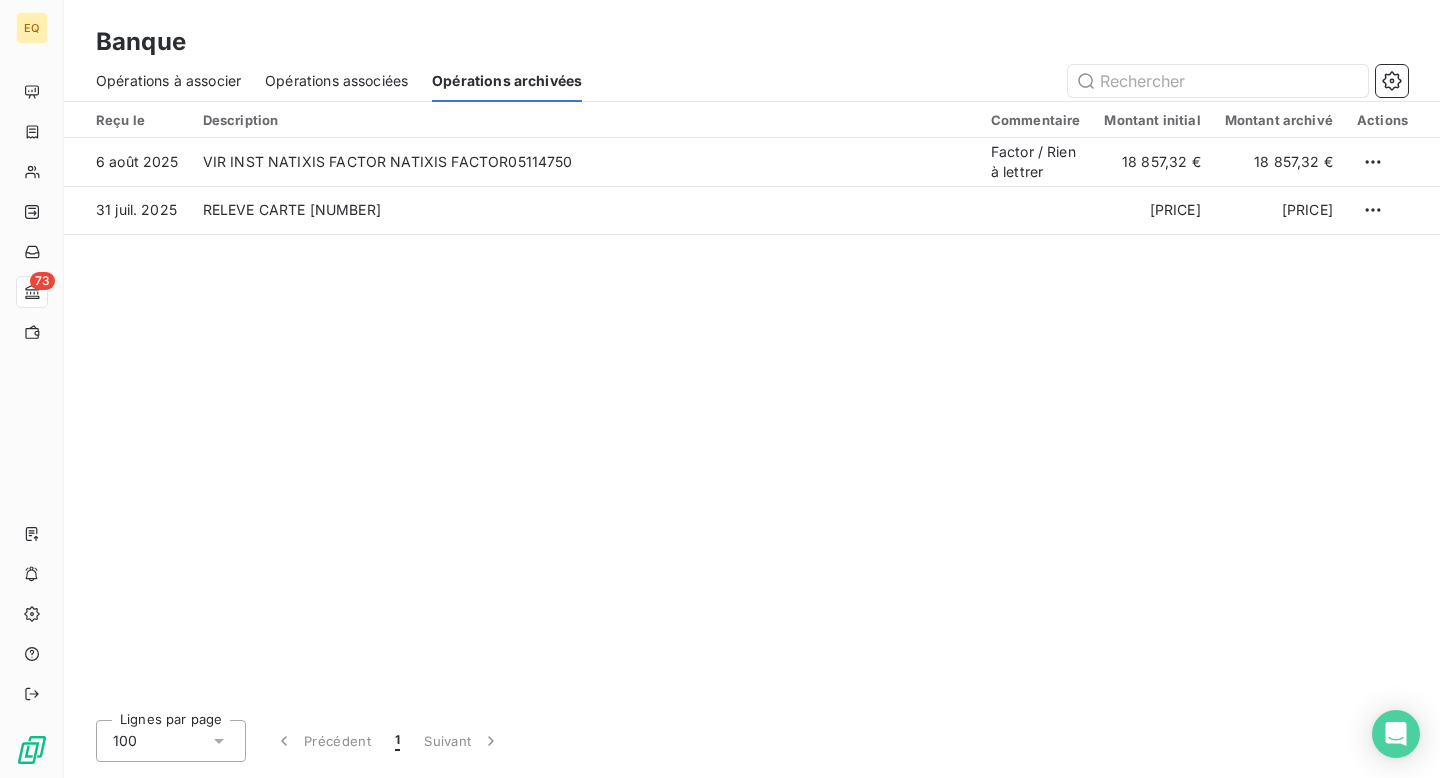 click on "Opérations à associer" at bounding box center (168, 81) 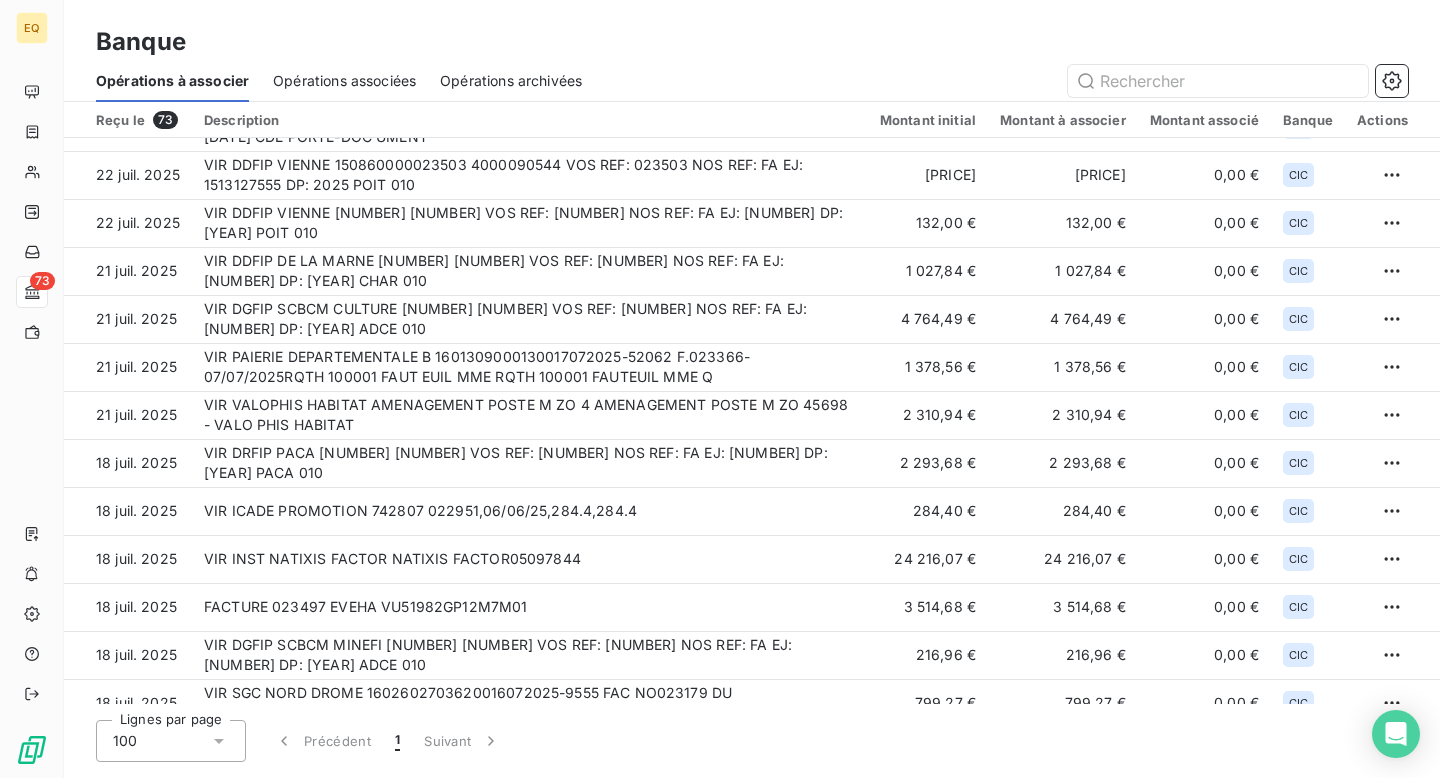 scroll, scrollTop: 2939, scrollLeft: 0, axis: vertical 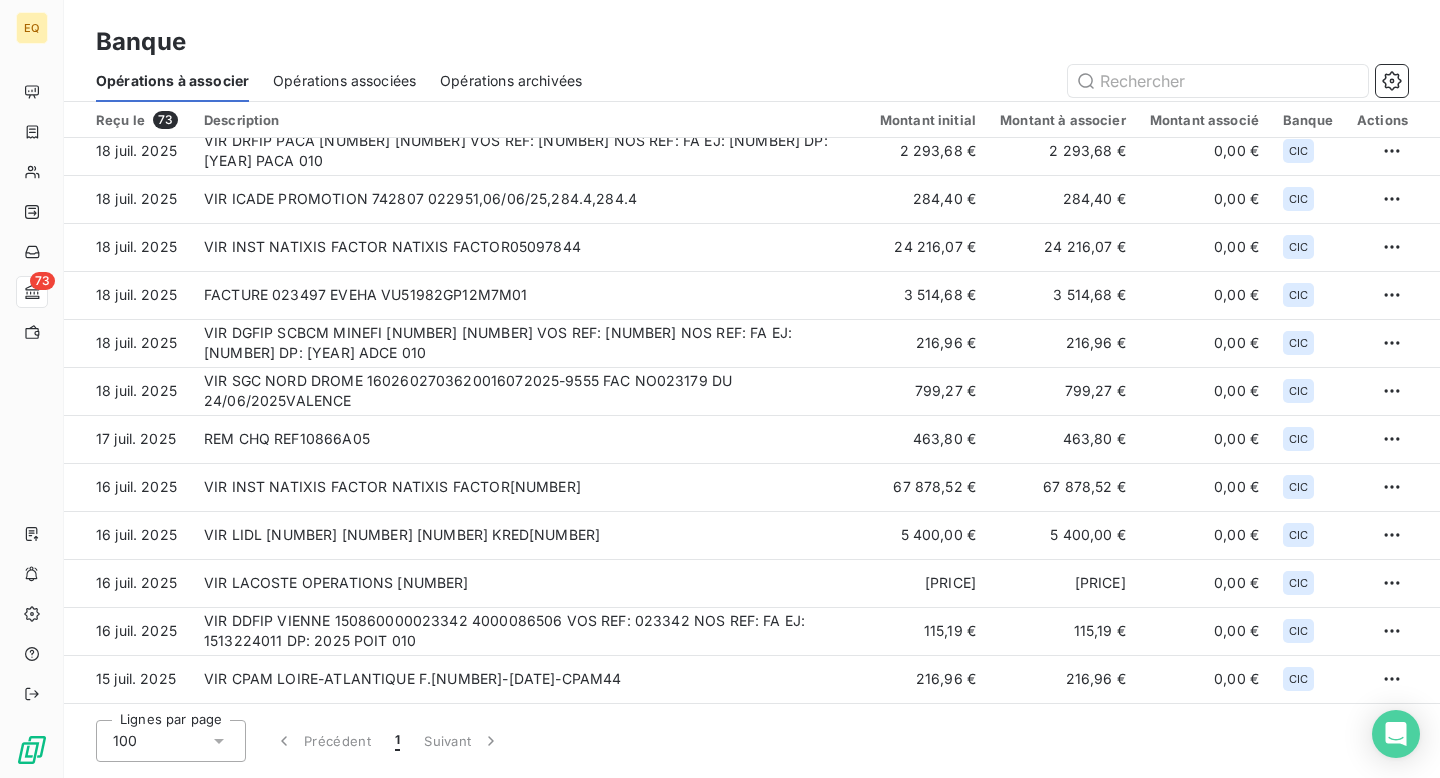click on "100" at bounding box center (171, 741) 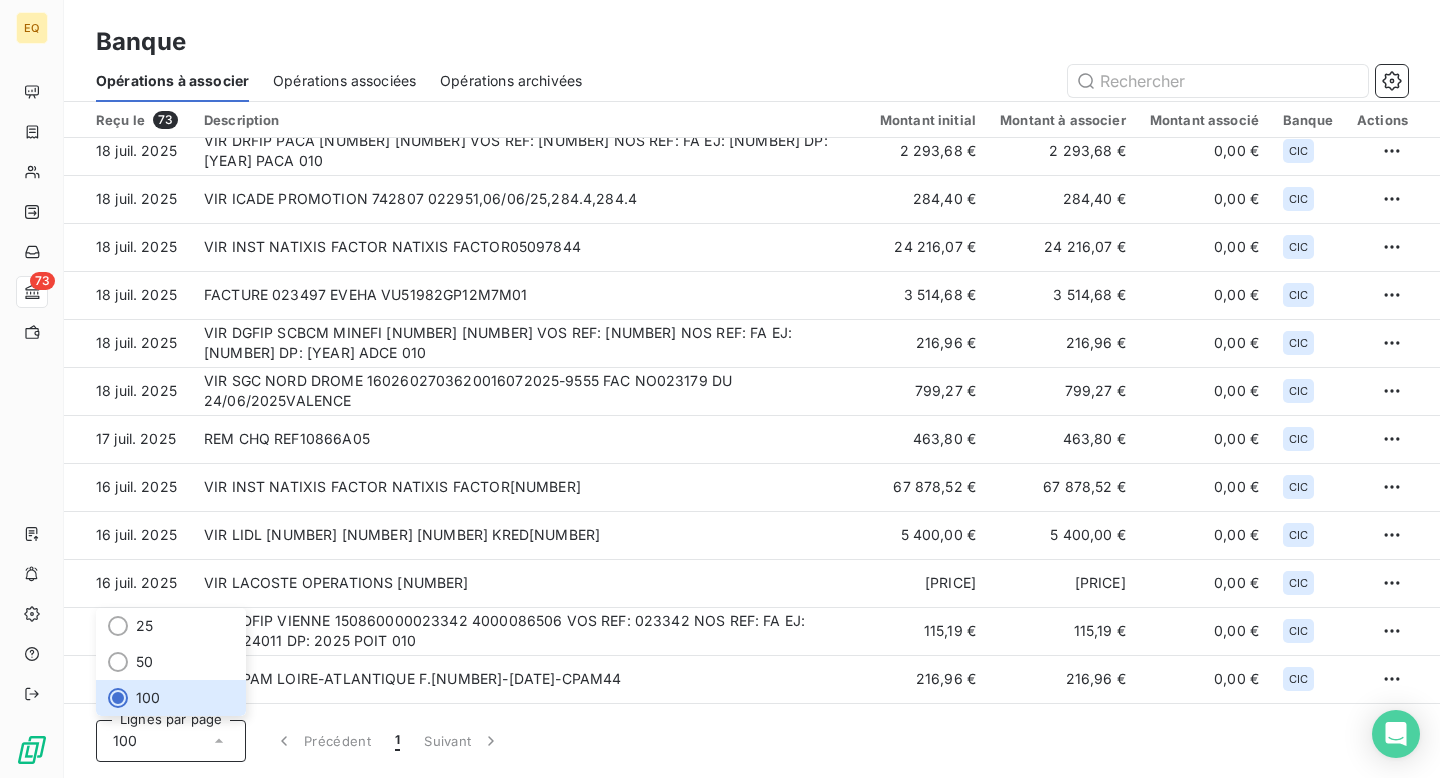 click on "Lignes par page 100 25 50 100 Précédent 1 Suivant" at bounding box center (752, 741) 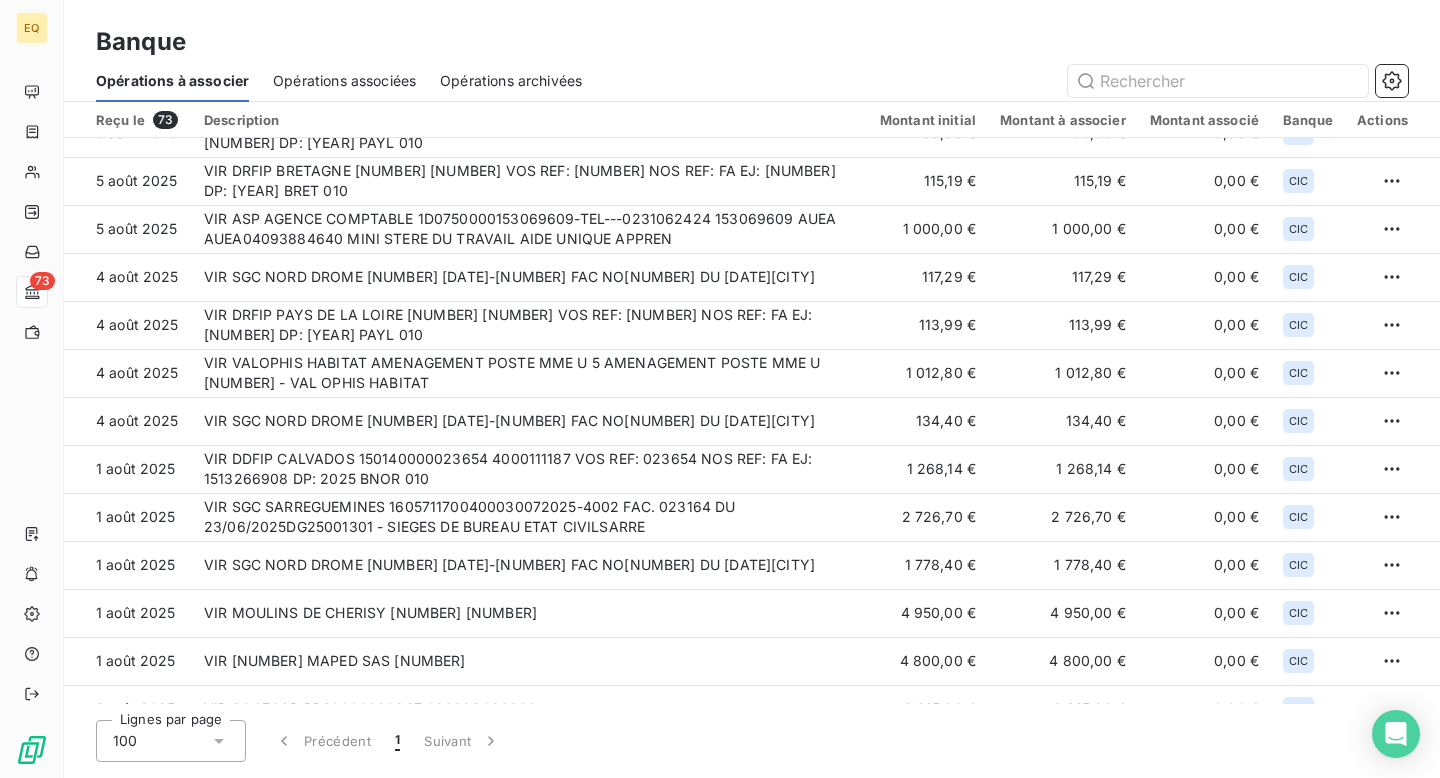 scroll, scrollTop: 0, scrollLeft: 0, axis: both 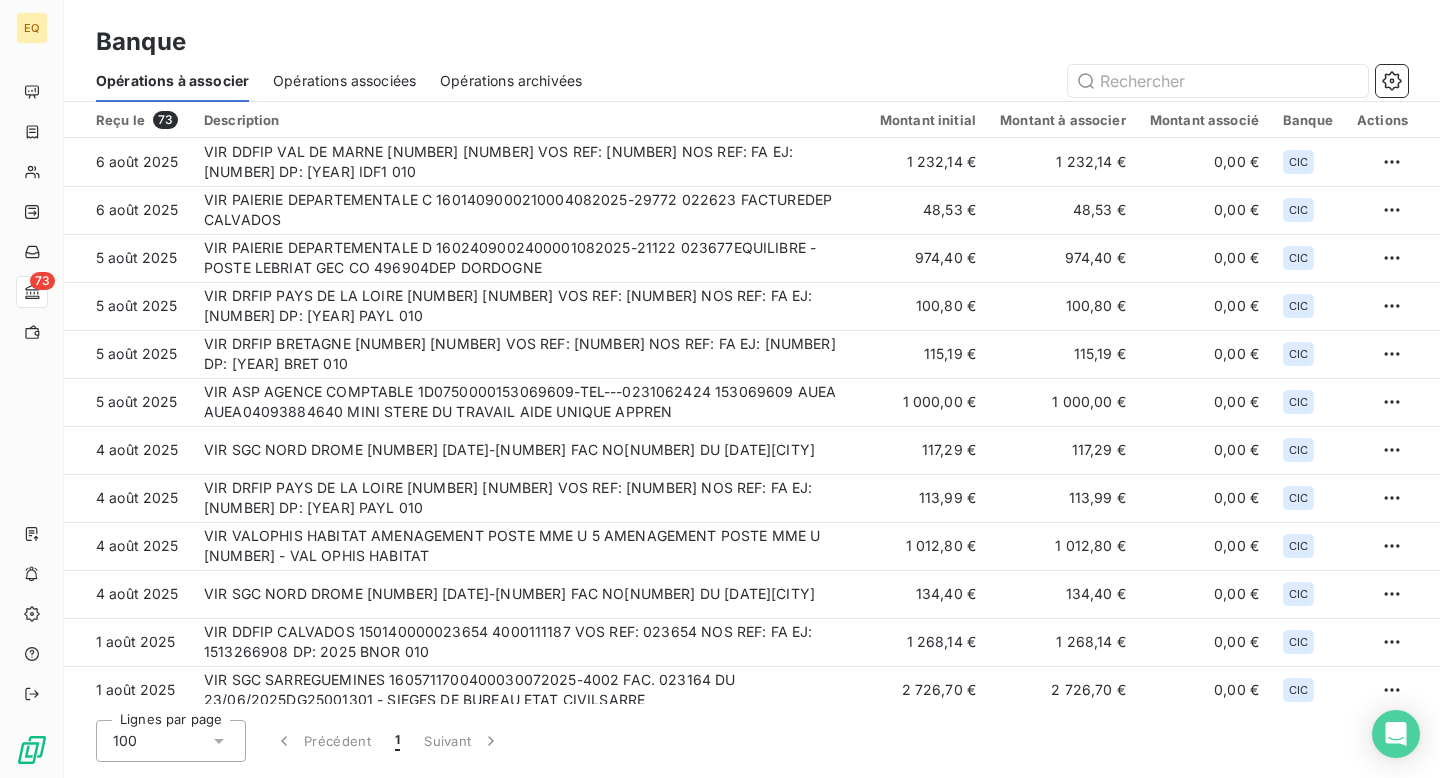 click on "Description" at bounding box center (530, 120) 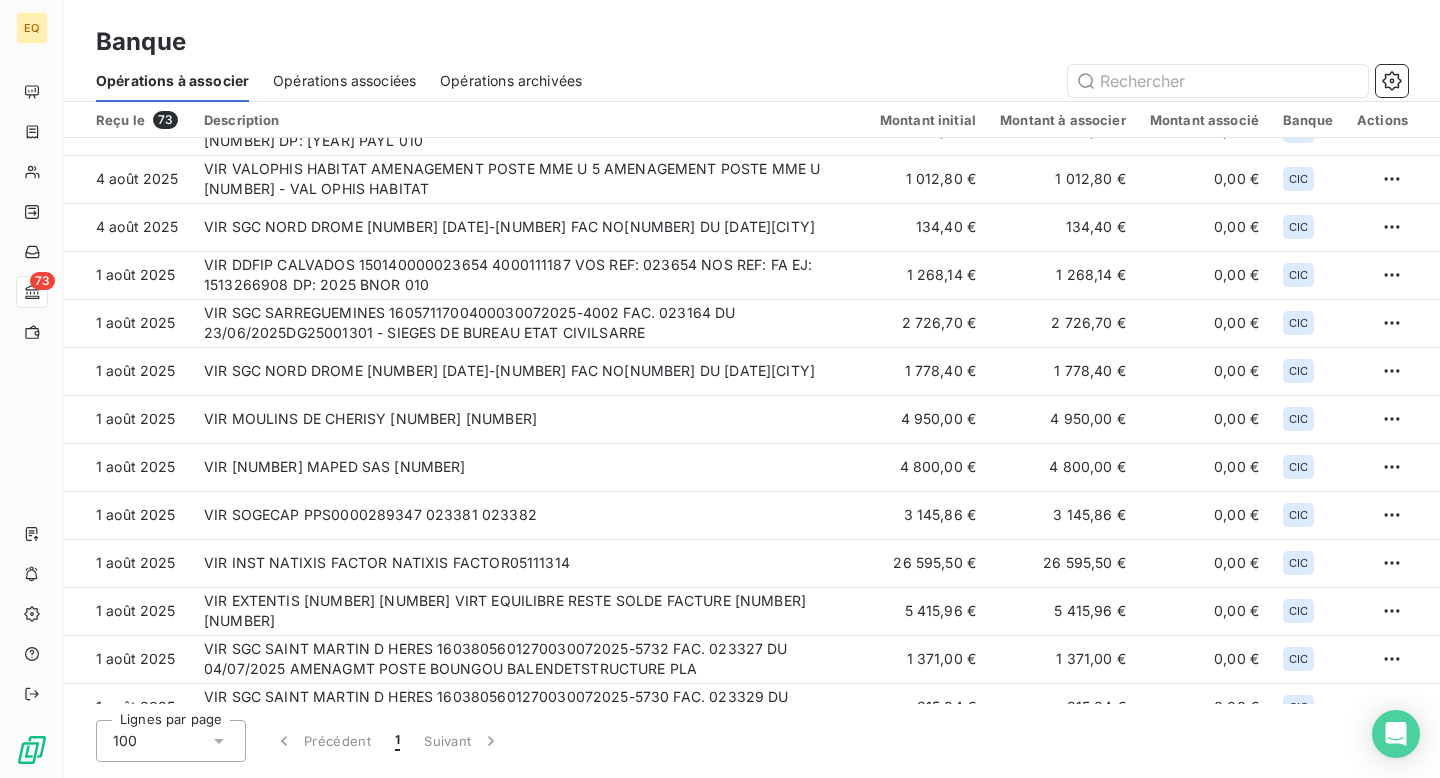 scroll, scrollTop: 0, scrollLeft: 0, axis: both 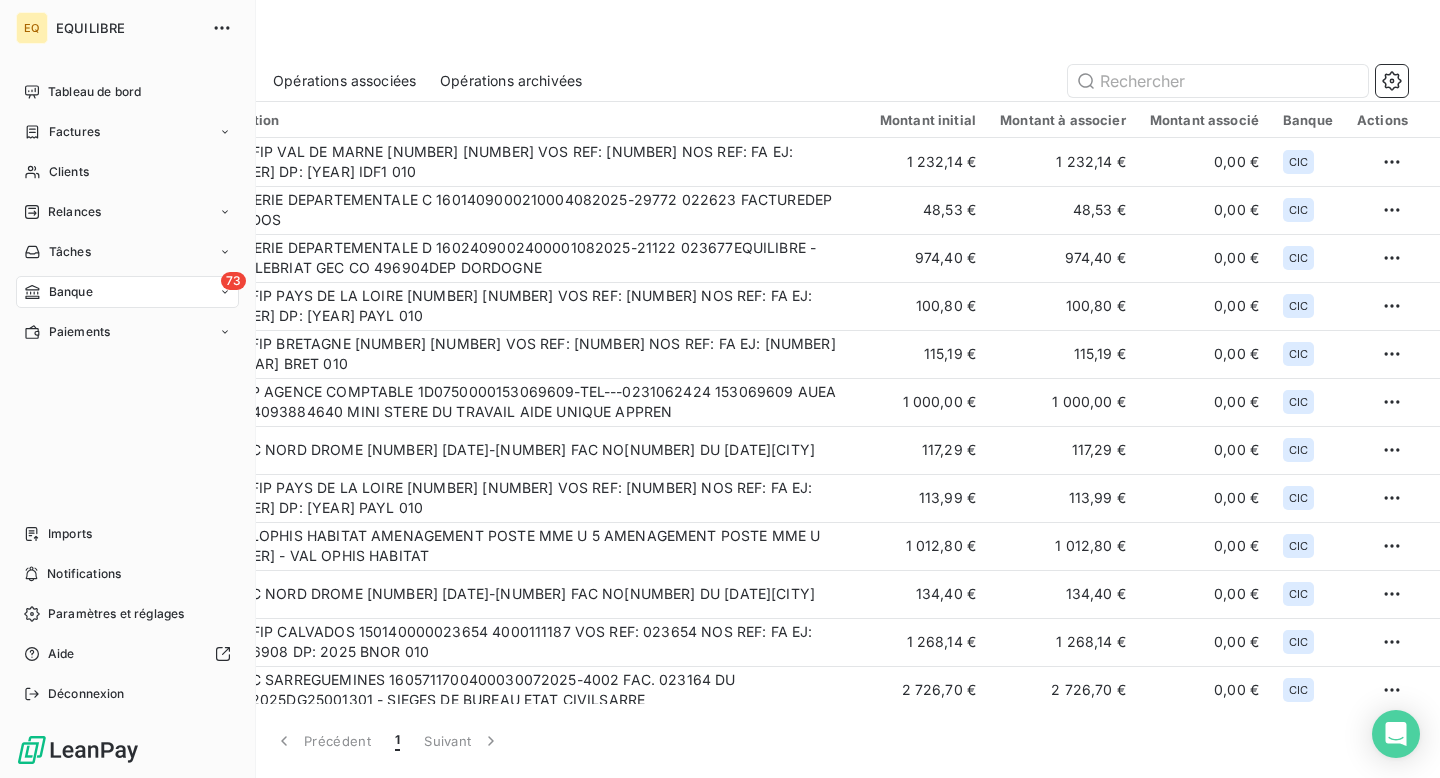 click on "73 Banque" at bounding box center [127, 292] 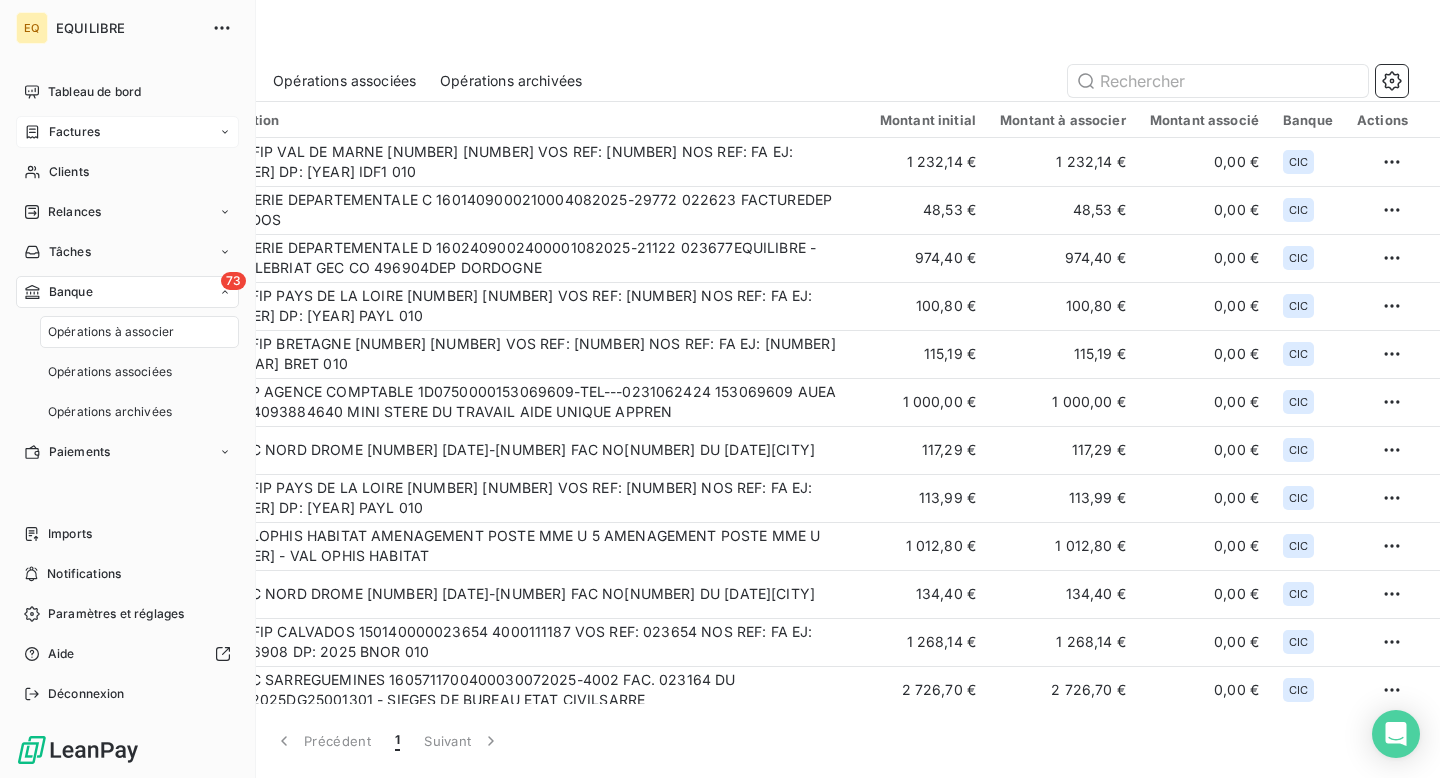 click on "Factures" at bounding box center [127, 132] 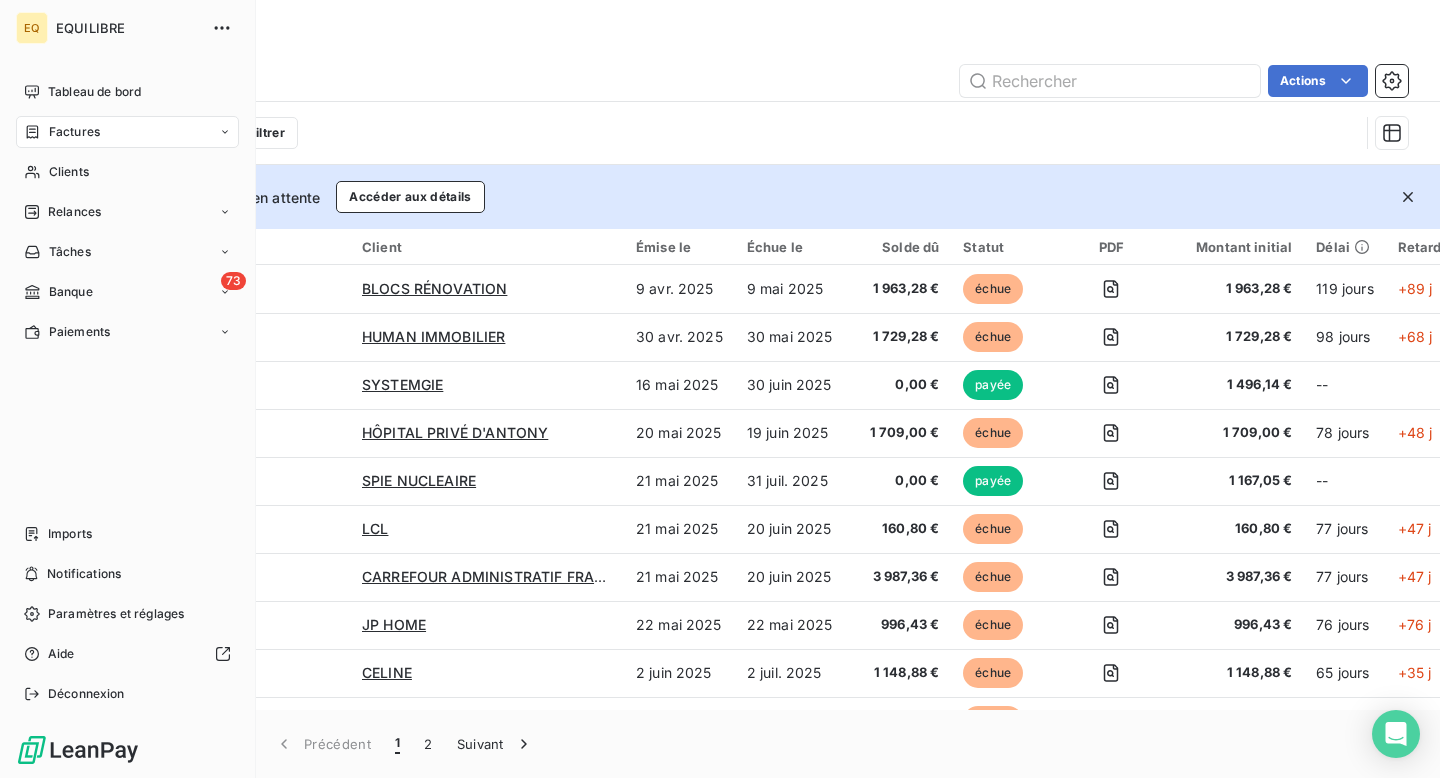click on "Factures" at bounding box center [127, 132] 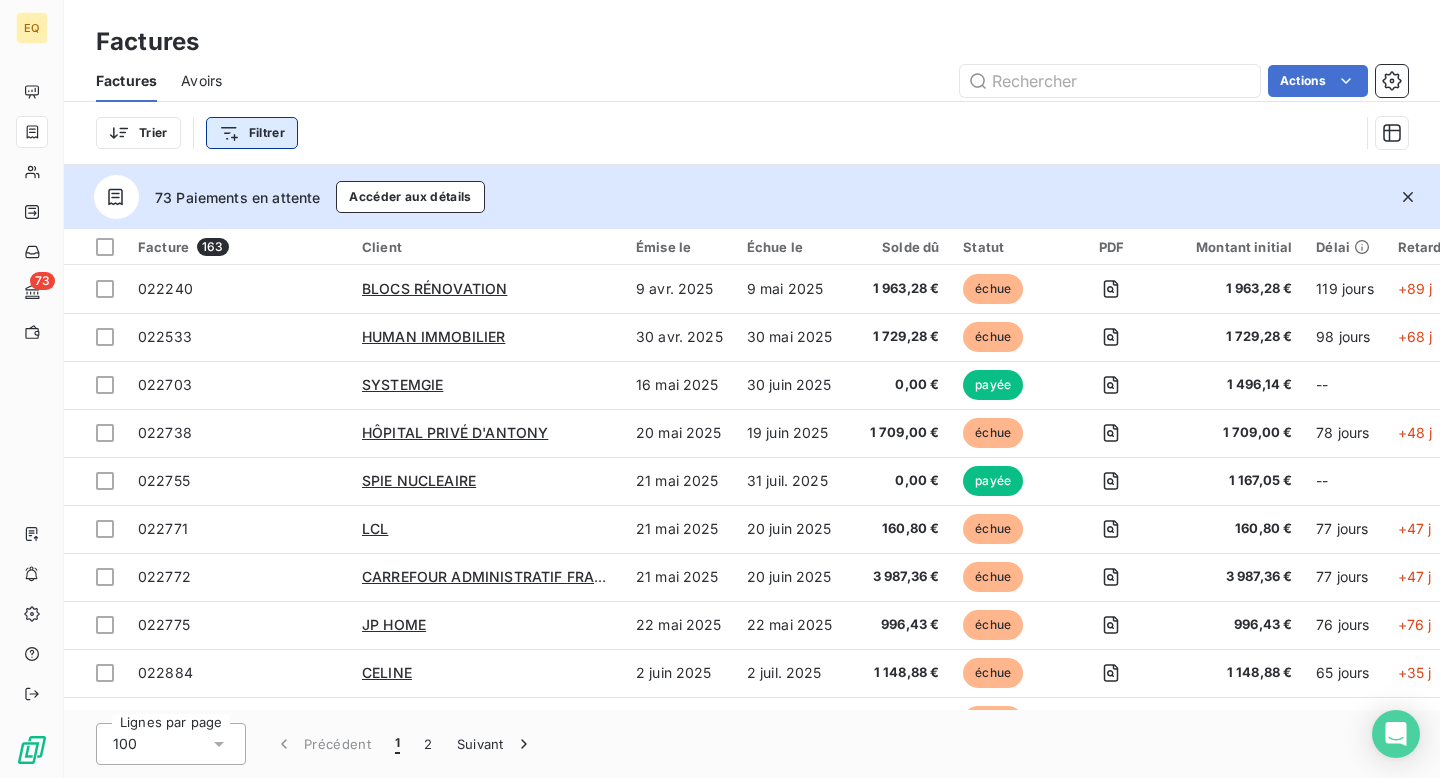 click on "EQ 73 Factures Factures Avoirs Actions Trier Filtrer 73 Paiements en attente Accéder aux détails Facture 163 Client Émise le Échue le Solde dû Statut PDF Montant initial Délai Retard   Litige Actions 022240 BLOCS RÉNOVATION 9 avr. 2025 9 mai 2025 1 963,28 € échue 1 963,28 € 119 jours +89 j _ 022533 HUMAN IMMOBILIER 30 avr. 2025 30 mai 2025 1 729,28 € échue 1 729,28 € 98 jours +68 j _ 022703 SYSTEMGIE 16 mai 2025 30 juin 2025 0,00 € payée 1 496,14 € -- _ 022738 HÔPITAL PRIVÉ D'ANTONY 20 mai 2025 19 juin 2025 1 709,00 € échue 1 709,00 € 78 jours +48 j _ 022755 SPIE NUCLEAIRE 21 mai 2025 31 juil. 2025 0,00 € payée 1 167,05 € -- _ 022771 LCL 21 mai 2025 20 juin 2025 160,80 € échue 160,80 € 77 jours +47 j _ 022772 CARREFOUR ADMINISTRATIF FRANCE 21 mai 2025 20 juin 2025 3 987,36 € échue 3 987,36 € 77 jours +47 j _ 022775 JP HOME 22 mai 2025 22 mai 2025 996,43 € échue 996,43 € 76 jours +76 j _ 022884 CELINE 2 juin 2025 échue" at bounding box center (720, 389) 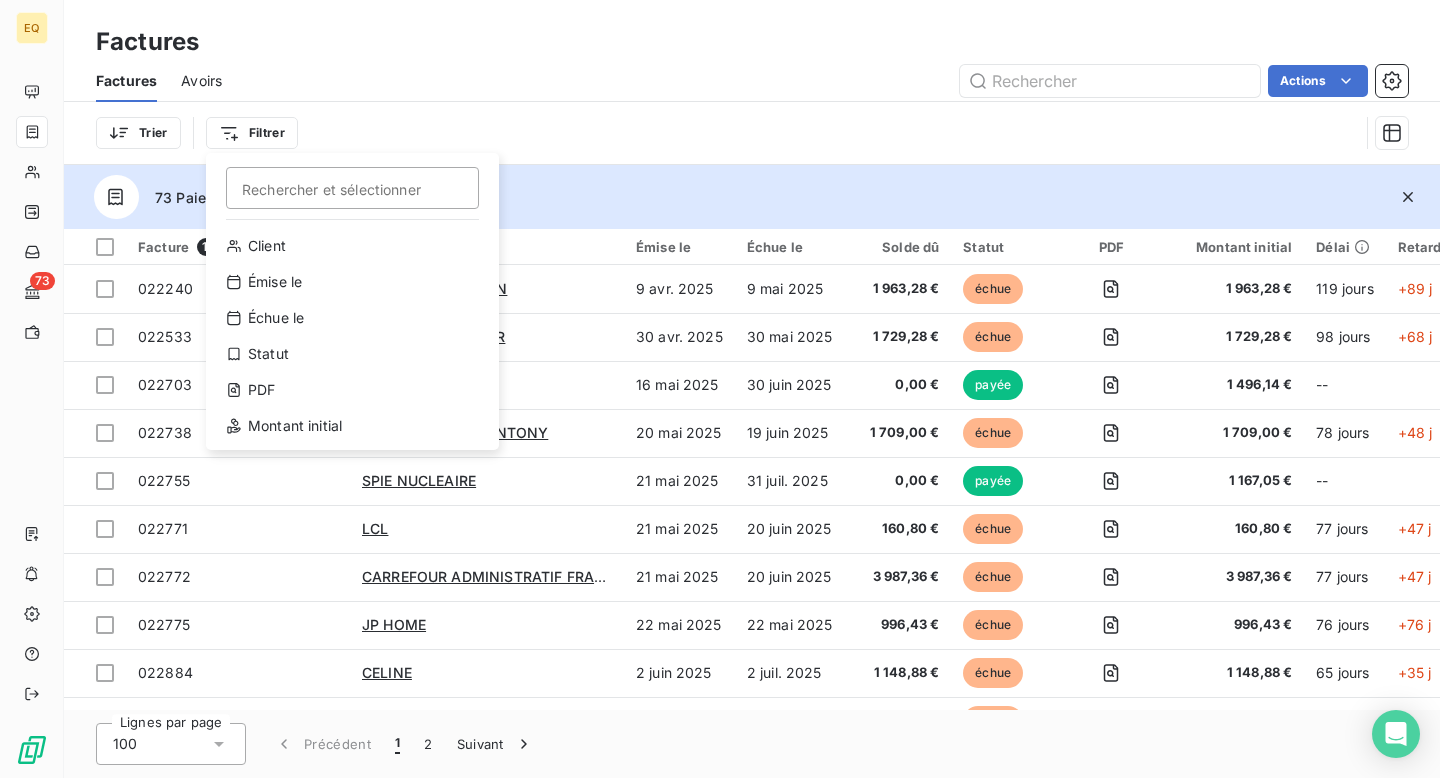 click on "EQ 73 Factures Factures Avoirs Actions Trier Filtrer Rechercher et sélectionner Client Émise le Échue le Statut PDF Montant initial 73 Paiements en attente Accéder aux détails Facture 163 Client Émise le Échue le Solde dû Statut PDF Montant initial Délai Retard   Litige Actions 022240 BLOCS RÉNOVATION 9 avr. 2025 9 mai 2025 1 963,28 € échue 1 963,28 € 119 jours +89 j _ 022533 HUMAN IMMOBILIER 30 avr. 2025 30 mai 2025 1 729,28 € échue 1 729,28 € 98 jours +68 j _ 022703 SYSTEMGIE 16 mai 2025 30 juin 2025 0,00 € payée 1 496,14 € -- _ 022738 HÔPITAL PRIVÉ D'ANTONY 20 mai 2025 19 juin 2025 1 709,00 € échue 1 709,00 € 78 jours +48 j _ 022755 SPIE NUCLEAIRE 21 mai 2025 31 juil. 2025 0,00 € payée 1 167,05 € -- _ 022771 LCL 21 mai 2025 20 juin 2025 160,80 € échue 160,80 € 77 jours +47 j _ 022772 CARREFOUR ADMINISTRATIF FRANCE 21 mai 2025 20 juin 2025 3 987,36 € échue 3 987,36 € 77 jours +47 j _ 022775 JP HOME 22 mai 2025 échue _ _" at bounding box center [720, 389] 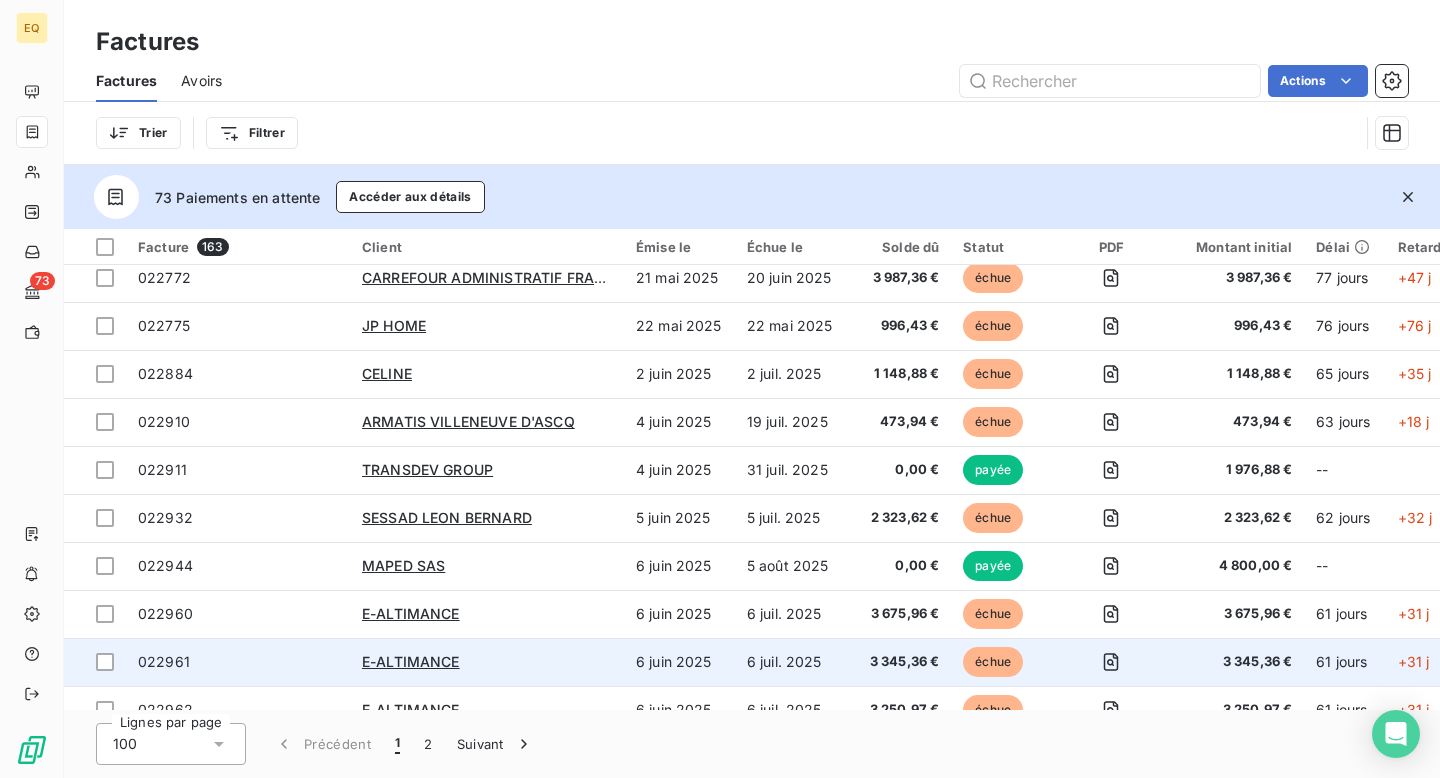 scroll, scrollTop: 0, scrollLeft: 0, axis: both 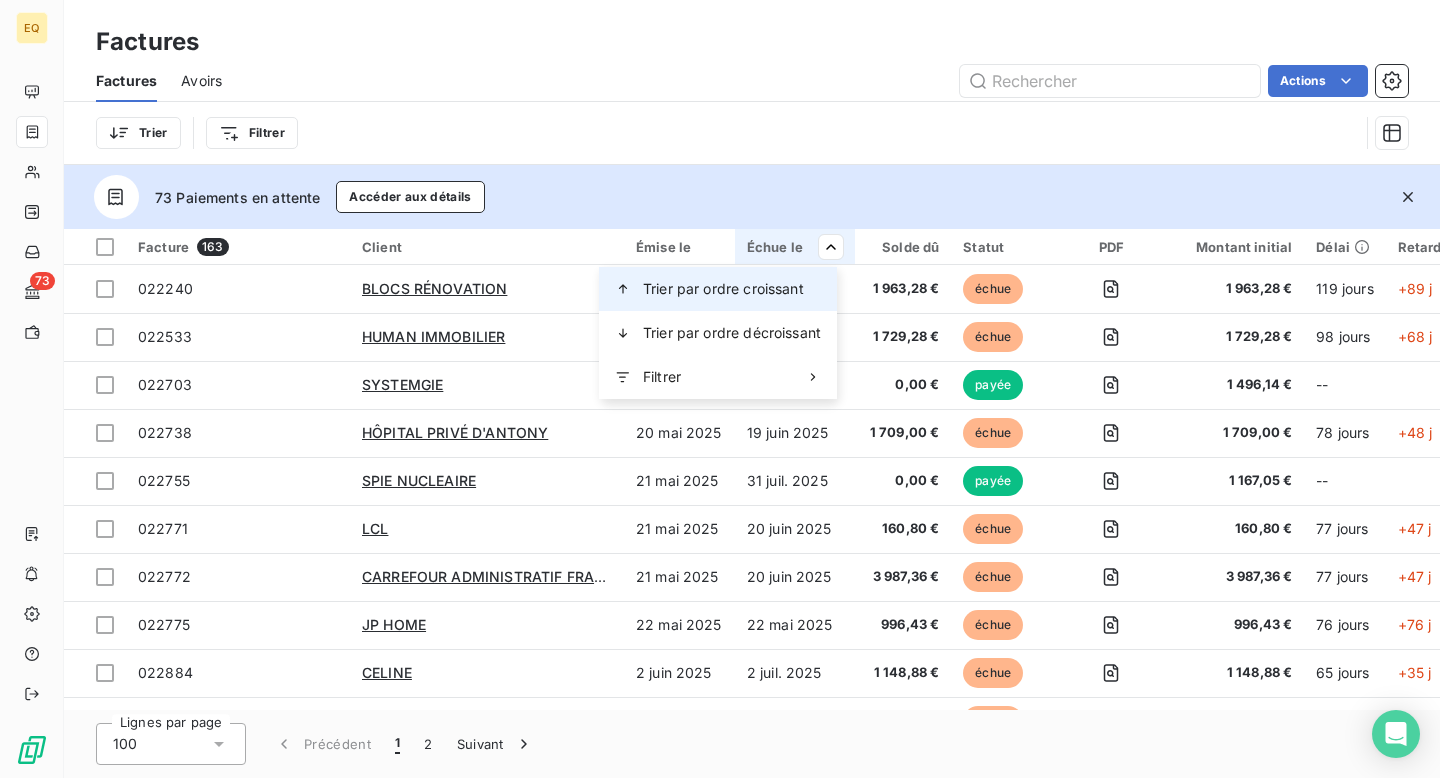click on "Trier par ordre croissant" at bounding box center (723, 289) 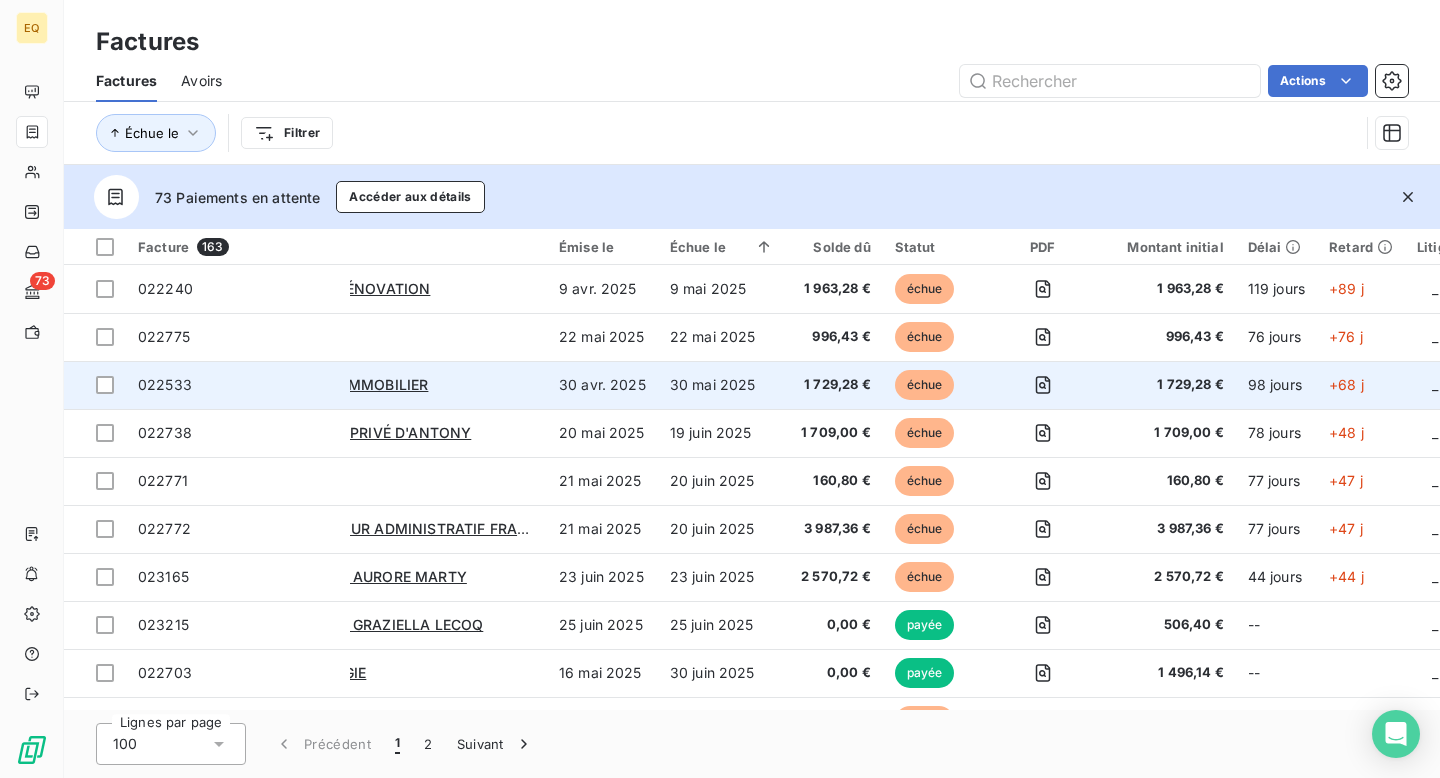 scroll, scrollTop: 0, scrollLeft: 0, axis: both 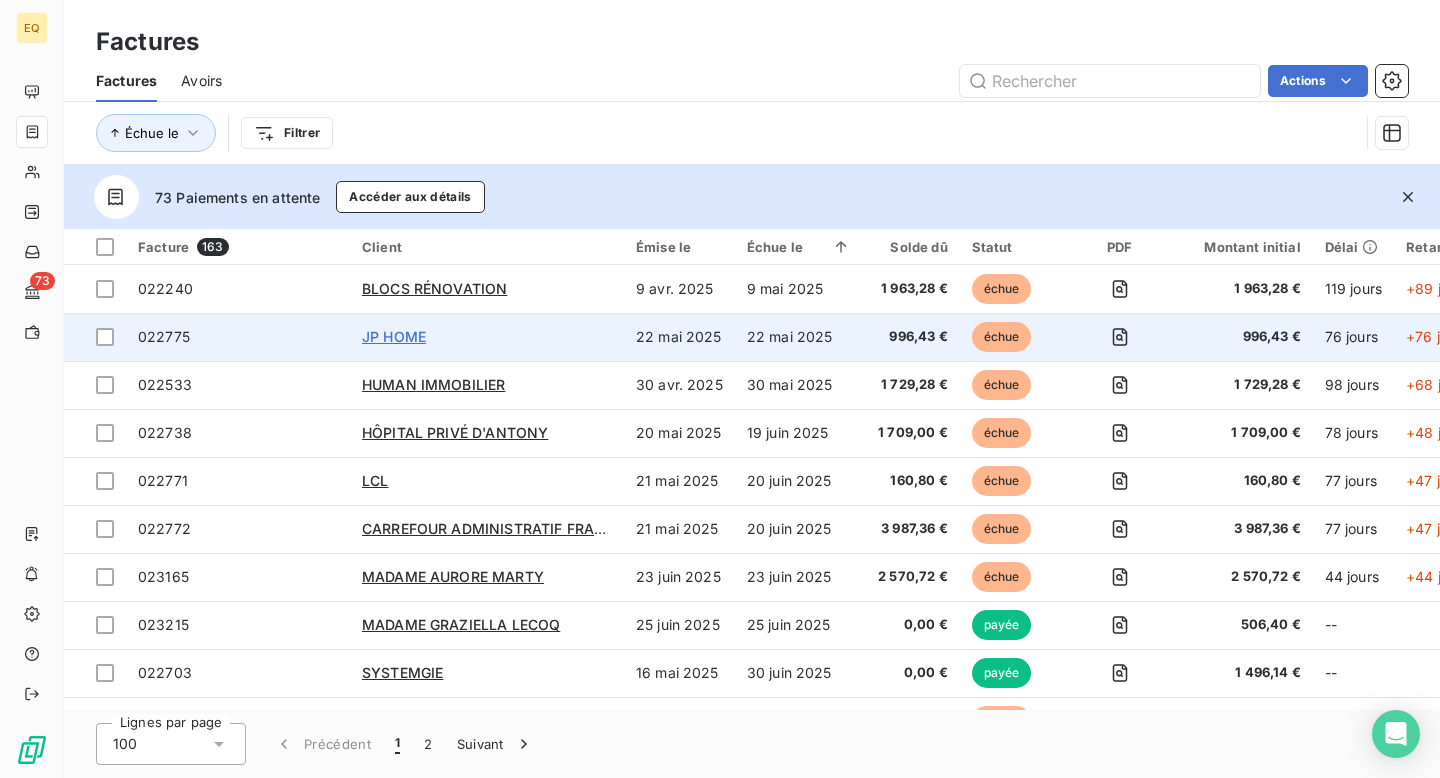 click on "JP HOME" at bounding box center [394, 336] 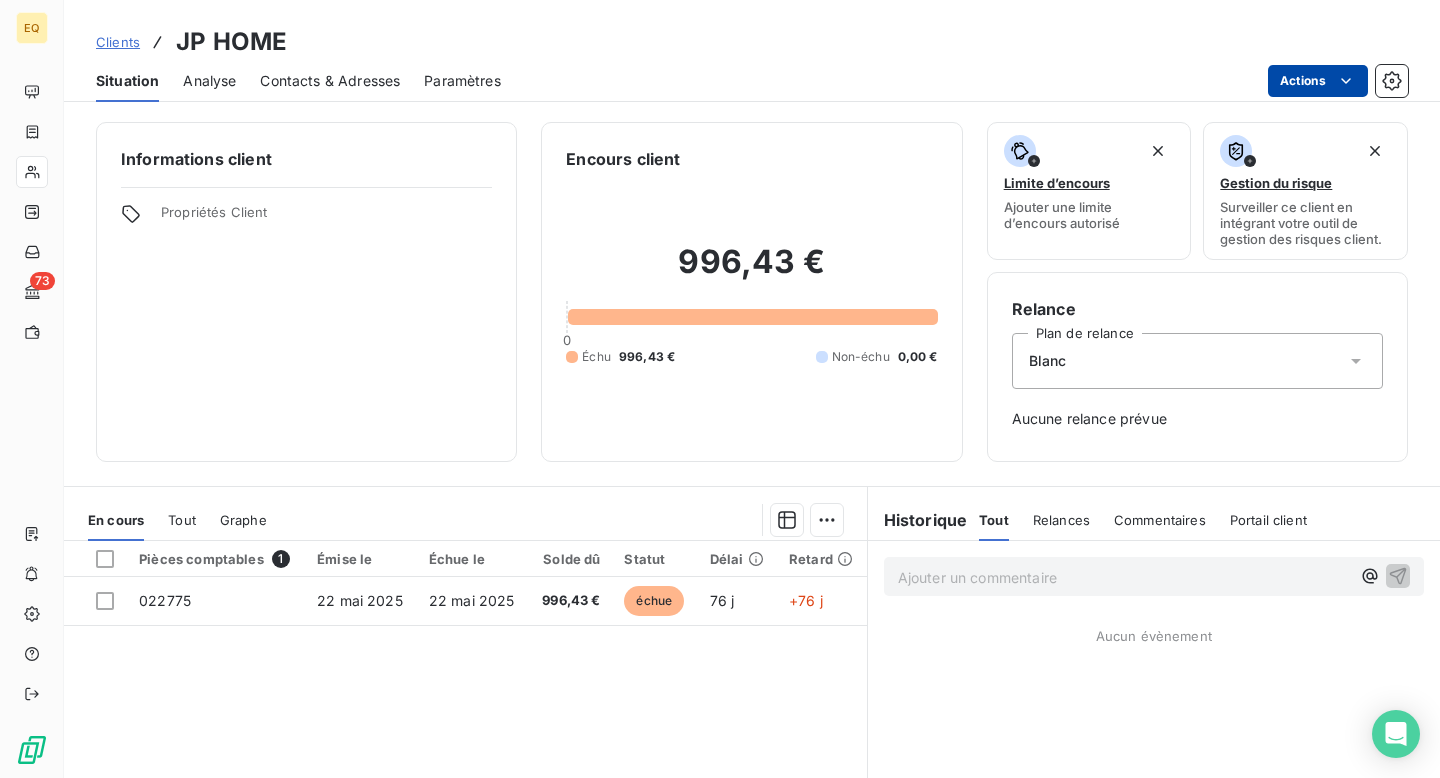 click on "EQ 73 Clients JP HOME Situation Analyse Contacts & Adresses Paramètres Actions Informations client Propriétés Client Encours client   996,43 € 0 Échu 996,43 € Non-échu 0,00 €     Limite d’encours Ajouter une limite d’encours autorisé Gestion du risque Surveiller ce client en intégrant votre outil de gestion des risques client. Relance Plan de relance Blanc Aucune relance prévue En cours Tout Graphe Pièces comptables 1 Émise le Échue le Solde dû Statut Délai   Retard   022775 22 mai 2025 22 mai 2025 996,43 € échue 76 j +76 j Lignes par page 25 Précédent 1 Suivant Historique Tout Relances Commentaires Portail client Tout Relances Commentaires Portail client Ajouter un commentaire ﻿ Aucun évènement" at bounding box center [720, 389] 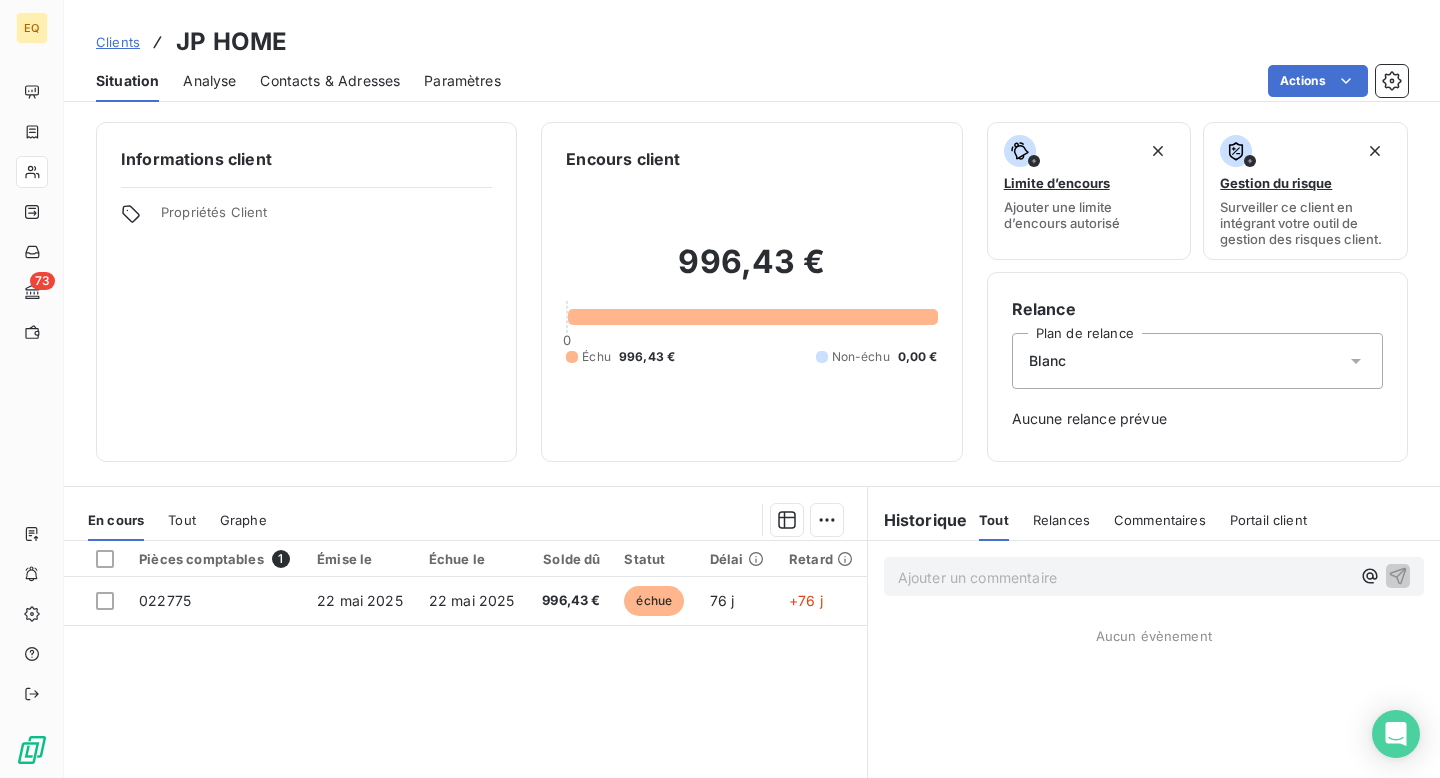 click on "EQ 73 Clients JP HOME Situation Analyse Contacts & Adresses Paramètres Actions Informations client Propriétés Client Encours client   996,43 € 0 Échu 996,43 € Non-échu 0,00 €     Limite d’encours Ajouter une limite d’encours autorisé Gestion du risque Surveiller ce client en intégrant votre outil de gestion des risques client. Relance Plan de relance Blanc Aucune relance prévue En cours Tout Graphe Pièces comptables 1 Émise le Échue le Solde dû Statut Délai   Retard   022775 22 mai 2025 22 mai 2025 996,43 € échue 76 j +76 j Lignes par page 25 Précédent 1 Suivant Historique Tout Relances Commentaires Portail client Tout Relances Commentaires Portail client Ajouter un commentaire ﻿ Aucun évènement" at bounding box center [720, 389] 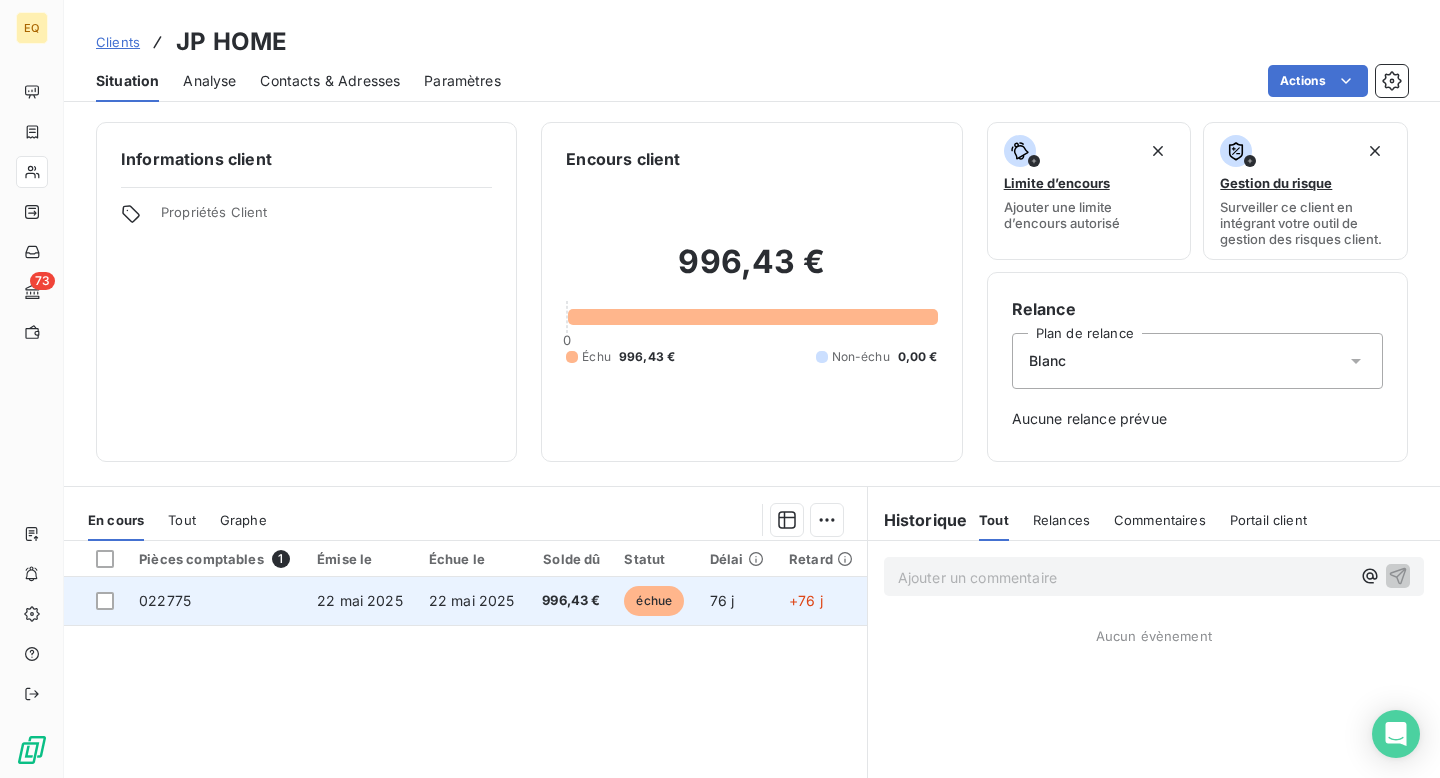 click on "22 mai 2025" at bounding box center (473, 601) 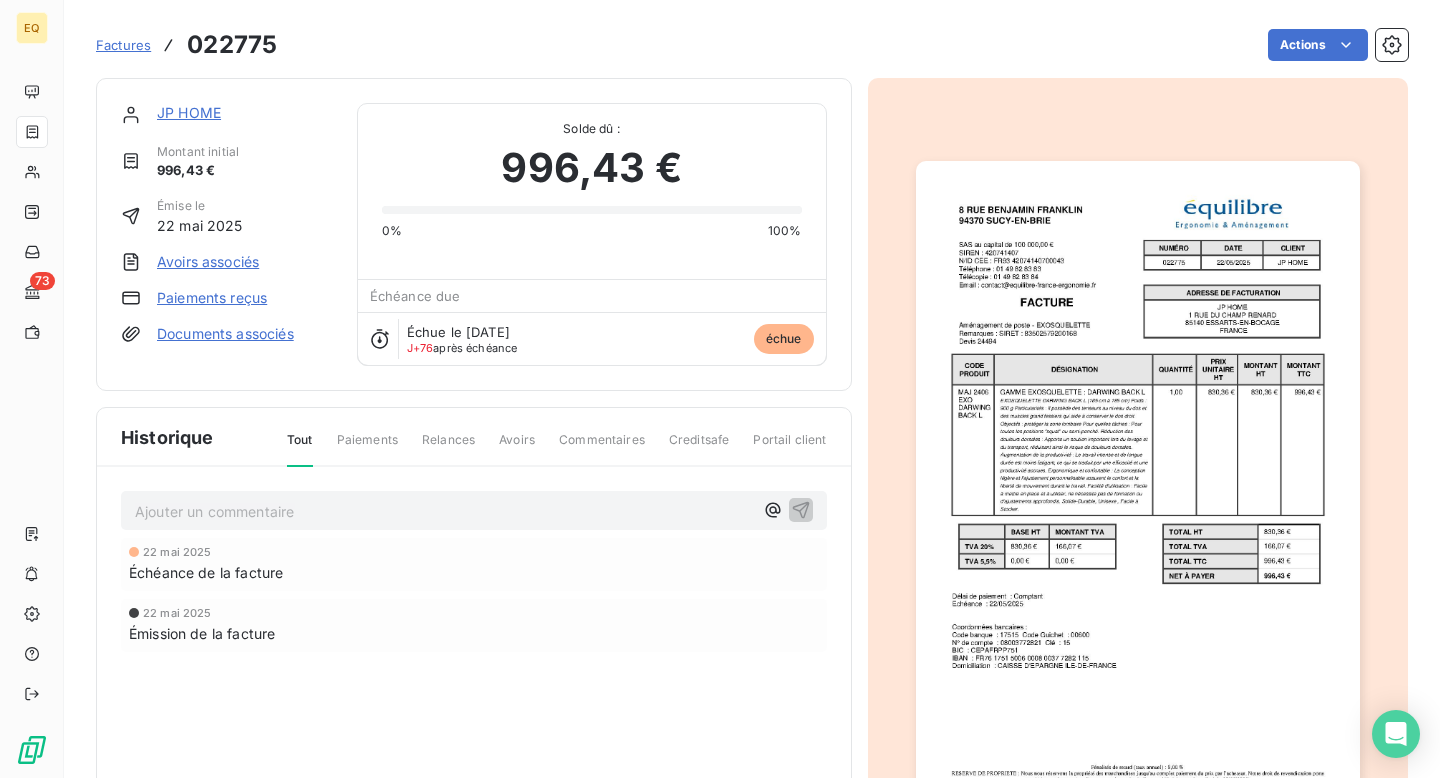 click on "Factures 022775 Actions" at bounding box center [752, 33] 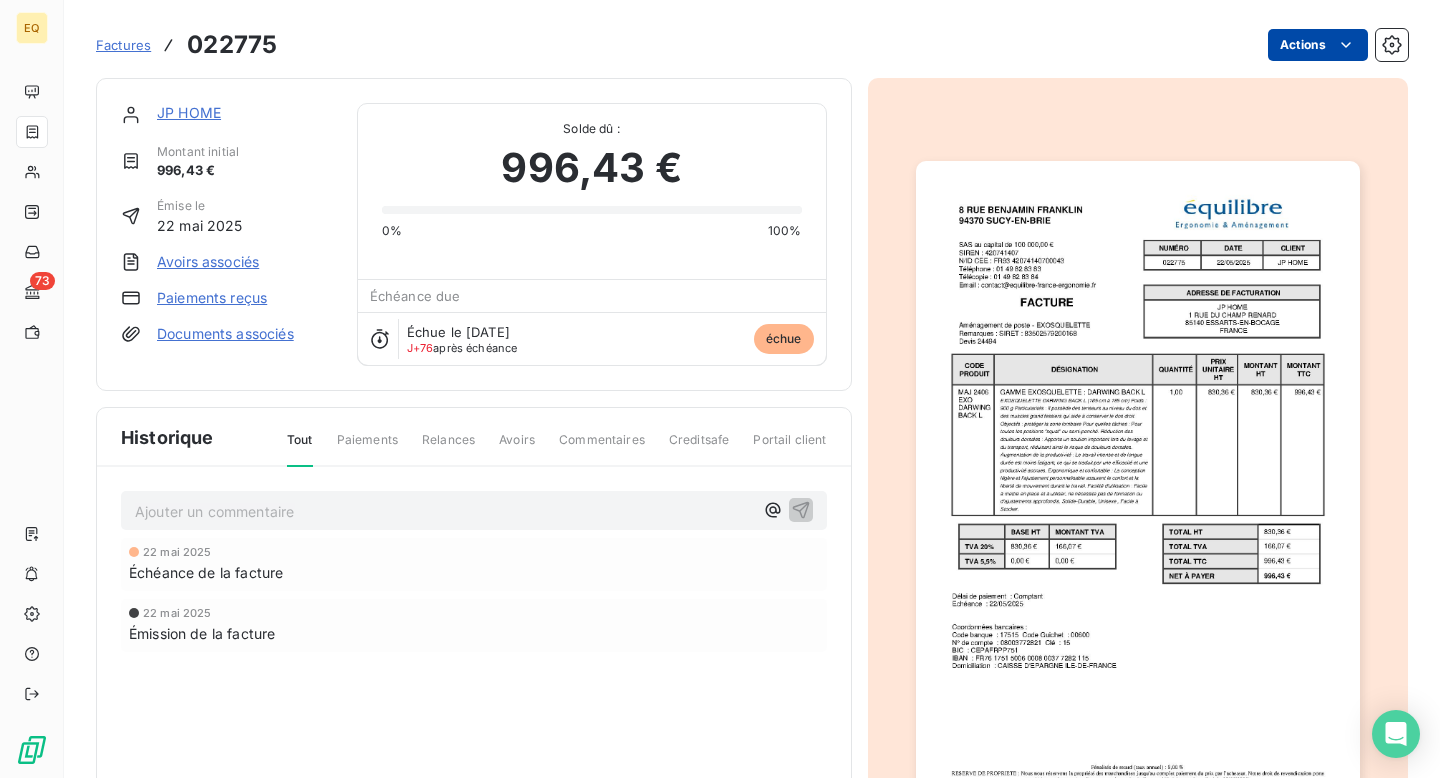 click on "EQ 73 Factures 022775 Actions JP HOME Montant initial 996,43 € Émise le 22 mai 2025 Avoirs associés Paiements reçus Documents associés Solde dû : 996,43 € 0% 100% Échéance due Échue le 22 mai 2025 J+76  après échéance échue Historique Tout Paiements Relances Avoirs Commentaires Creditsafe Portail client Ajouter un commentaire ﻿ 22 mai 2025 Échéance de la facture 22 mai 2025 Émission de la facture" at bounding box center [720, 389] 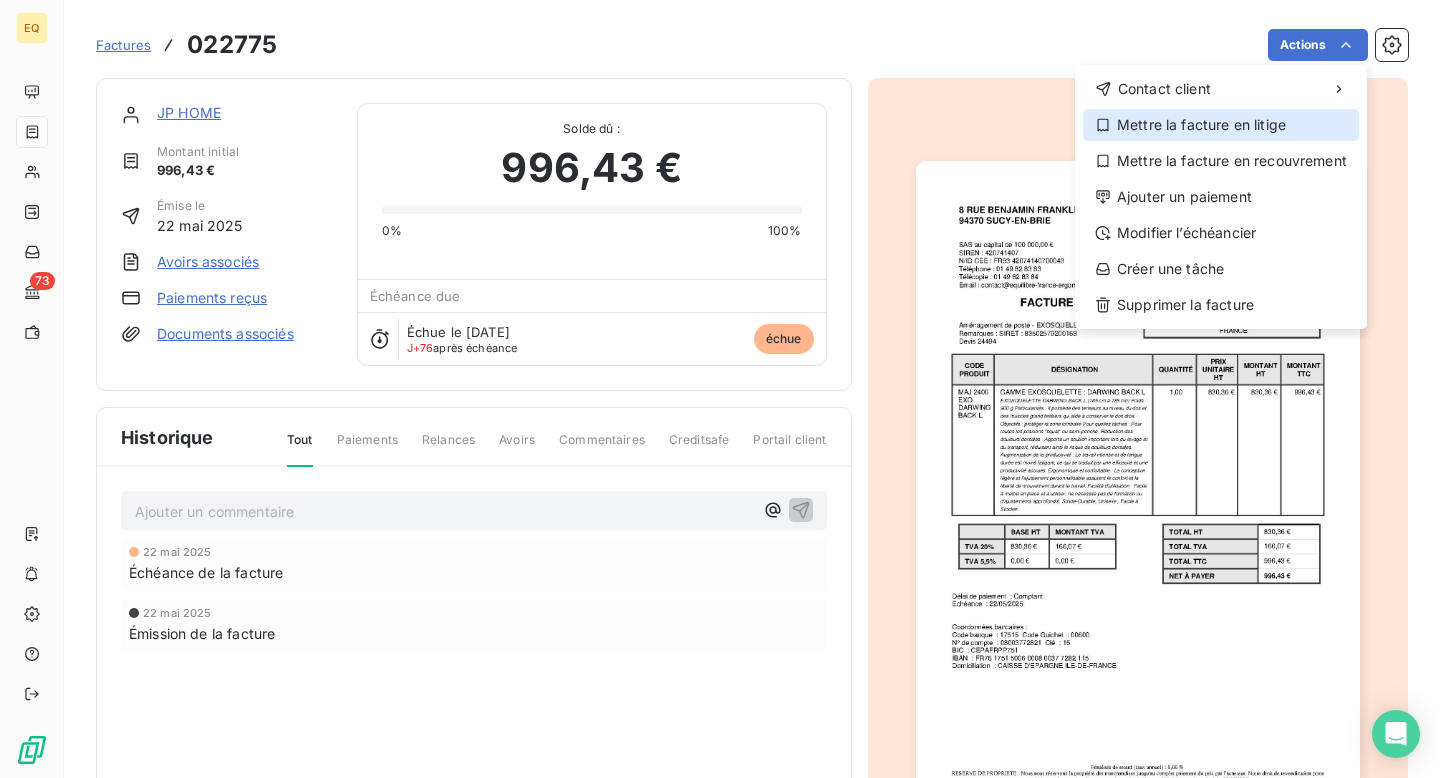 click on "Mettre la facture en litige" at bounding box center (1221, 125) 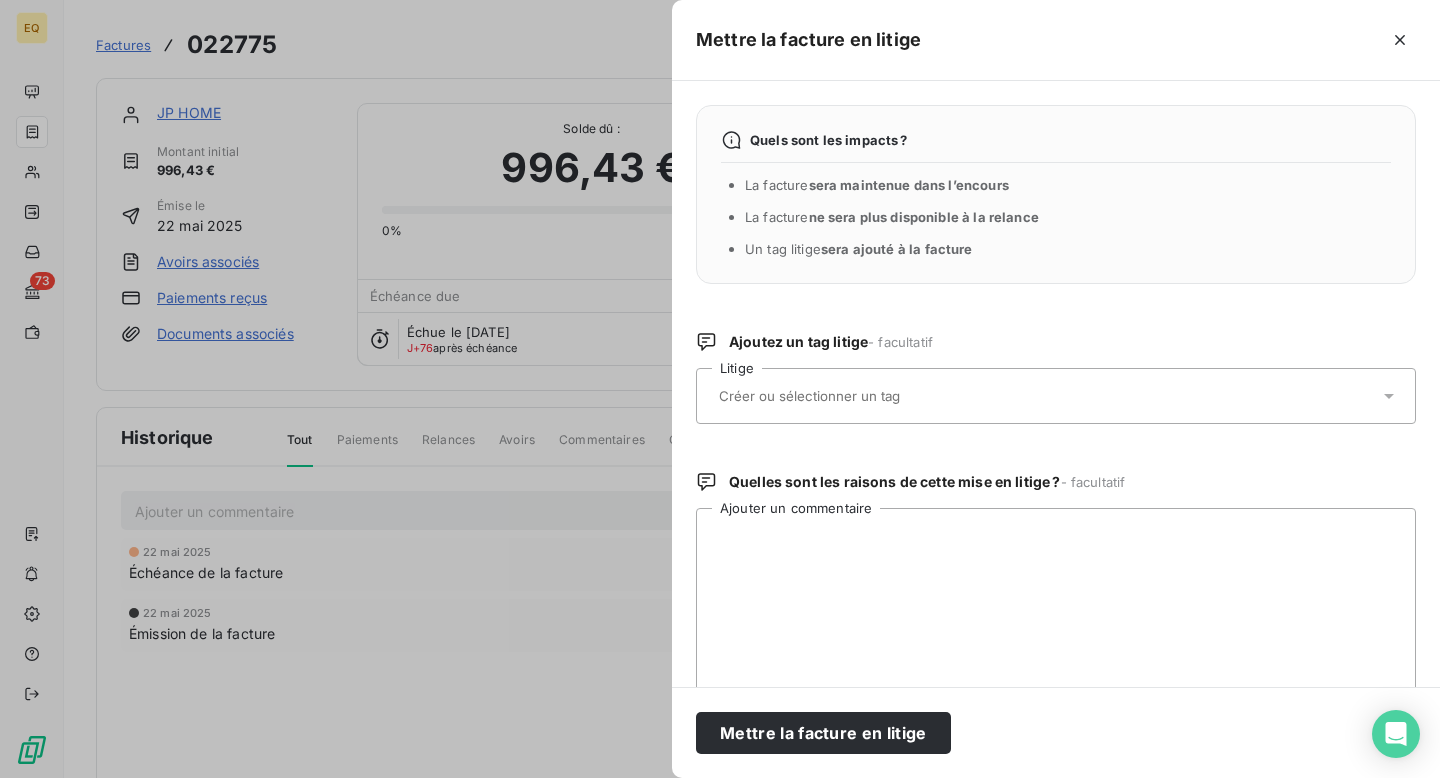 click at bounding box center [862, 396] 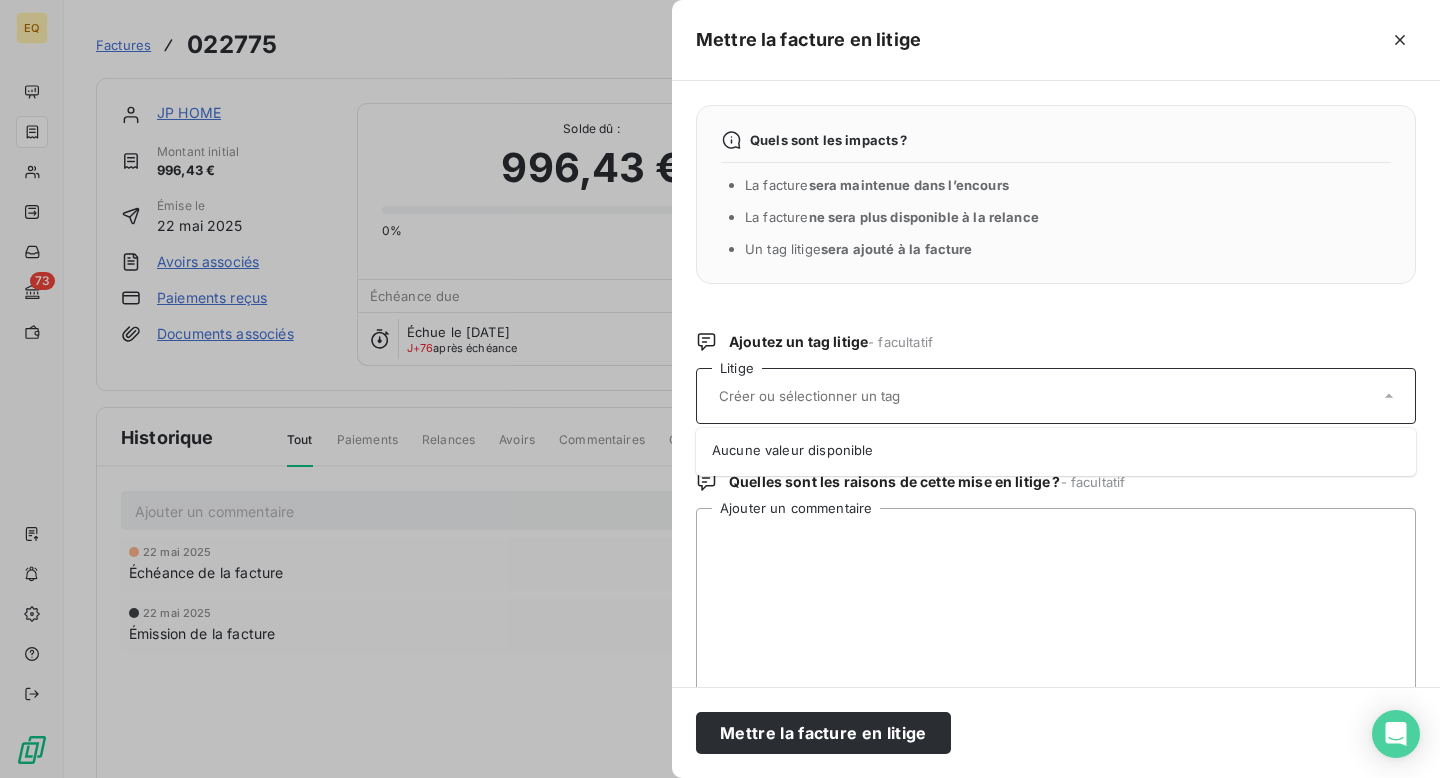 click on "Quels sont les impacts ? La facture  sera maintenue dans l’encours La facture  ne sera plus disponible à la relance Un tag litige  sera ajouté à la facture Ajoutez un tag litige  - facultatif Litige Aucune valeur disponible Quelles sont les raisons de cette mise en litige ?  - facultatif Ajouter un commentaire" at bounding box center (1056, 384) 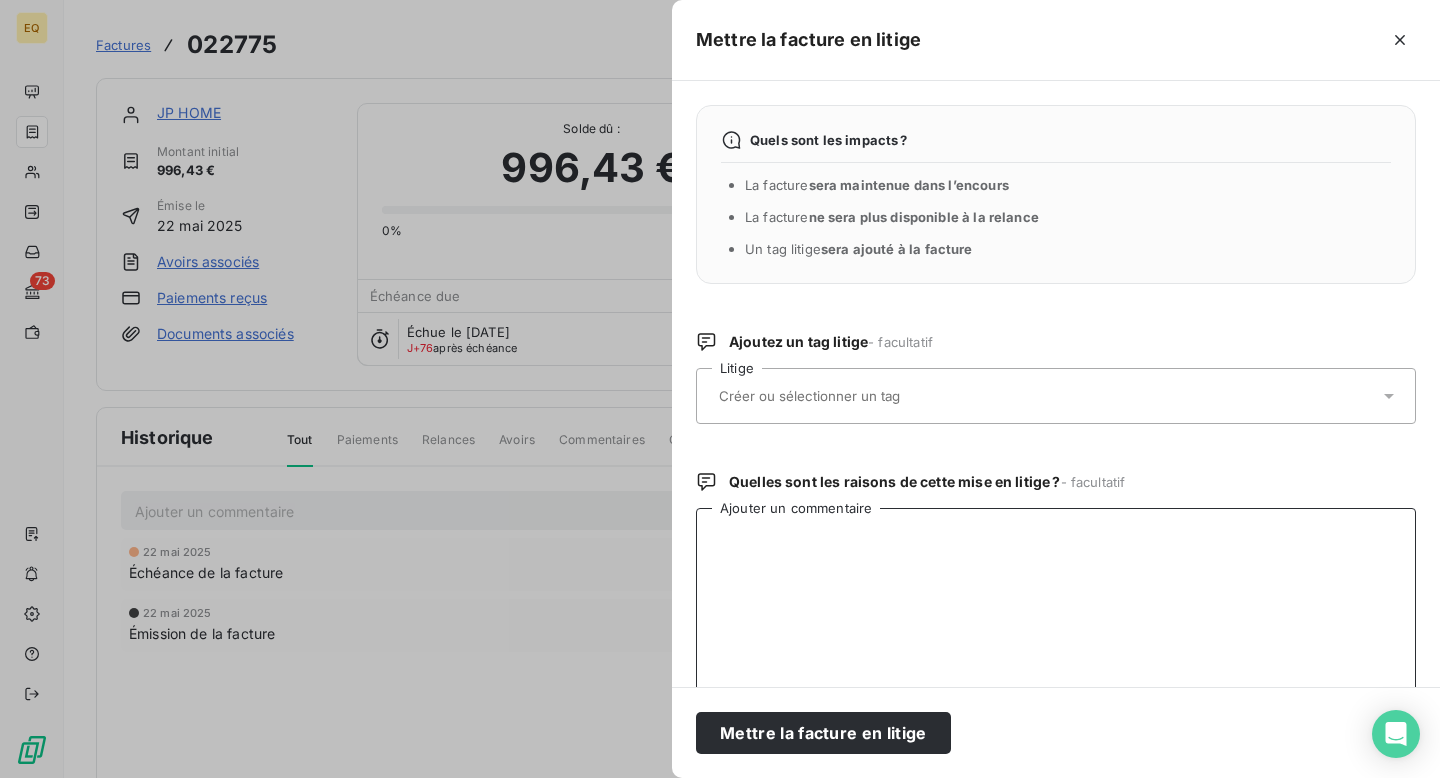 click on "Ajouter un commentaire" at bounding box center (1056, 612) 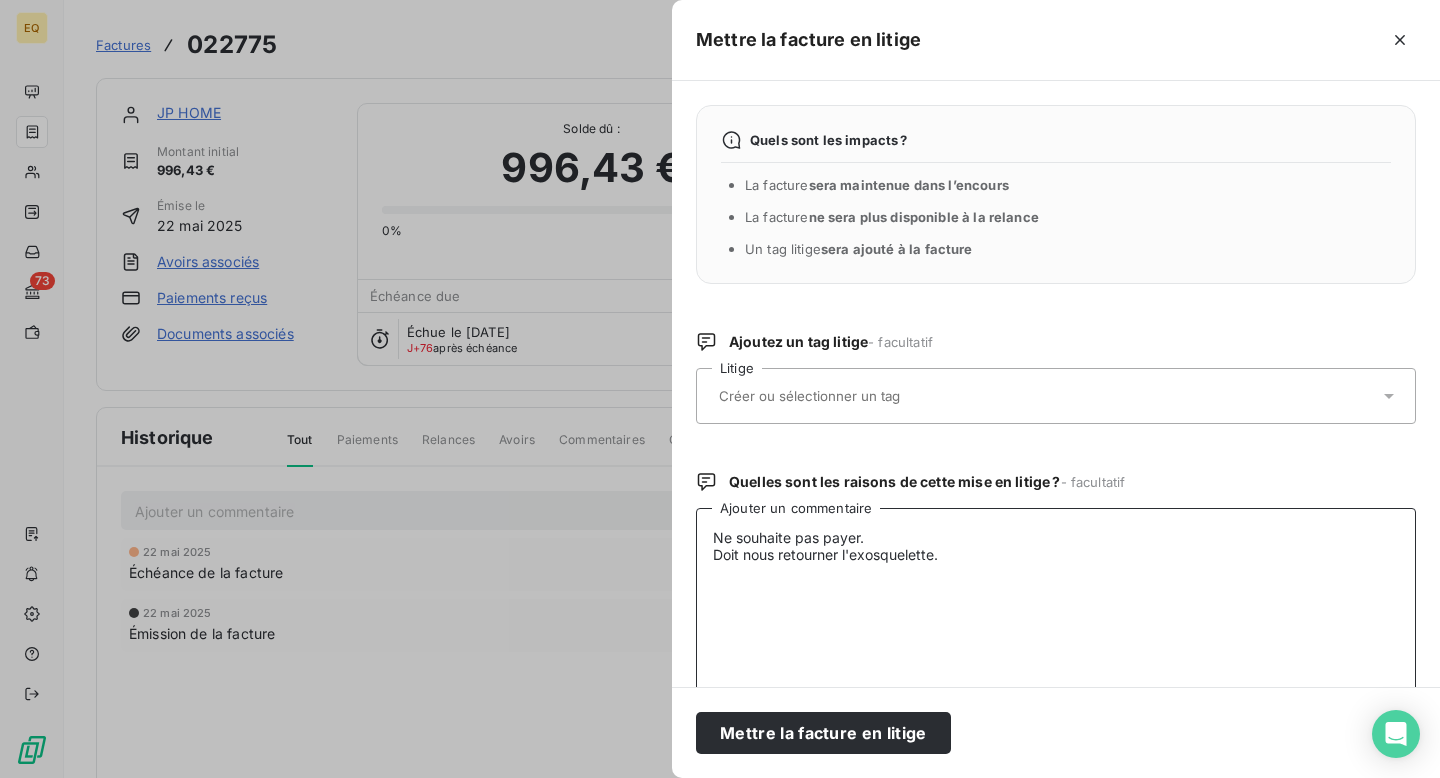 type on "Ne souhaite pas payer.
Doit nous retourner l'exosquelette." 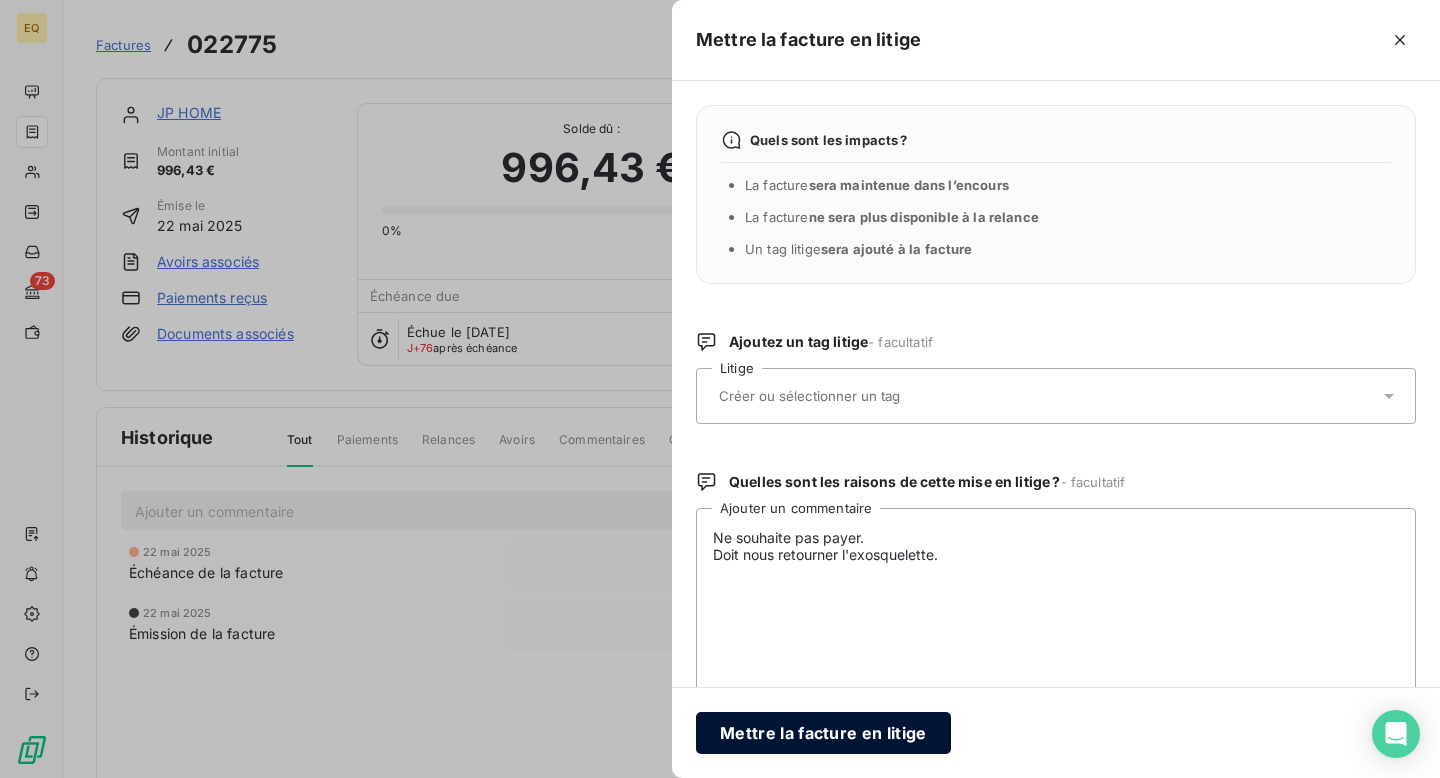 click on "Mettre la facture en litige" at bounding box center (823, 733) 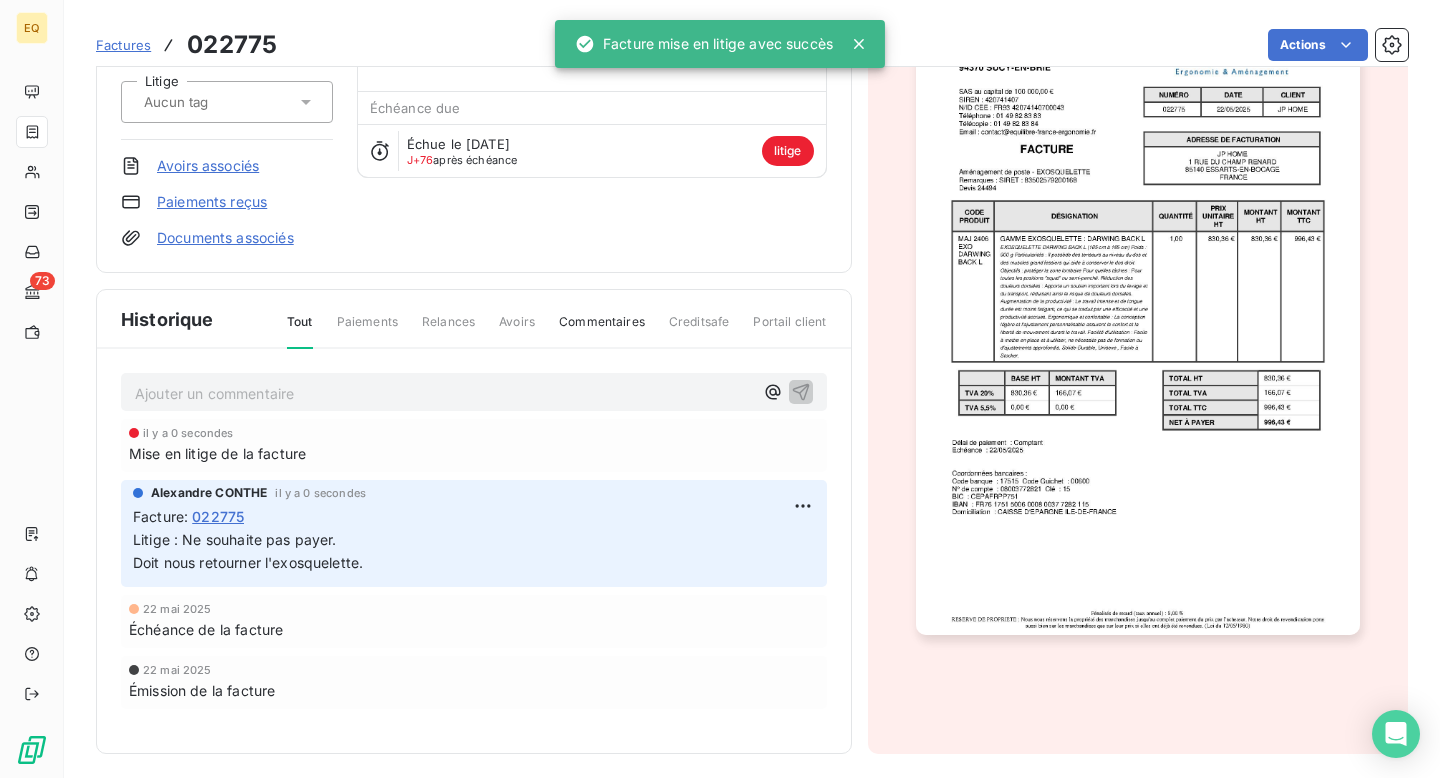 scroll, scrollTop: 197, scrollLeft: 0, axis: vertical 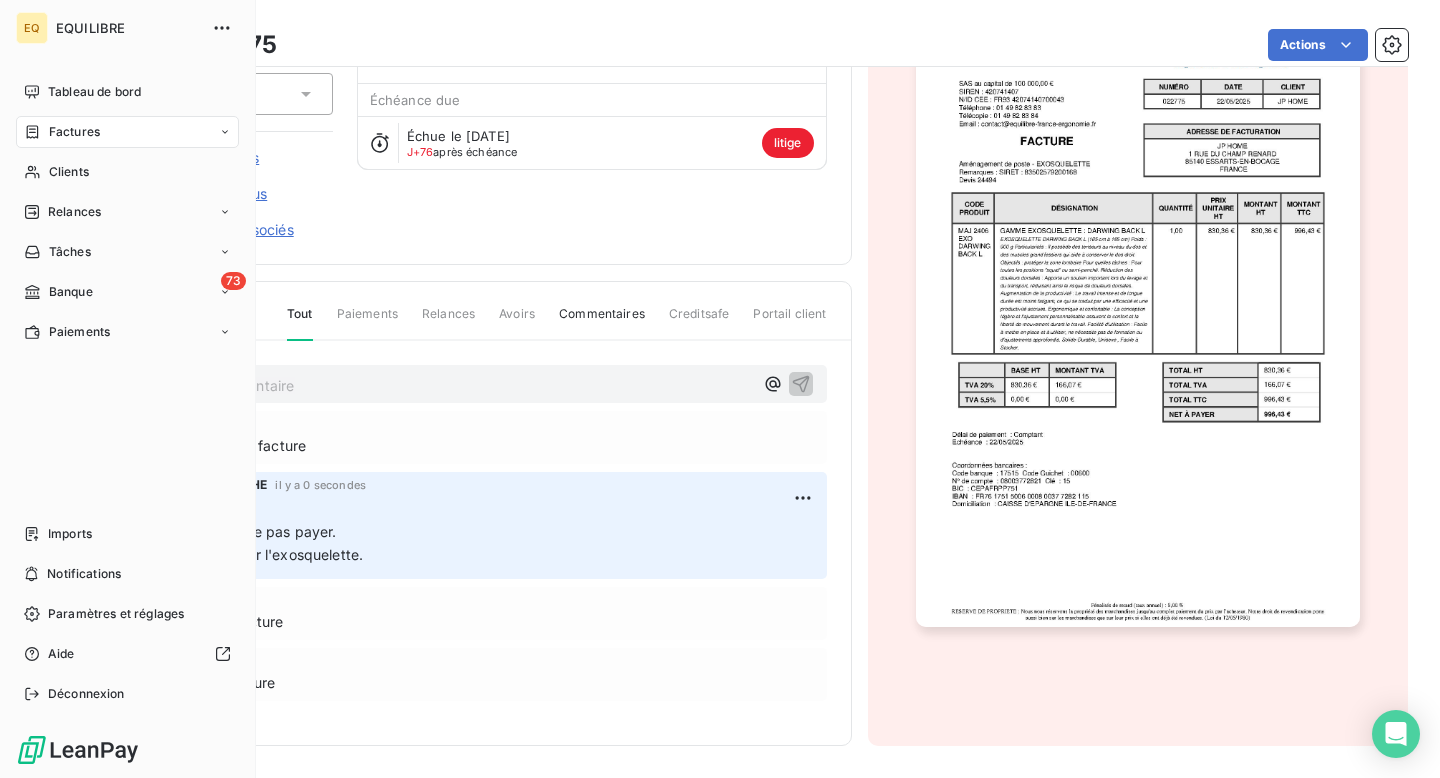 click on "Factures" at bounding box center (127, 132) 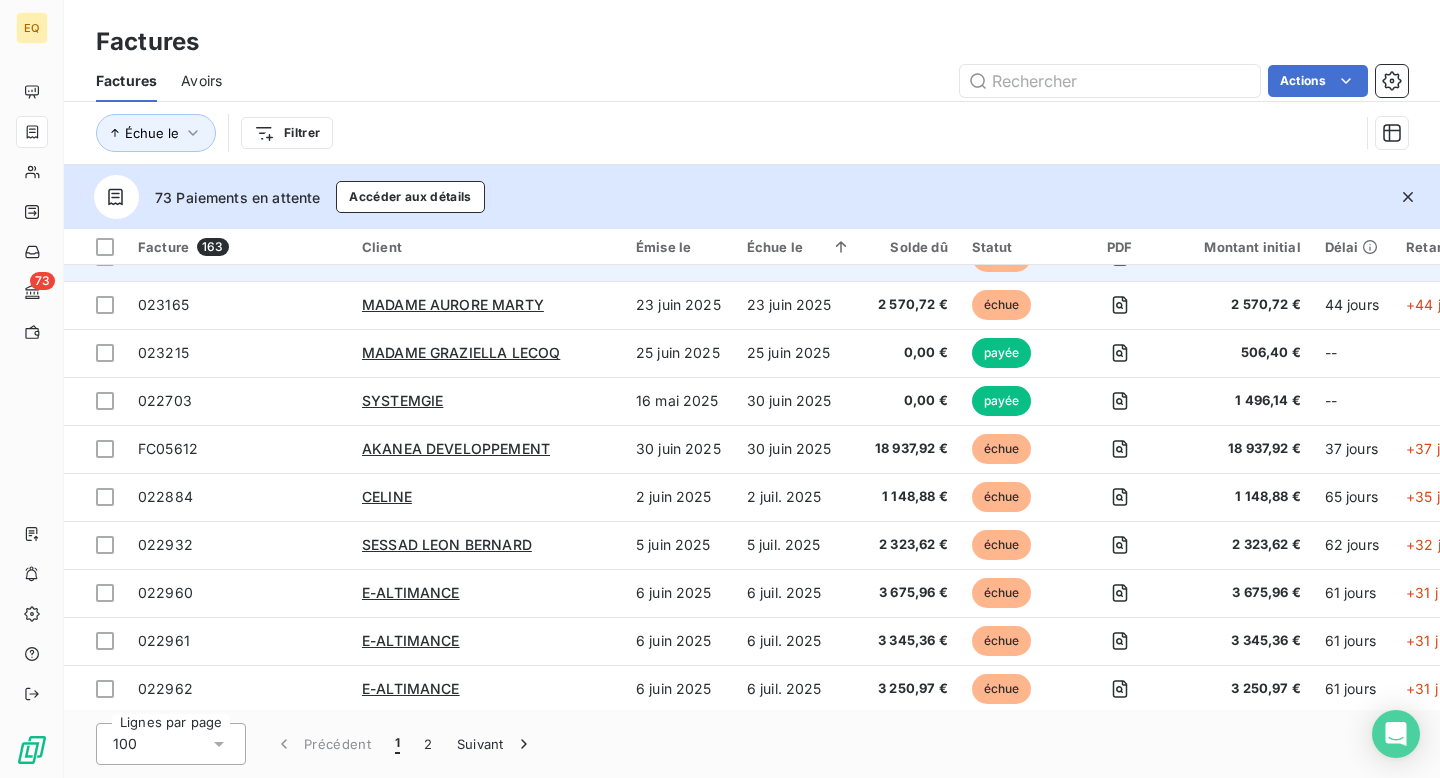 scroll, scrollTop: 0, scrollLeft: 0, axis: both 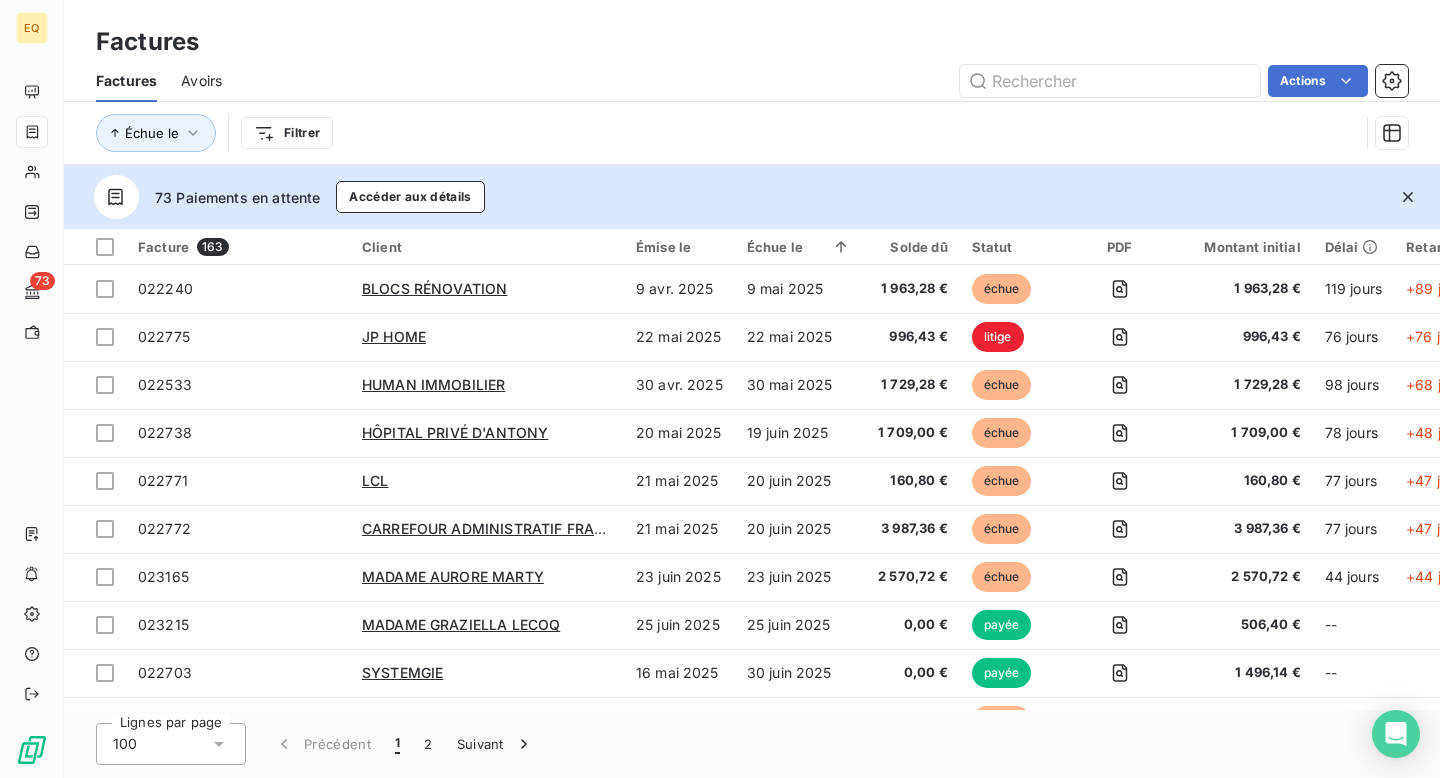 click 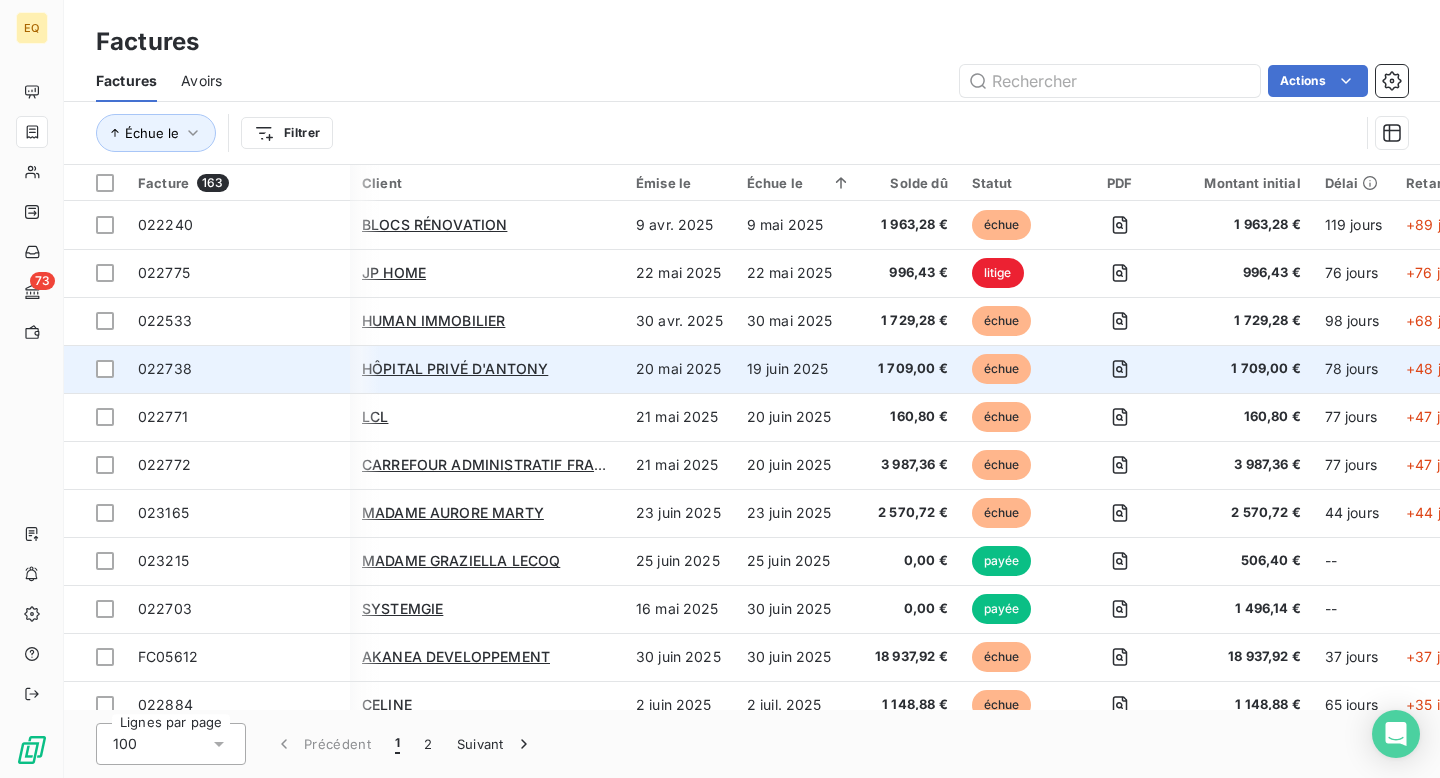 scroll, scrollTop: 0, scrollLeft: 180, axis: horizontal 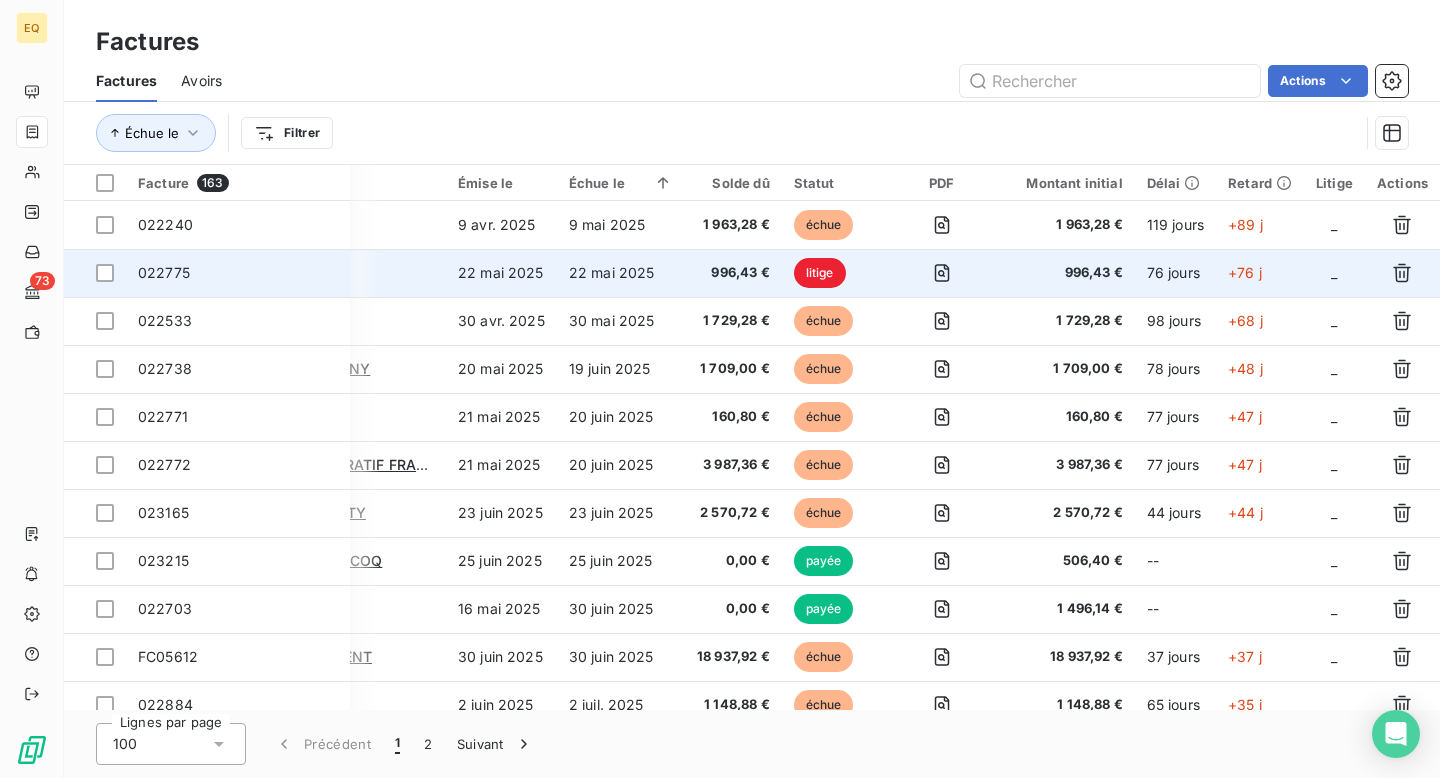 click on "_" at bounding box center (1334, 272) 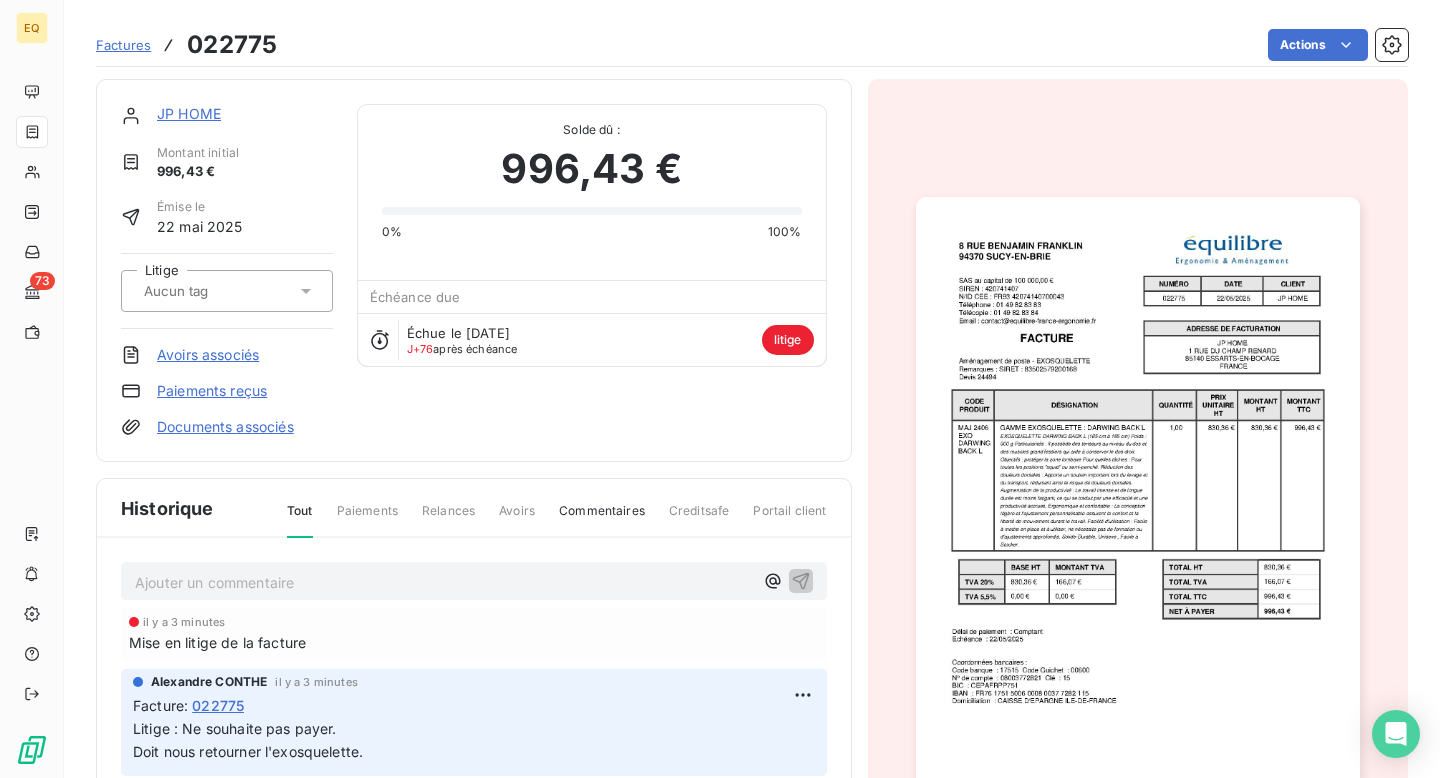 scroll, scrollTop: 197, scrollLeft: 0, axis: vertical 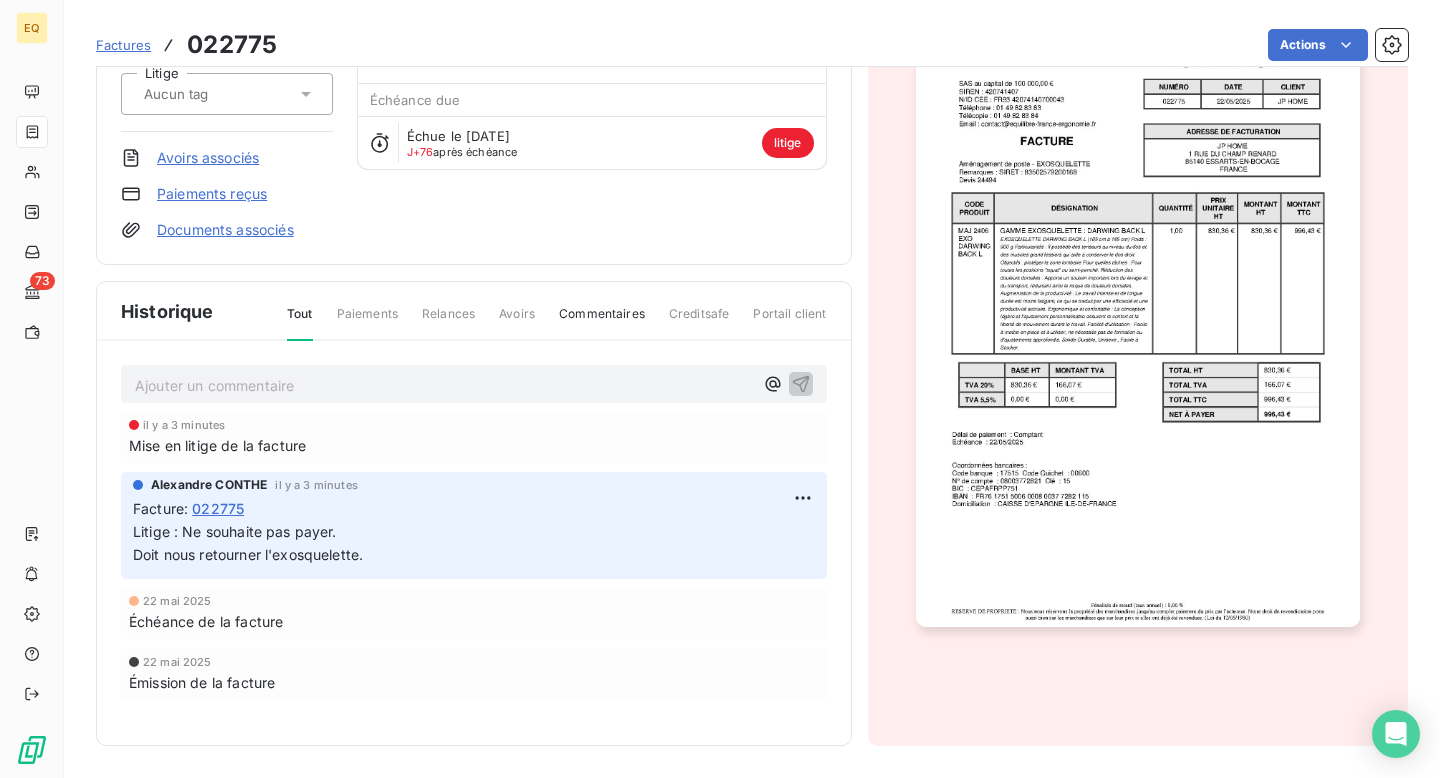 click on "Creditsafe" at bounding box center [699, 322] 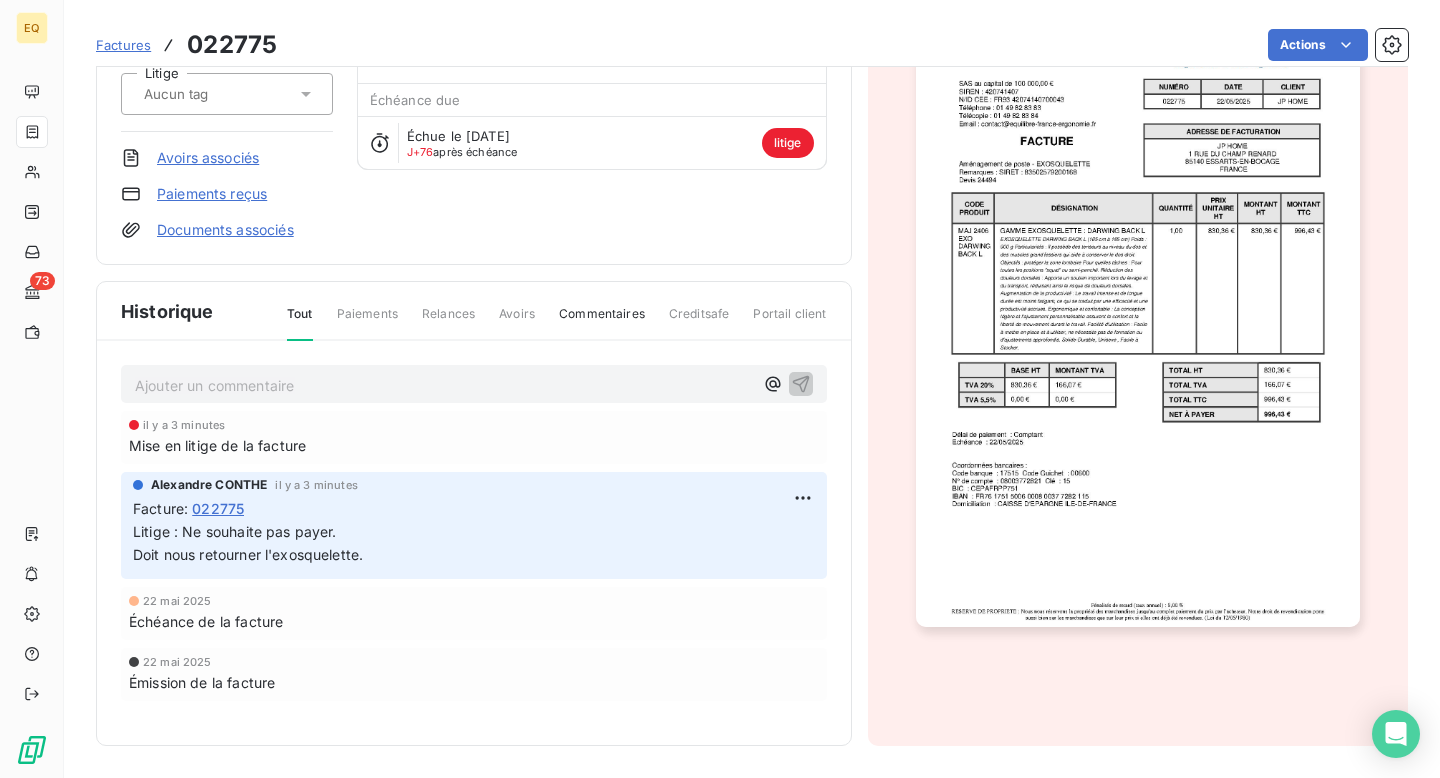 drag, startPoint x: 640, startPoint y: 438, endPoint x: 624, endPoint y: 438, distance: 16 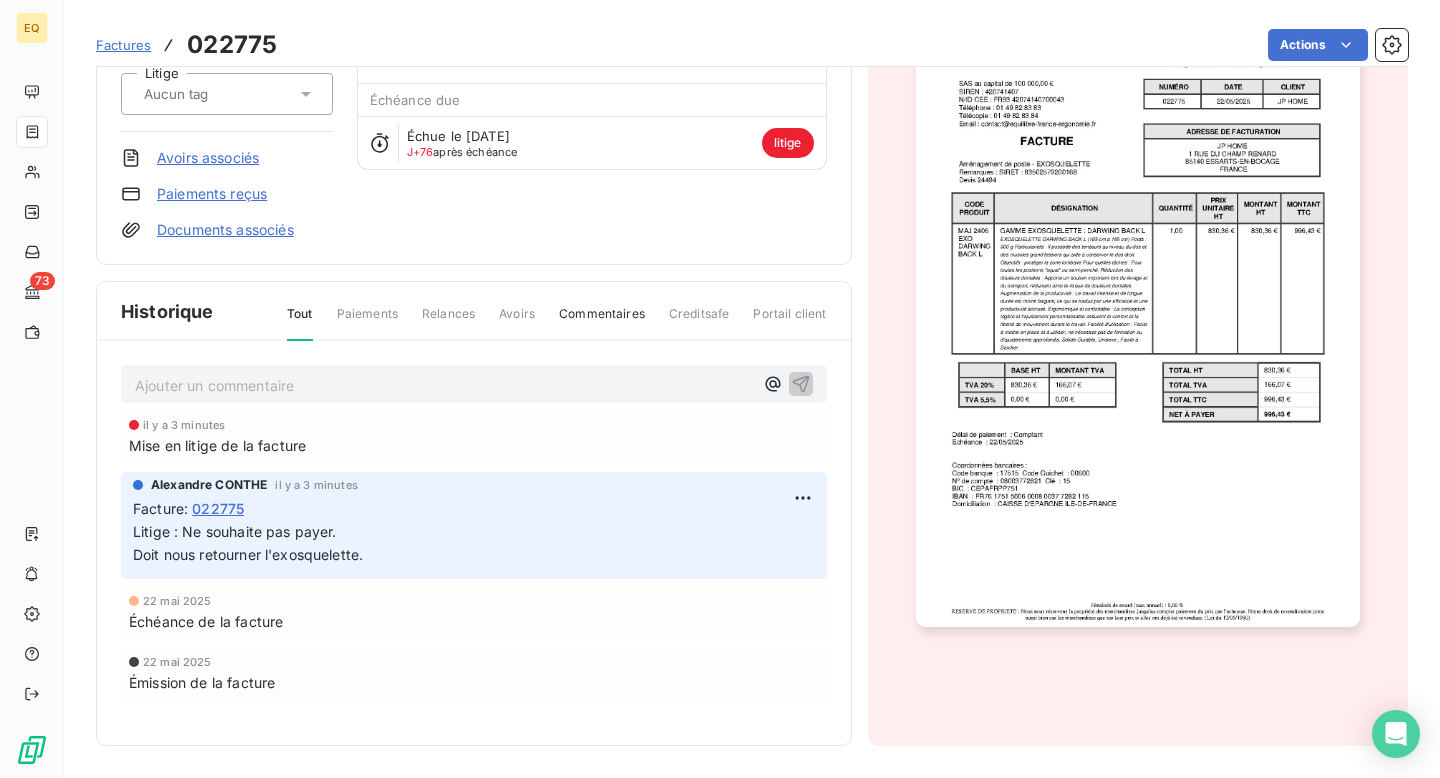 scroll, scrollTop: 0, scrollLeft: 0, axis: both 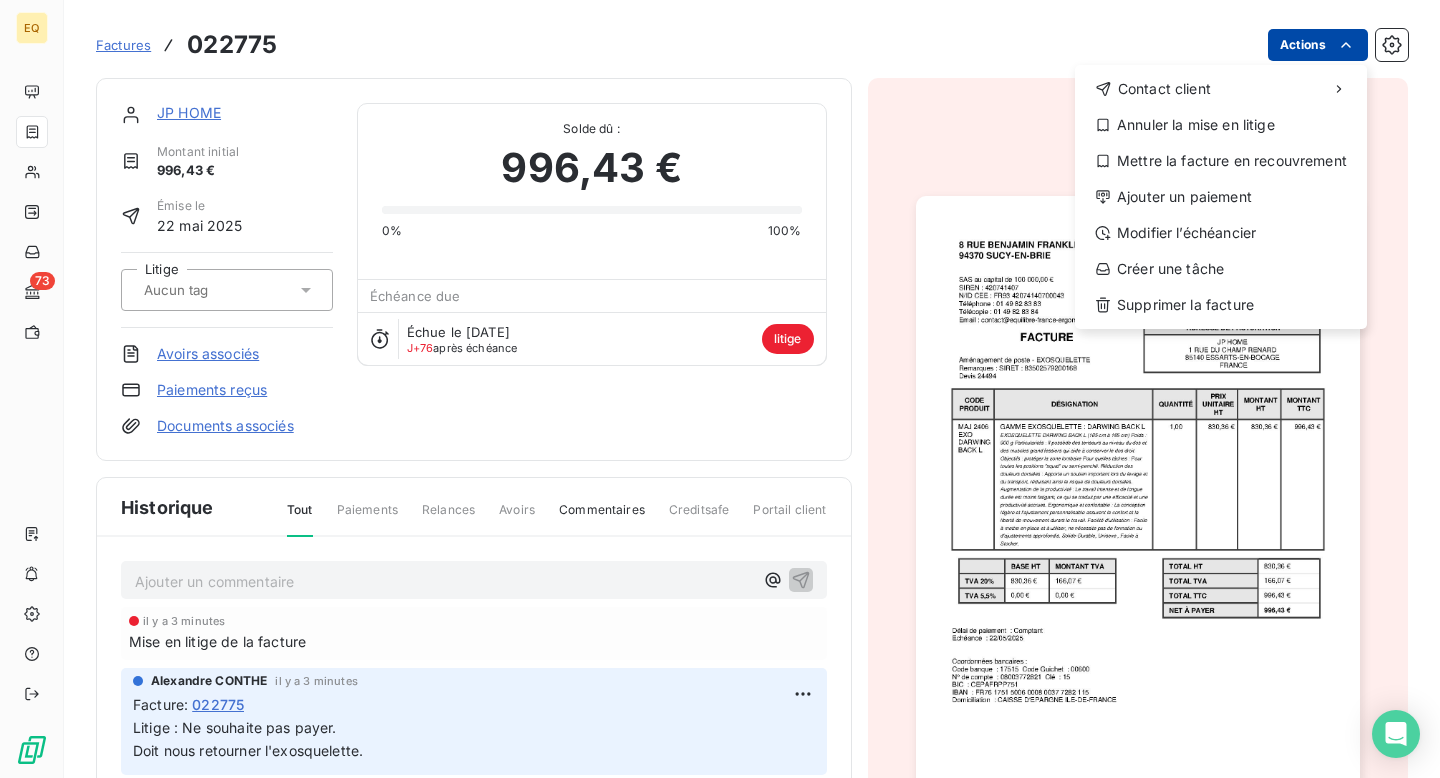 click on "EQ 73 Factures 022775 Actions Contact client Annuler la mise en litige Mettre la facture en recouvrement Ajouter un paiement Modifier l’échéancier Créer une tâche Supprimer la facture JP HOME Montant initial 996,43 € Émise le 22 mai 2025 Litige Avoirs associés Paiements reçus Documents associés Solde dû : 996,43 € 0% 100% Échéance due Échue le 22 mai 2025 J+76  après échéance litige Historique Tout Paiements Relances Avoirs Commentaires Creditsafe Portail client Ajouter un commentaire ﻿ il y a 3 minutes Mise en litige de la facture Alexandre CONTHE il y a 3 minutes Facture  : 022775 Litige : Ne souhaite pas payer.
Doit nous retourner l'exosquelette. 22 mai 2025 Échéance de la facture 22 mai 2025 Émission de la facture" at bounding box center [720, 389] 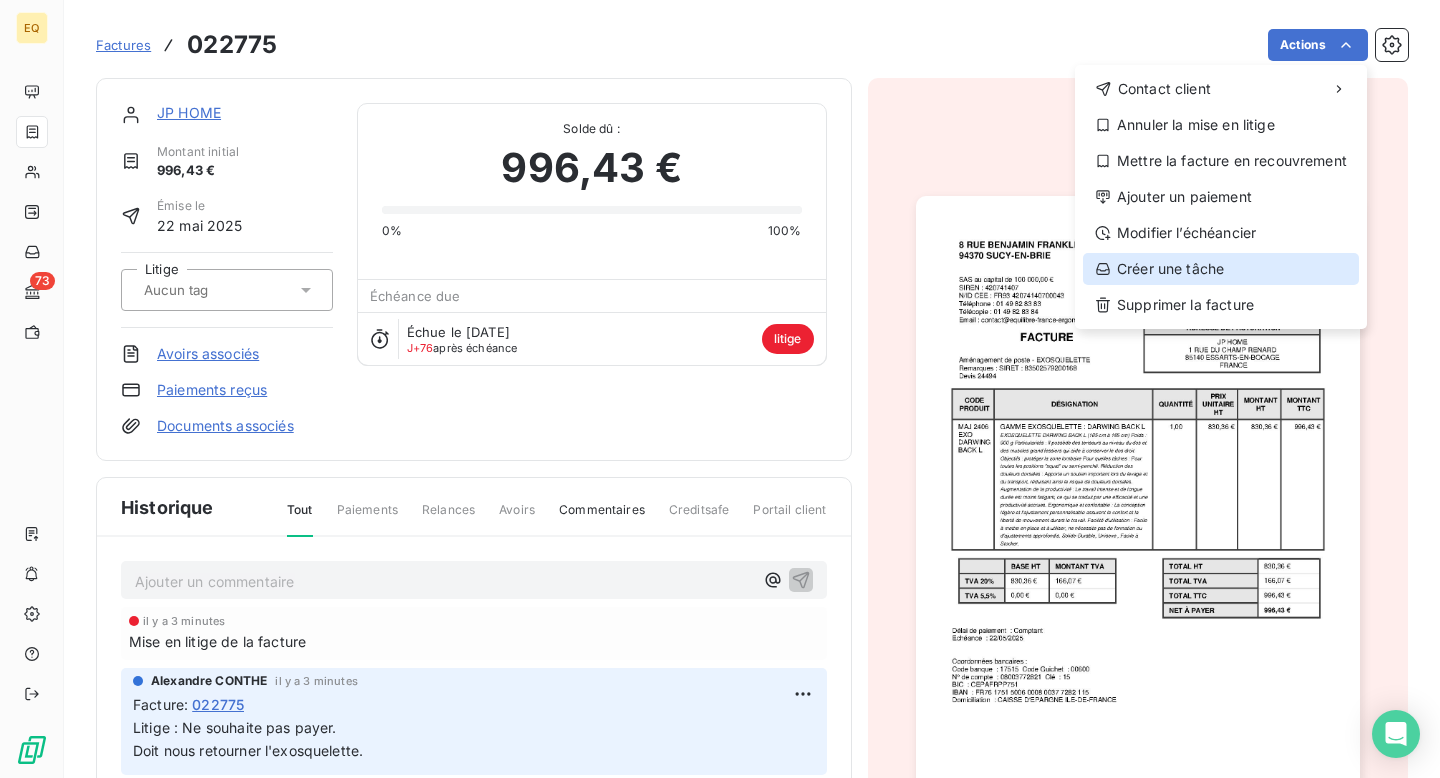 click on "Créer une tâche" at bounding box center [1221, 269] 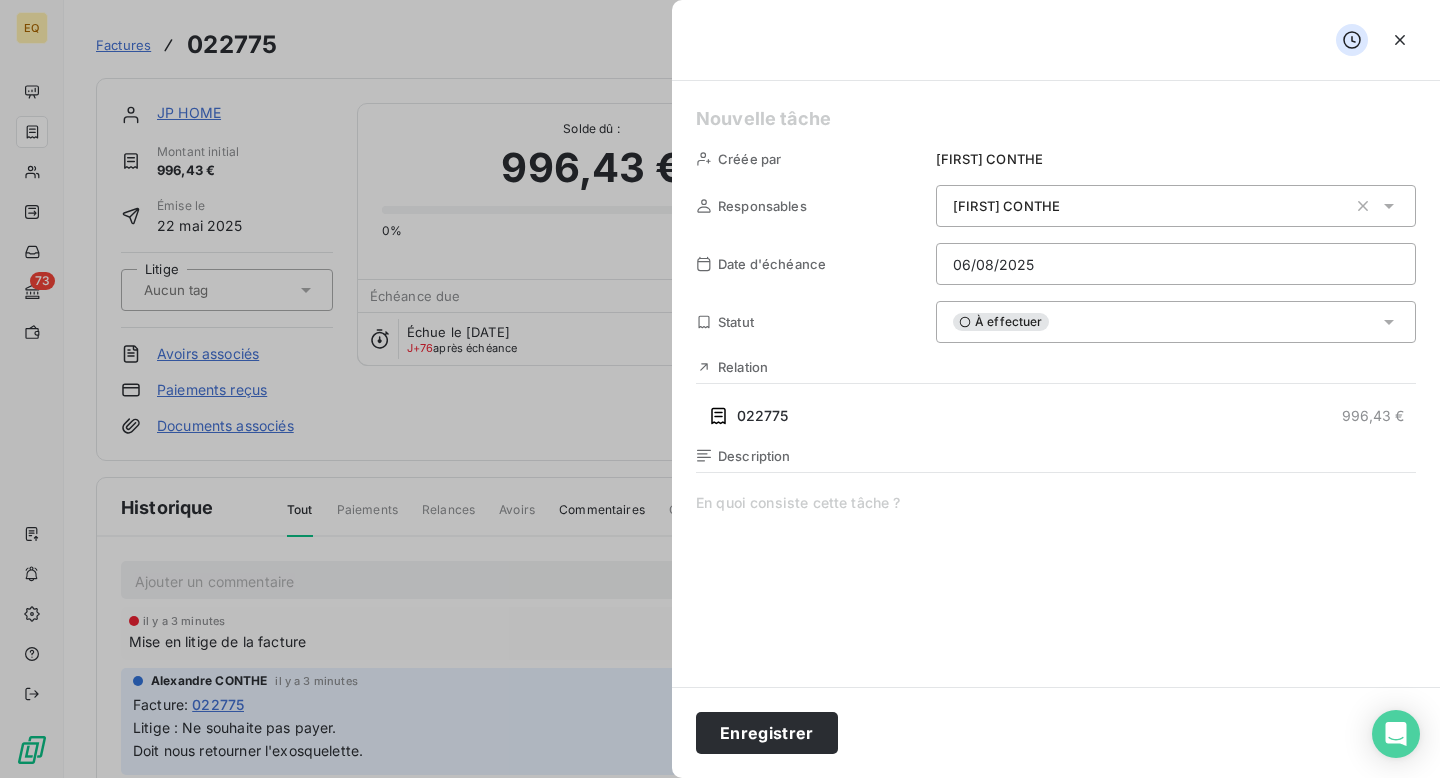 click at bounding box center [1056, 685] 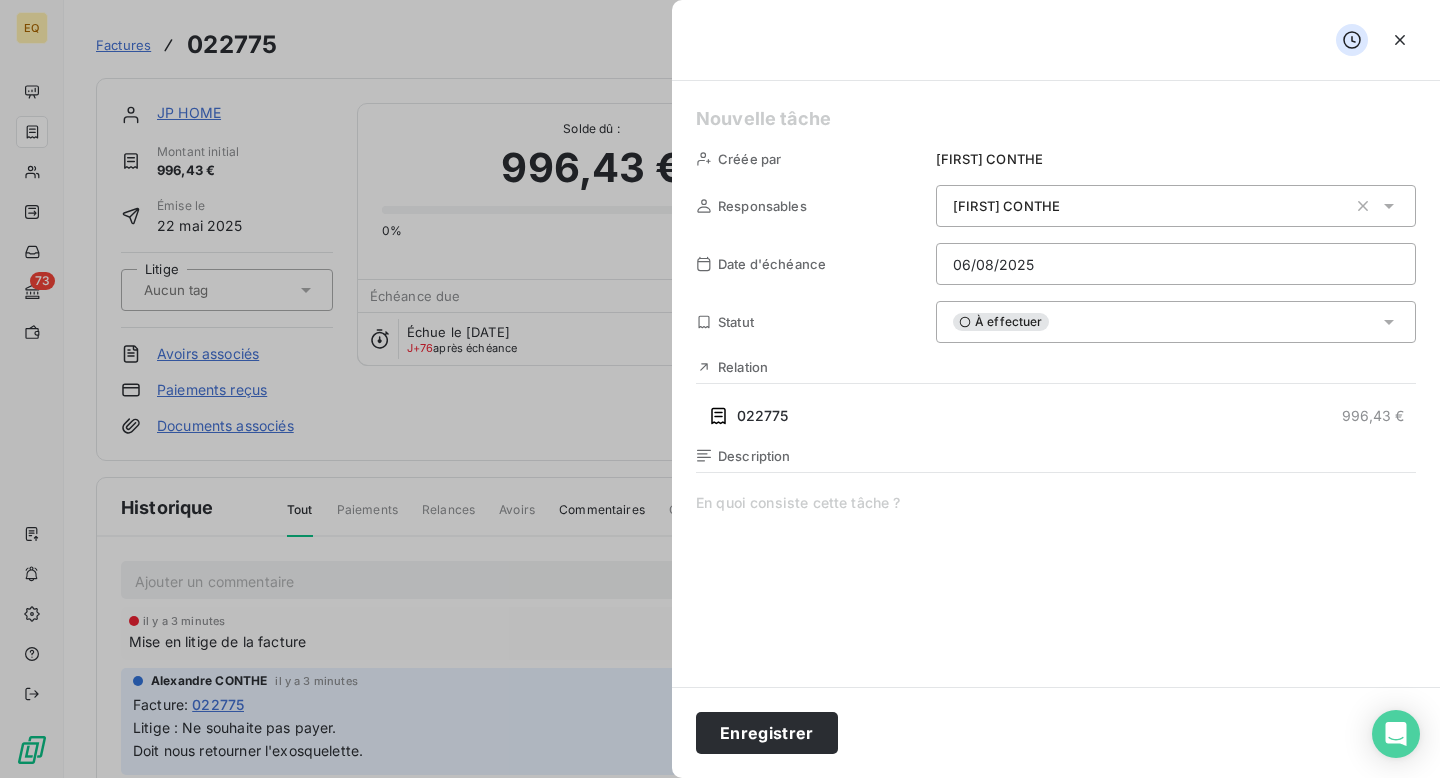 type 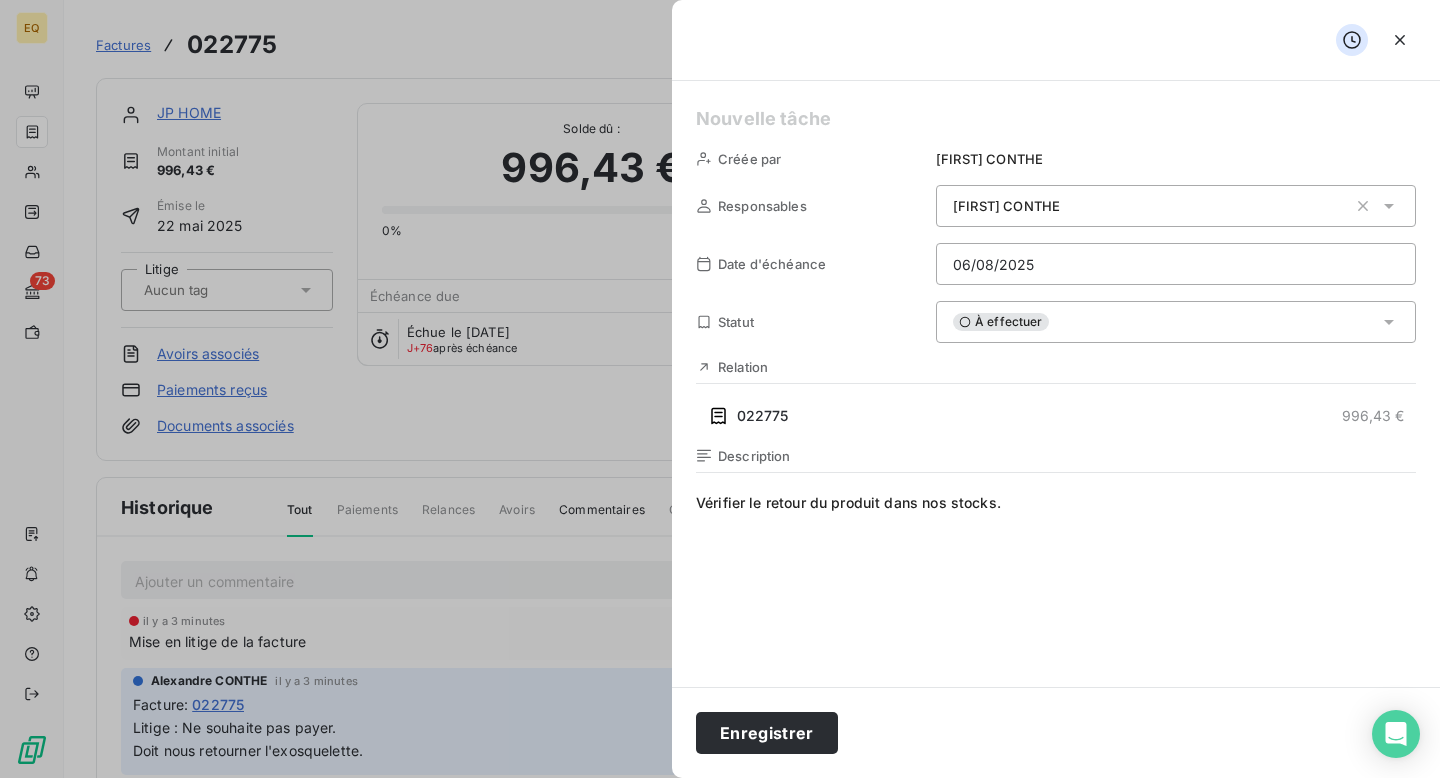 click on "À effectuer" at bounding box center [1176, 322] 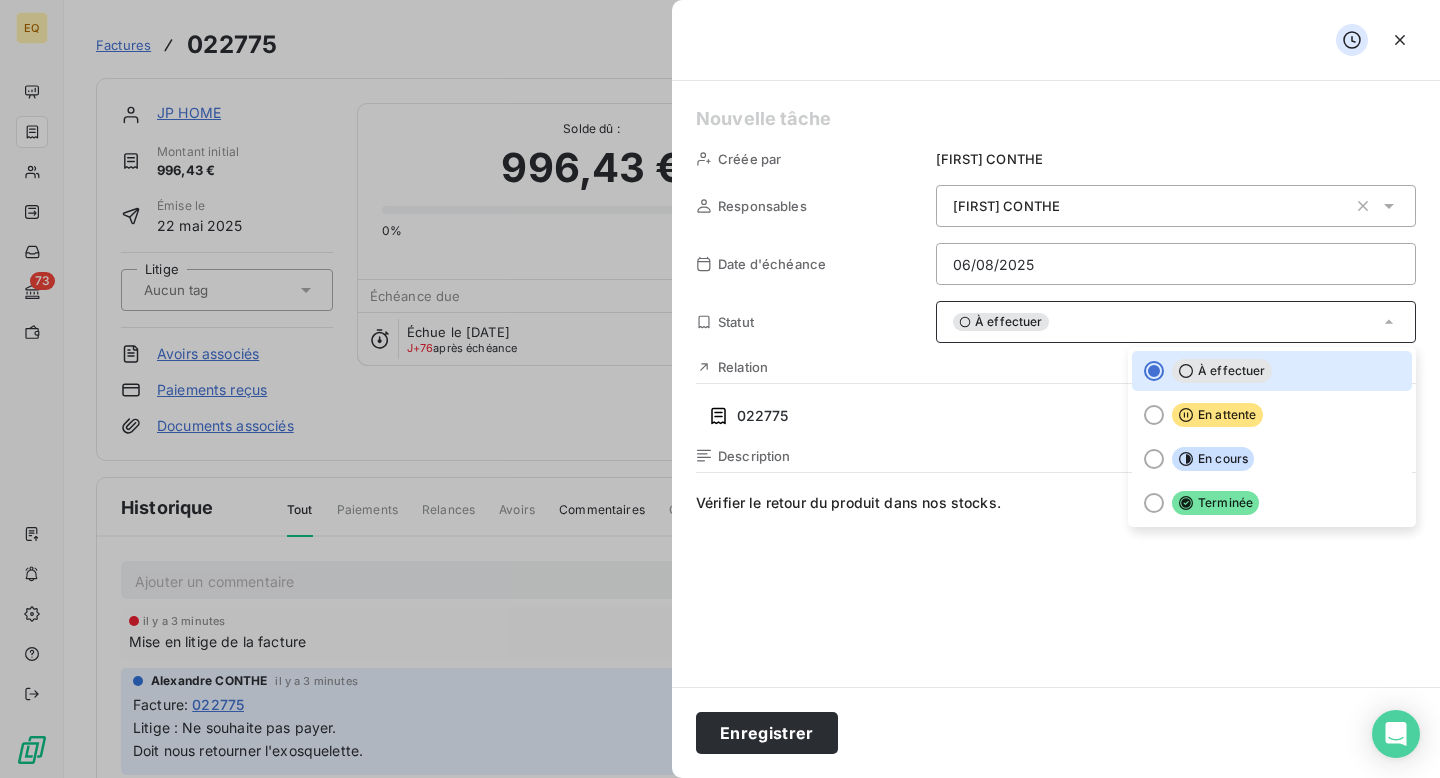 click on "À effectuer" at bounding box center [1176, 322] 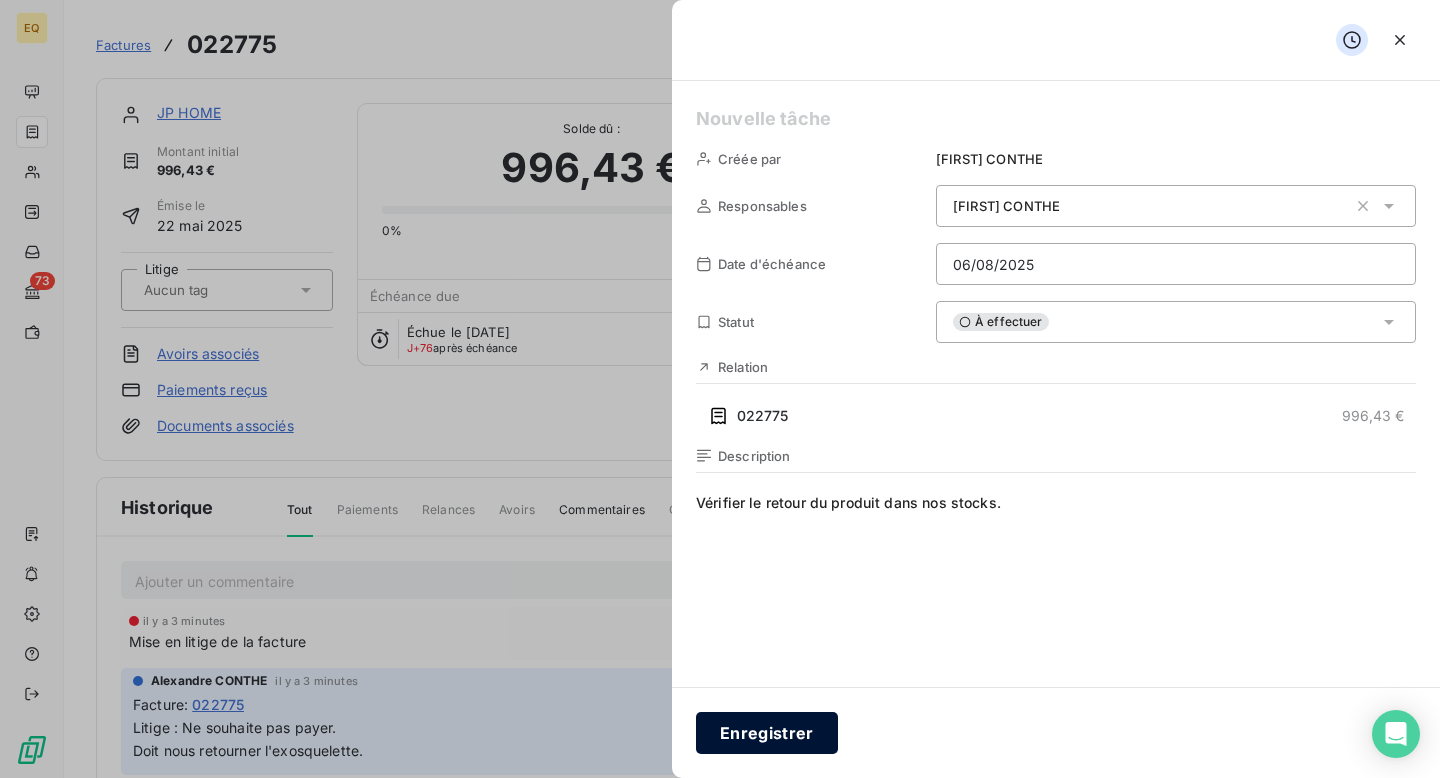 click on "Enregistrer" at bounding box center [767, 733] 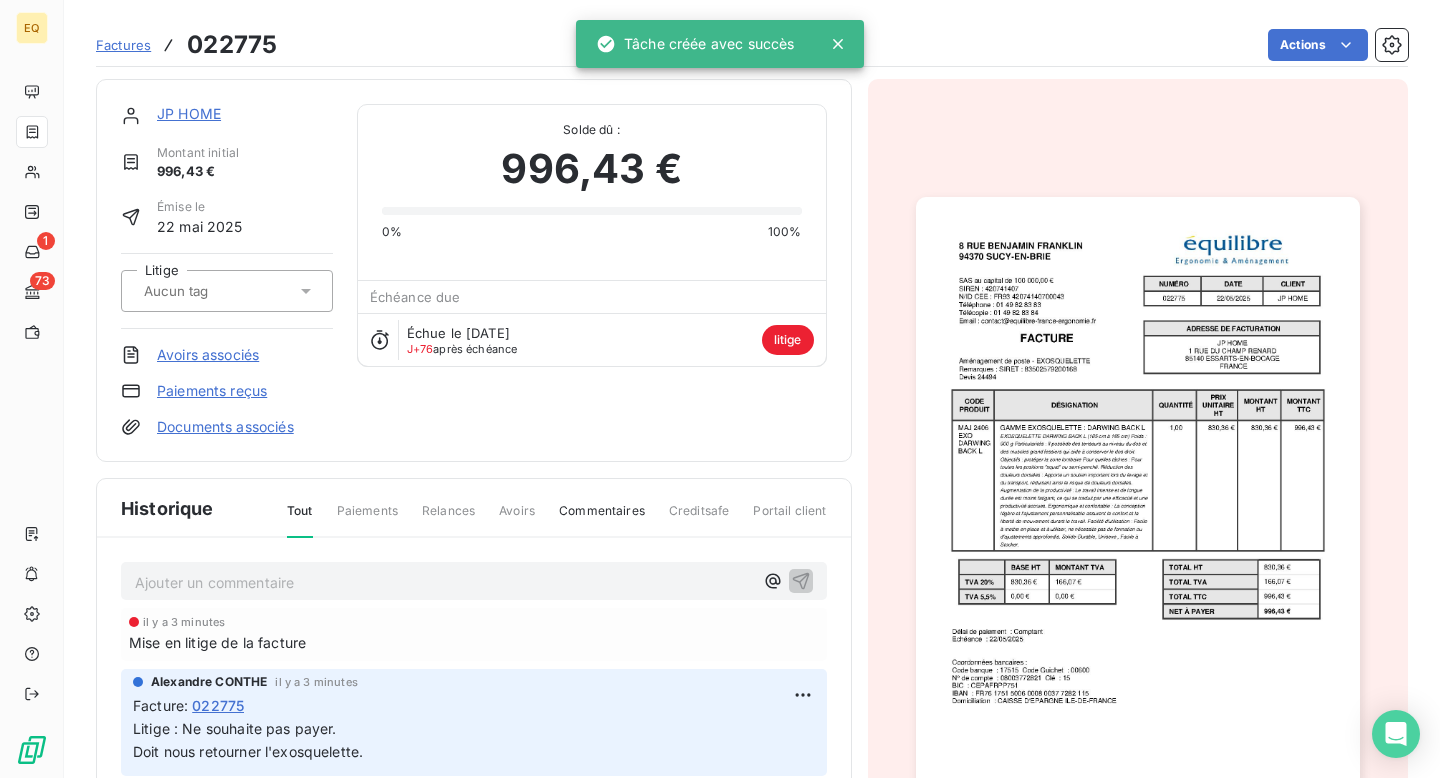 scroll, scrollTop: 197, scrollLeft: 0, axis: vertical 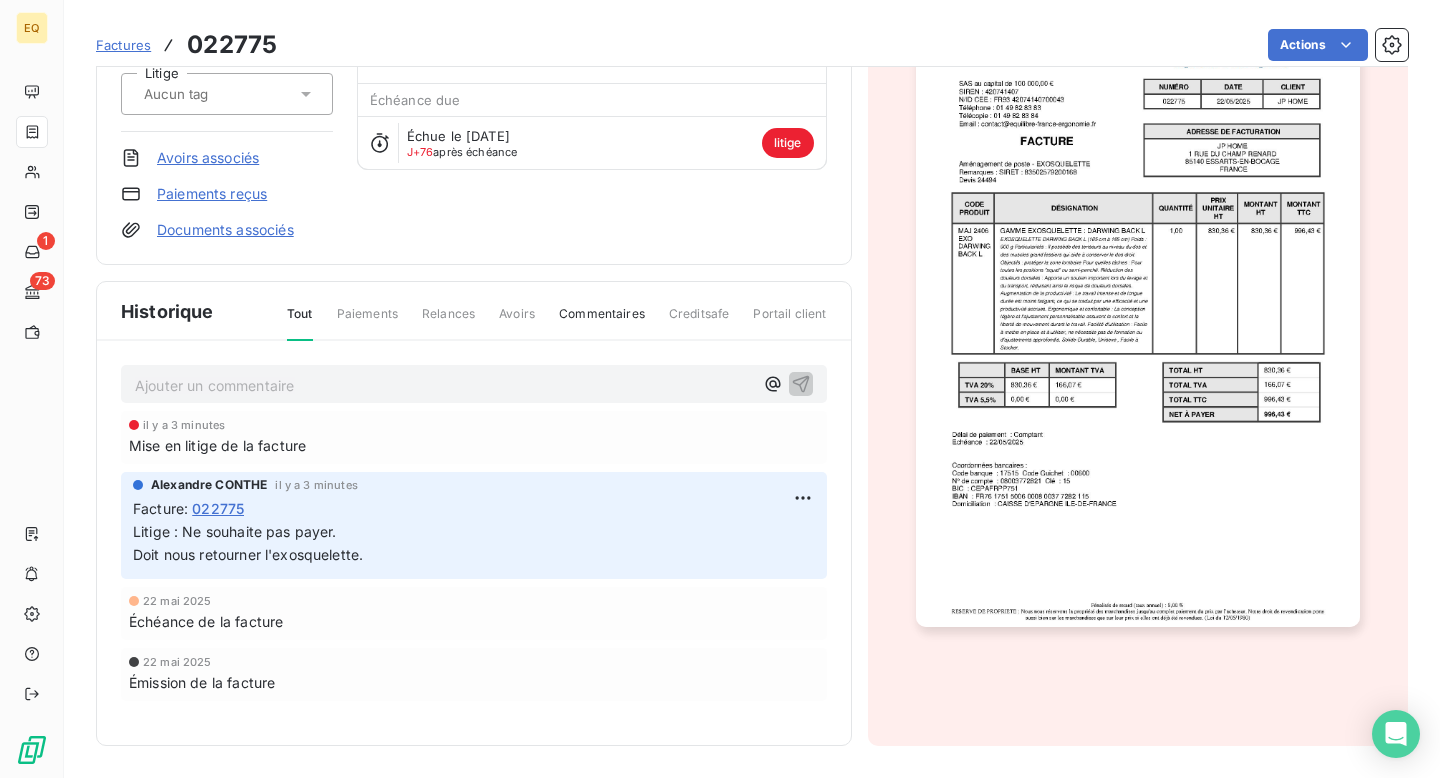 click on "Commentaires" at bounding box center (602, 322) 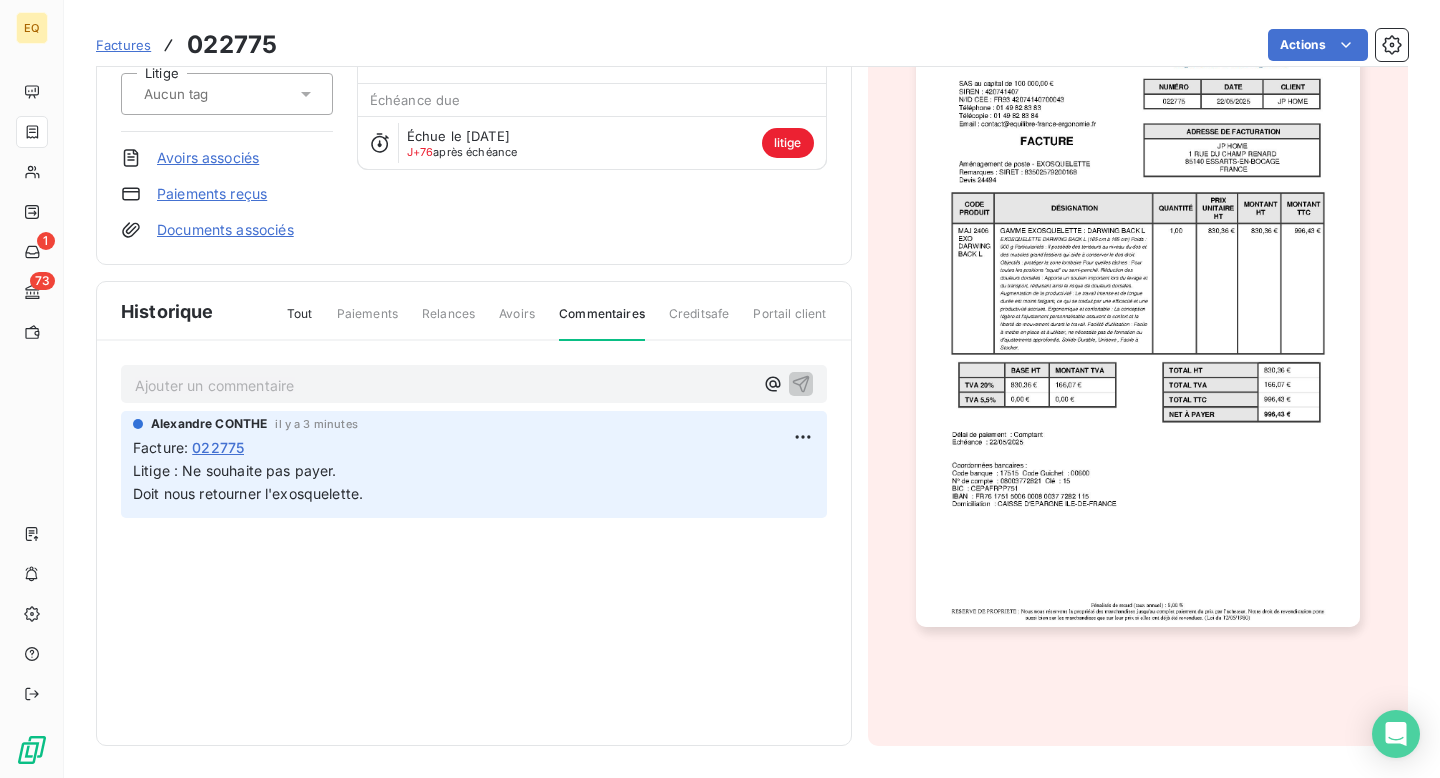 click on "Tout" at bounding box center (300, 322) 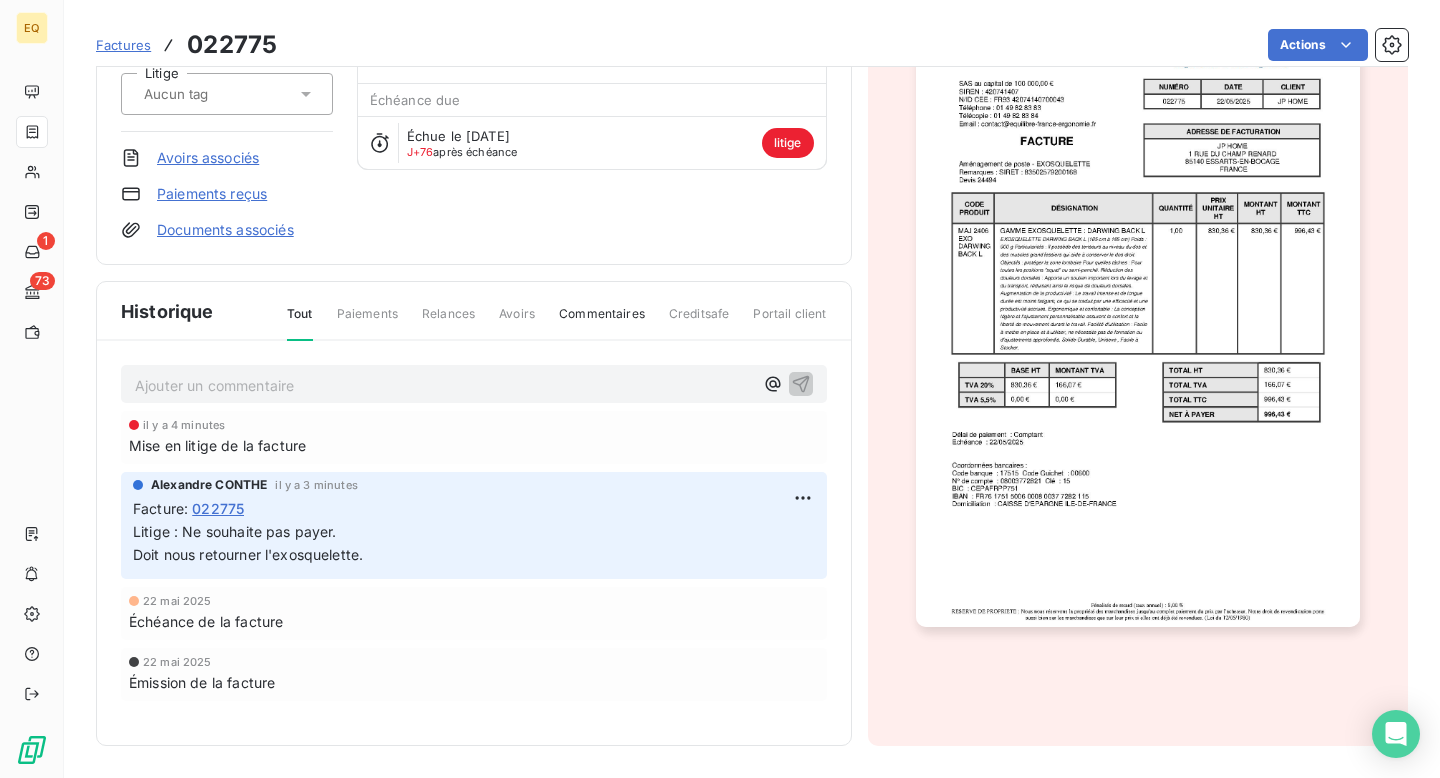 scroll, scrollTop: 0, scrollLeft: 0, axis: both 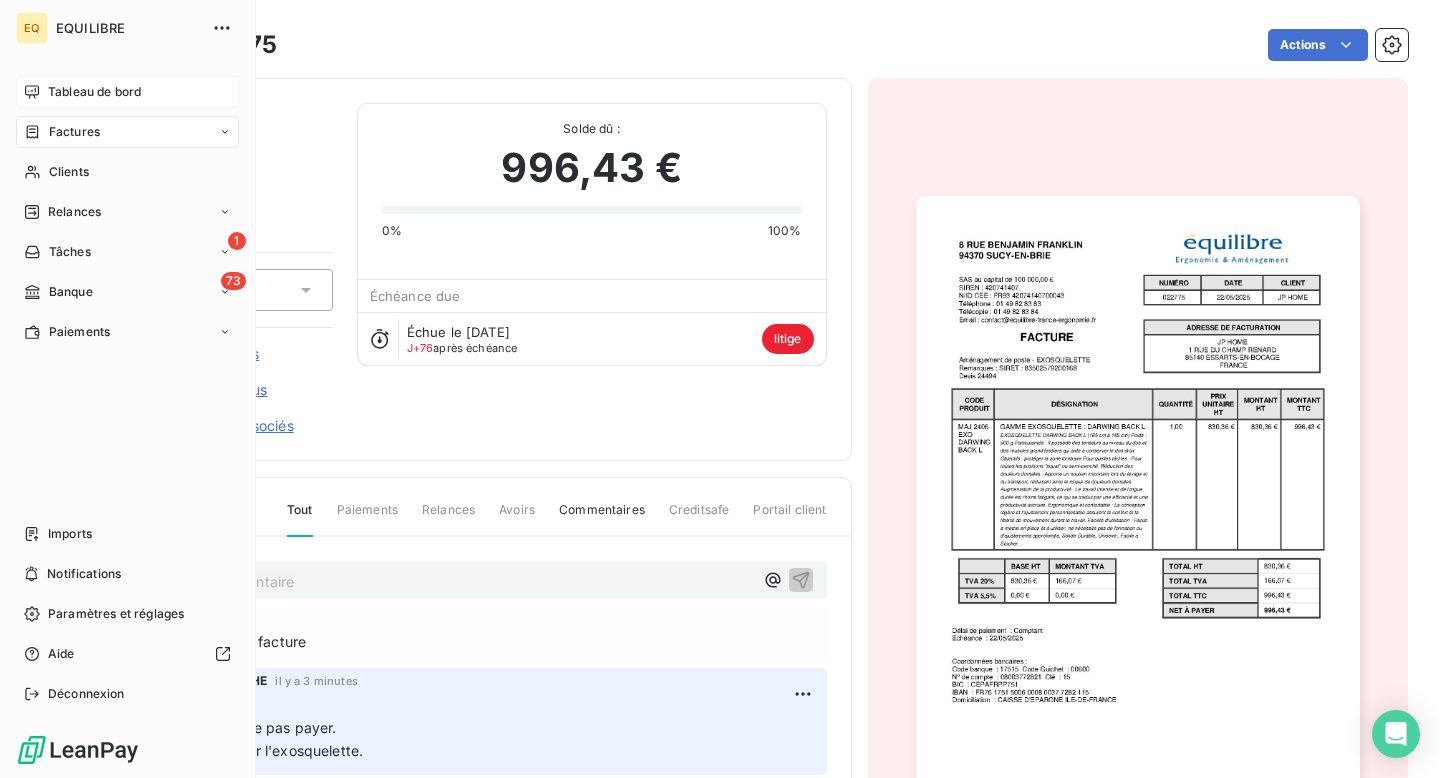 click on "Tableau de bord" at bounding box center (94, 92) 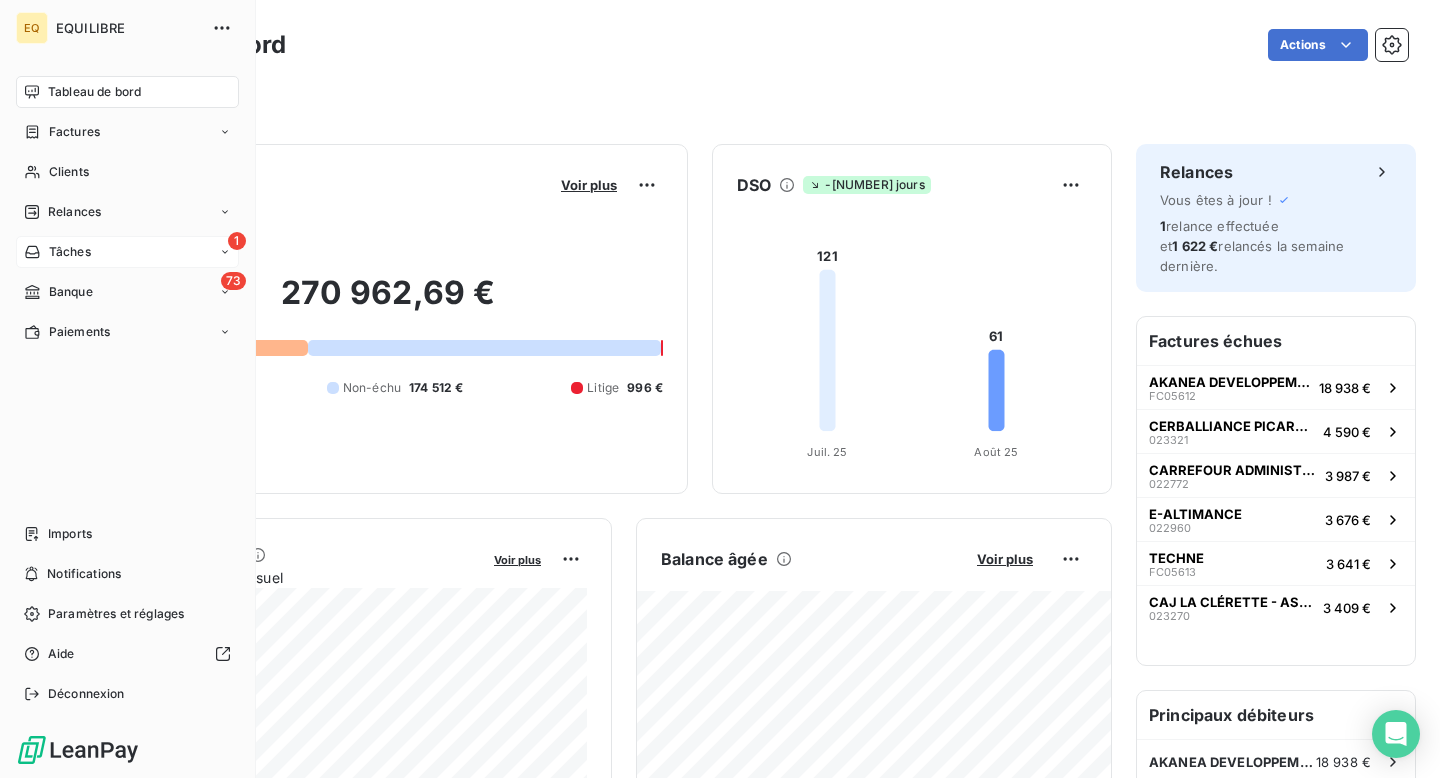 click on "Tâches" at bounding box center (70, 252) 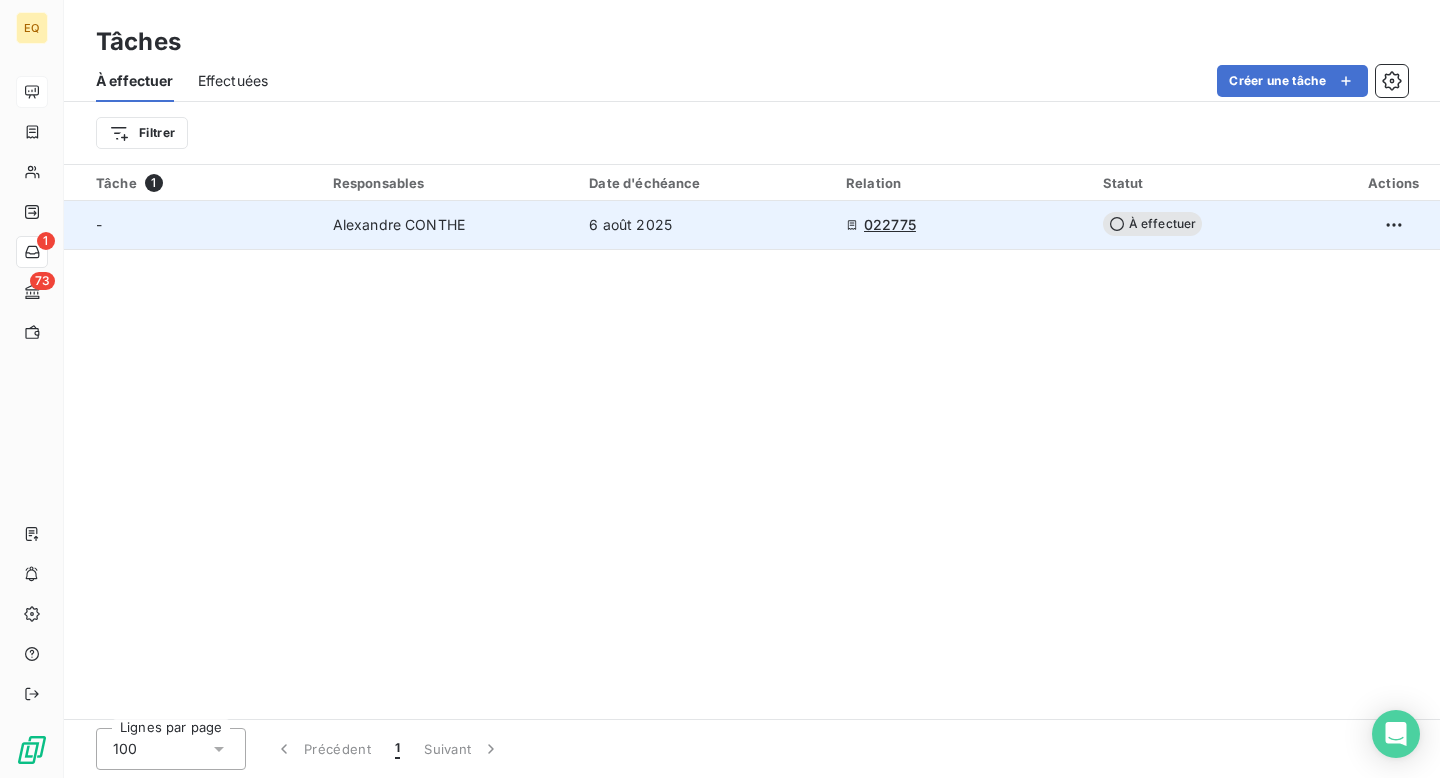 click on "-" at bounding box center [192, 225] 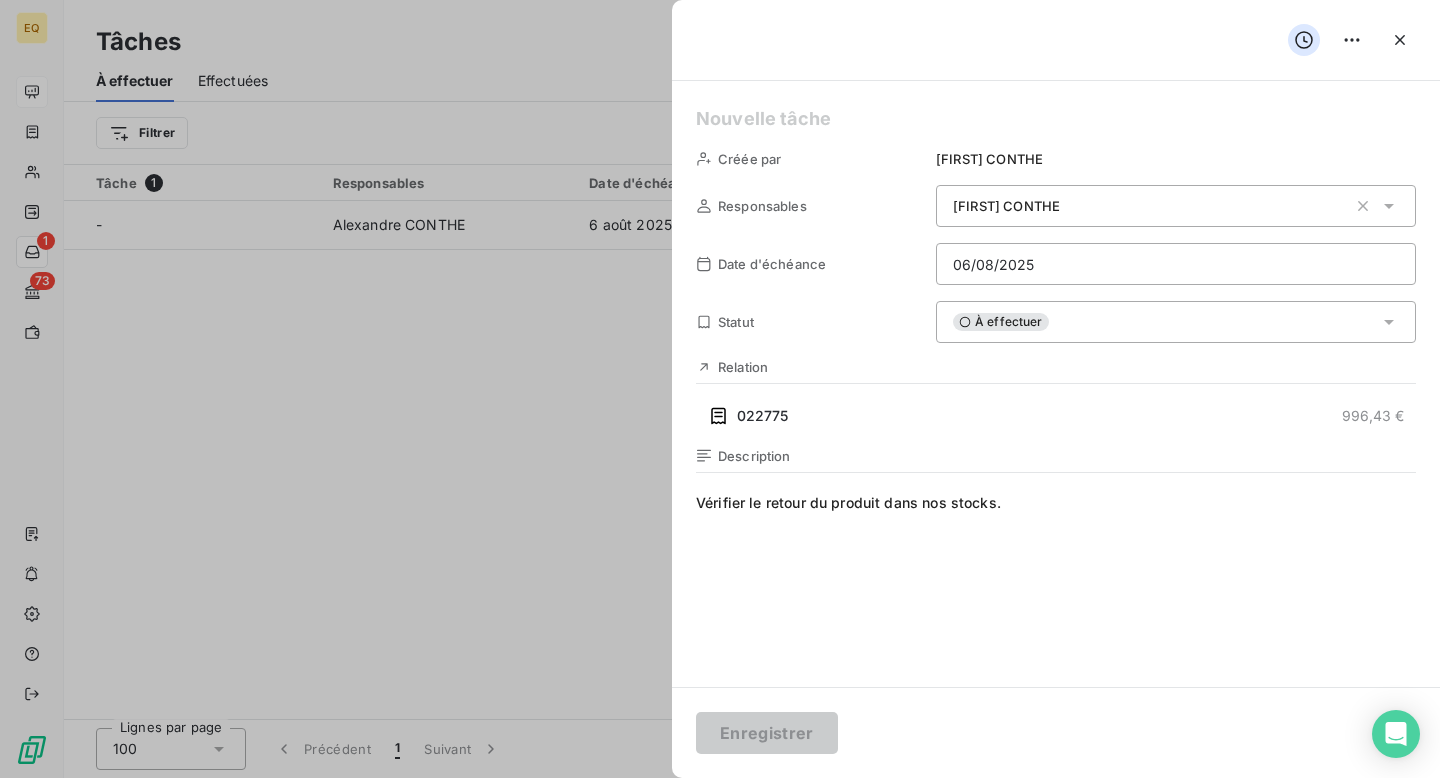 click at bounding box center (720, 389) 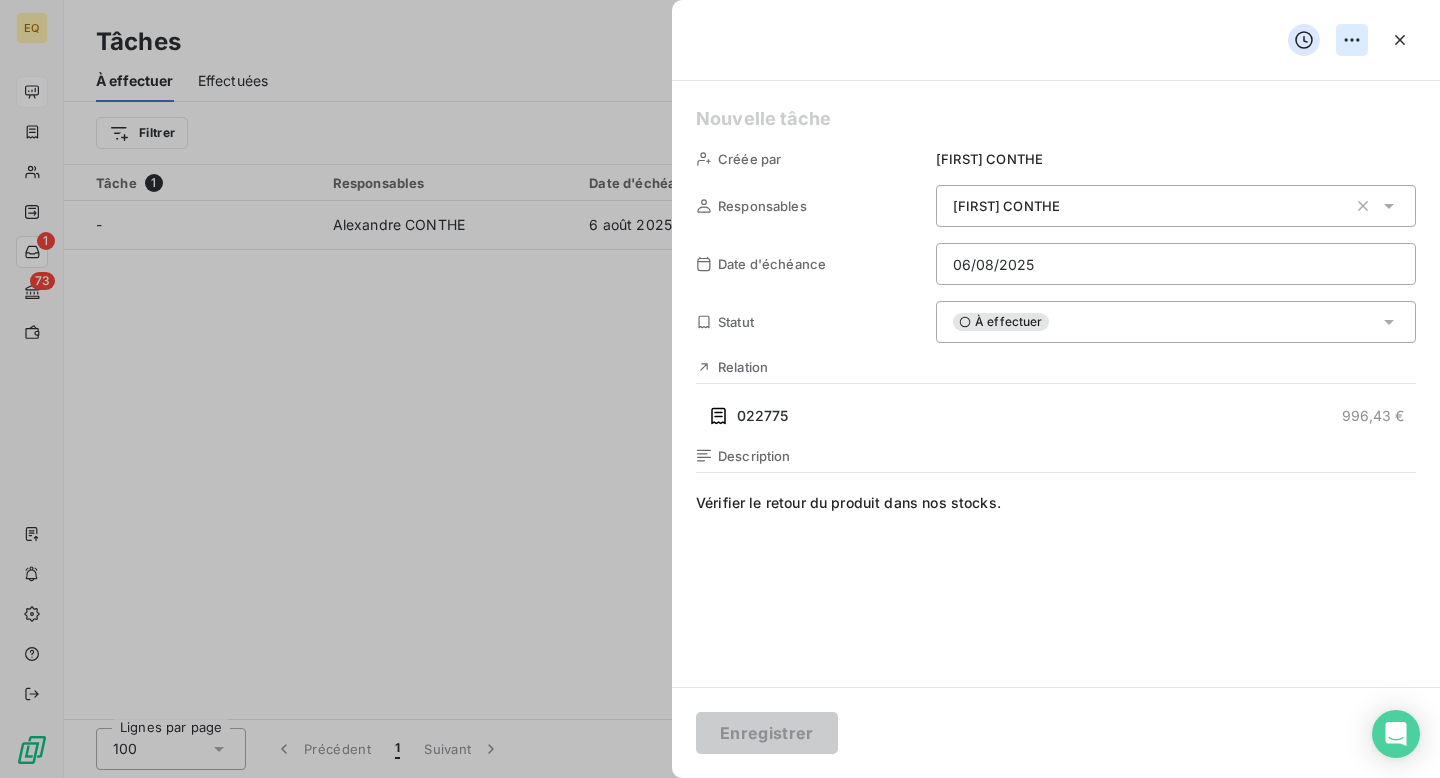click on "EQ 1 73 Tâches À effectuer Effectuées Créer une tâche Filtrer Tâche 1 Responsables Date d'échéance Relation Statut Actions - Alexandre CONTHE 6 août 2025 022775 À effectuer Lignes par page 100 Précédent 1 Suivant
Créée par Alexandre   CONTHE Responsables Alexandre   CONTHE Date d'échéance 06/08/2025 Statut À effectuer Relation 022775 996,43 € Description Vérifier le retour du produit dans nos stocks. Enregistrer" at bounding box center [720, 389] 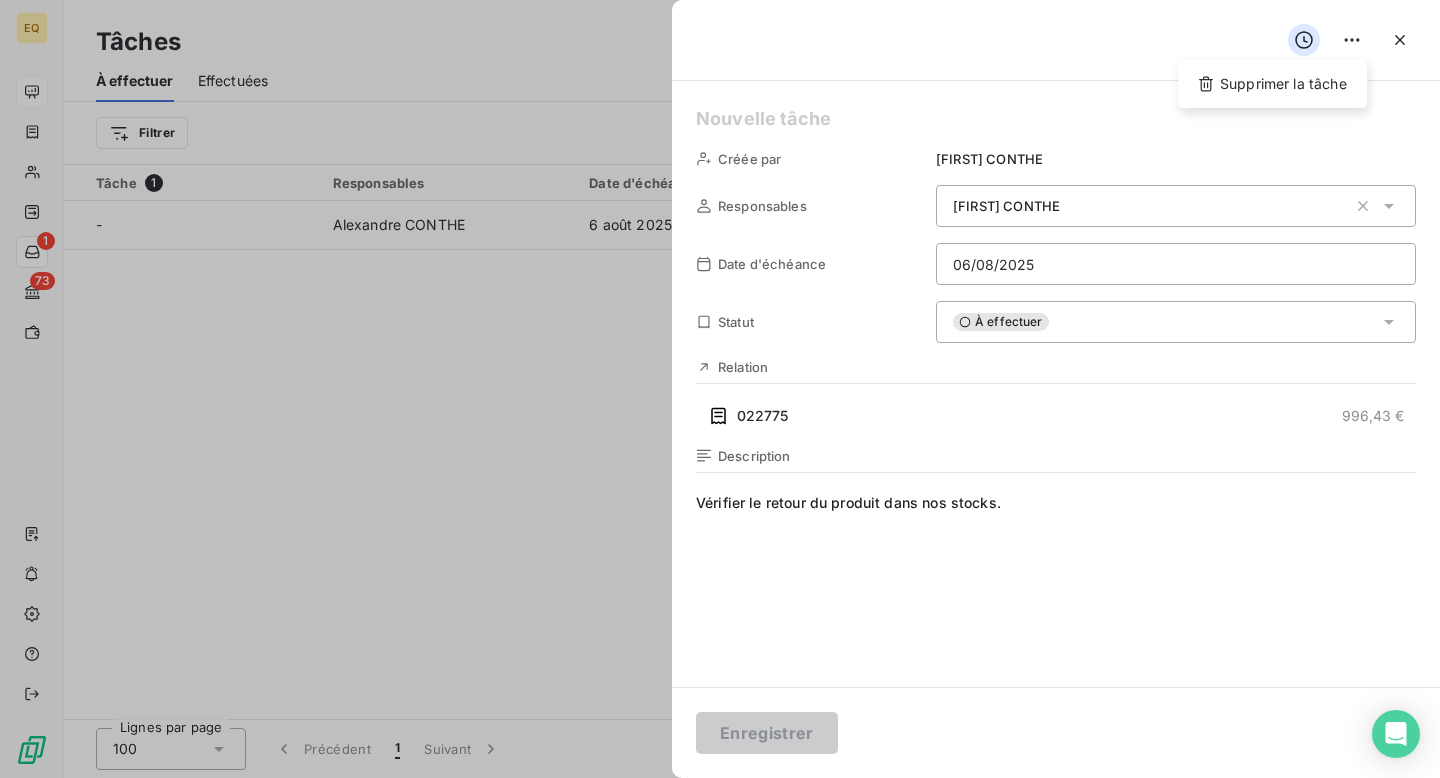 click on "EQ 1 73 Tâches À effectuer Effectuées Créer une tâche Filtrer Tâche 1 Responsables Date d'échéance Relation Statut Actions - Alexandre CONTHE 6 août 2025 022775 À effectuer Lignes par page 100 Précédent 1 Suivant
Supprimer la tâche Créée par Alexandre   CONTHE Responsables Alexandre   CONTHE Date d'échéance 06/08/2025 Statut À effectuer Relation 022775 996,43 € Description Vérifier le retour du produit dans nos stocks. Enregistrer" at bounding box center (720, 389) 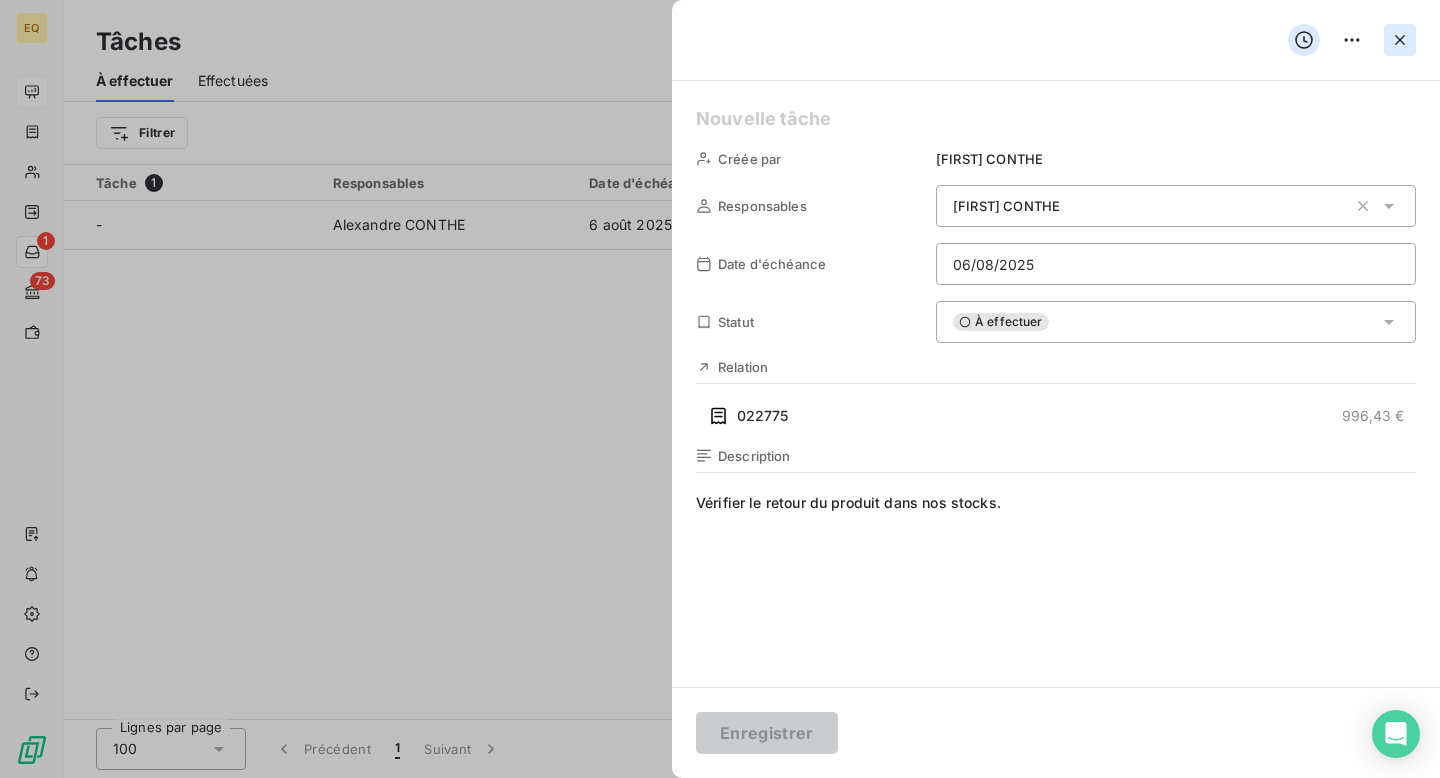 click 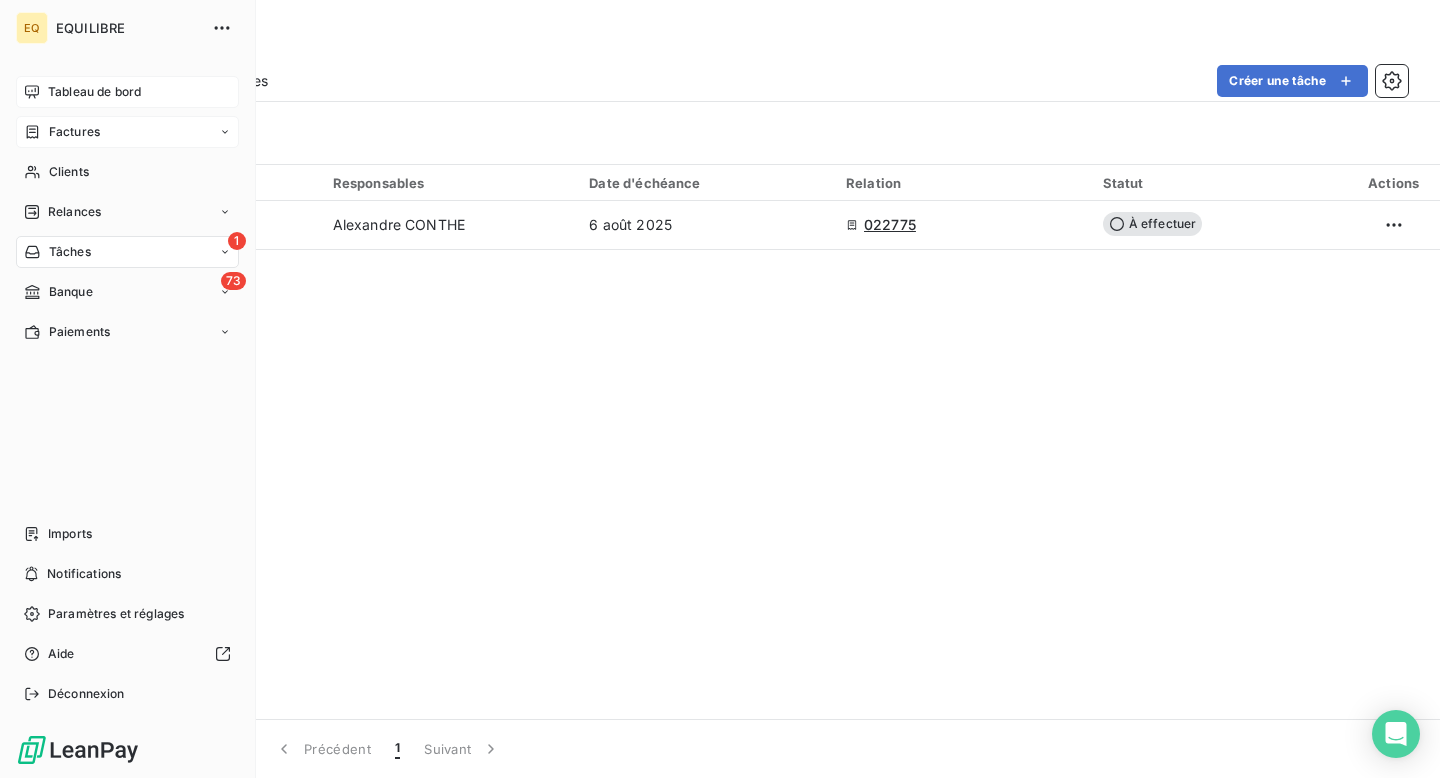 click on "Factures" at bounding box center [62, 132] 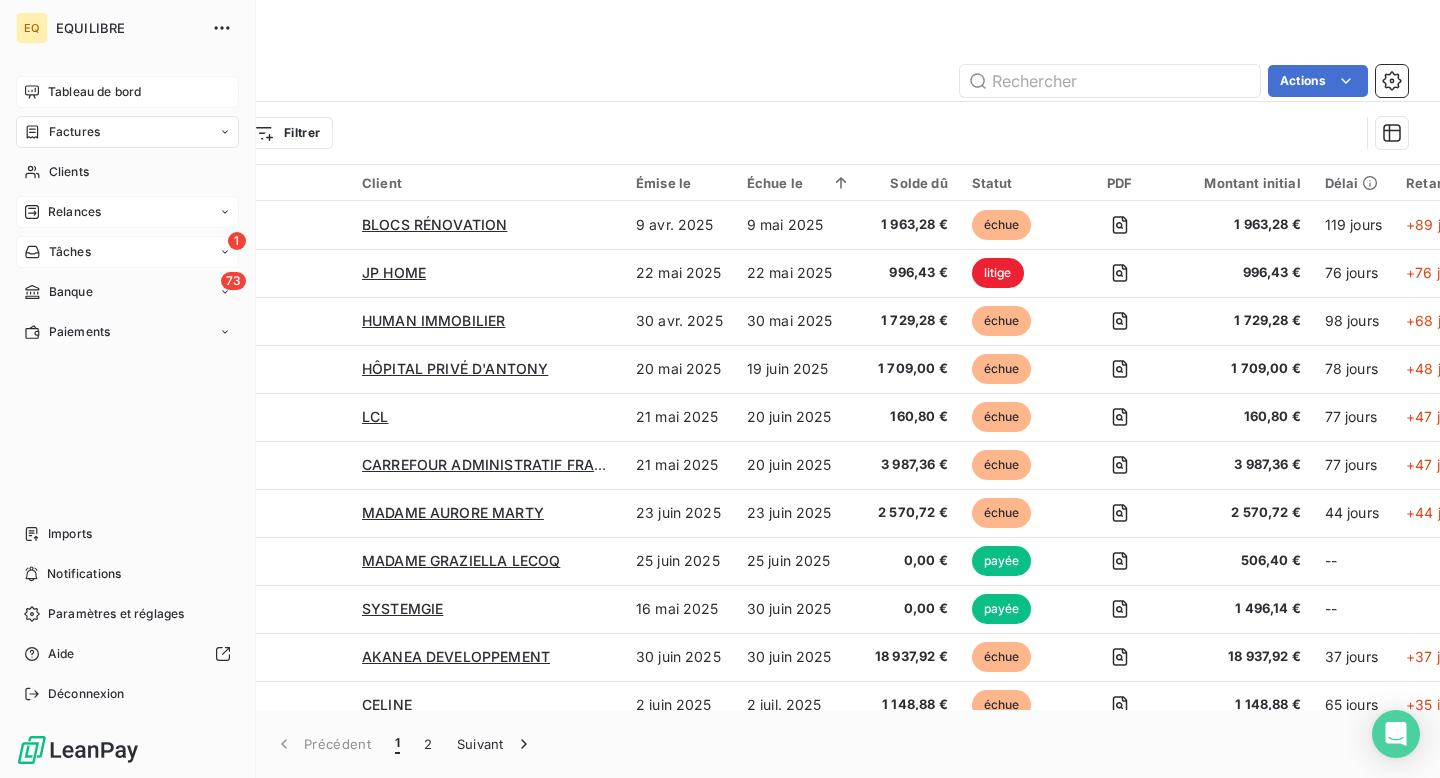 click on "Relances" at bounding box center [127, 212] 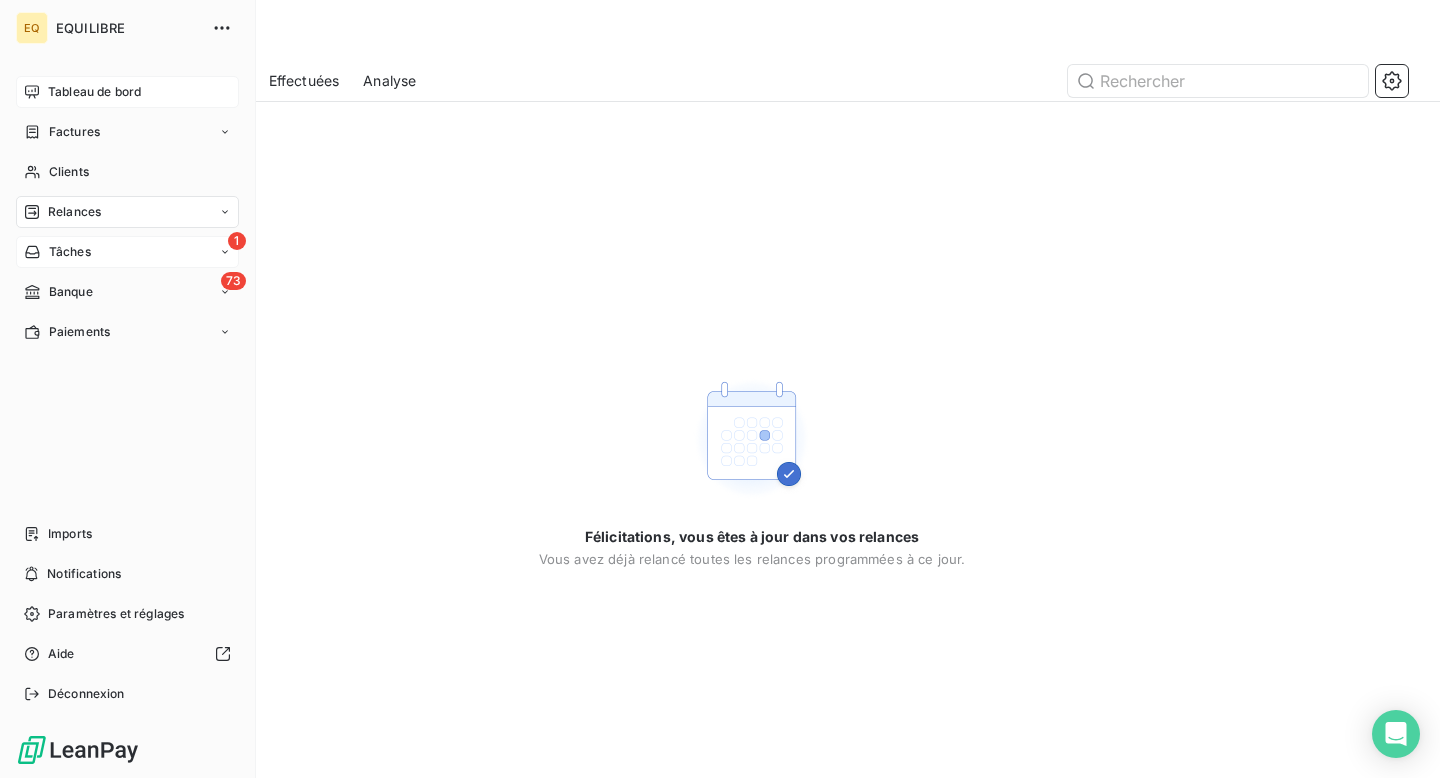 click on "Relances" at bounding box center (74, 212) 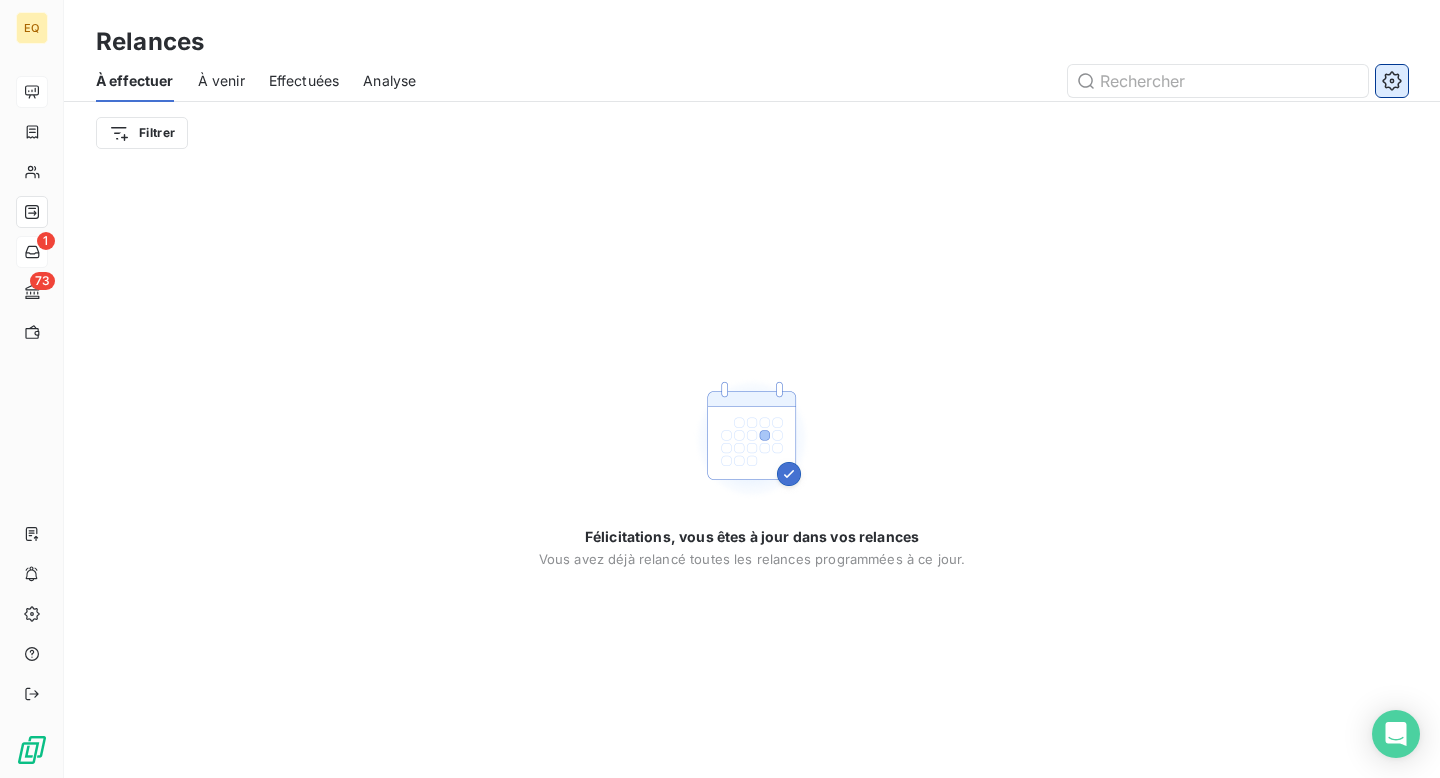 click 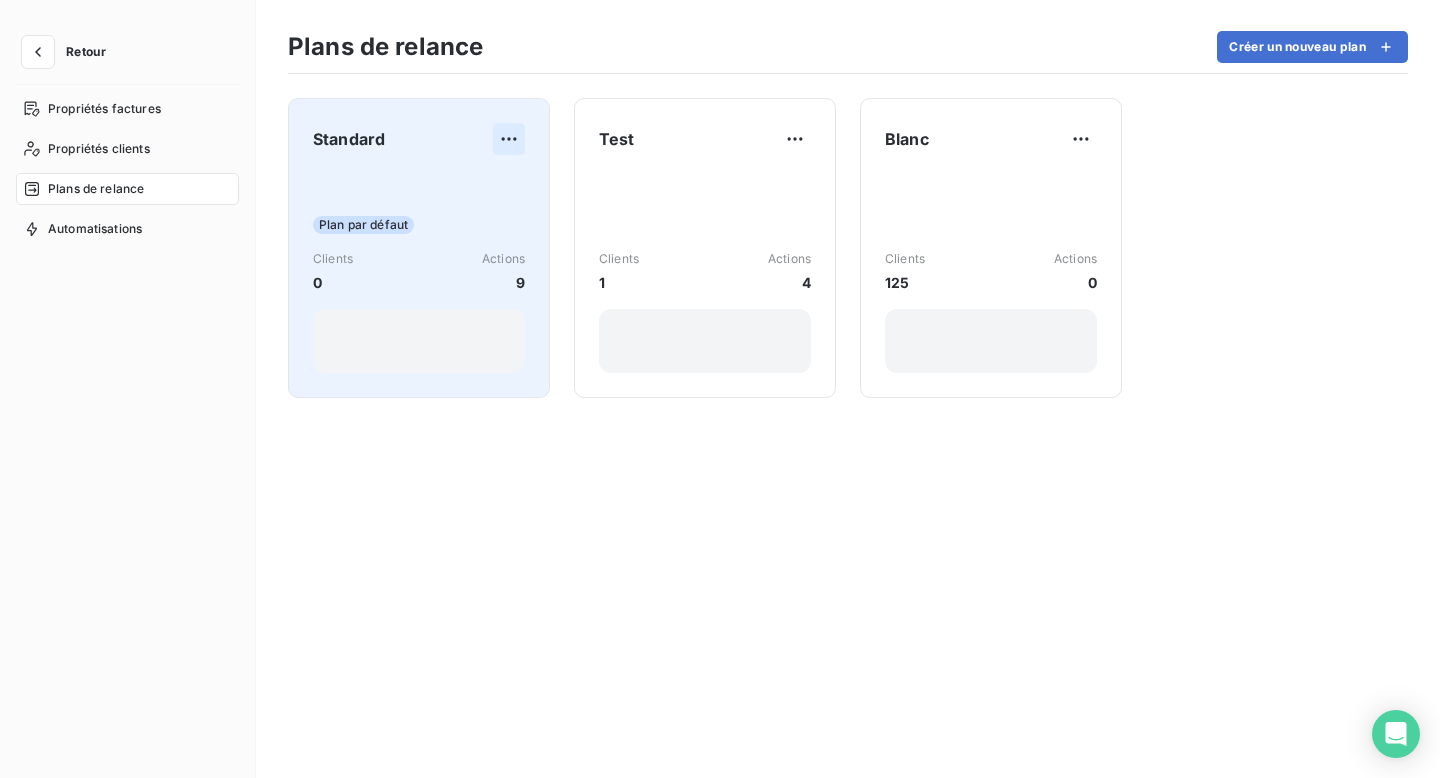 click on "Retour Propriétés factures Propriétés clients Plans de relance Automatisations Plans de relance Créer un nouveau plan Standard Plan par défaut Clients 0 Actions 9 Test Clients 1 Actions 4 Blanc Clients 125 Actions 0" at bounding box center [720, 389] 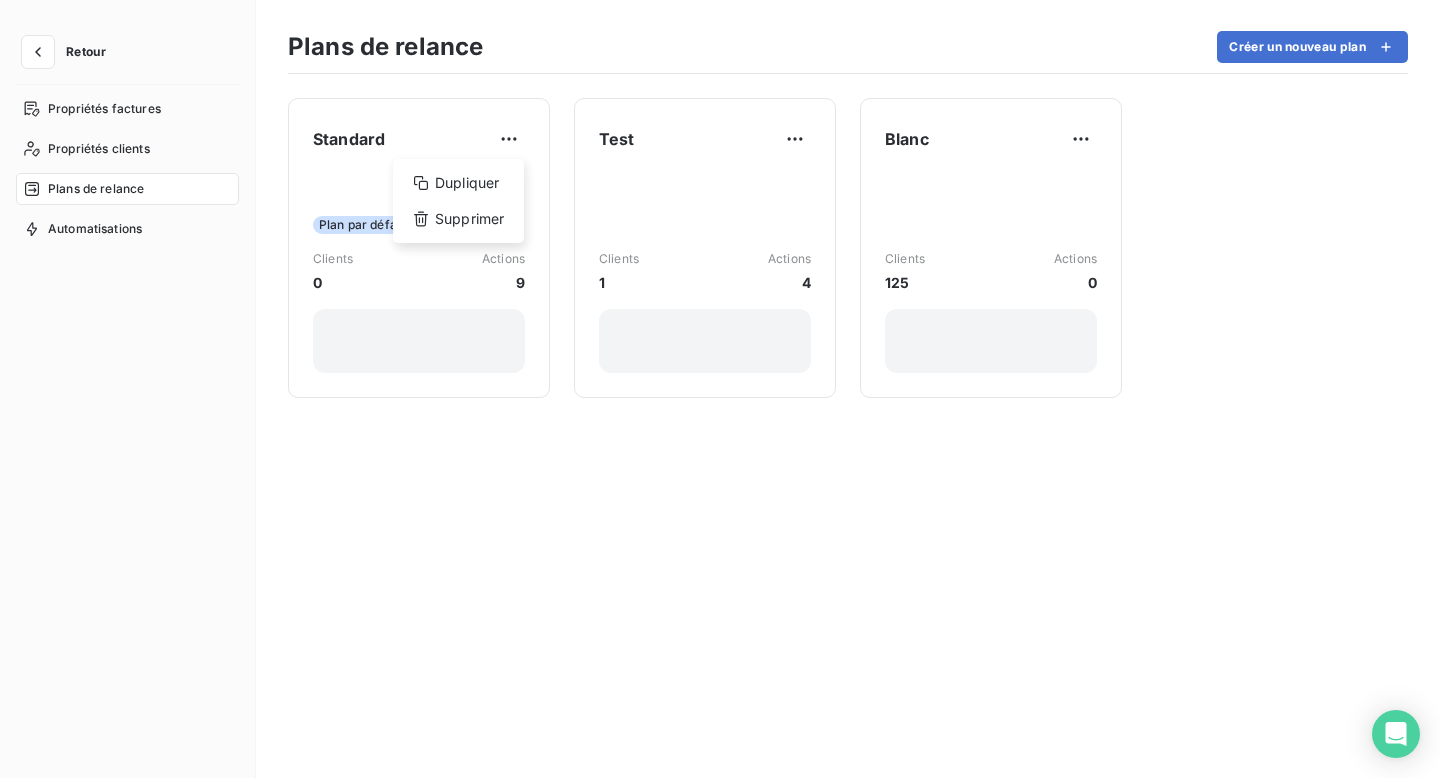 click on "Retour Propriétés factures Propriétés clients Plans de relance Automatisations Plans de relance Créer un nouveau plan Standard Dupliquer Supprimer Plan par défaut Clients 0 Actions 9 Test Clients 1 Actions 4 Blanc Clients 125 Actions 0" at bounding box center [720, 389] 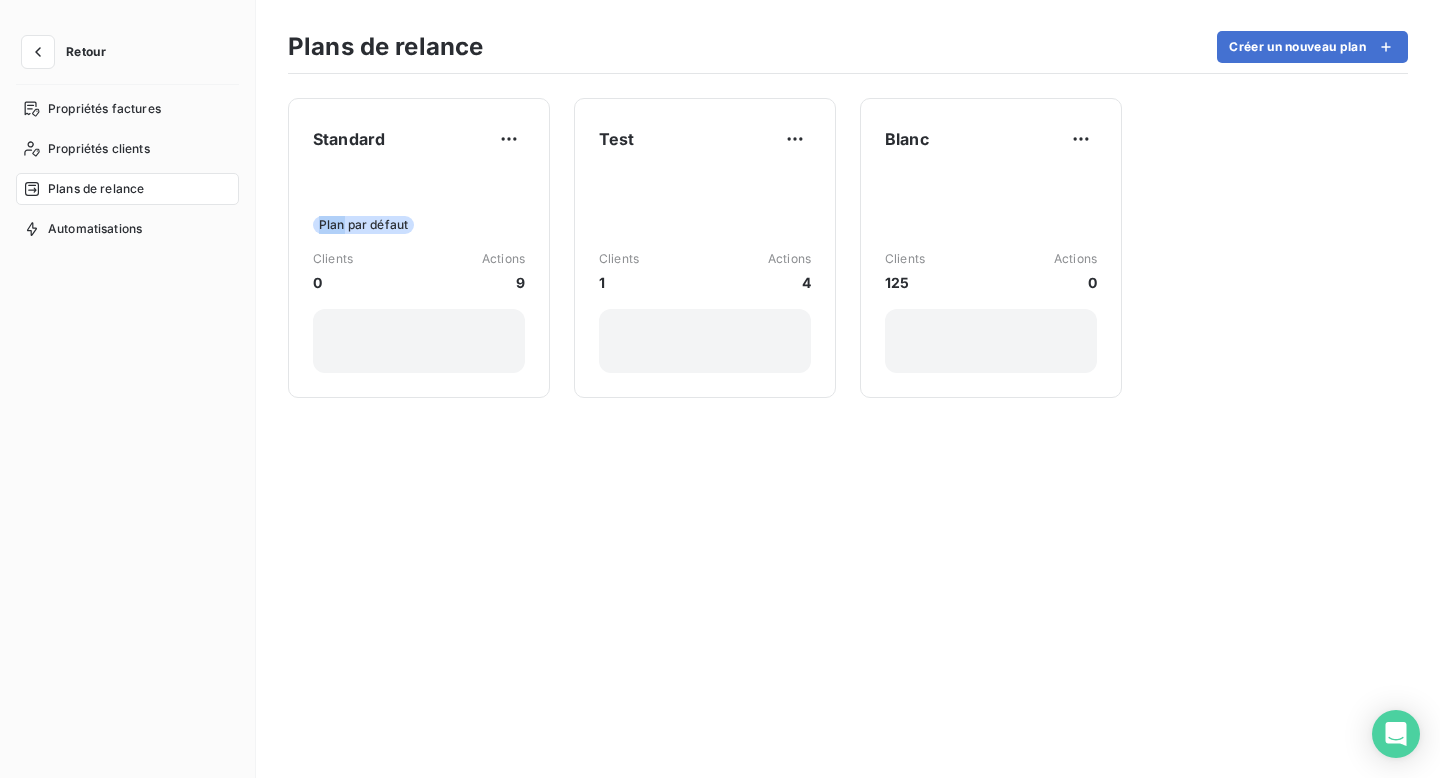click on "Standard" at bounding box center [419, 139] 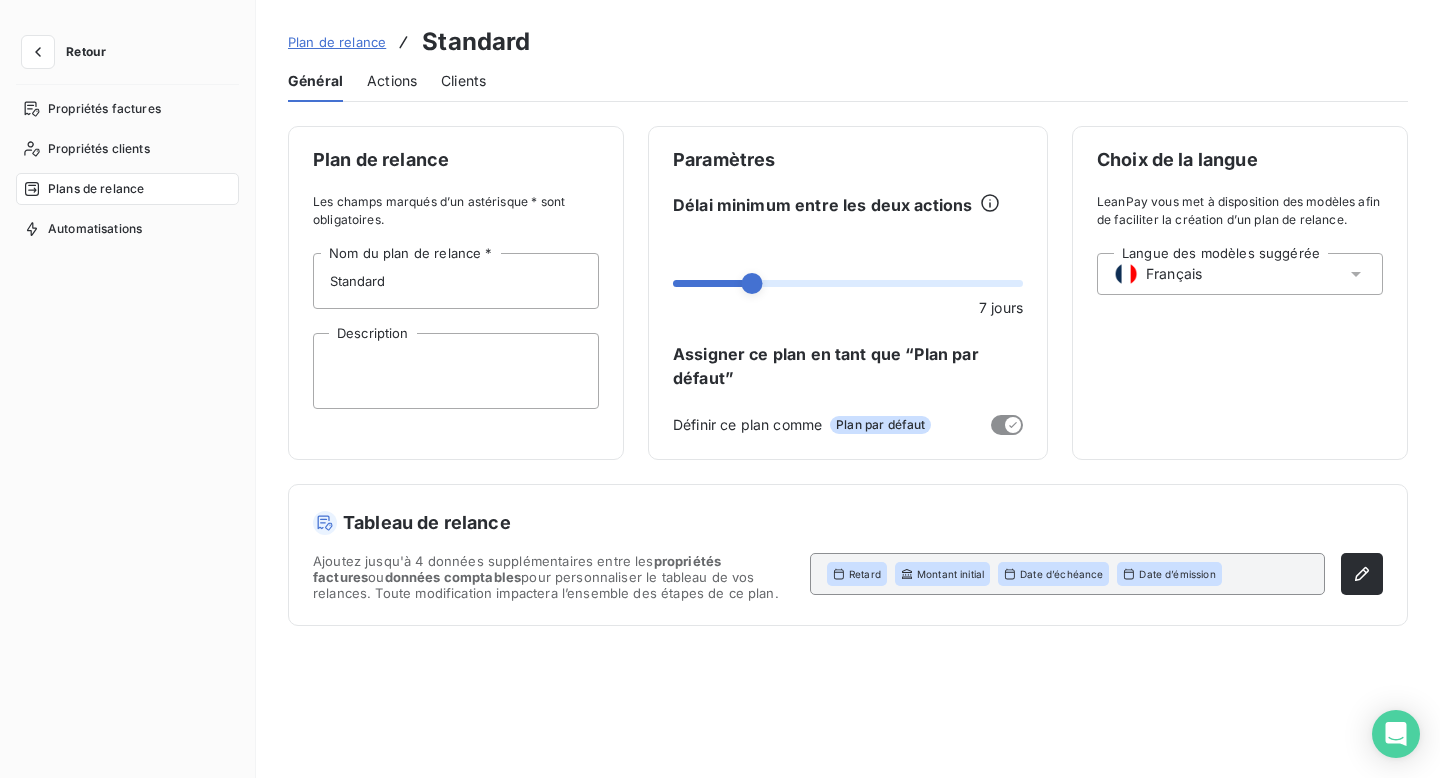 click on "Clients" at bounding box center (463, 81) 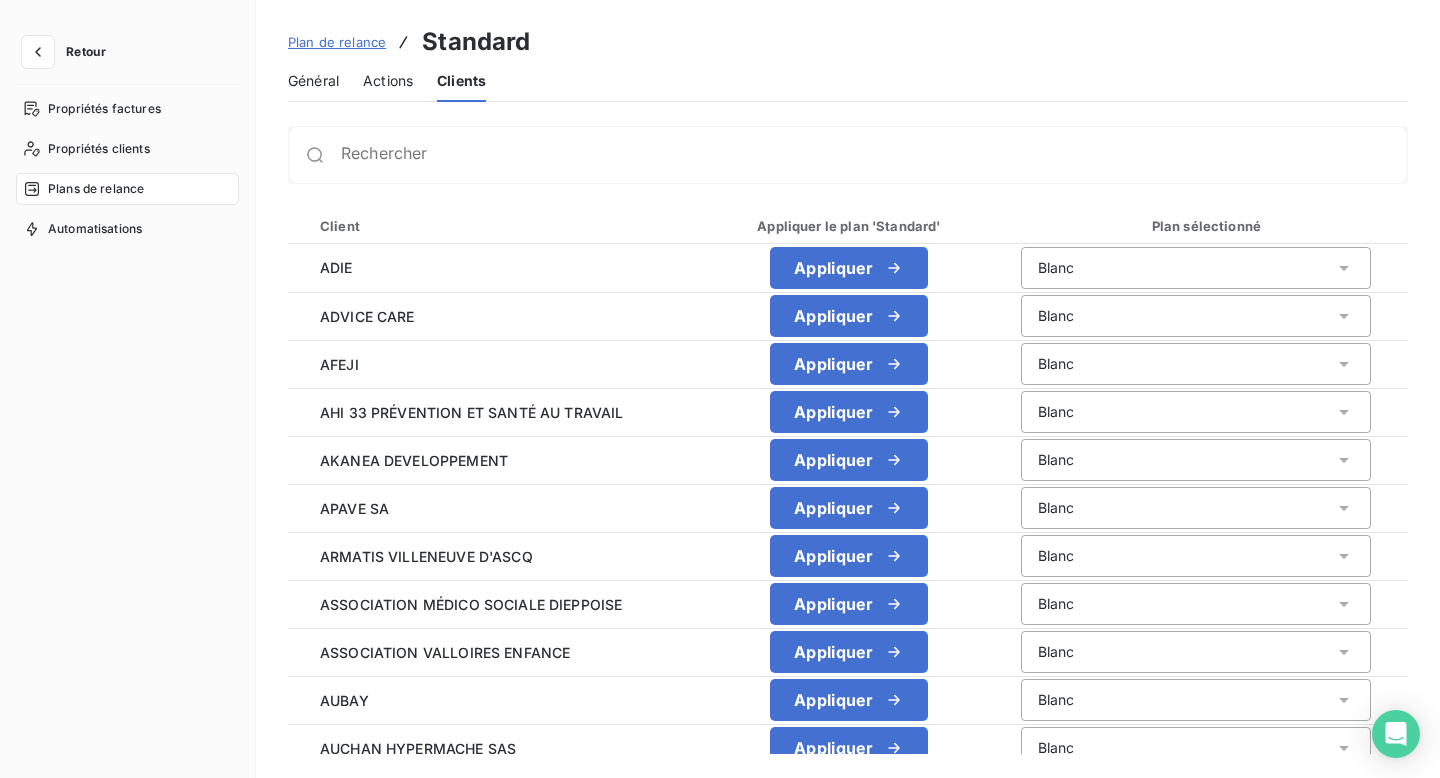 click on "Actions" at bounding box center (388, 81) 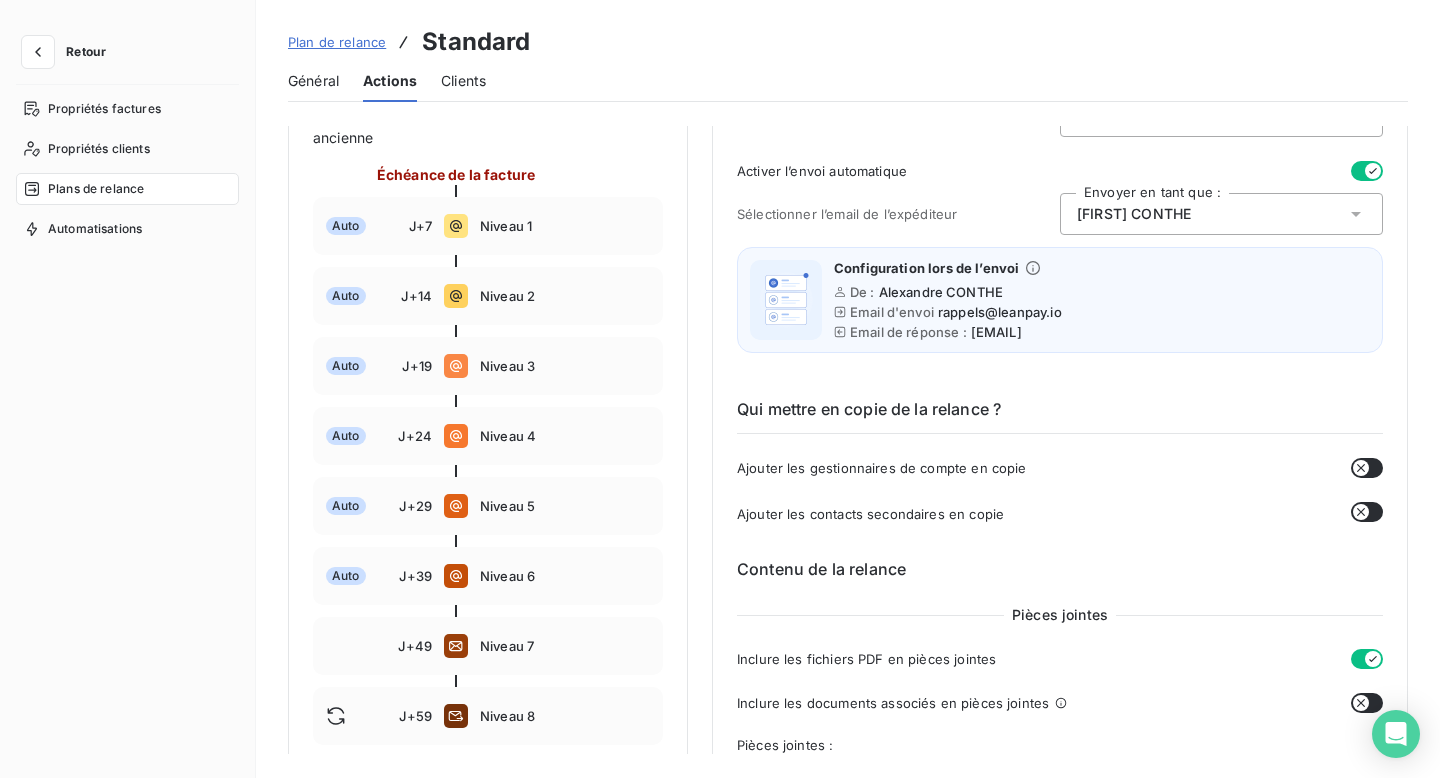 scroll, scrollTop: 228, scrollLeft: 0, axis: vertical 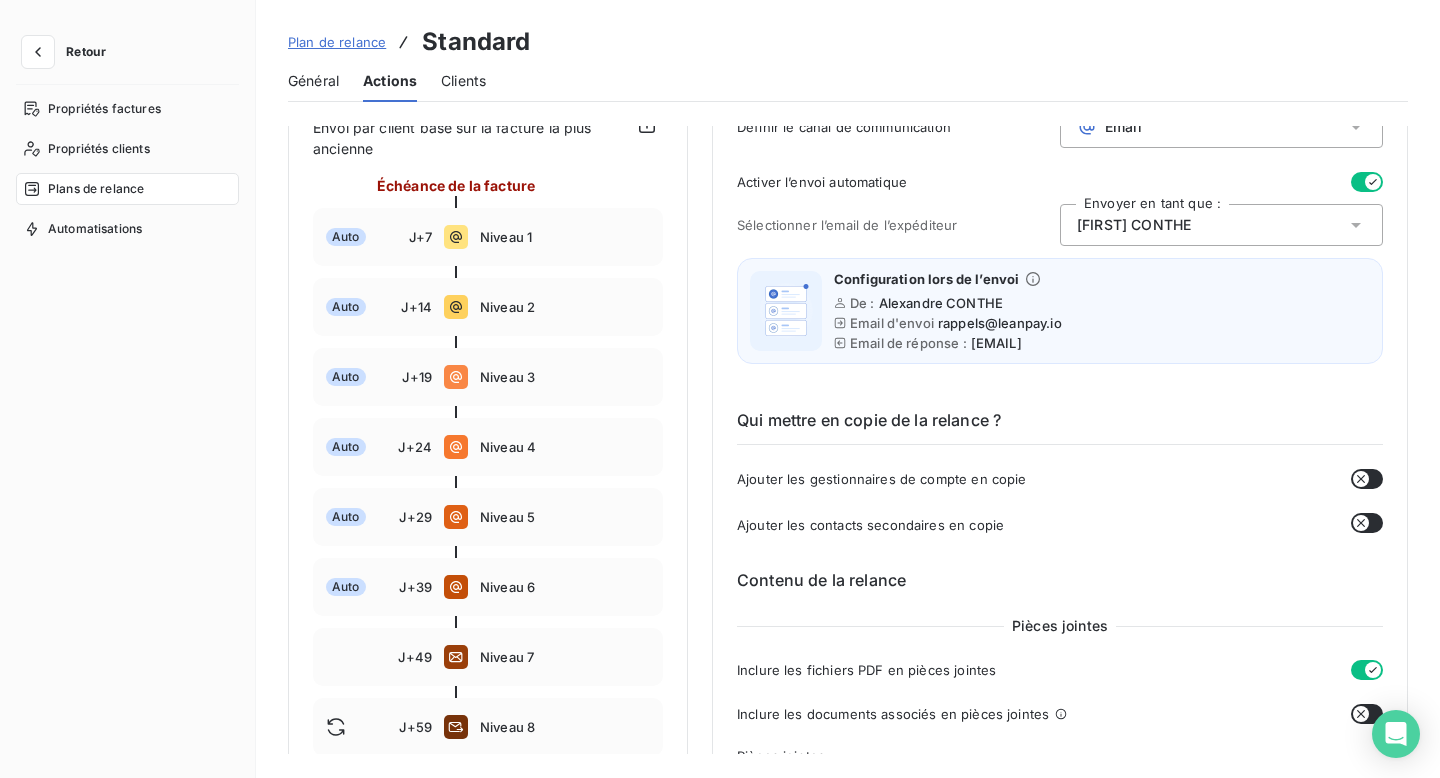 click on "rappels@leanpay.io" at bounding box center [1000, 323] 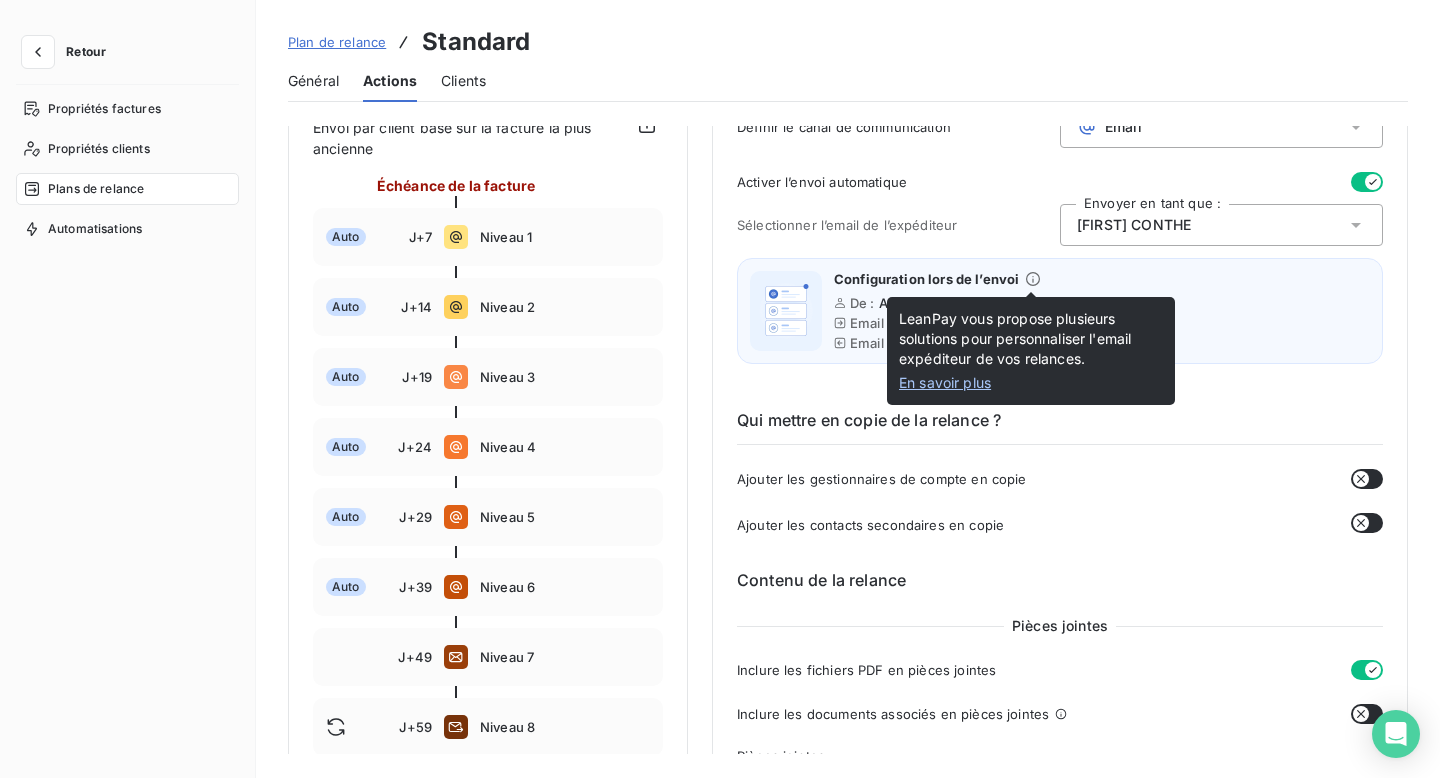 click on "En savoir plus" at bounding box center [1031, 383] 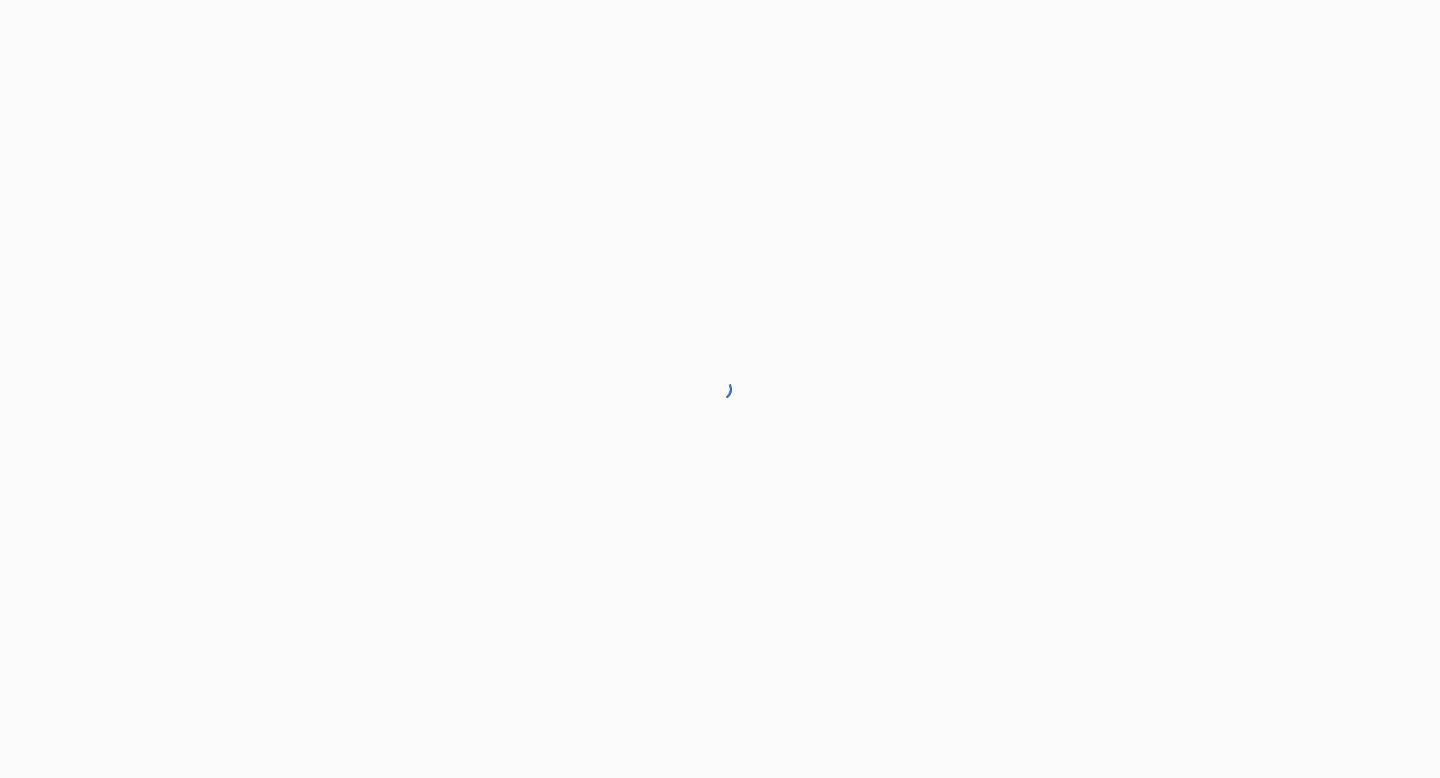 scroll, scrollTop: 0, scrollLeft: 0, axis: both 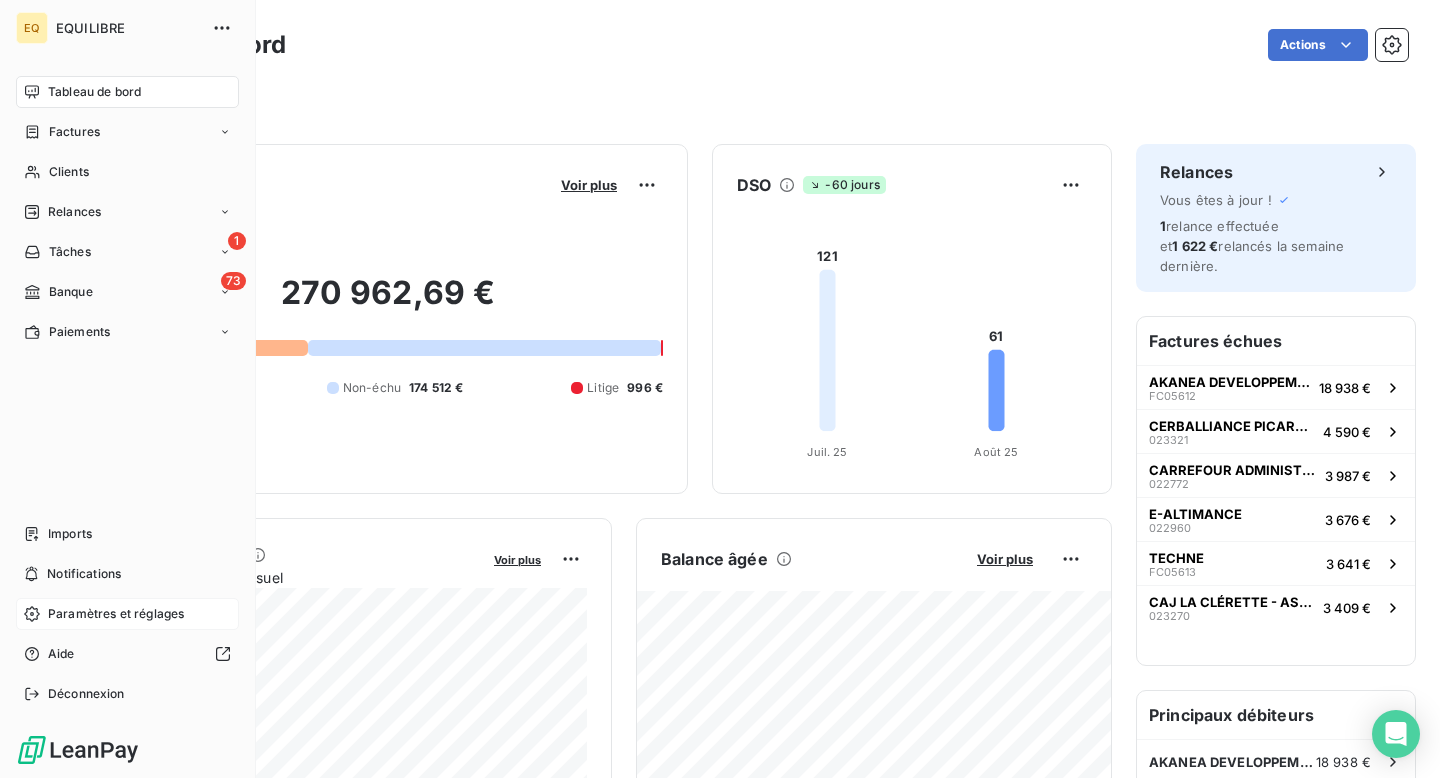 click on "Paramètres et réglages" at bounding box center [116, 614] 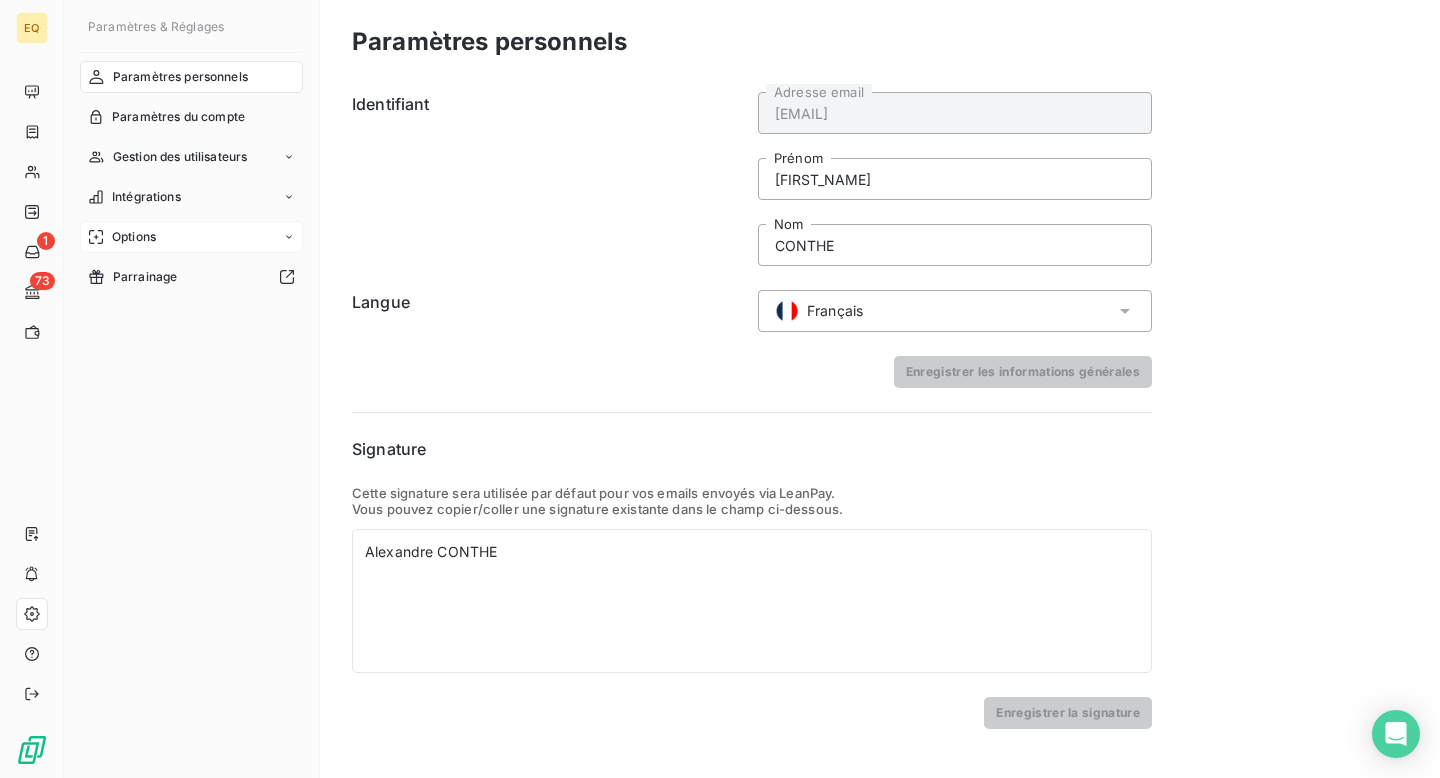 click on "Options" at bounding box center (191, 237) 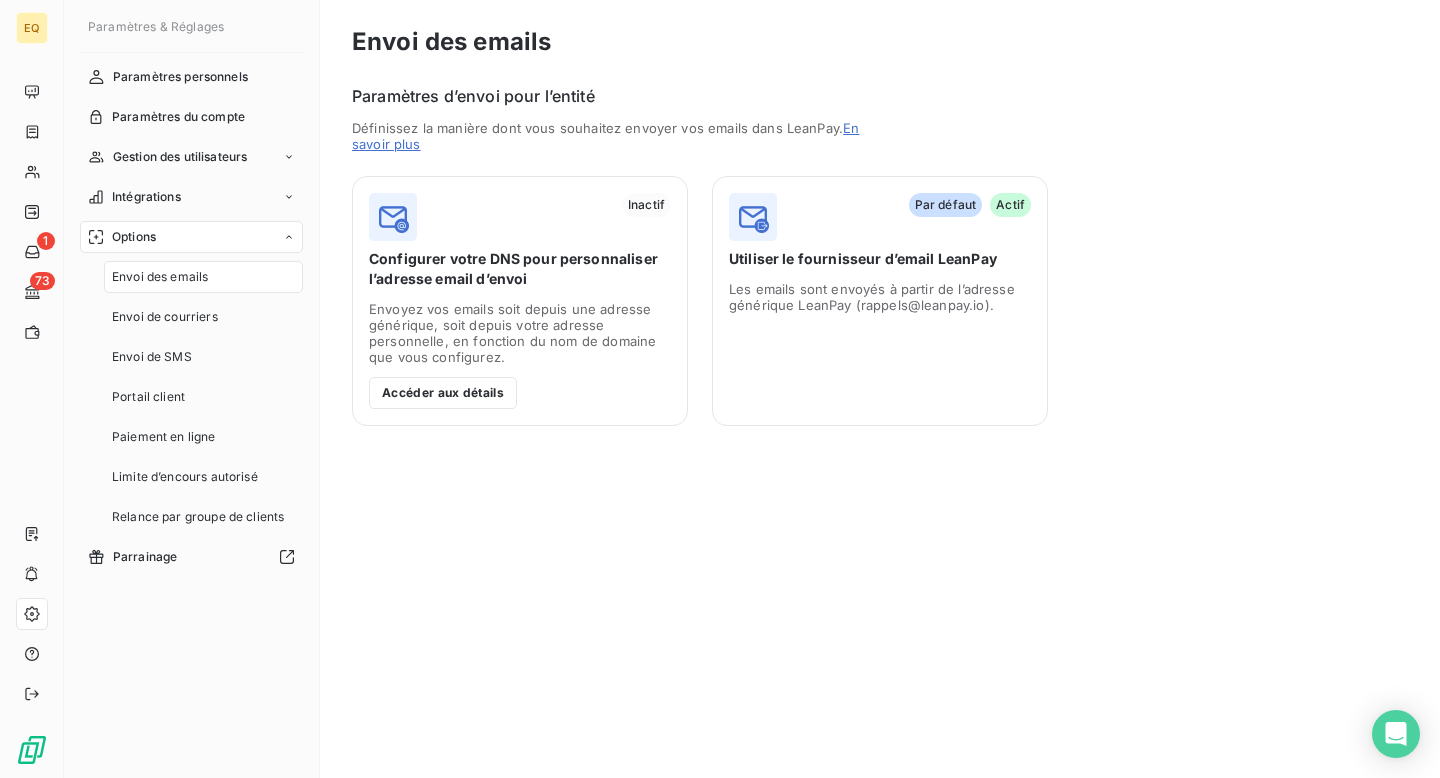 click on "Envoi des emails" at bounding box center (160, 277) 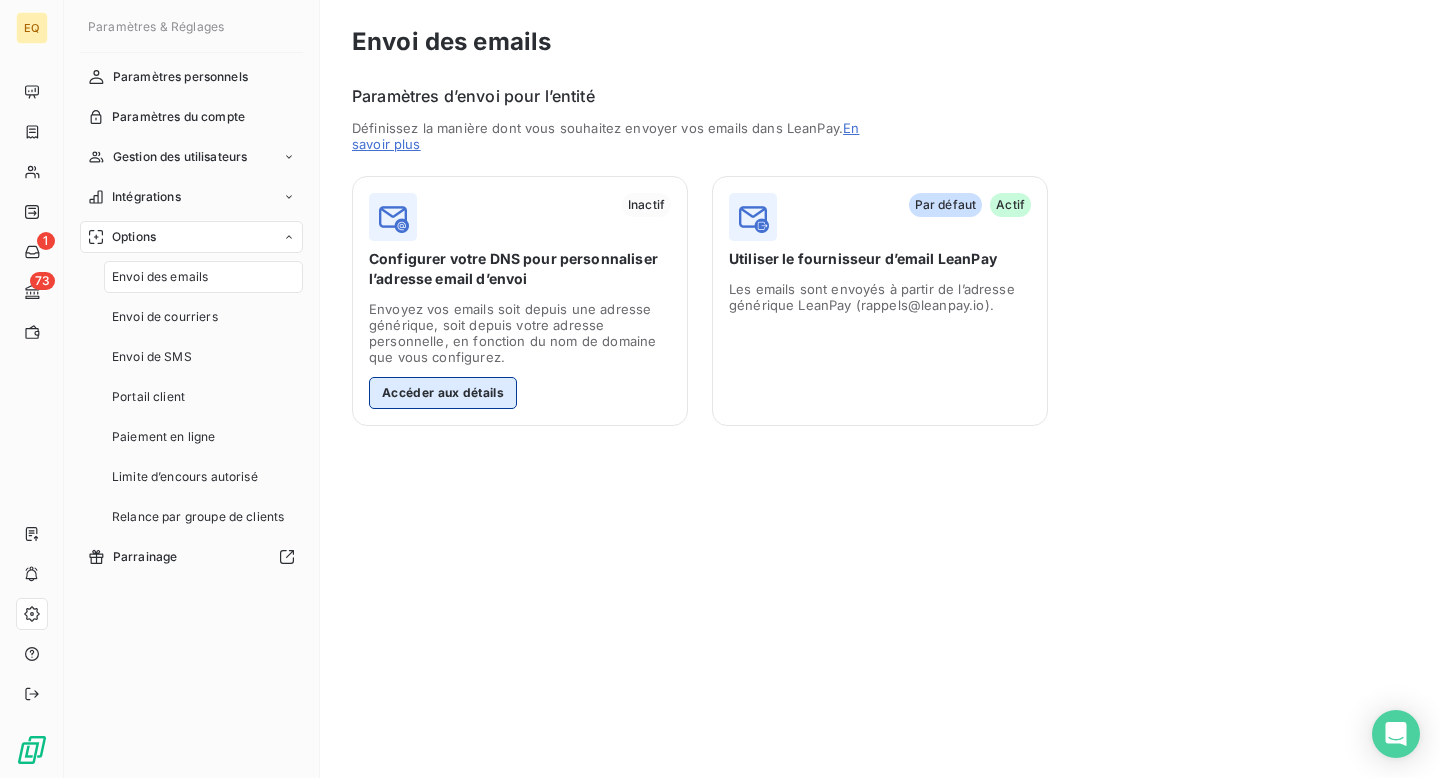 click on "Accéder aux détails" at bounding box center [443, 393] 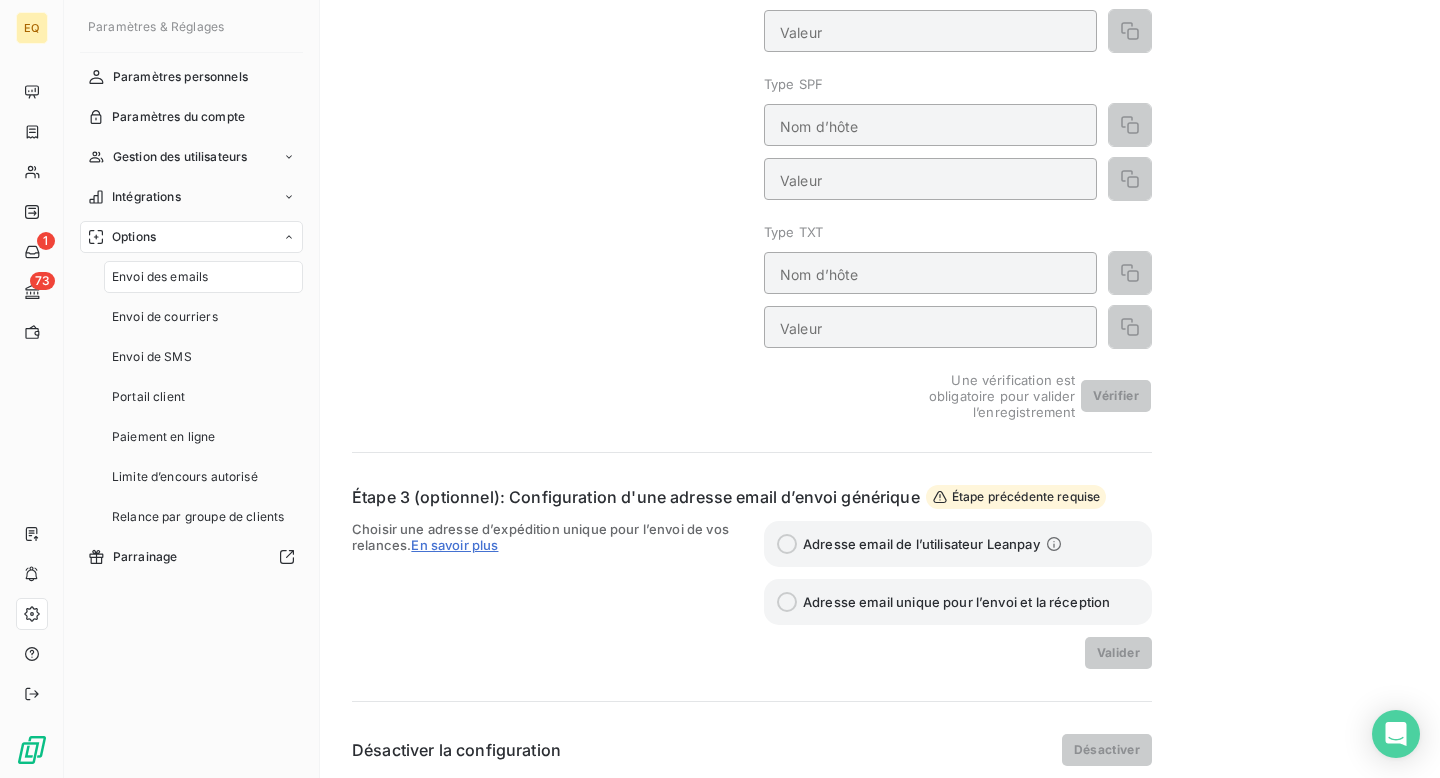 scroll, scrollTop: 0, scrollLeft: 0, axis: both 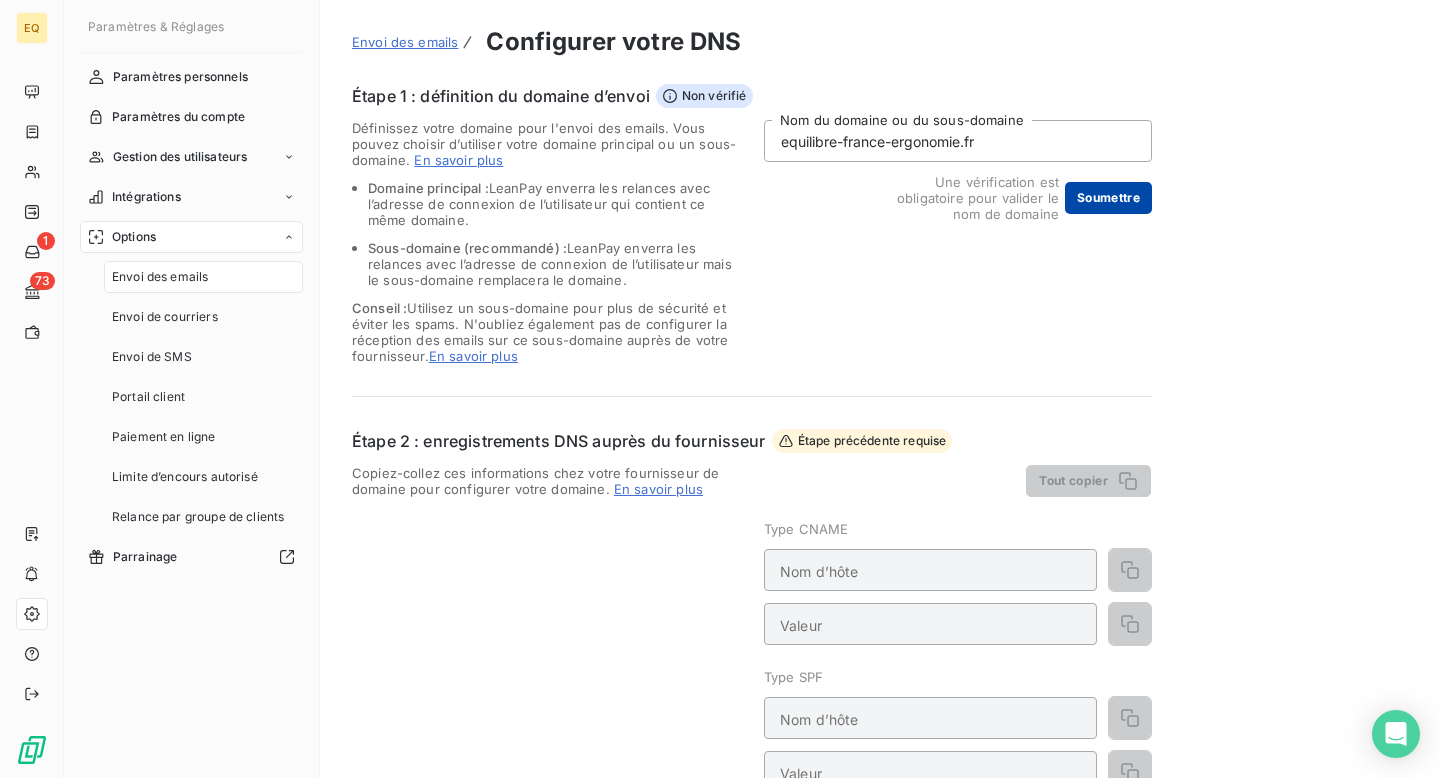 type on "equilibre-france-ergonomie.fr" 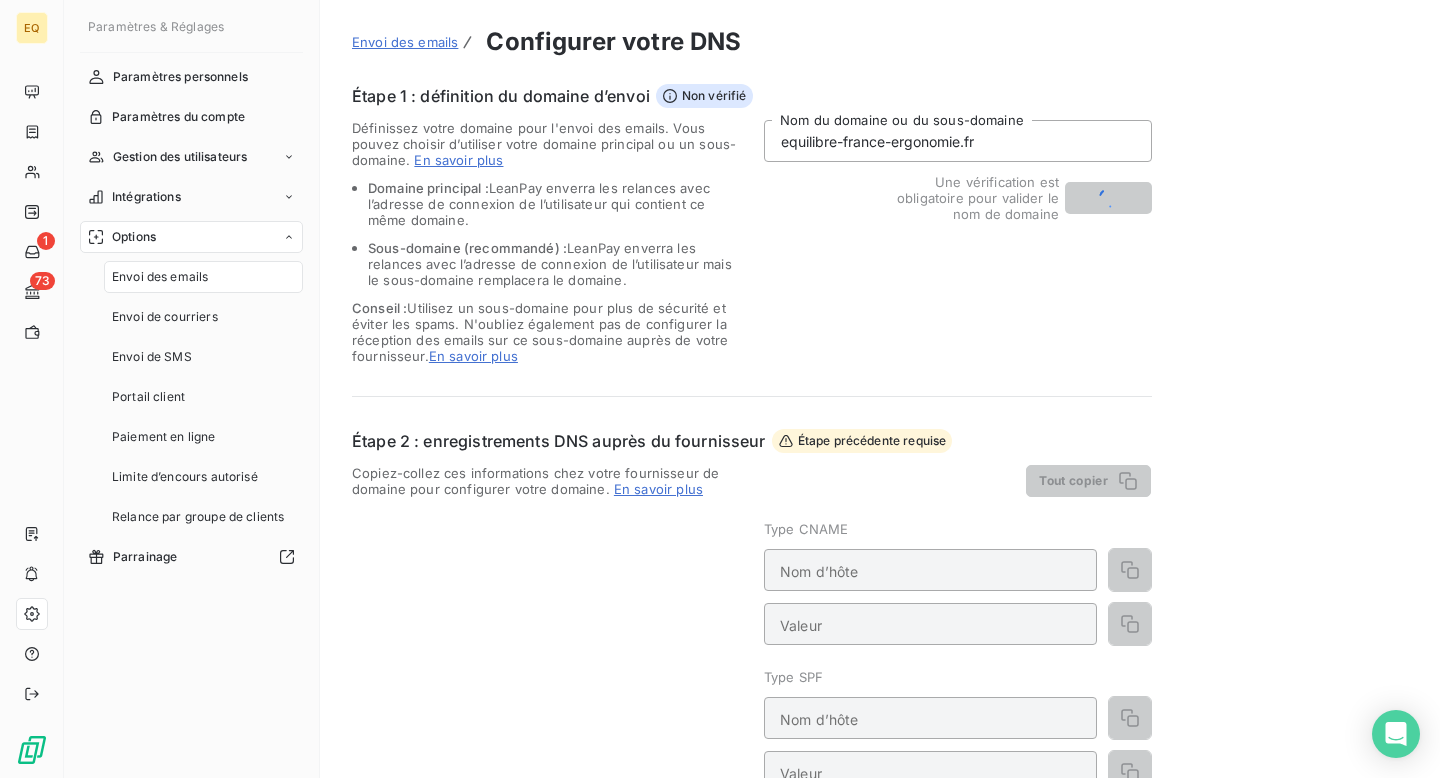 type on "email.equilibre-france-ergonomie.fr" 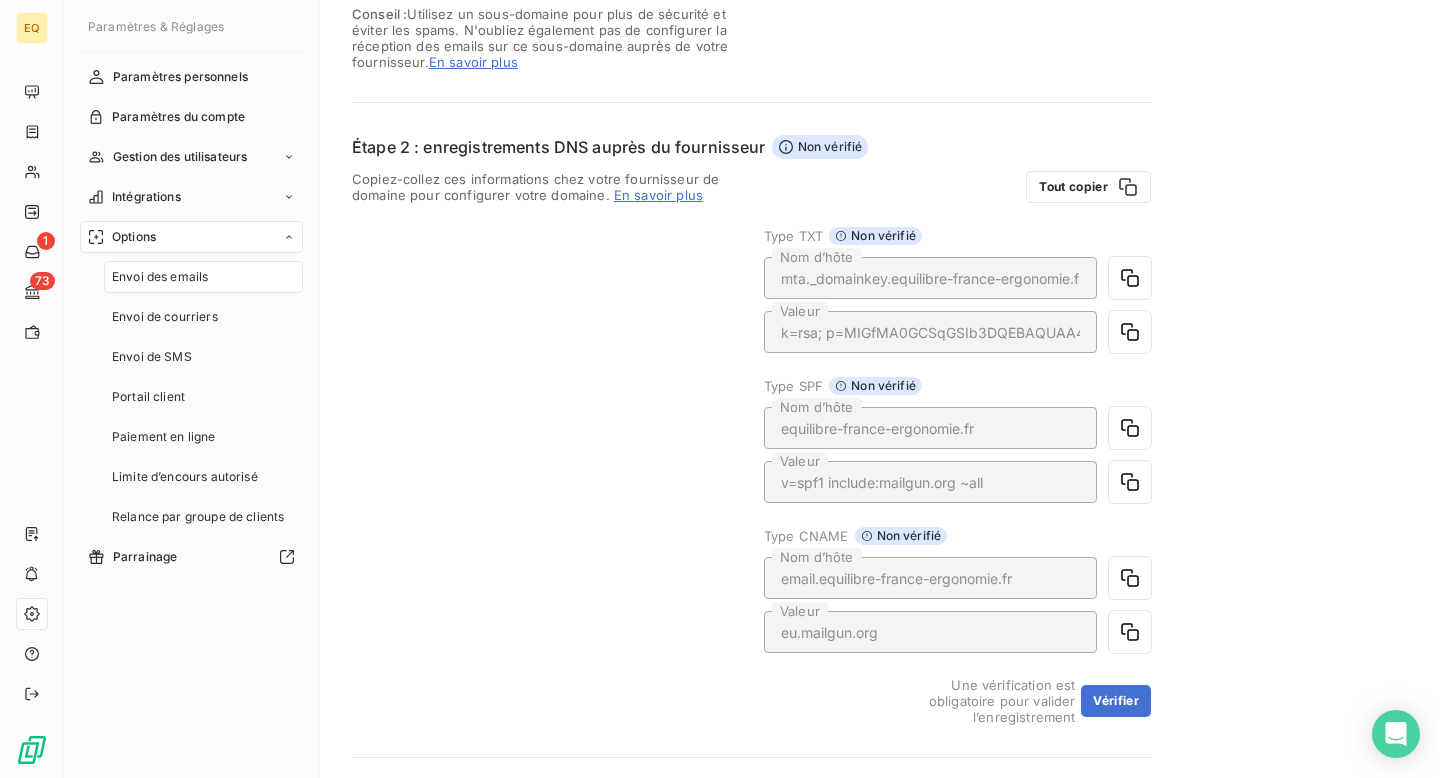 scroll, scrollTop: 293, scrollLeft: 0, axis: vertical 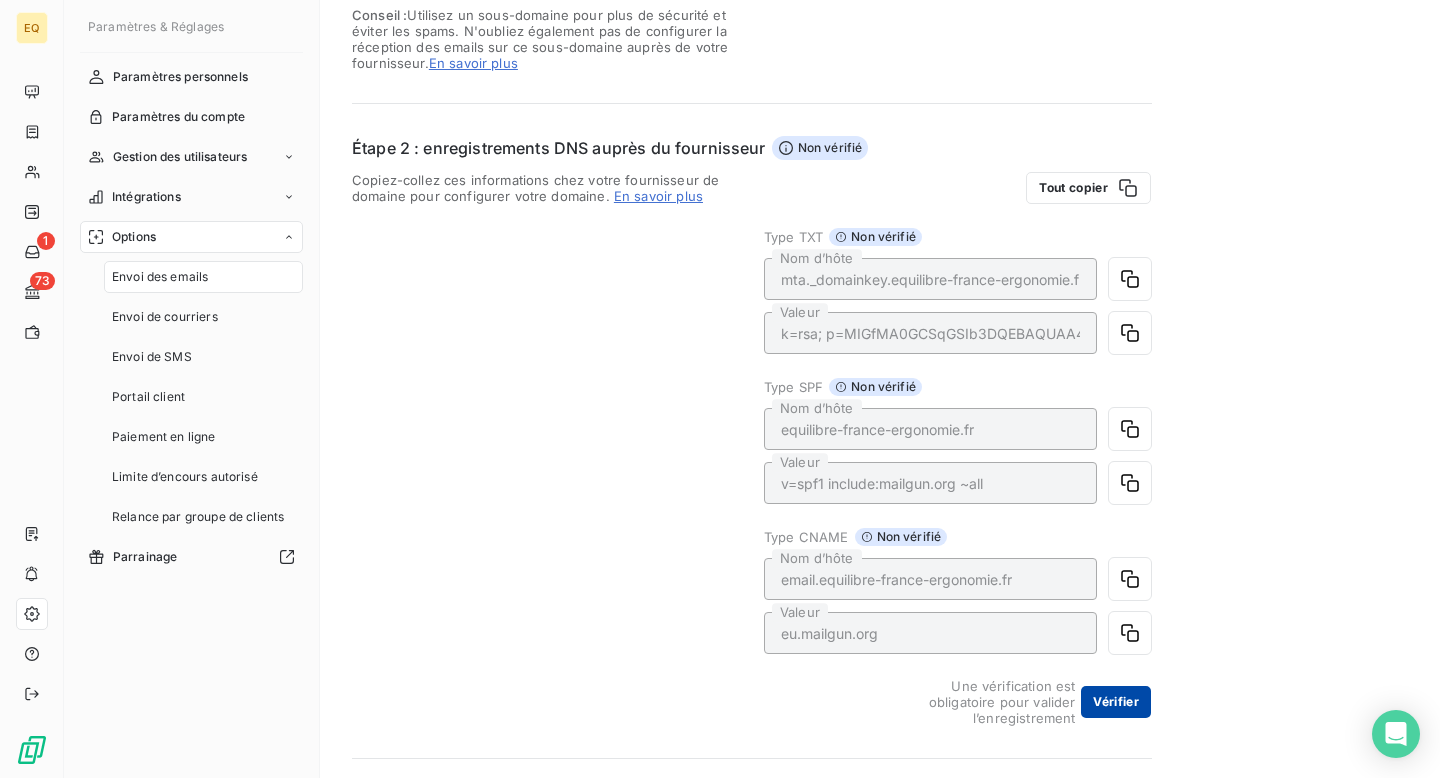 click on "Vérifier" at bounding box center (1116, 702) 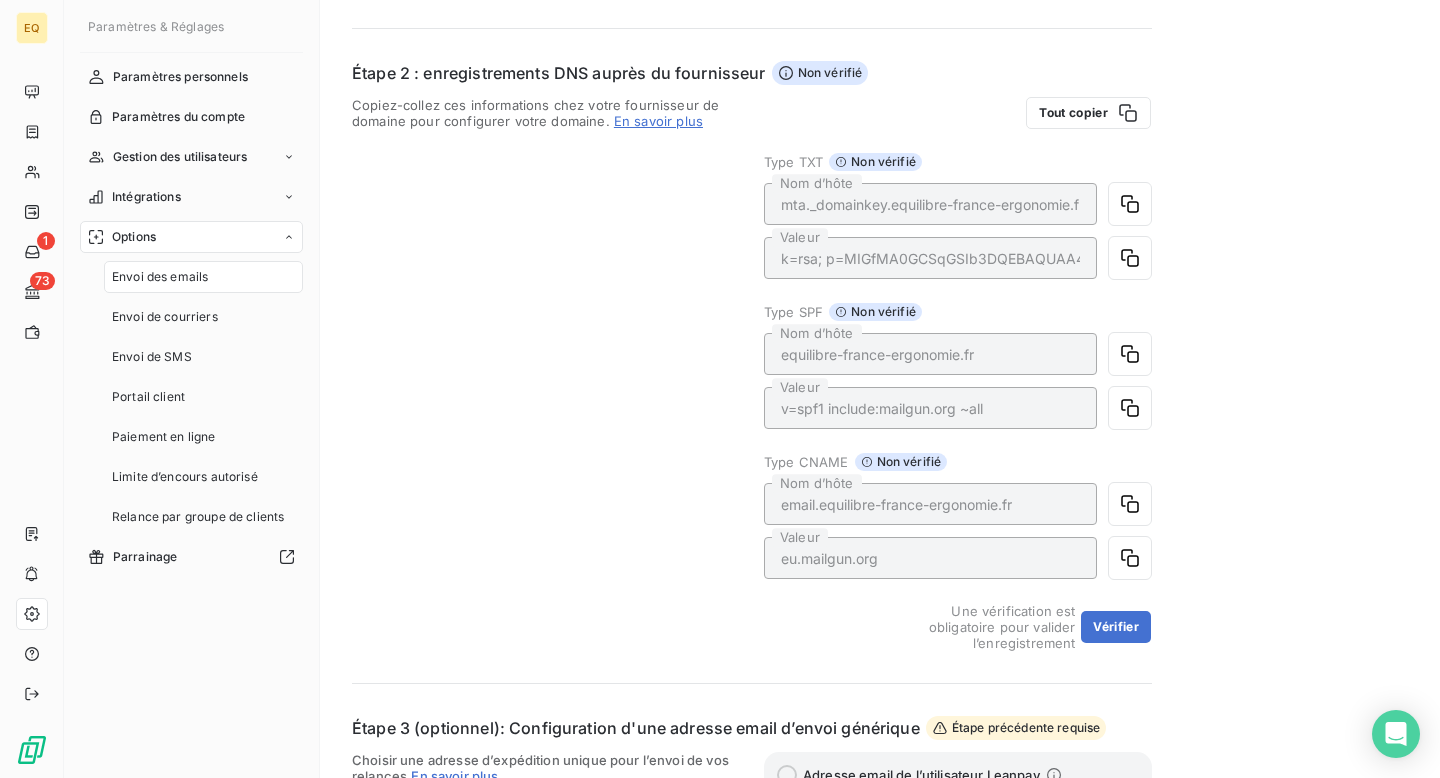 scroll, scrollTop: 366, scrollLeft: 0, axis: vertical 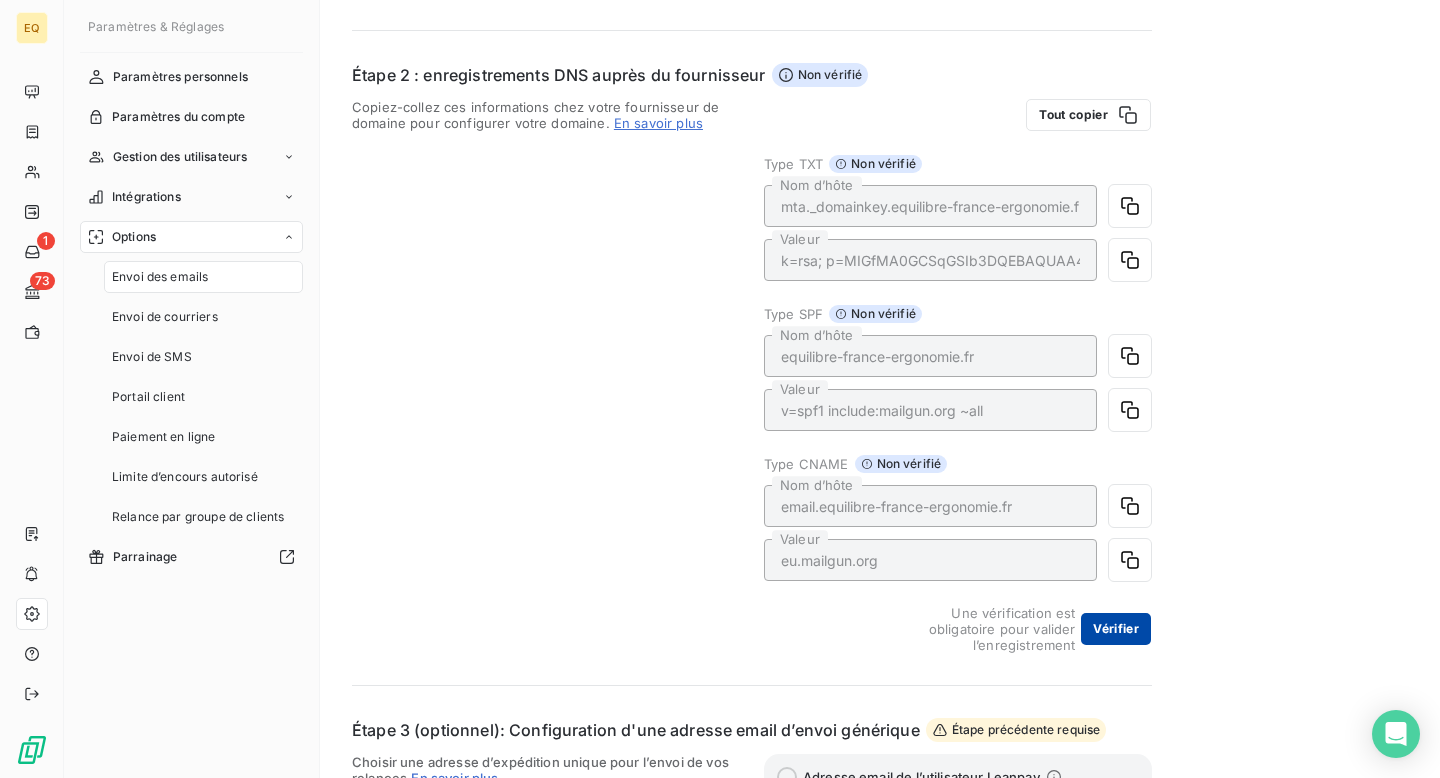 click on "Vérifier" at bounding box center [1116, 629] 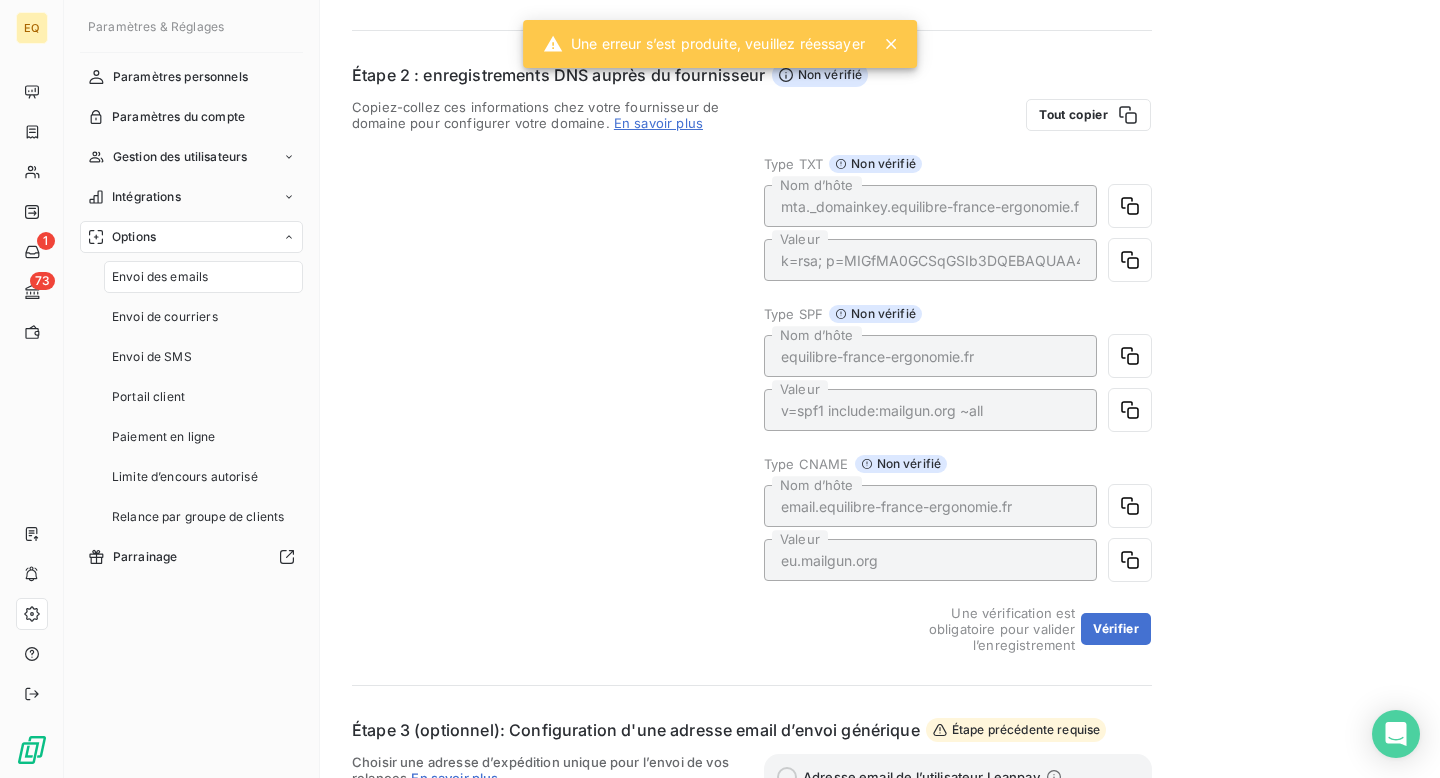 click 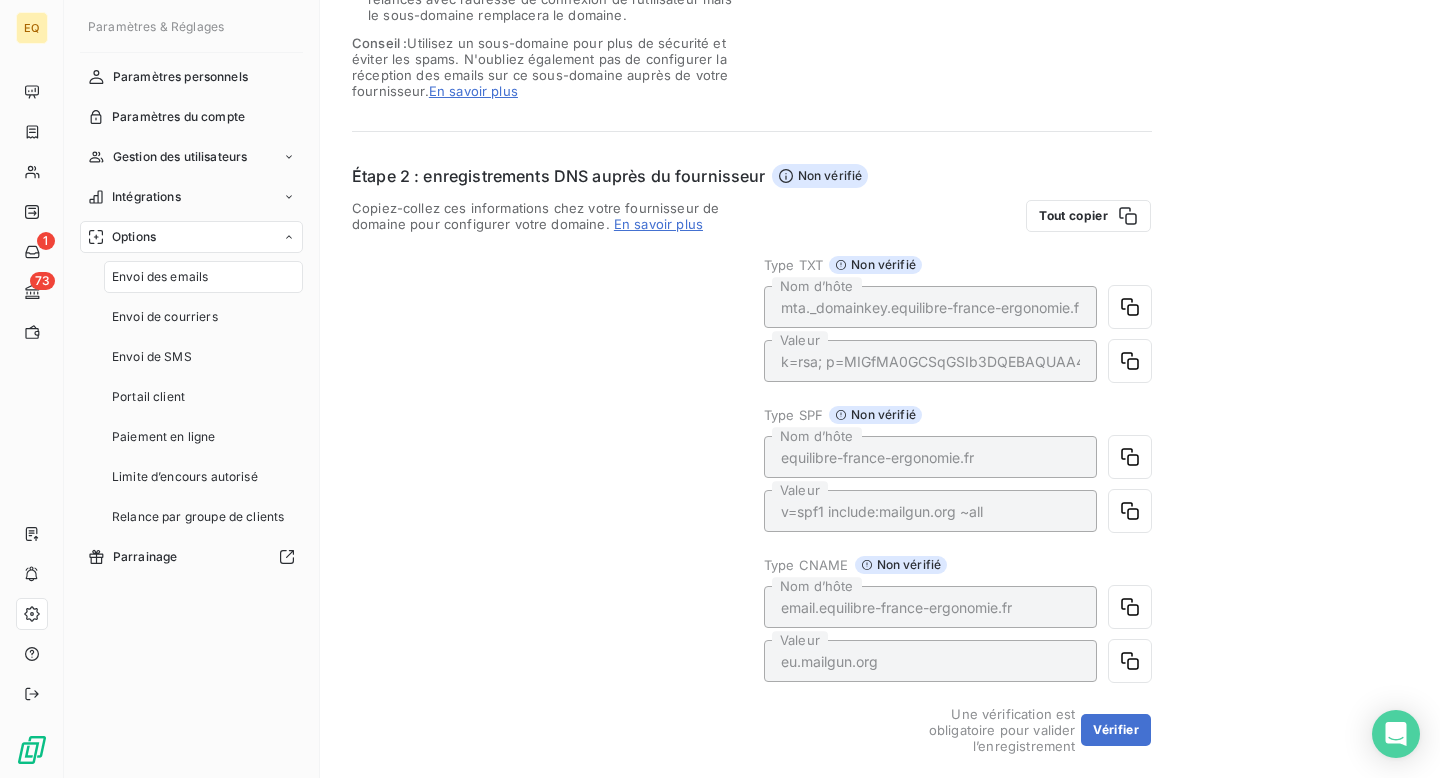 scroll, scrollTop: 295, scrollLeft: 0, axis: vertical 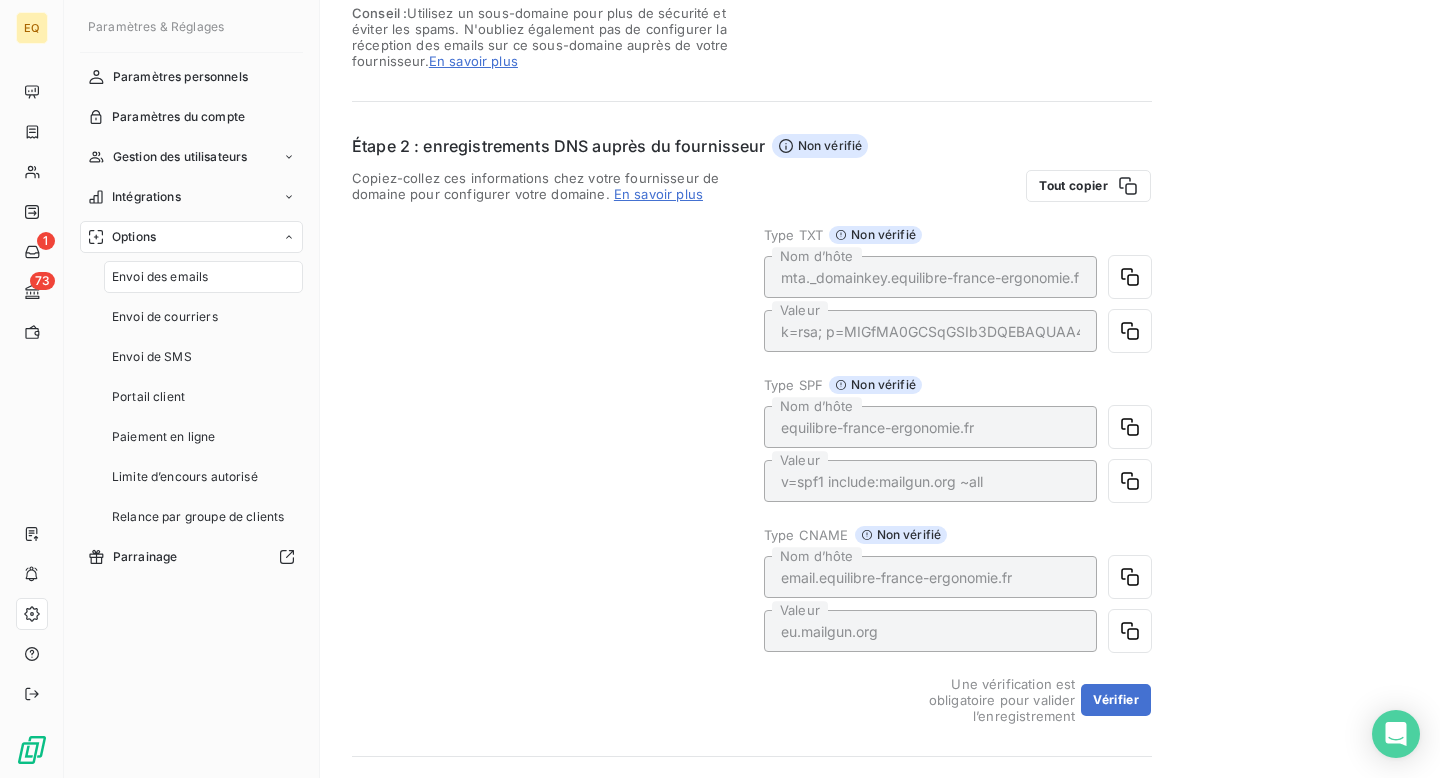 click on "En savoir plus" at bounding box center (658, 194) 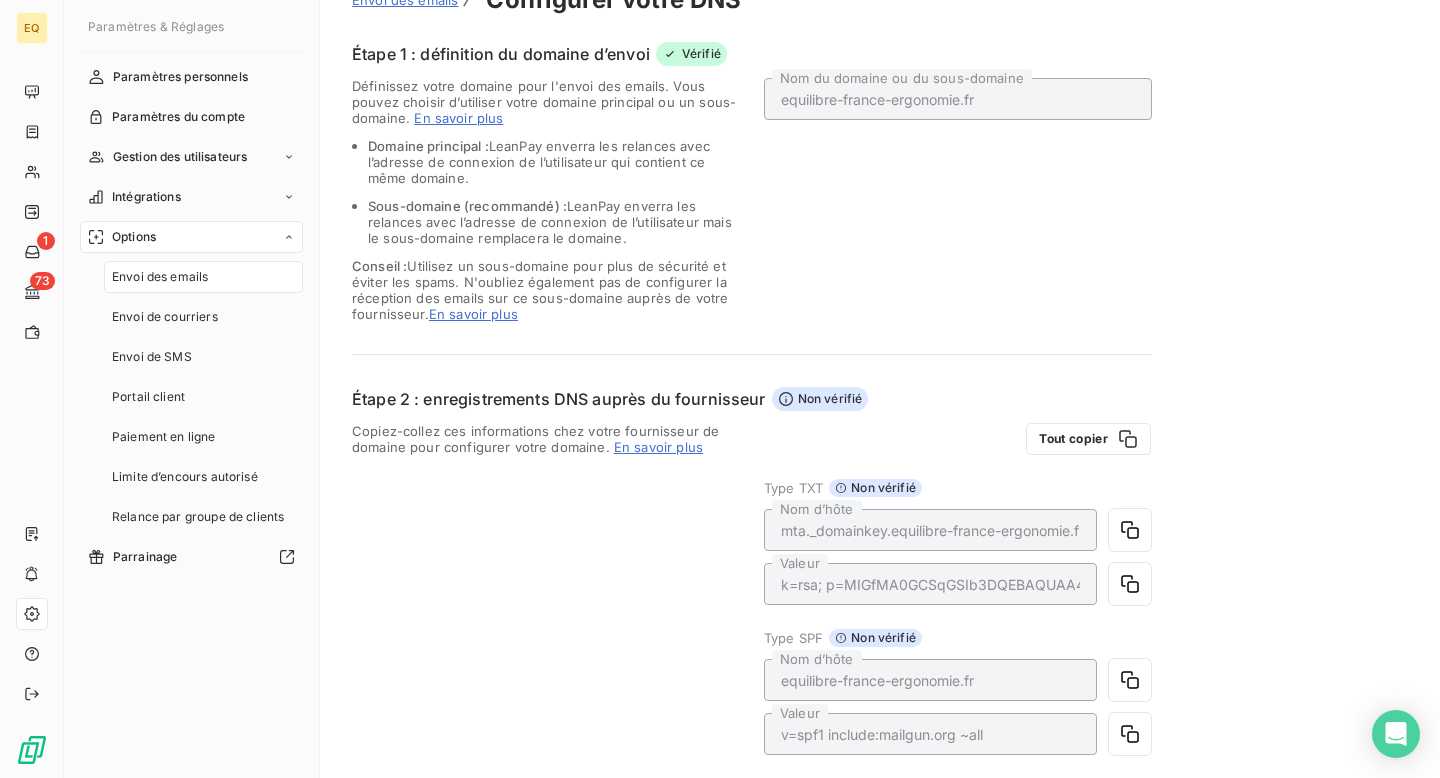 scroll, scrollTop: 0, scrollLeft: 0, axis: both 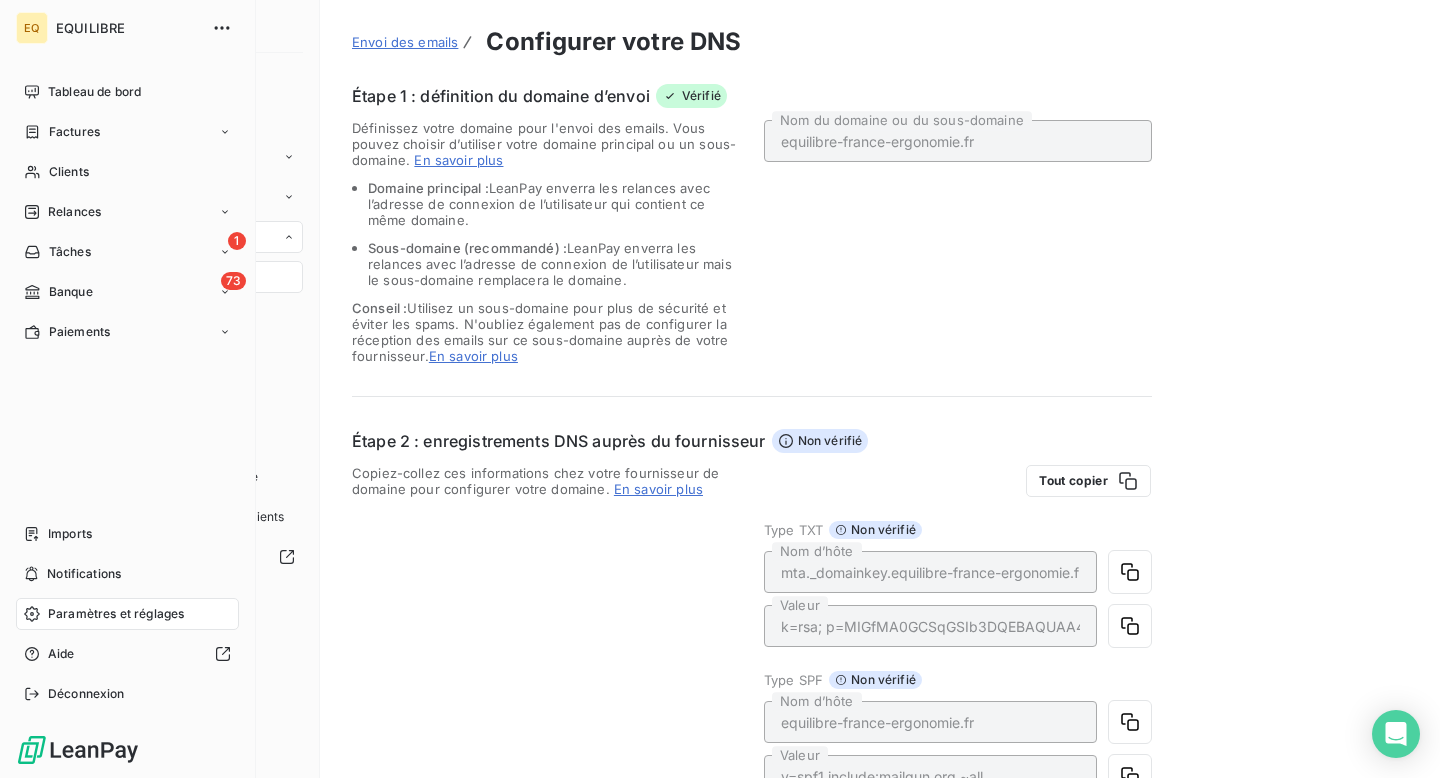 click on "Paramètres et réglages" at bounding box center (116, 614) 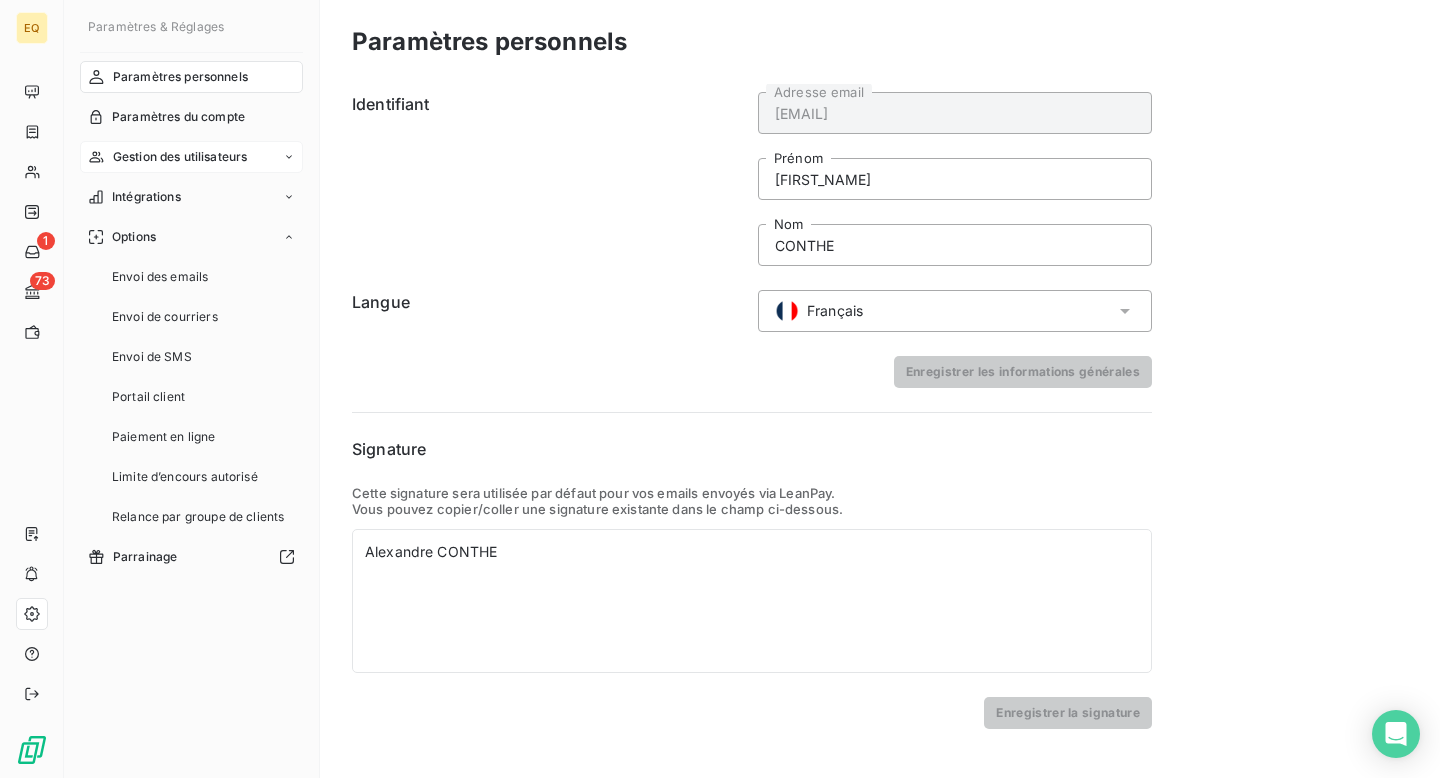 click on "Gestion des utilisateurs" at bounding box center (180, 157) 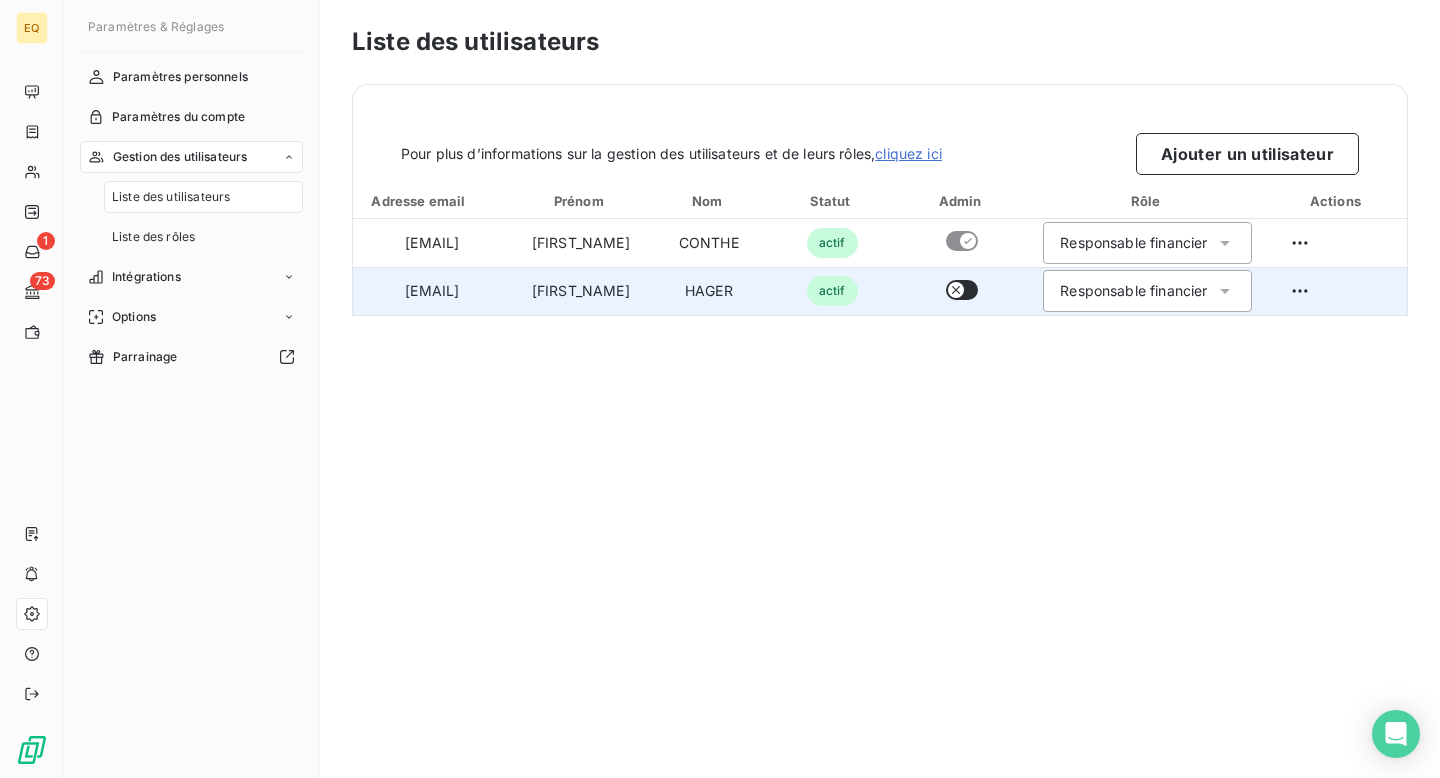 click at bounding box center [962, 290] 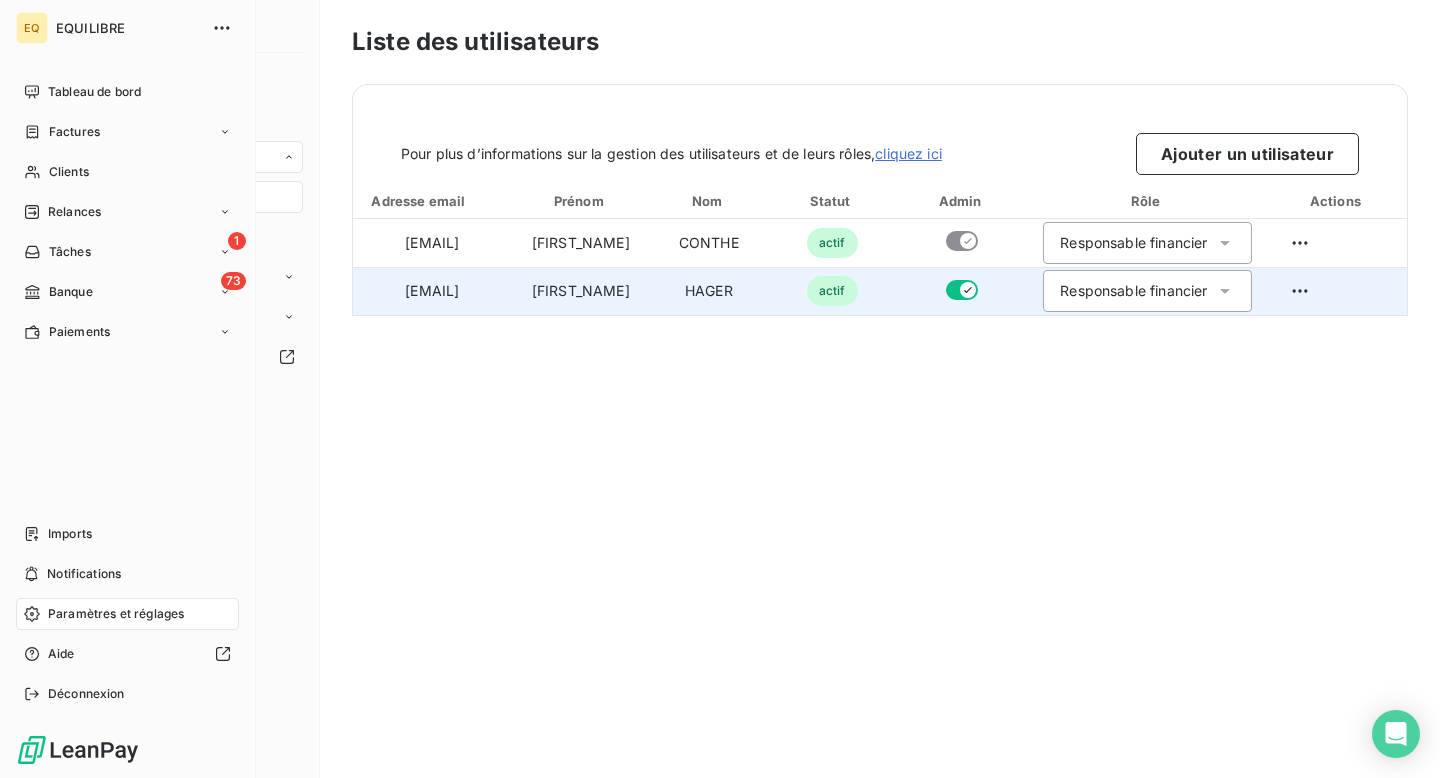 click on "Paramètres et réglages" at bounding box center (116, 614) 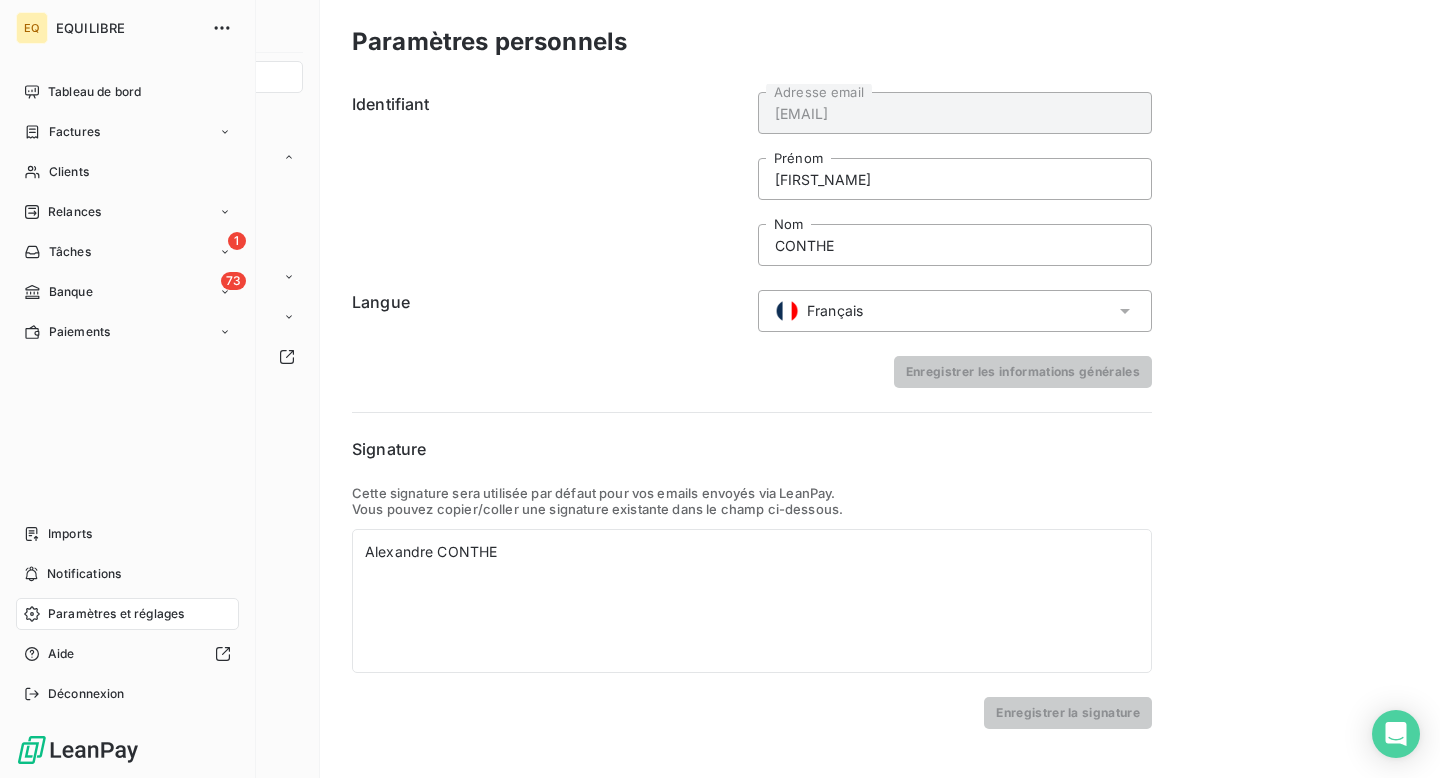 click on "Paramètres et réglages" at bounding box center [116, 614] 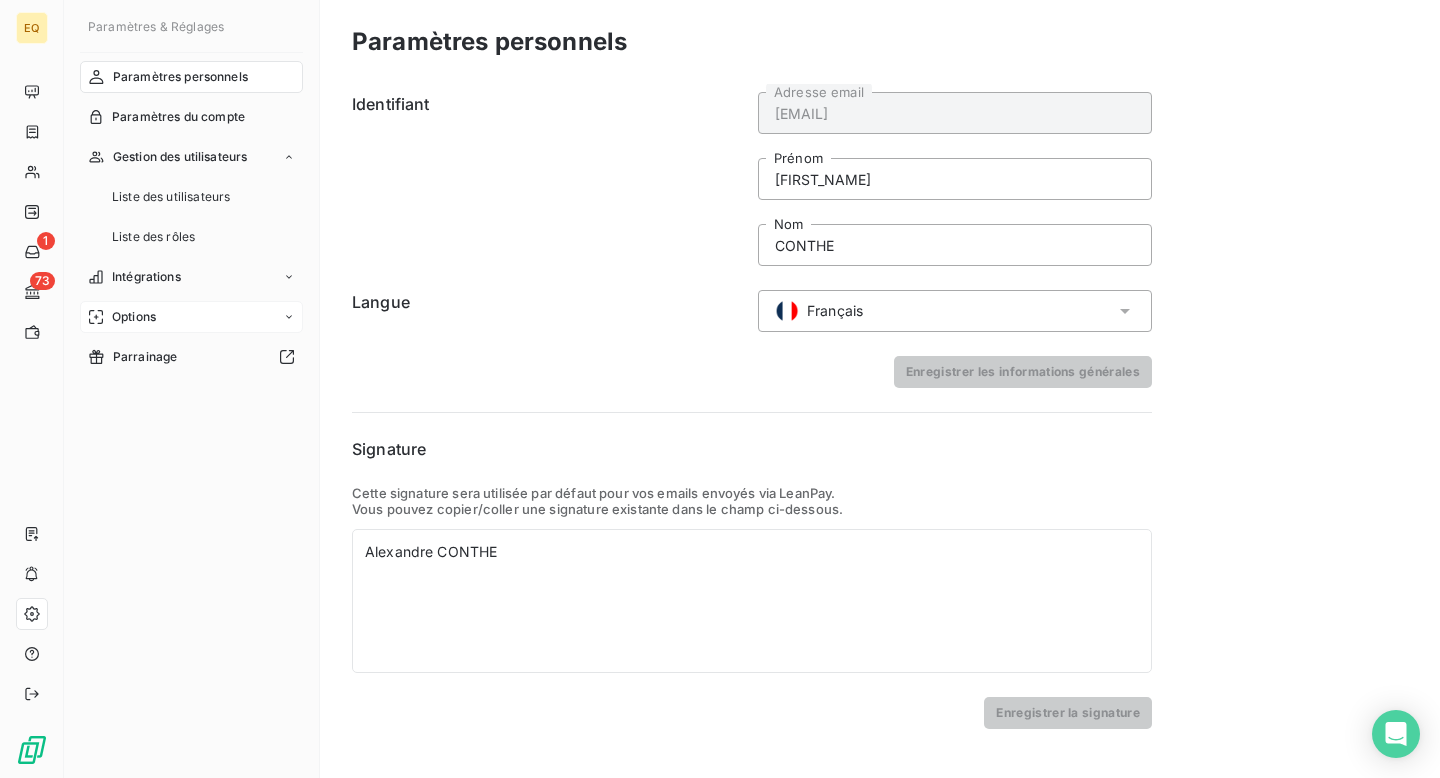 click on "Options" at bounding box center [191, 317] 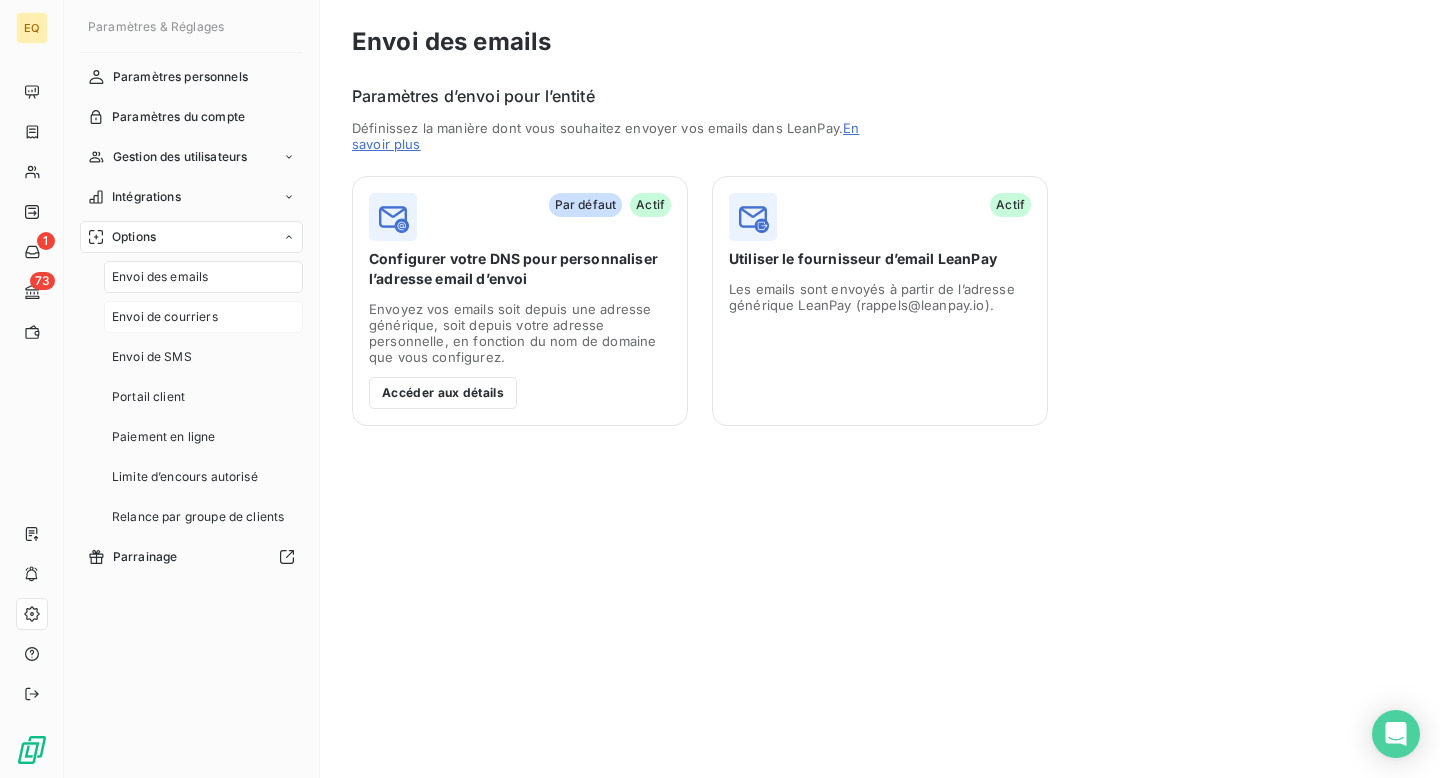 click on "Envoi de courriers" at bounding box center (165, 317) 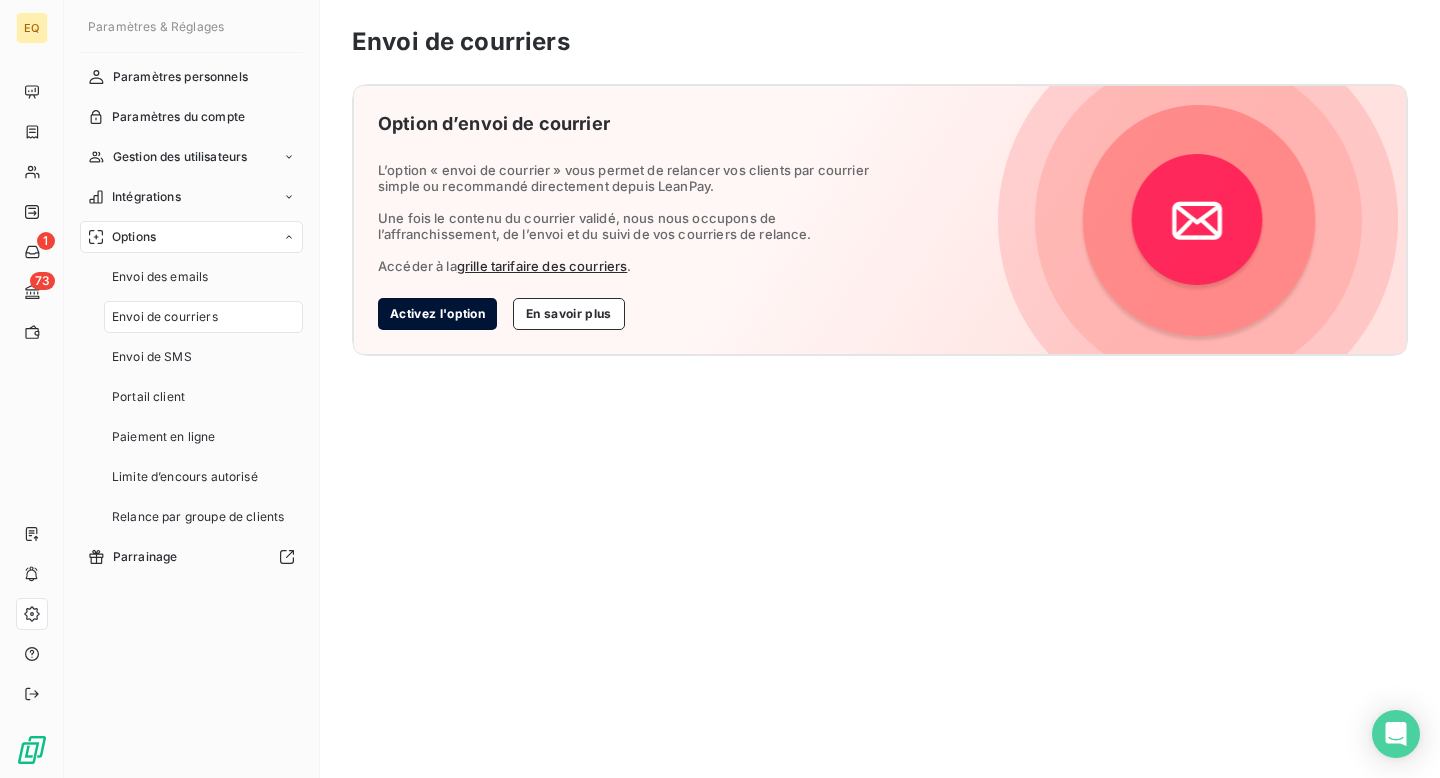 click on "Activez l'option" at bounding box center [437, 314] 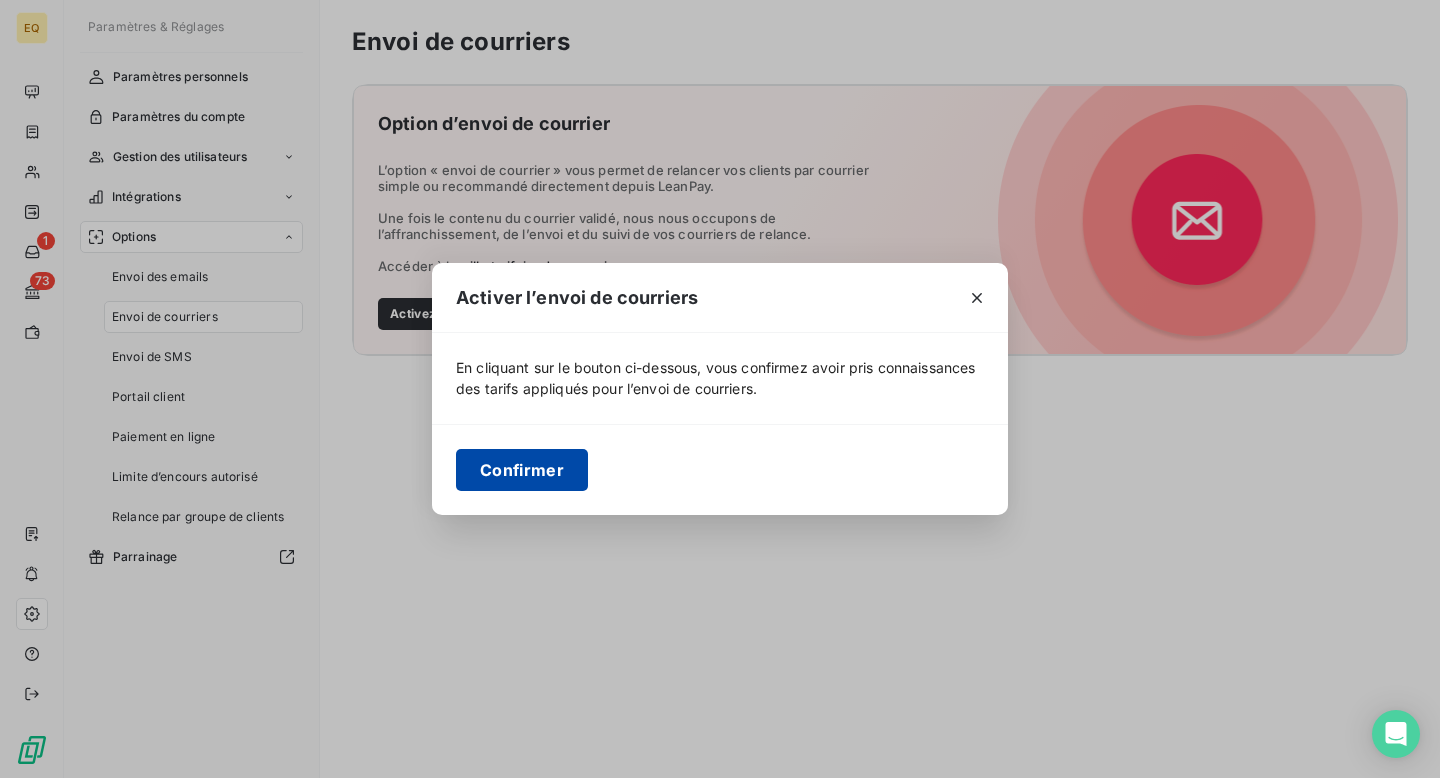 click on "Confirmer" at bounding box center (522, 470) 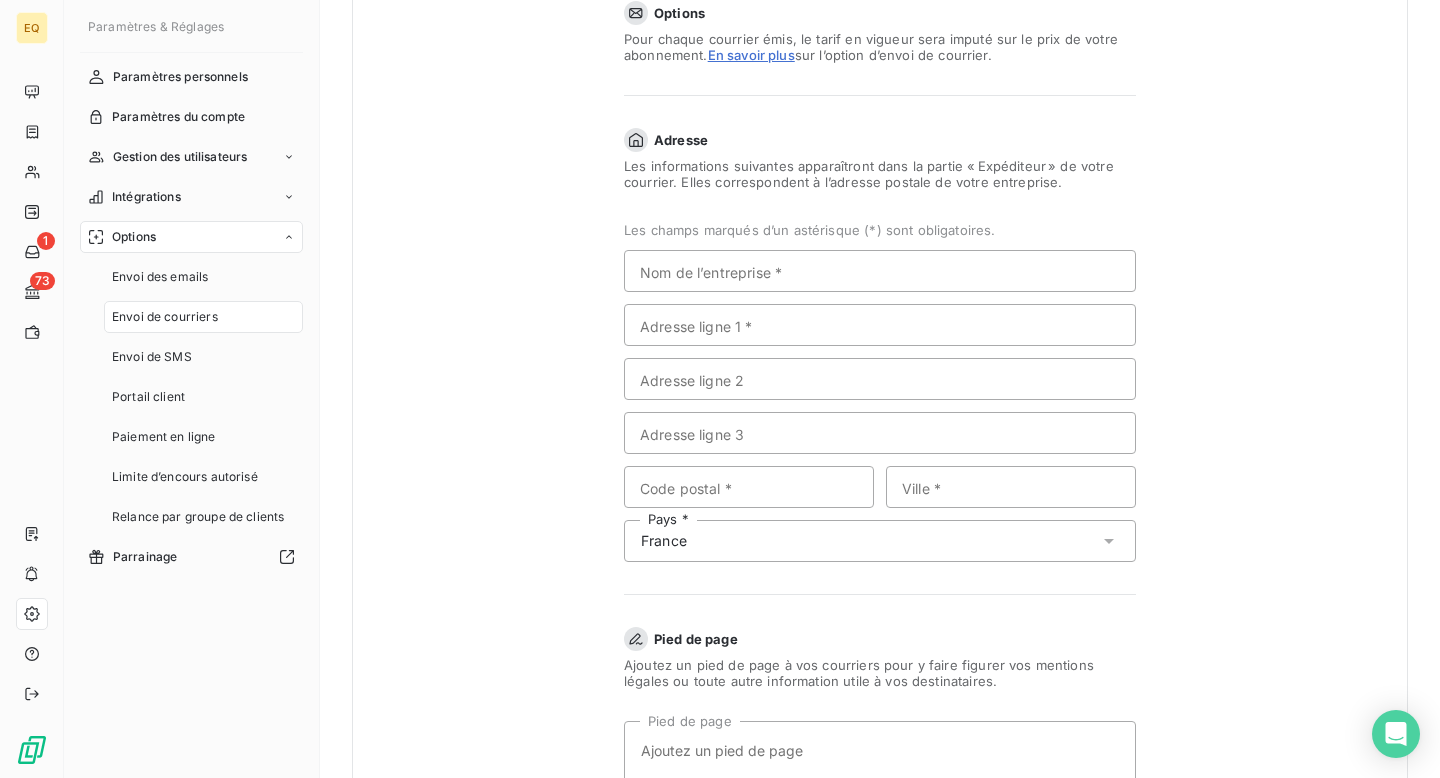 scroll, scrollTop: 182, scrollLeft: 0, axis: vertical 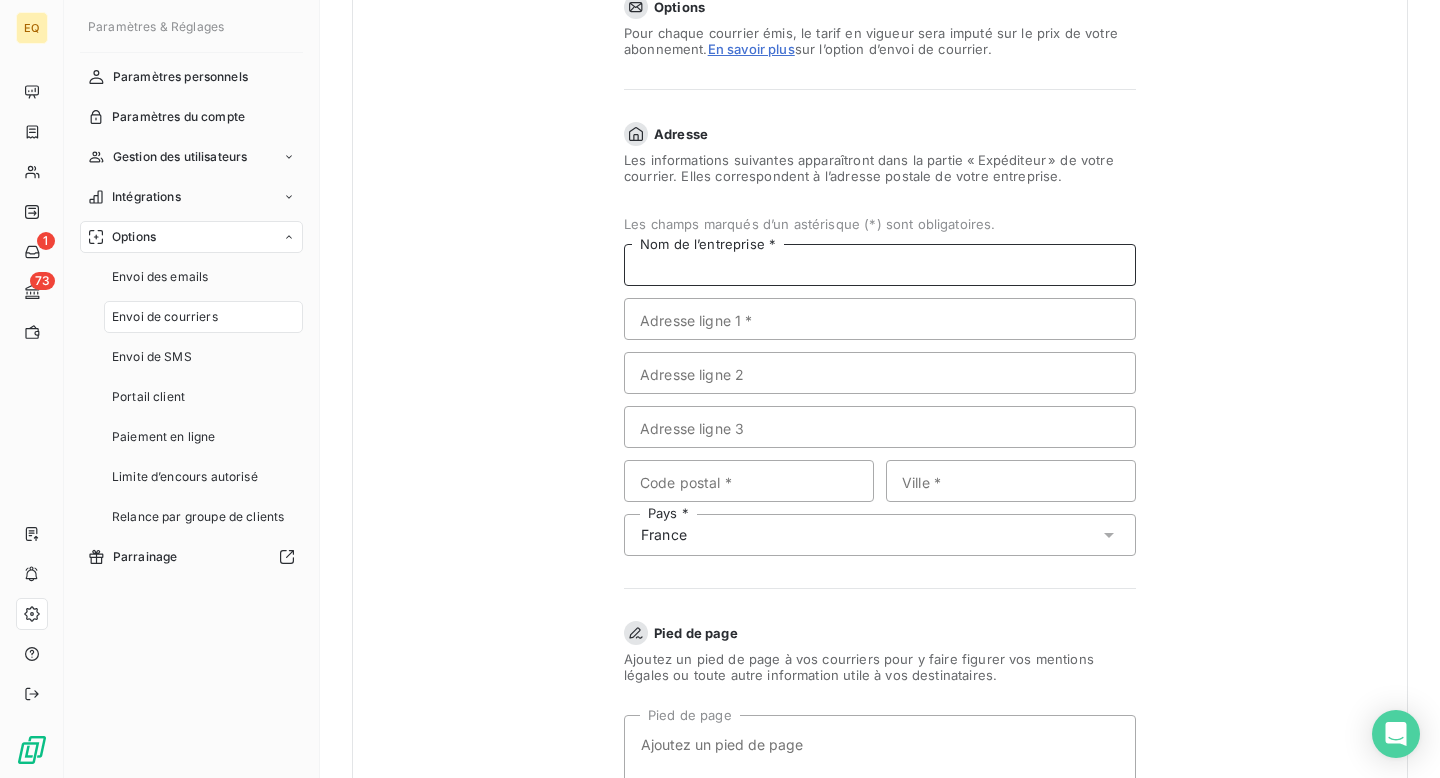 click on "Nom de l’entreprise *" at bounding box center (880, 265) 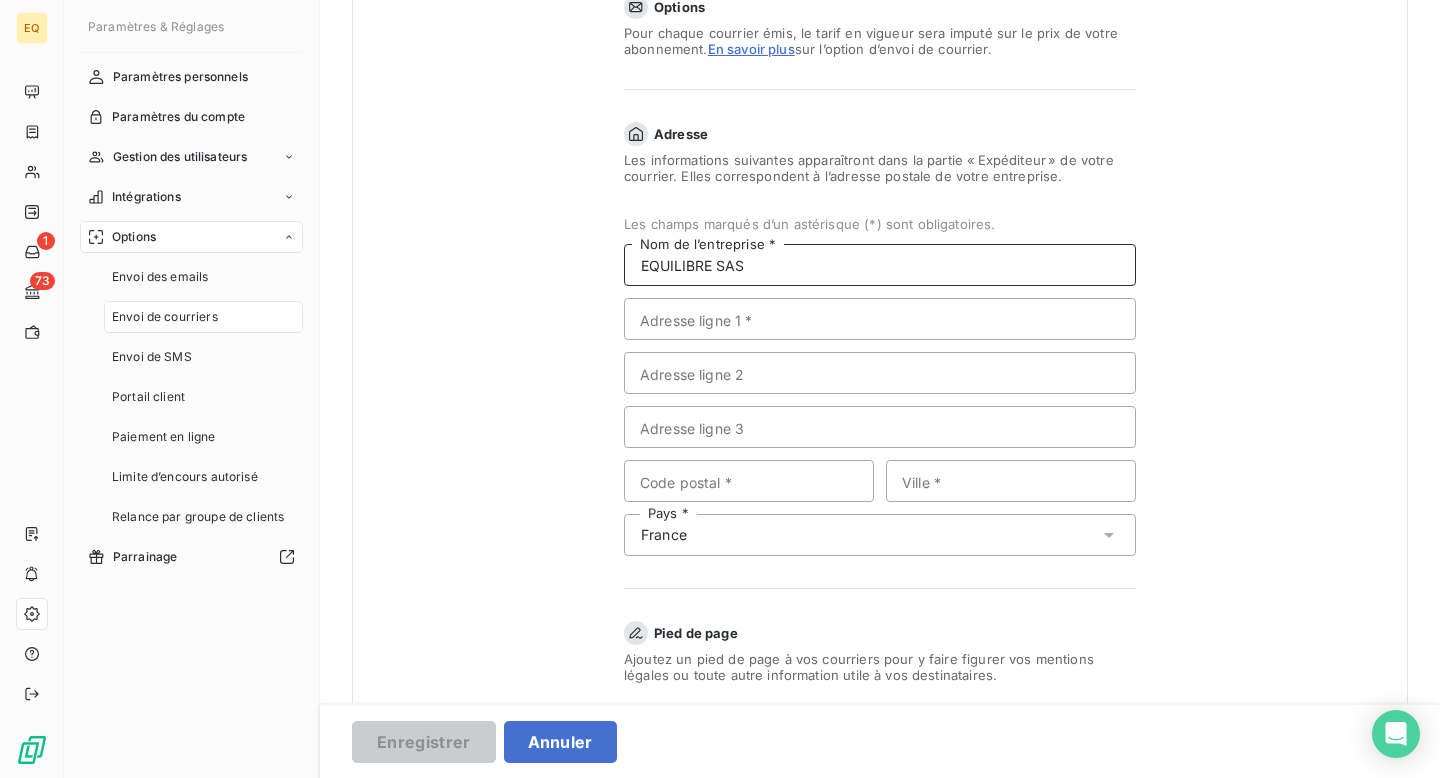 type on "EQUILIBRE SAS" 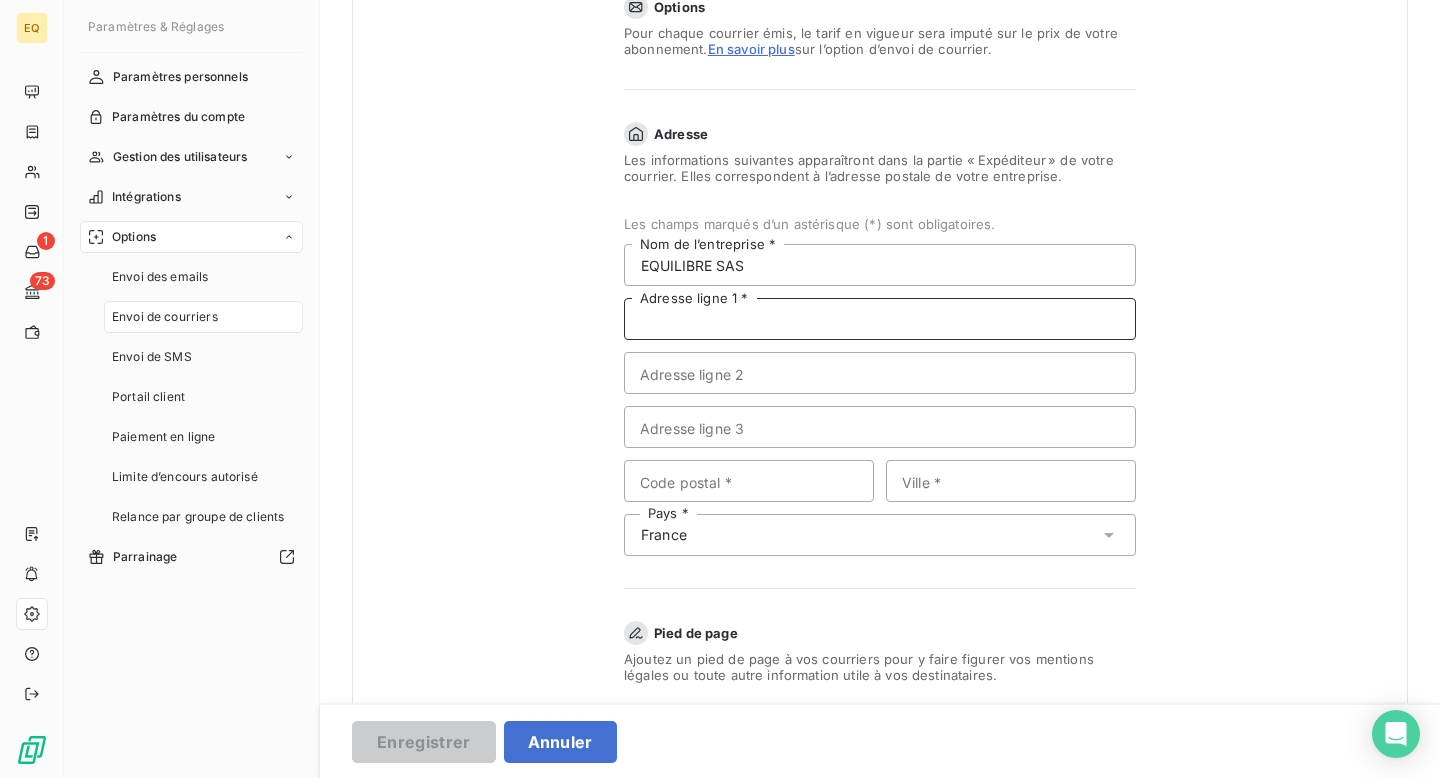 click on "Adresse ligne 1 *" at bounding box center (880, 319) 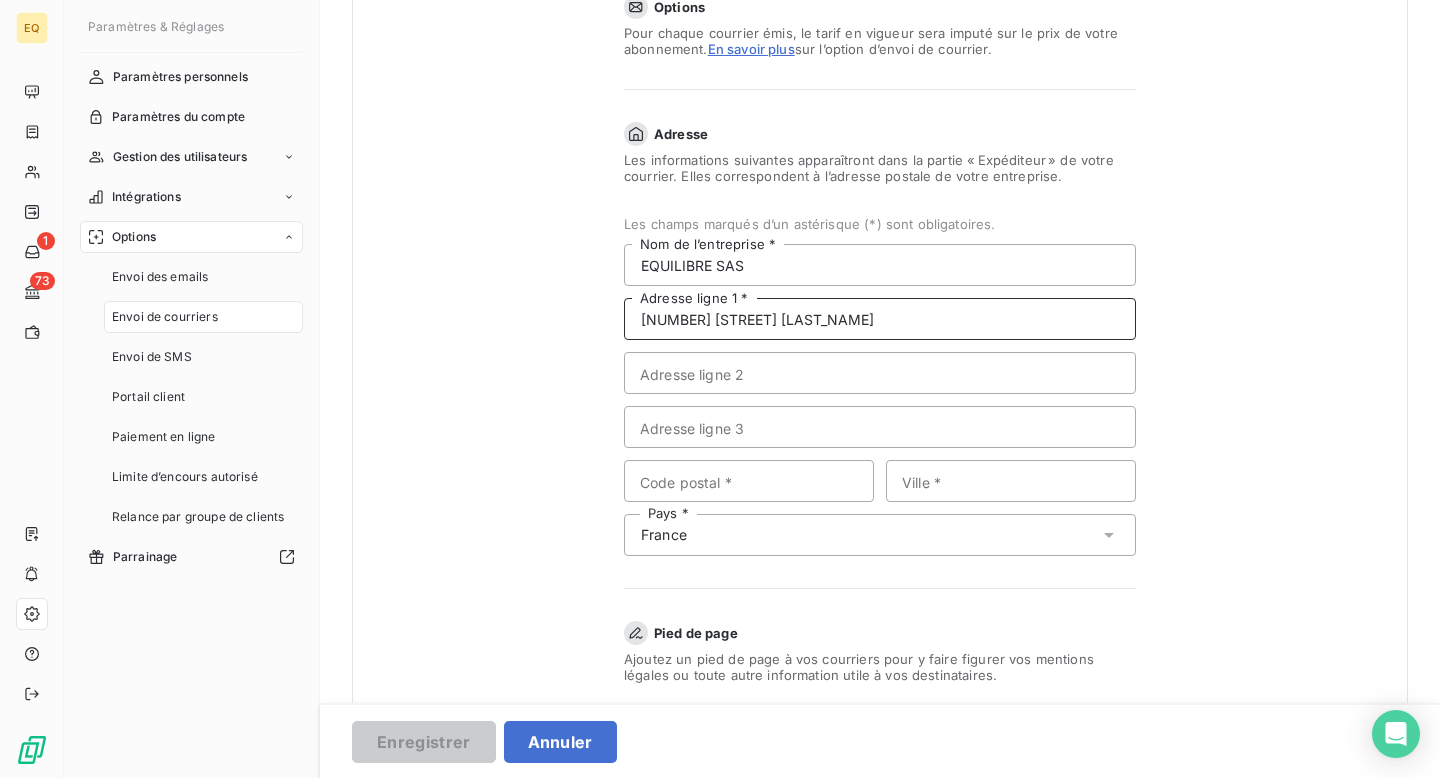 type on "[NUMBER] [STREET] [LAST_NAME]" 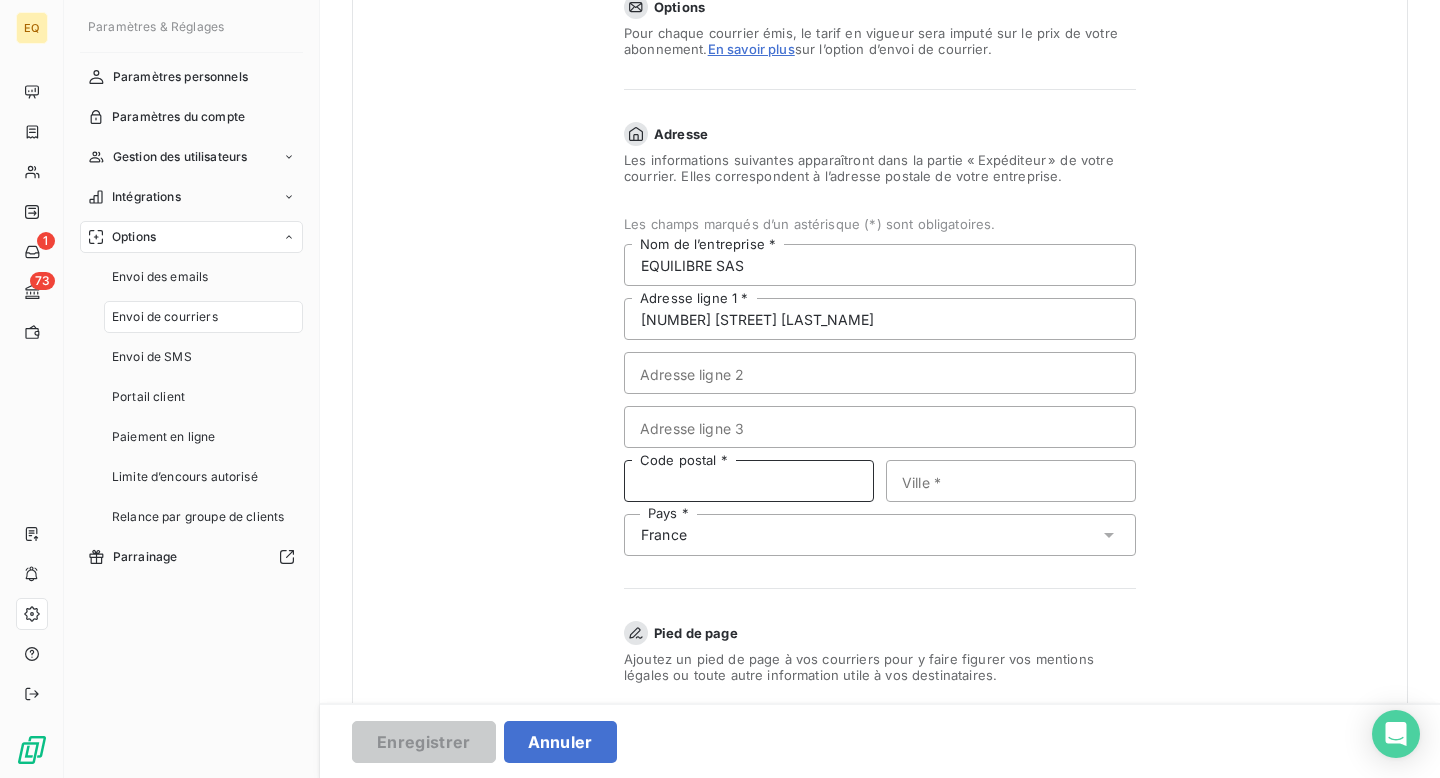 click on "Code postal *" at bounding box center [749, 481] 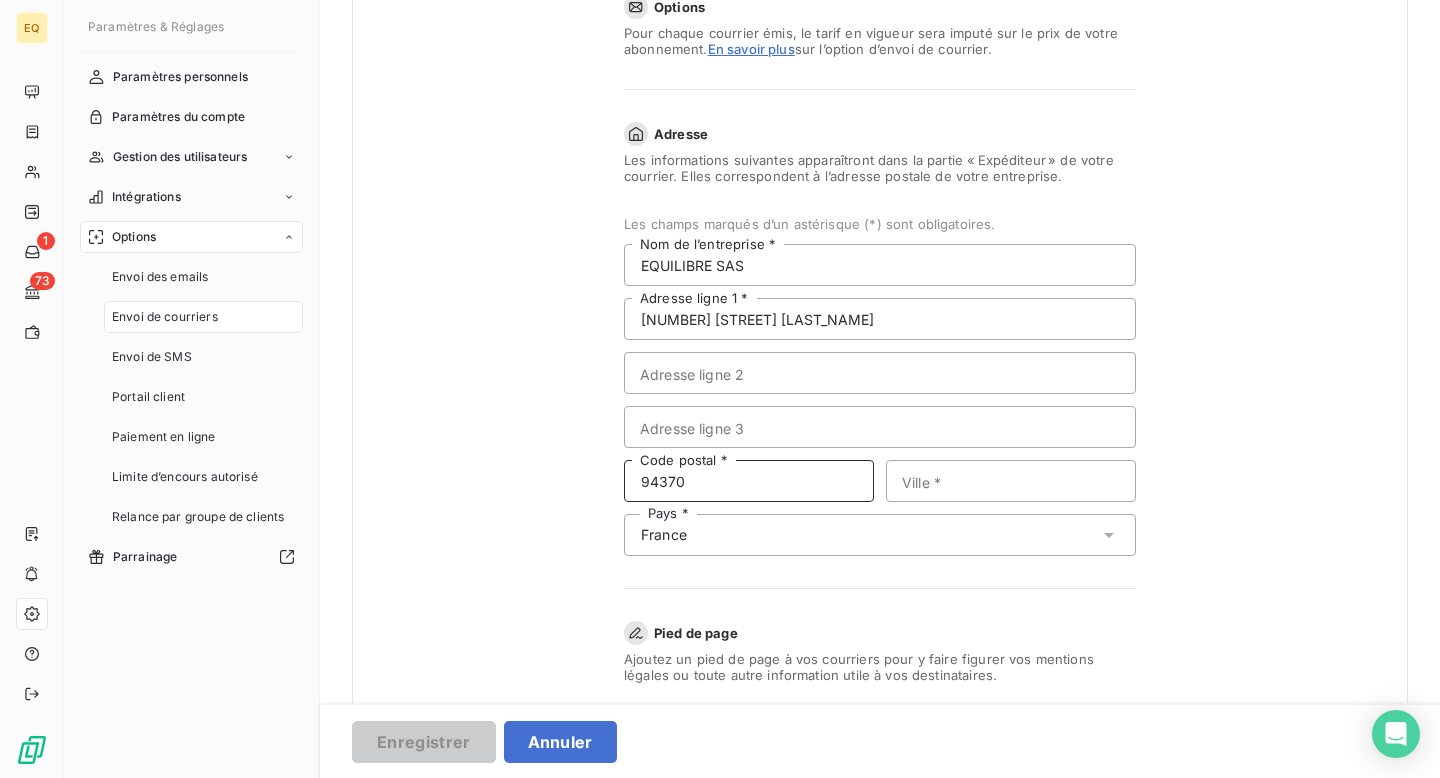 type on "94370" 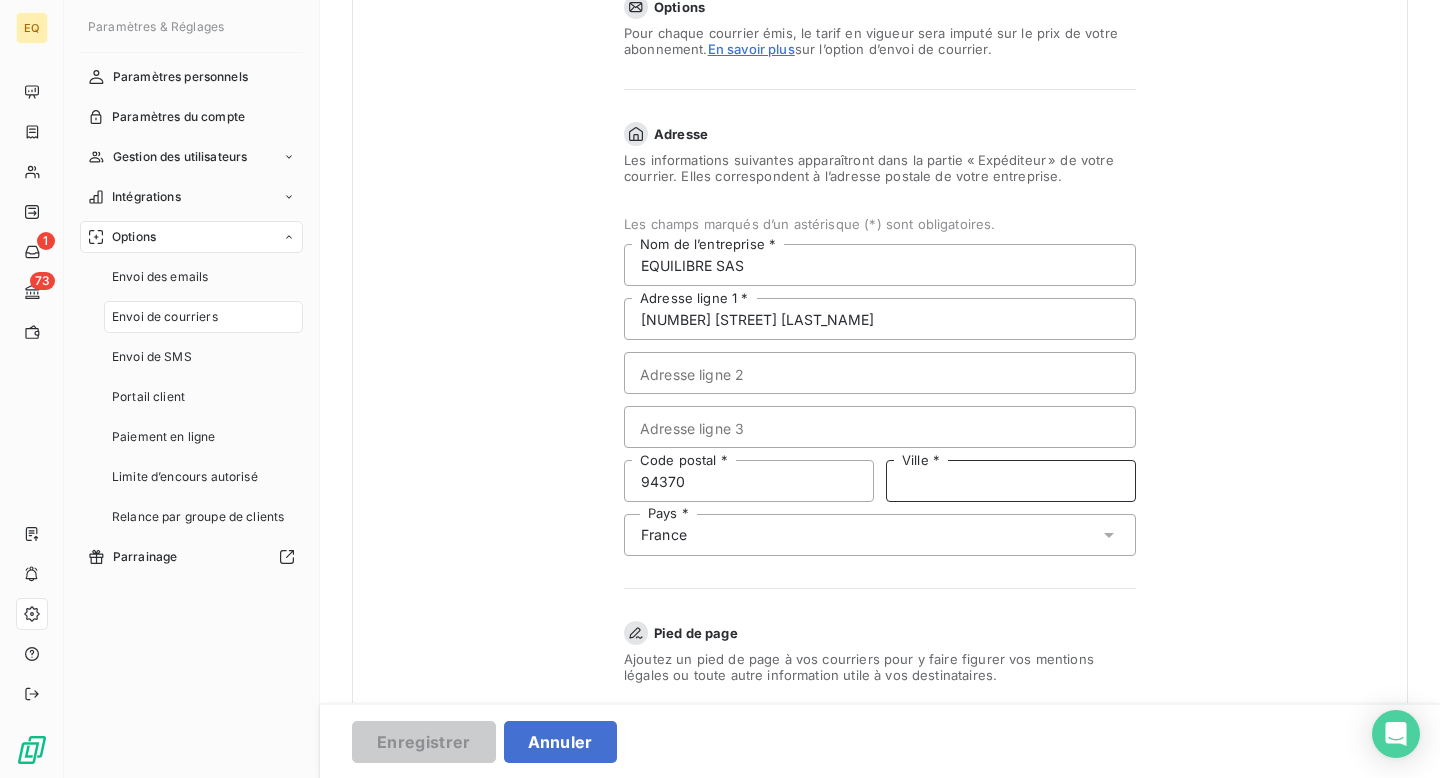 click on "Ville *" at bounding box center [1011, 481] 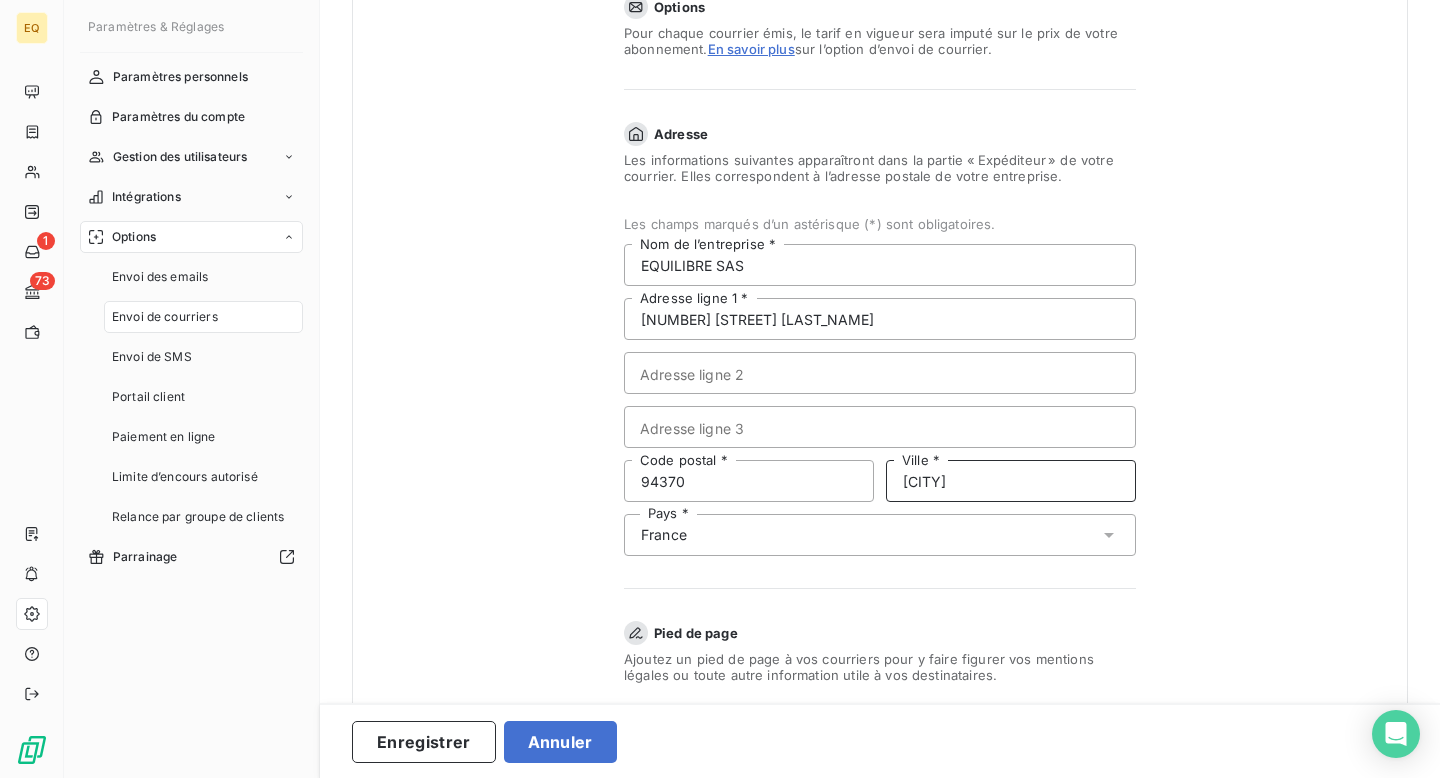 type on "[CITY]" 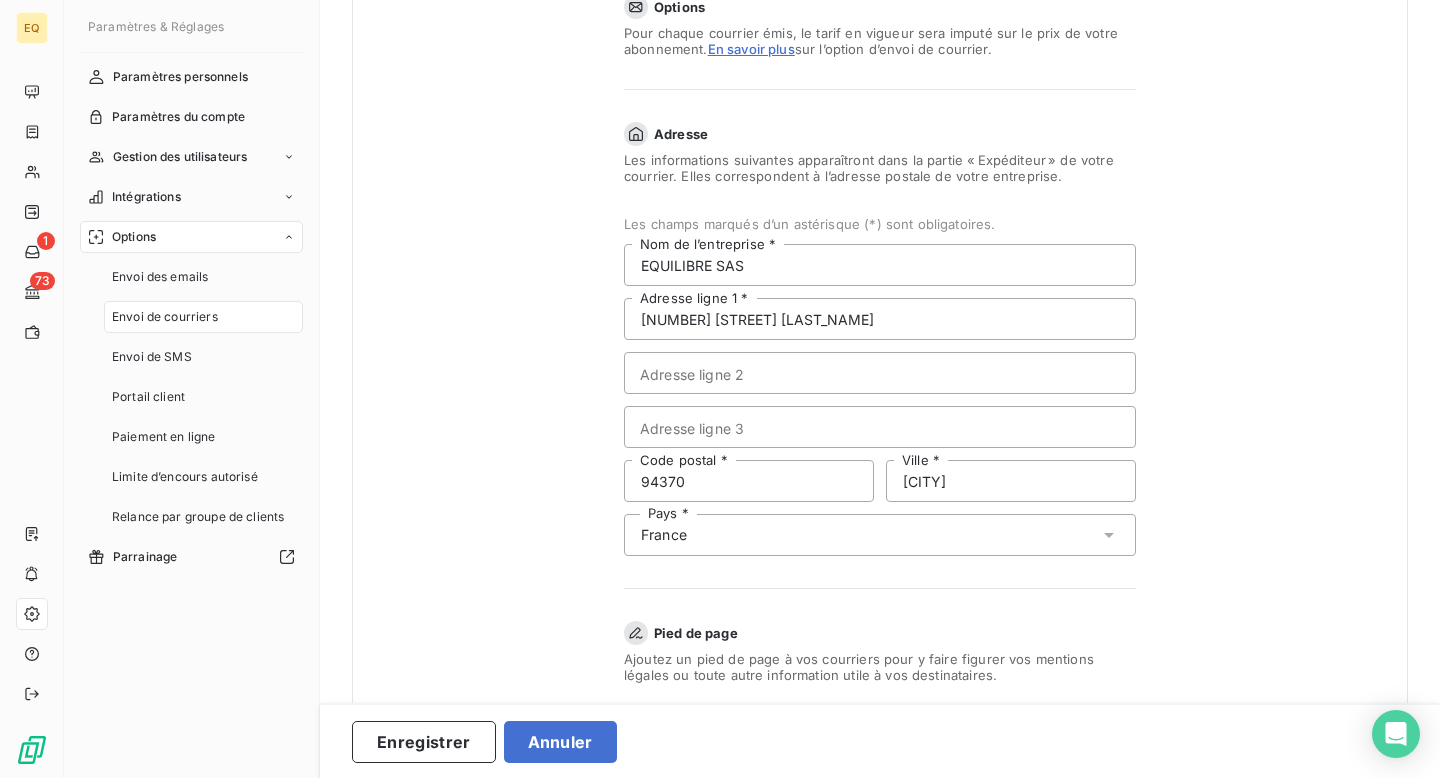 click on "Informations de l’expéditeur Options Pour chaque courrier émis, le tarif en vigueur sera imputé sur le prix de votre abonnement.  En savoir plus  sur l’option d’envoi de courrier. Adresse Les informations suivantes apparaîtront dans la partie « Expéditeur » de votre courrier. Elles correspondent à l’adresse postale de votre entreprise. Les champs marqués d’un astérisque (*) sont obligatoires. EQUILIBRE SAS Nom de l’entreprise * [NUMBER] [STREET] [LAST_NAME] Adresse ligne 1 * Adresse ligne 2 Adresse ligne 3 [POSTAL_CODE] Code postal * [CITY] Ville * Pays * France Pied de page Ajoutez un pied de page à vos courriers pour y faire figurer vos mentions légales ou toute autre information utile à vos destinataires. Pied de page 0 /1000 Logo de votre entreprise Personnalisez l’en-tête de vos courriers en y intégrant votre logo Glissez-déposez votre fichier ici, ou  importez le PNG ou JPG (Max 130ko) Enregistrer Annuler" at bounding box center [880, 493] 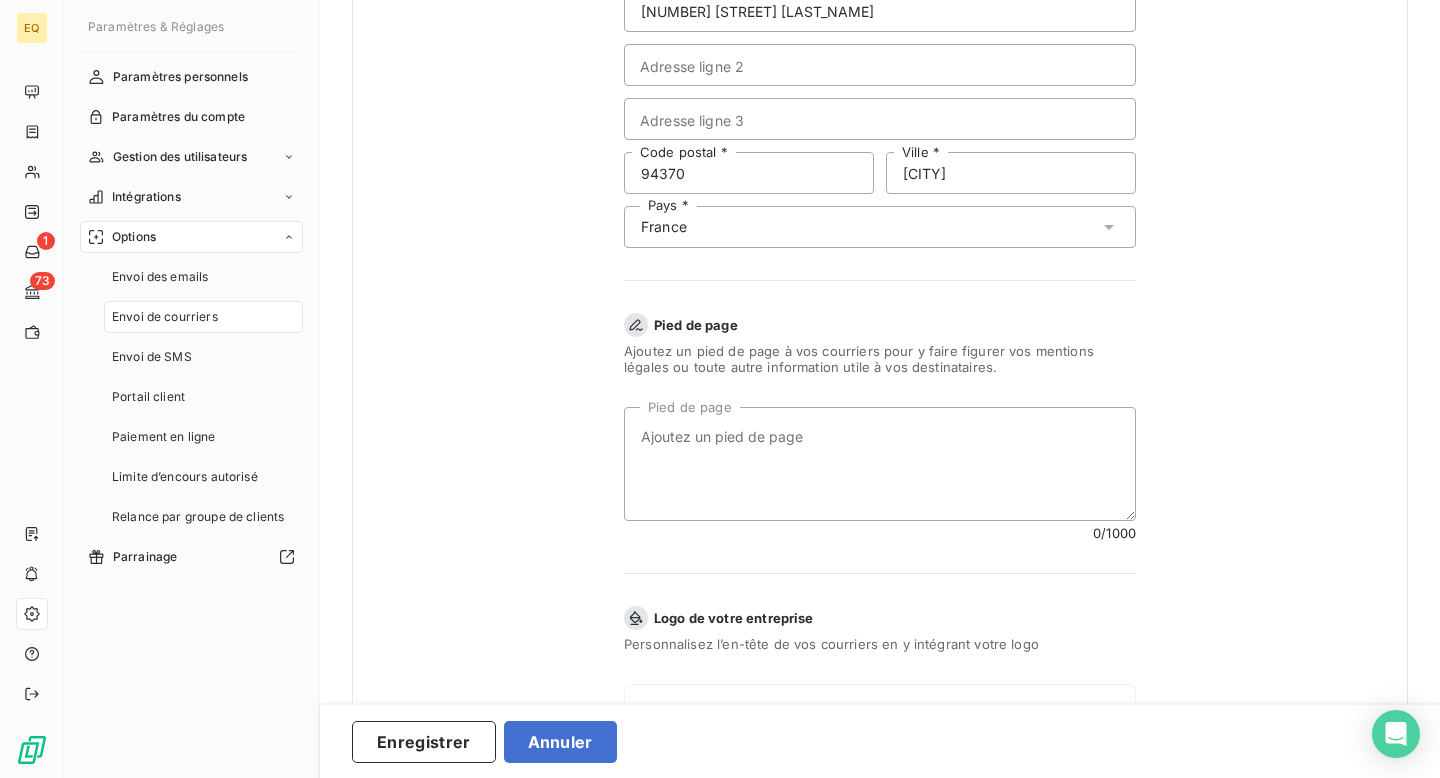 drag, startPoint x: 1126, startPoint y: 473, endPoint x: 1126, endPoint y: 511, distance: 38 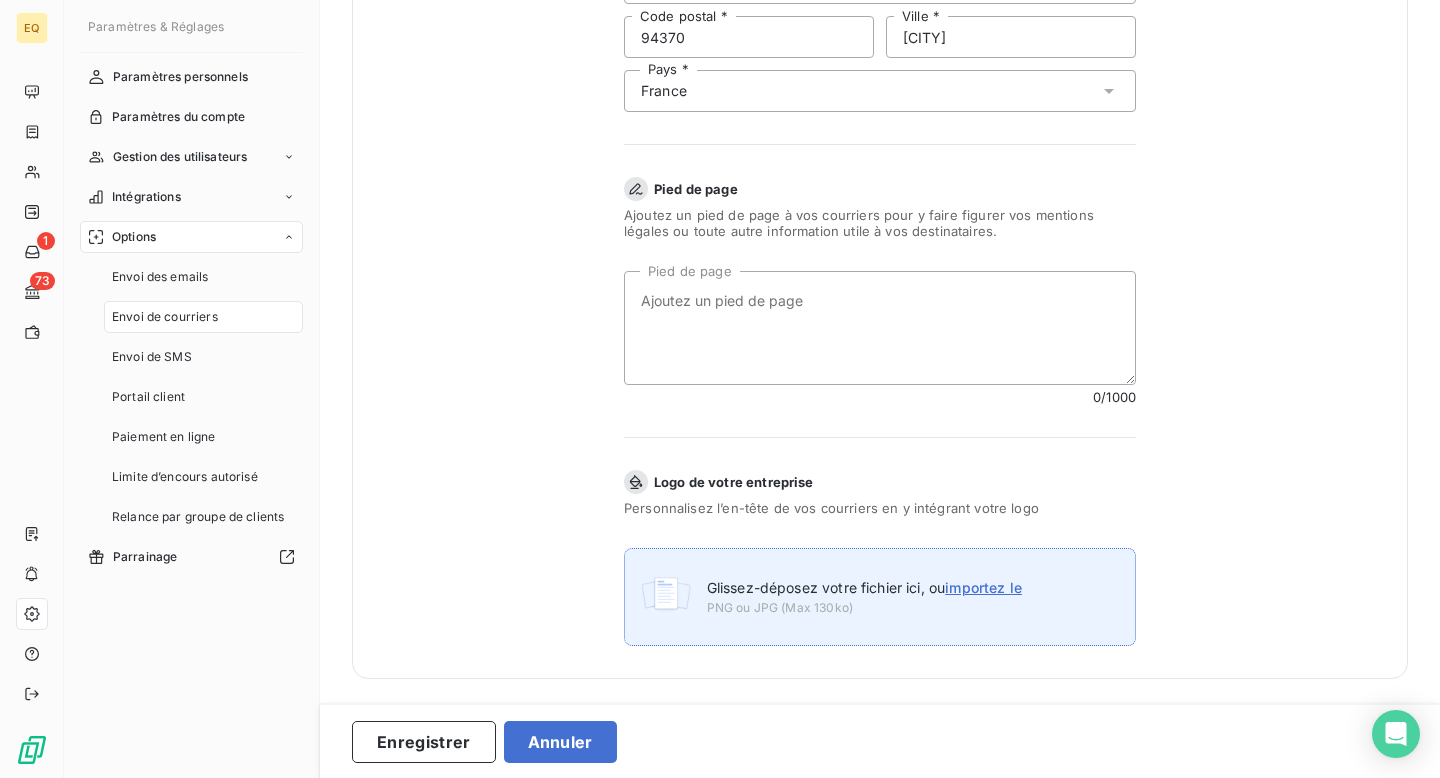 click on "PNG ou JPG (Max 130ko)" at bounding box center [864, 608] 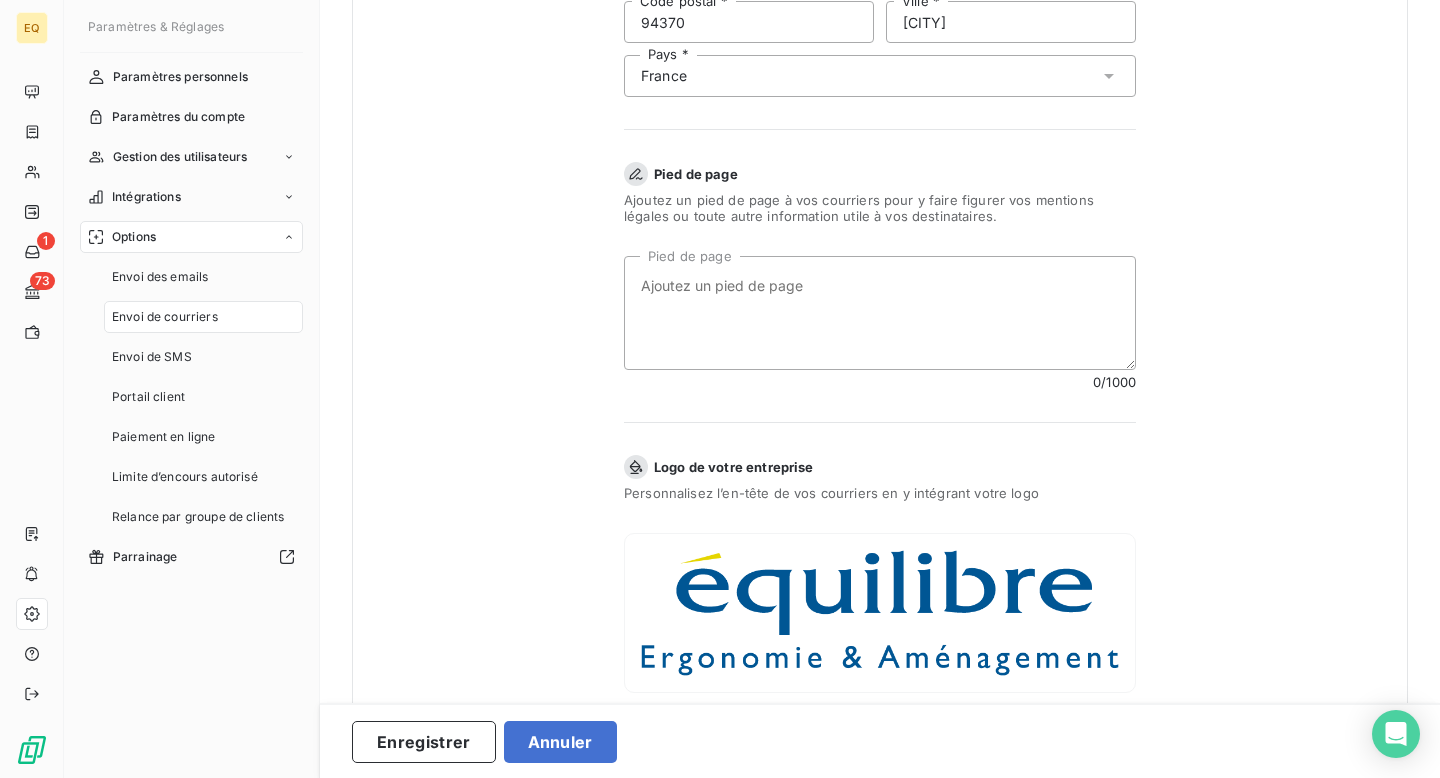 scroll, scrollTop: 617, scrollLeft: 0, axis: vertical 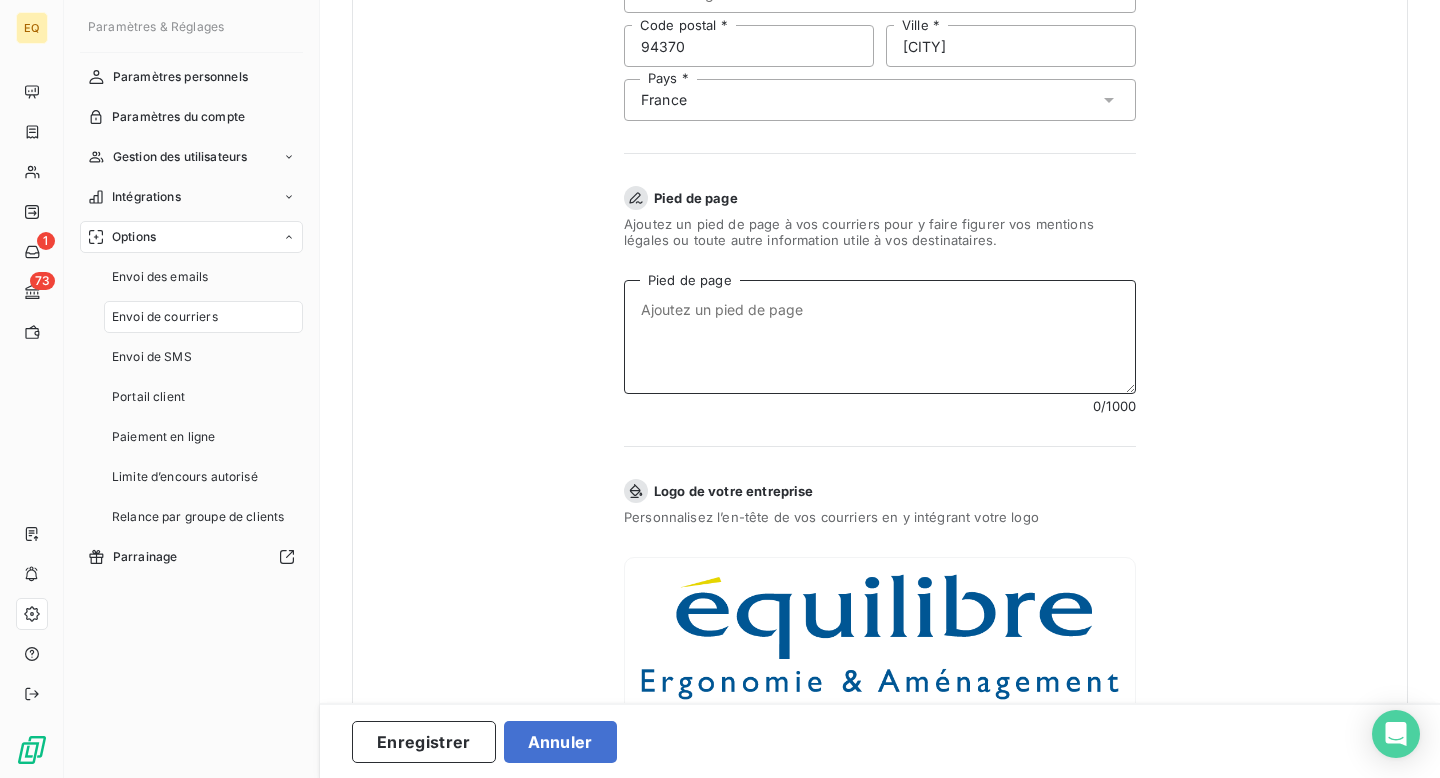 click on "Pied de page" at bounding box center [880, 337] 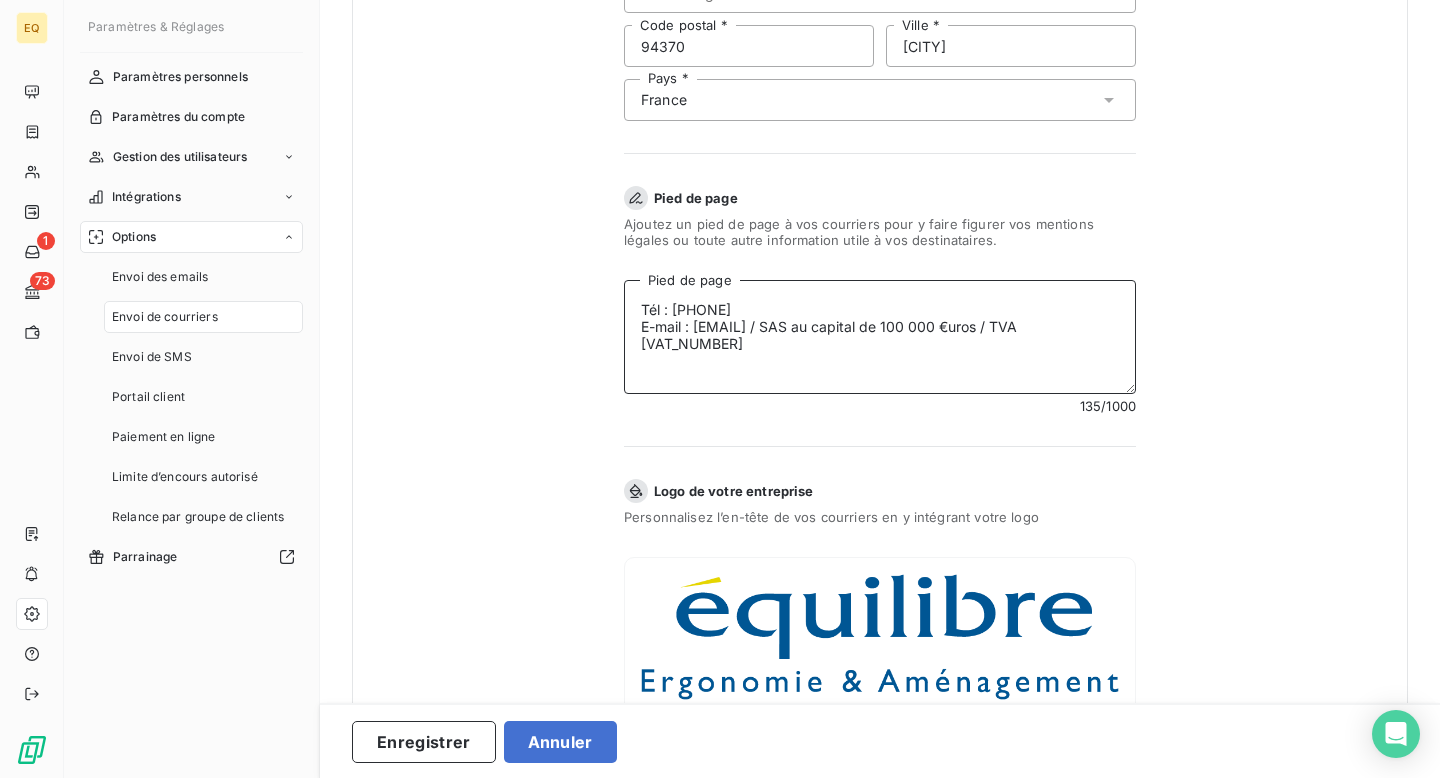 click on "Tél : [PHONE]
E-mail : [EMAIL] / SAS au capital de 100 000 €uros / TVA [VAT_NUMBER]" at bounding box center (880, 337) 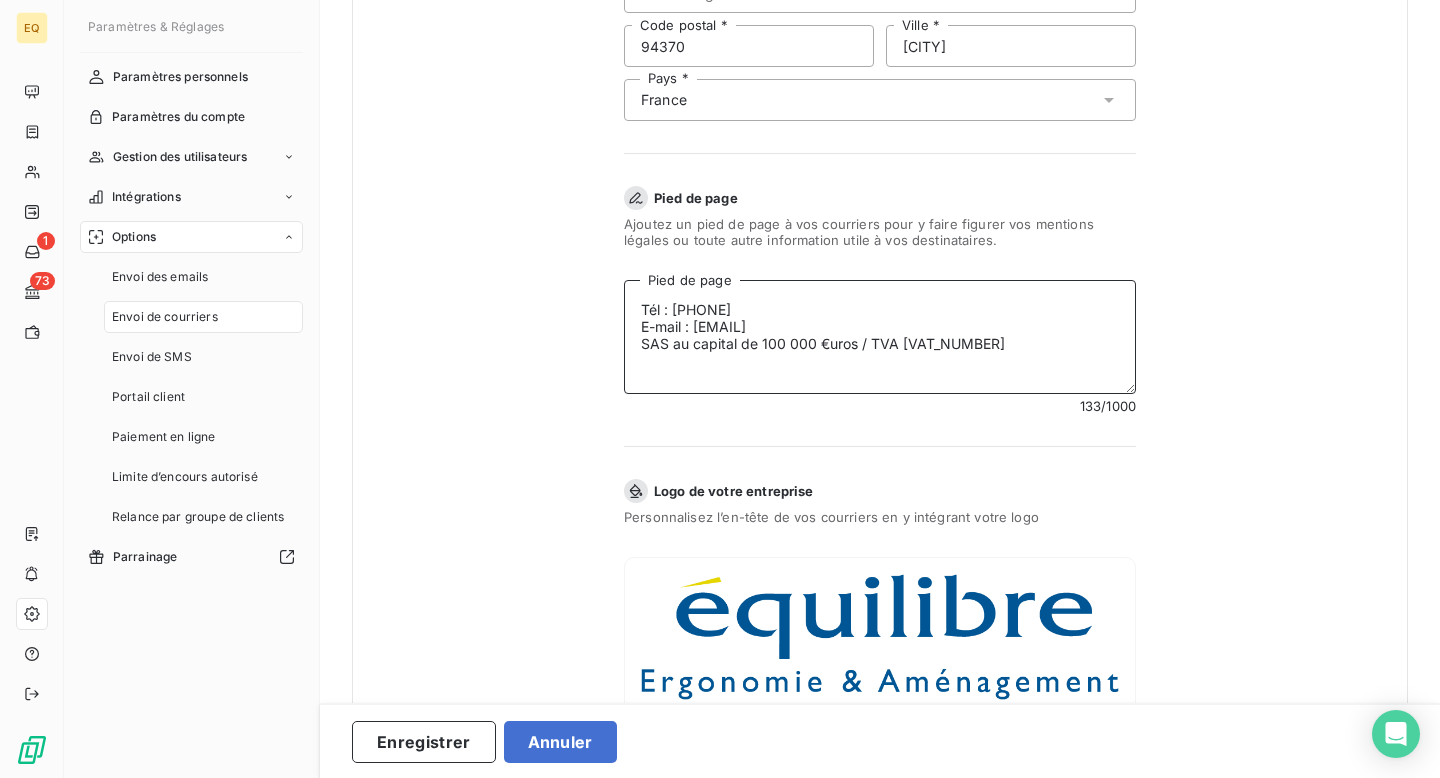 type on "Tél : [PHONE]
E-mail : [EMAIL]
SAS au capital de 100 000 €uros / TVA [VAT_NUMBER]" 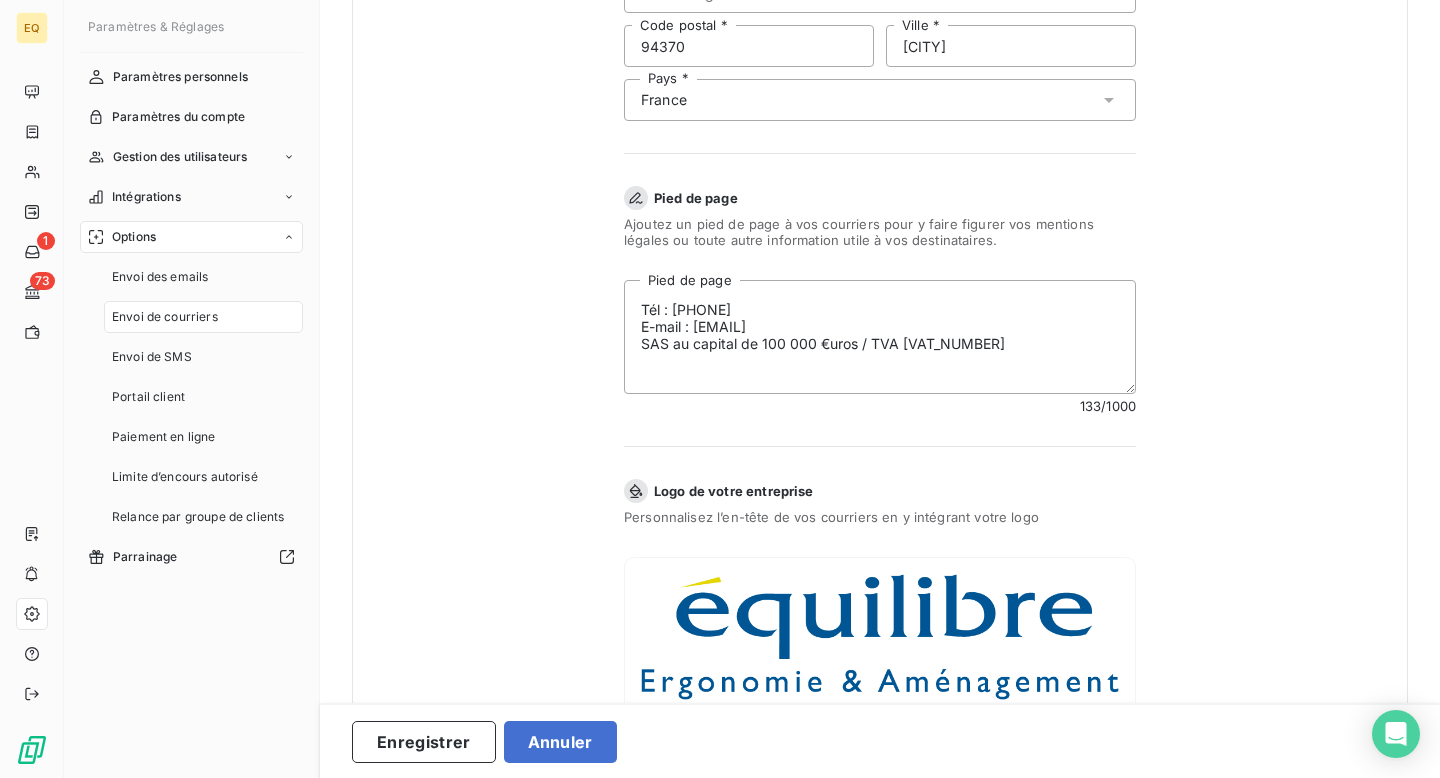 click on "Informations de l’expéditeur Options Pour chaque courrier émis, le tarif en vigueur sera imputé sur le prix de votre abonnement.  En savoir plus  sur l’option d’envoi de courrier. Adresse Les informations suivantes apparaîtront dans la partie « Expéditeur » de votre courrier. Elles correspondent à l’adresse postale de votre entreprise. Les champs marqués d’un astérisque (*) sont obligatoires. EQUILIBRE SAS Nom de l’entreprise * [NUMBER] [STREET] Franklin Adresse ligne 1 * Adresse ligne 2 Adresse ligne 3 [POSTAL_CODE] Code postal * [CITY] Ville * Pays * France Pied de page Ajoutez un pied de page à vos courriers pour y faire figurer vos mentions légales ou toute autre information utile à vos destinataires. Tél : [PHONE]
E-mail : [EMAIL] SAS au capital de 100 000 €uros / TVA [VAT_NUMBER]
Pied de page 133 /1000 Logo de votre entreprise Personnalisez l’en-tête de vos courriers en y intégrant votre logo logo-equilibre.png Annuler" at bounding box center [880, 143] 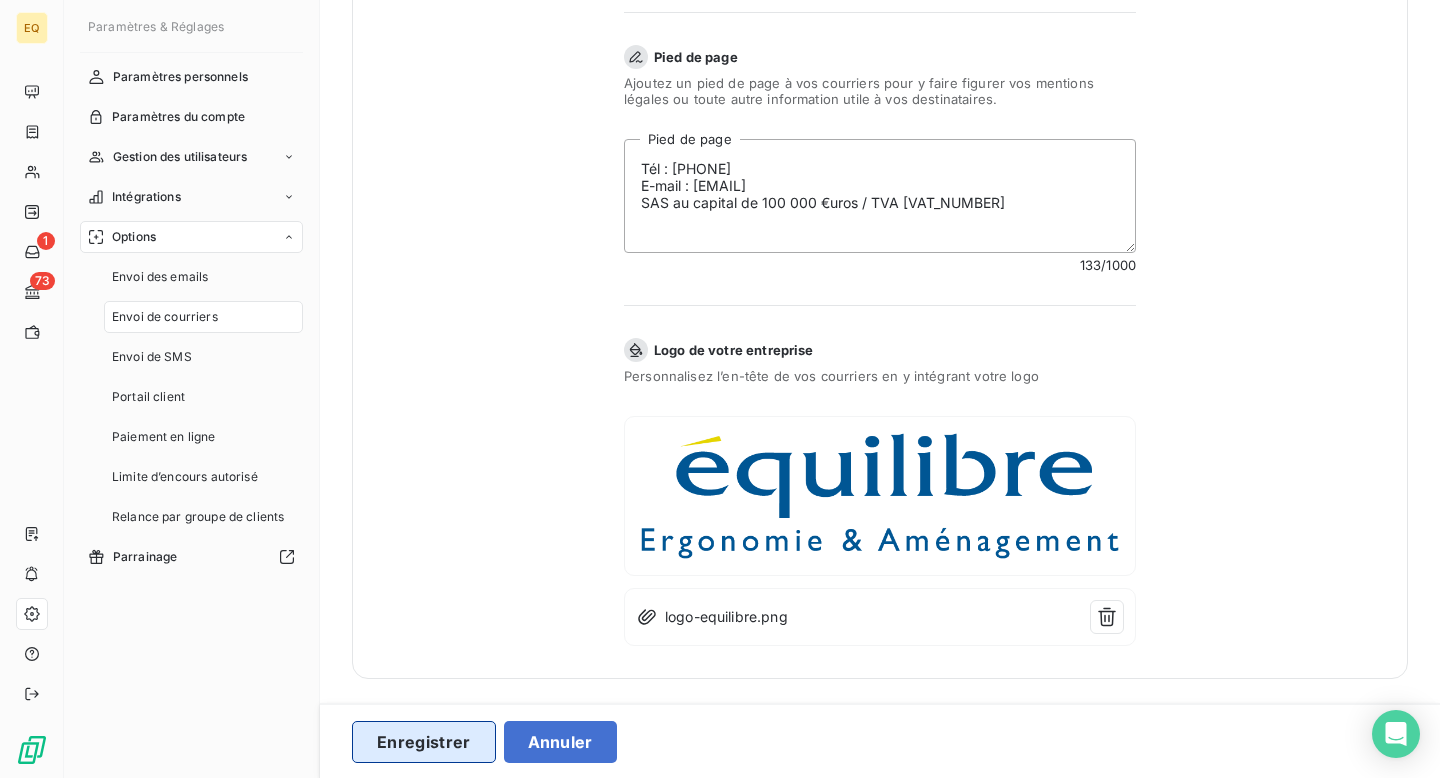 click on "Enregistrer" at bounding box center [424, 742] 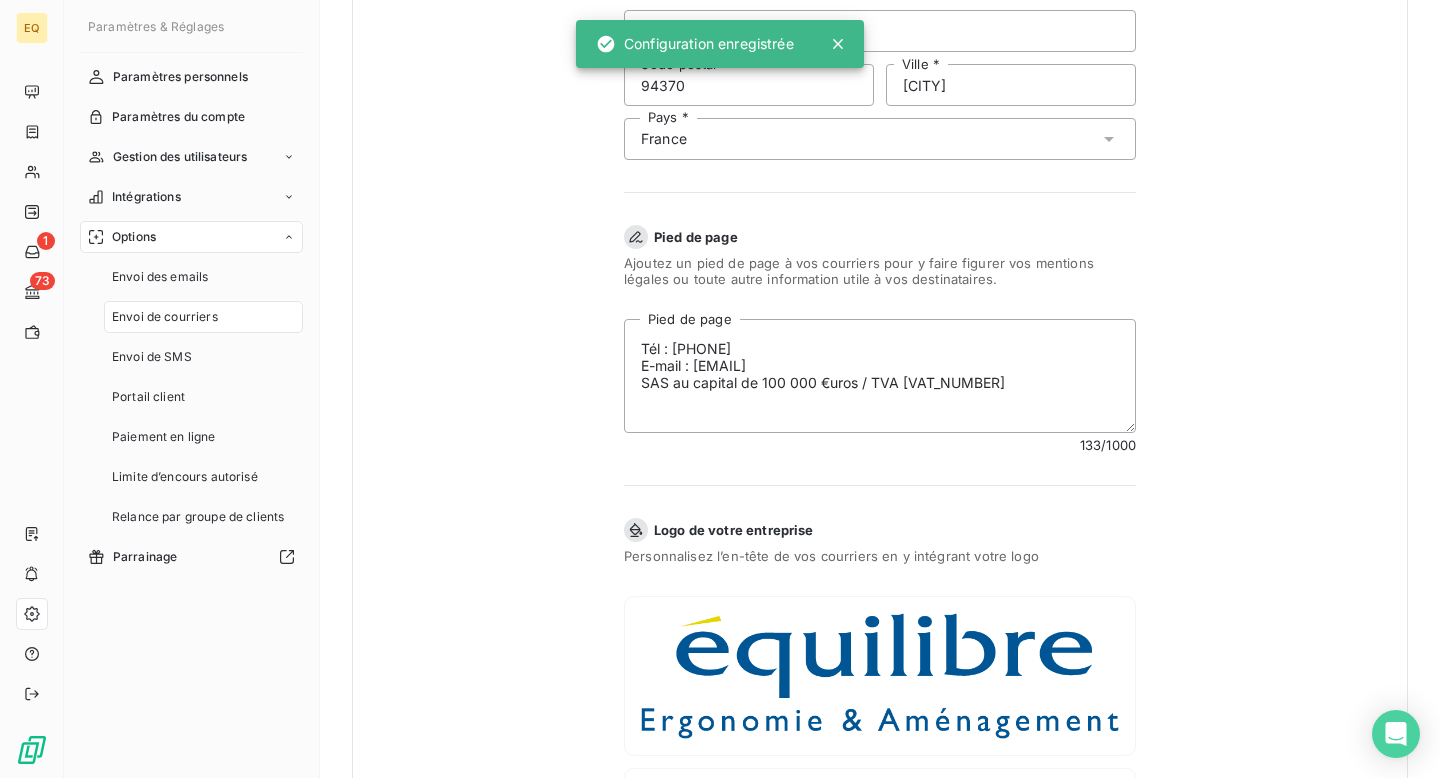 scroll, scrollTop: 675, scrollLeft: 0, axis: vertical 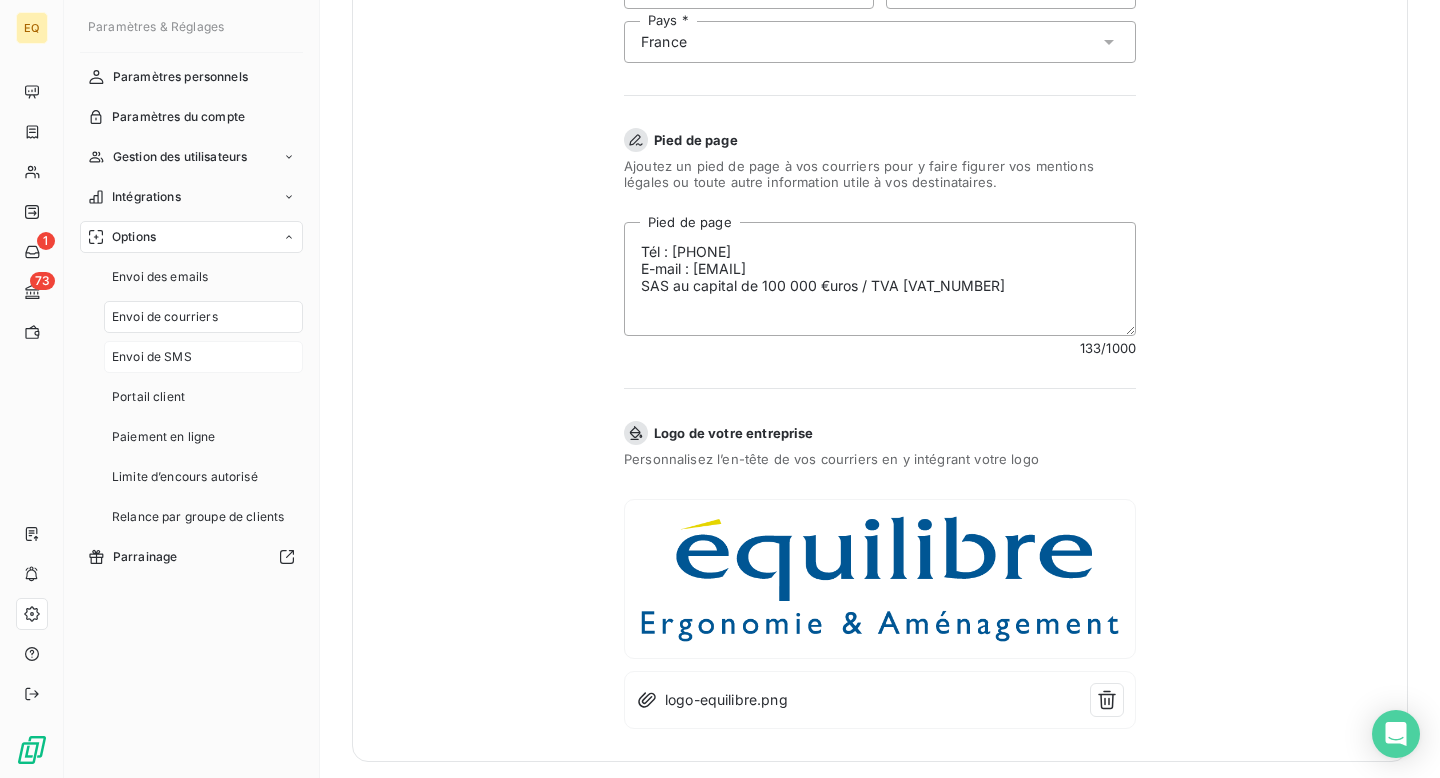 click on "Envoi de SMS" at bounding box center [152, 357] 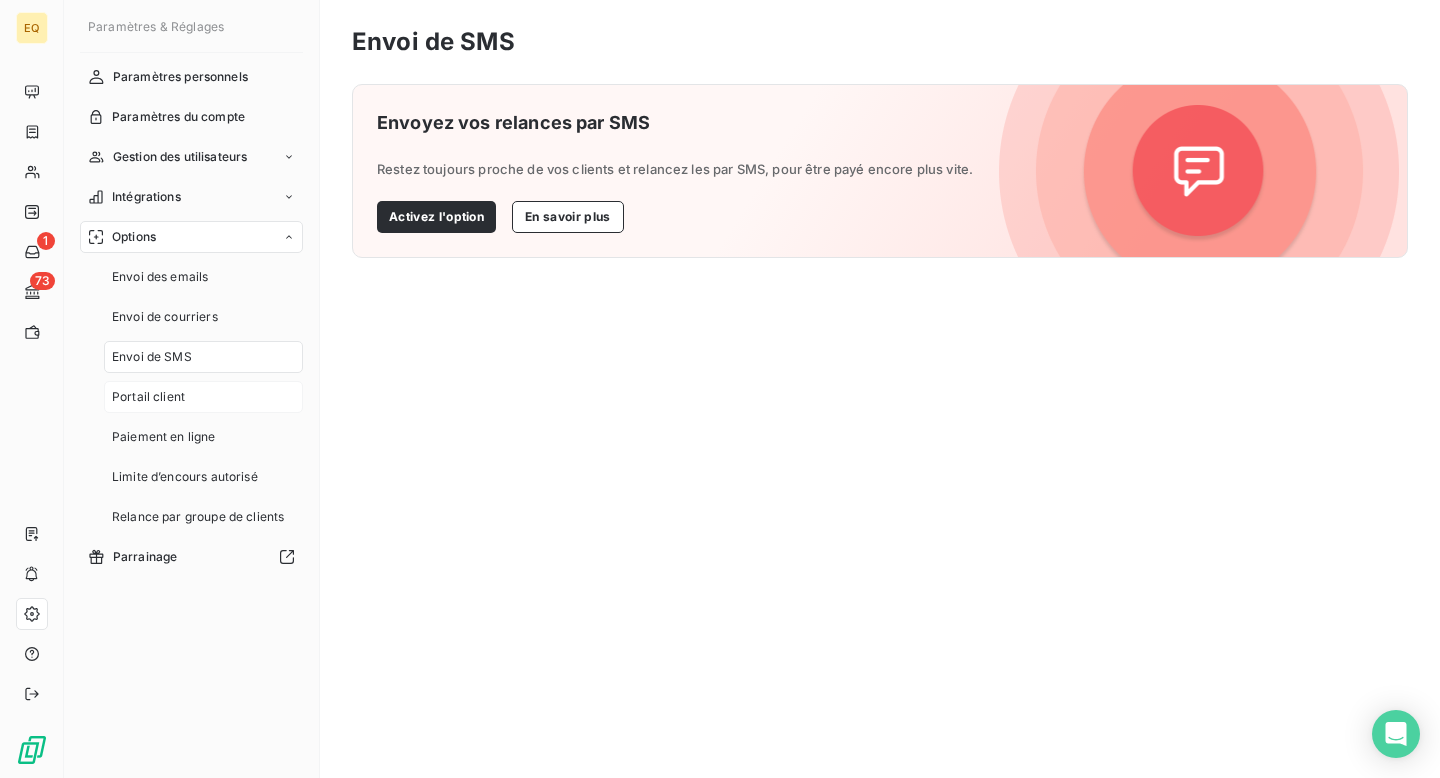 click on "Portail client" at bounding box center [148, 397] 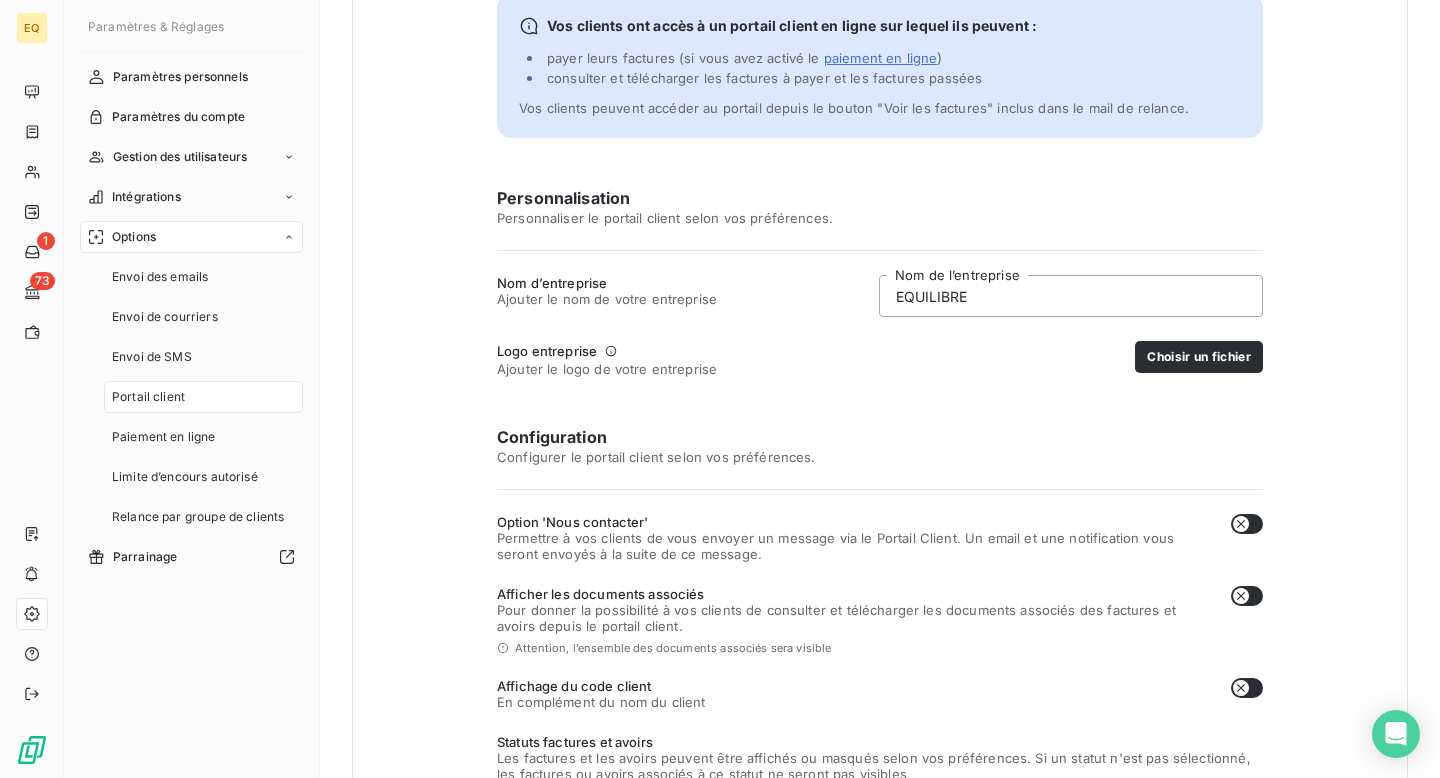 scroll, scrollTop: 145, scrollLeft: 0, axis: vertical 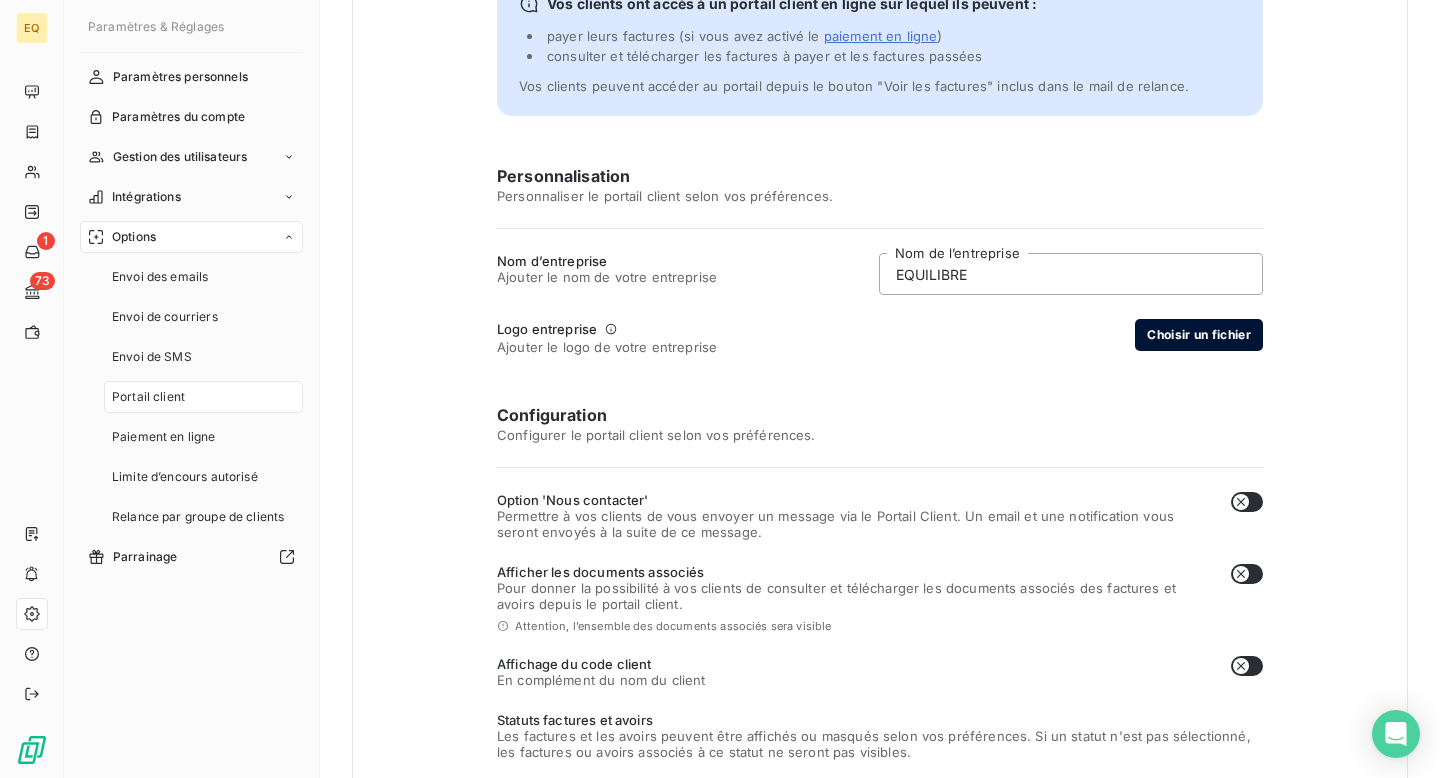 click on "Choisir un fichier" at bounding box center (1199, 335) 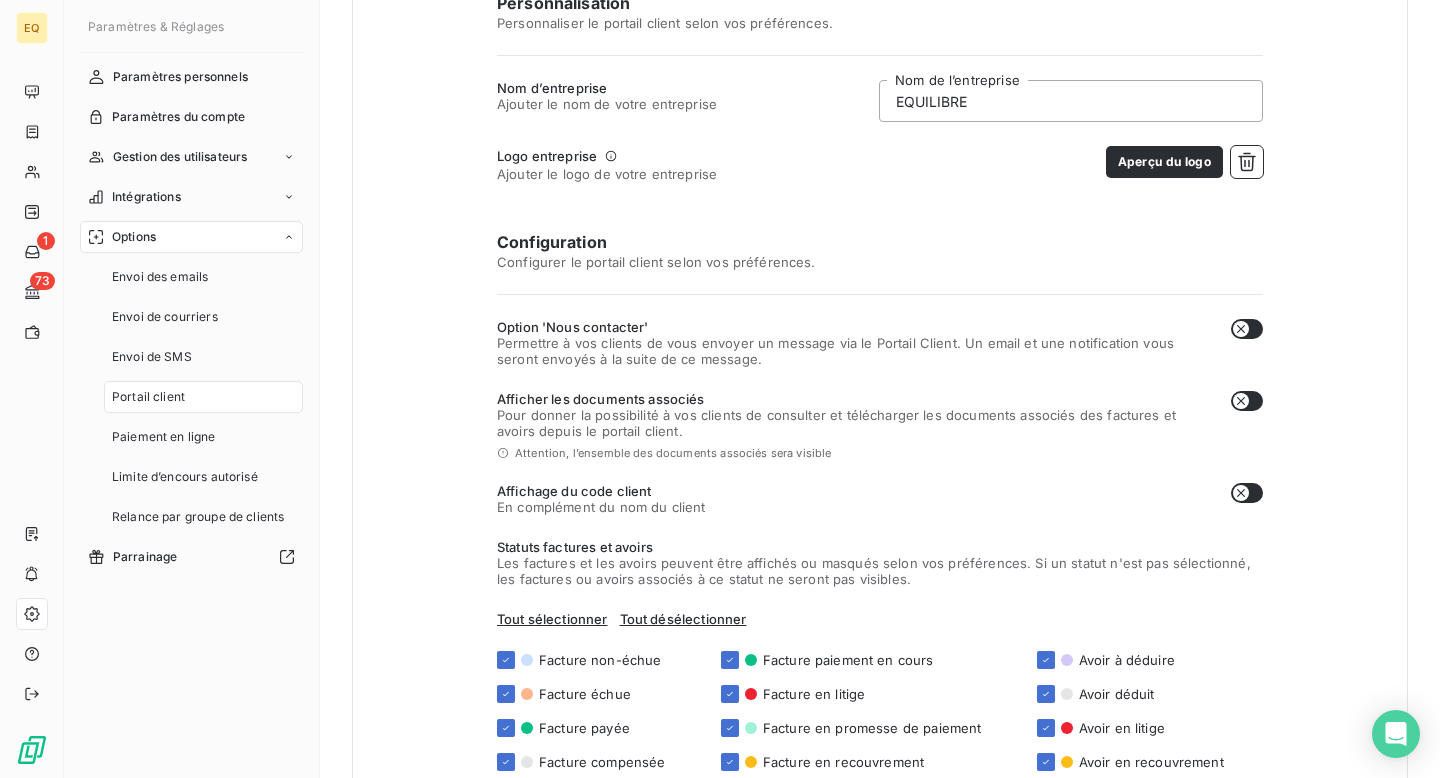 scroll, scrollTop: 455, scrollLeft: 0, axis: vertical 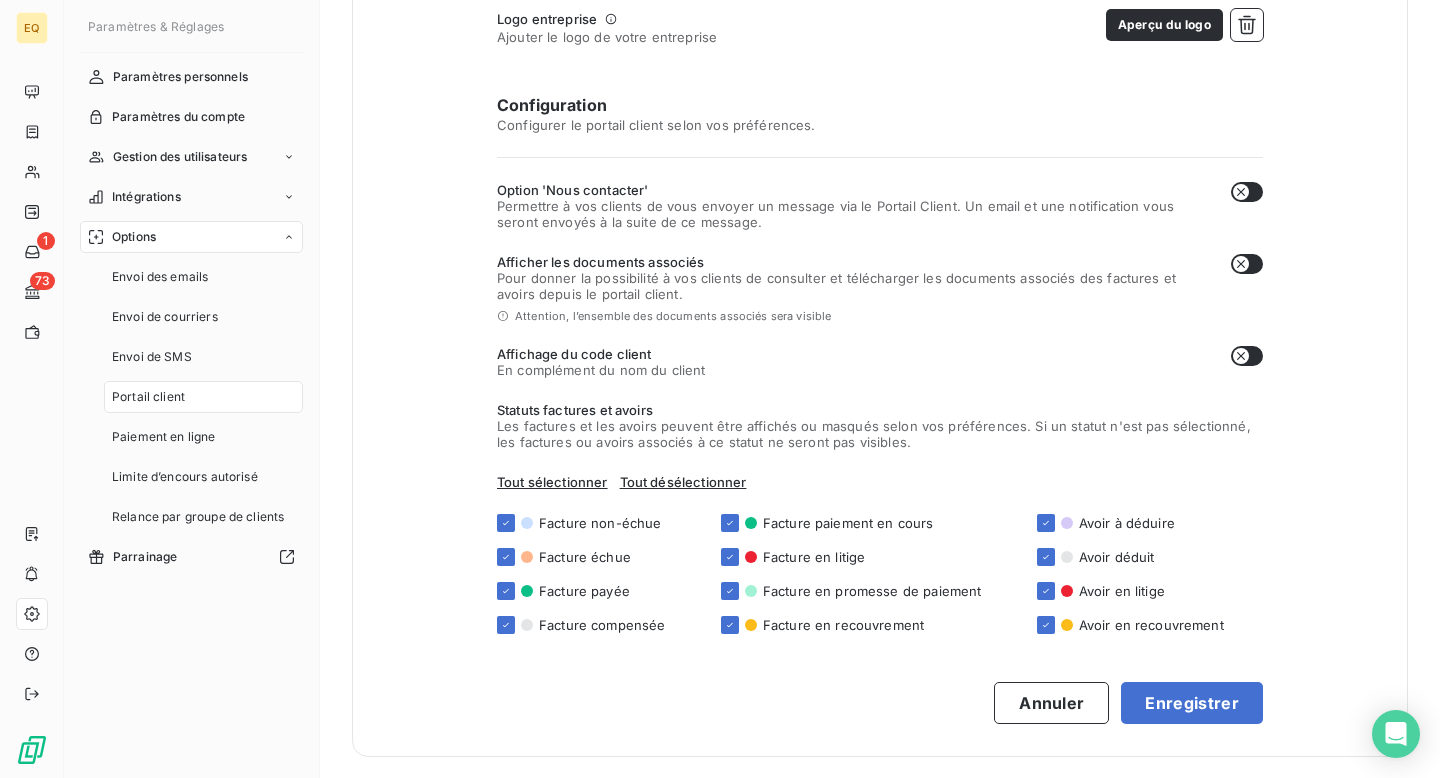 click at bounding box center (1247, 192) 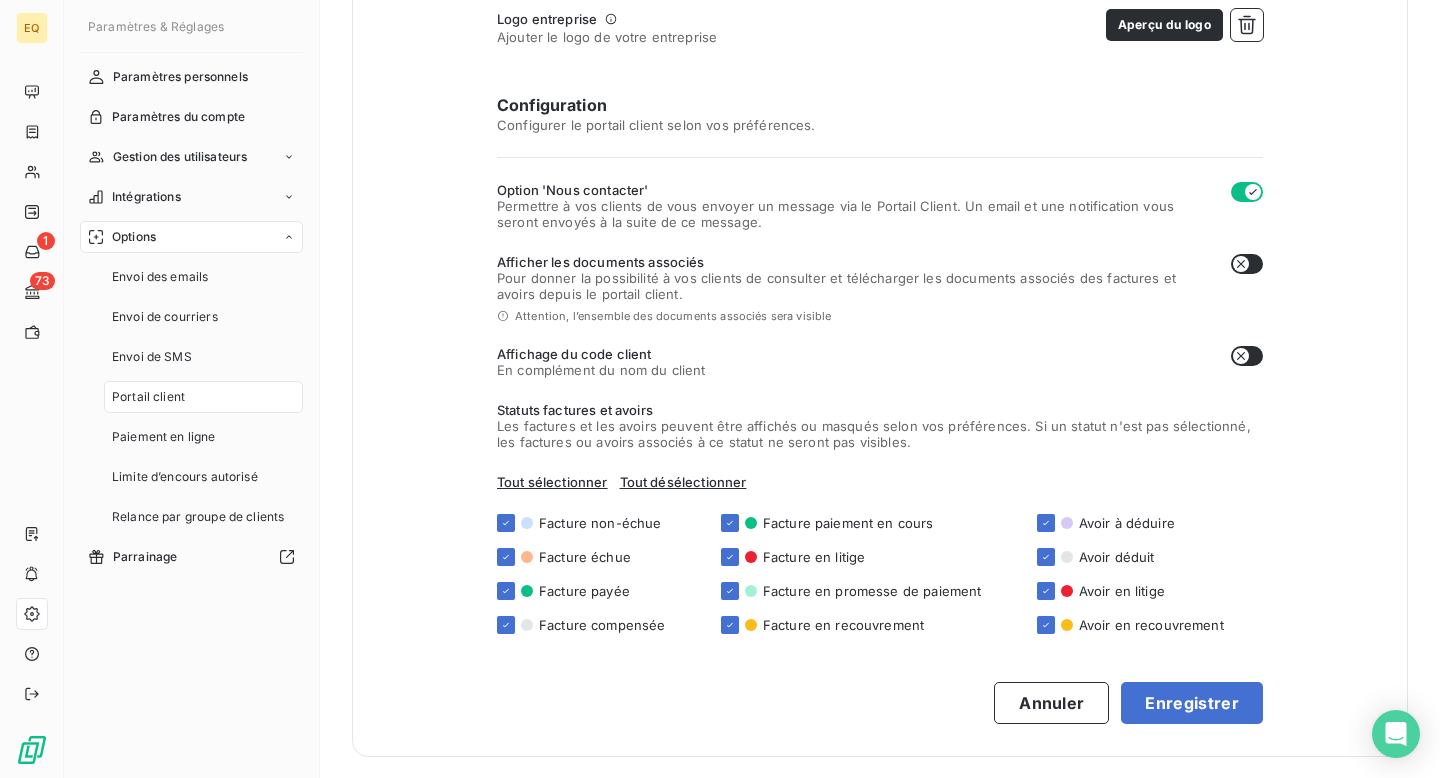 click at bounding box center (1247, 264) 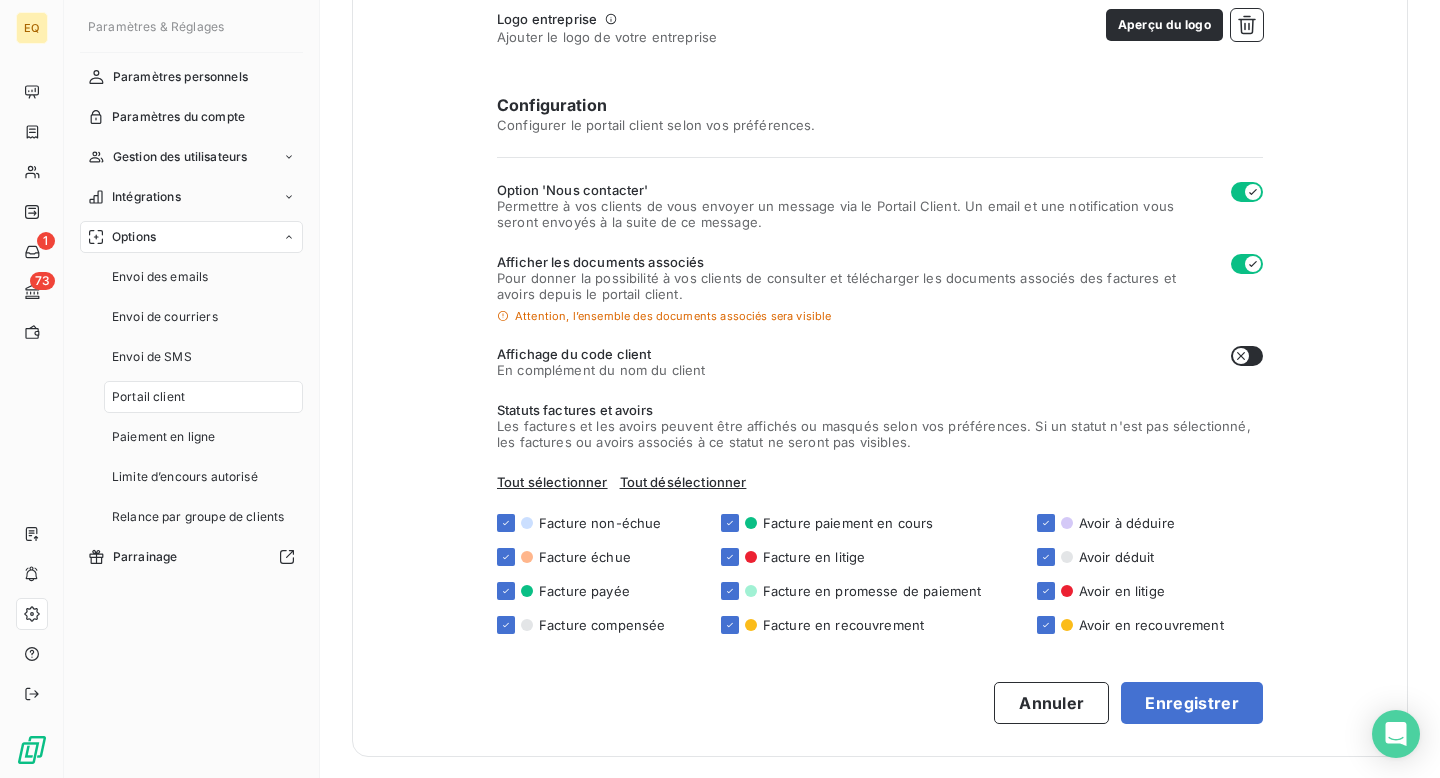 scroll, scrollTop: 458, scrollLeft: 0, axis: vertical 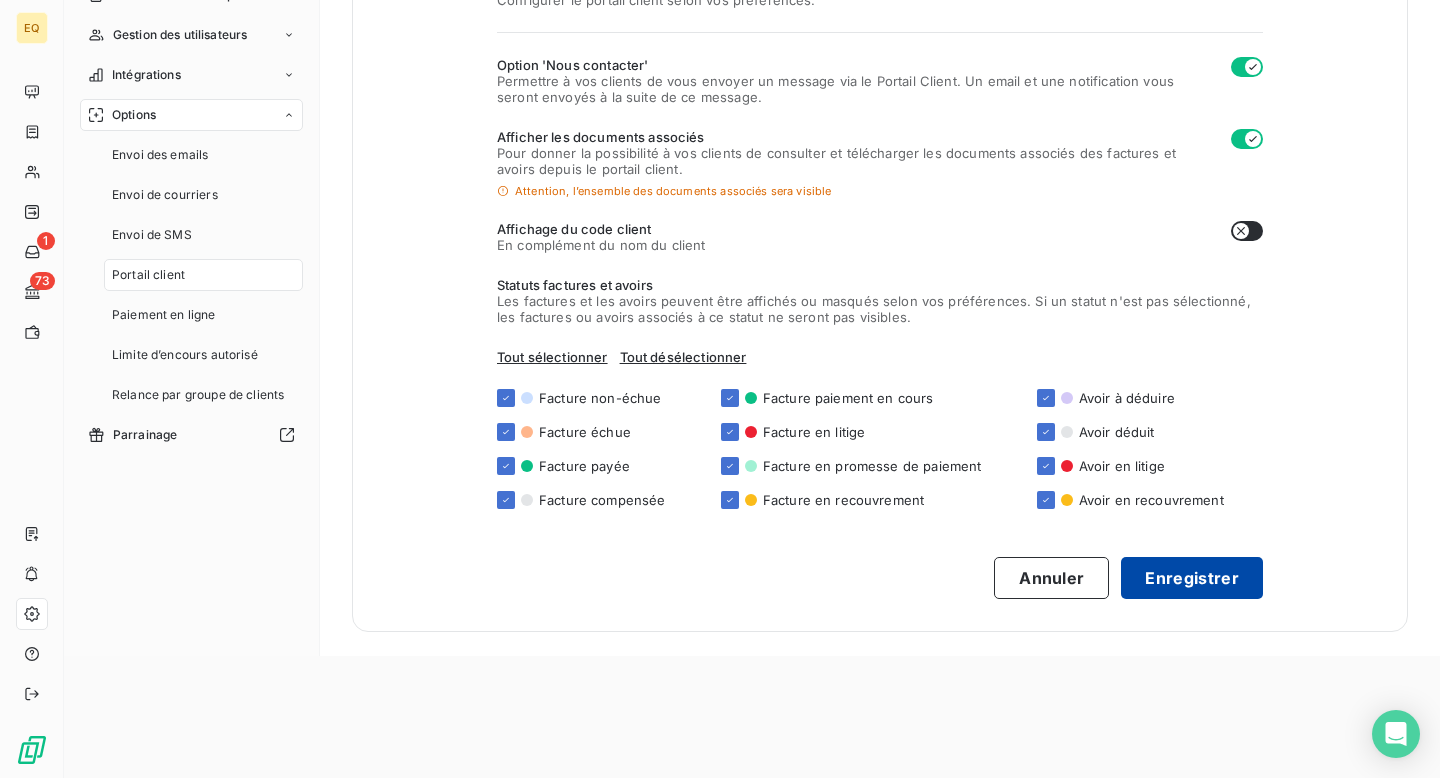 click on "Enregistrer" at bounding box center (1192, 578) 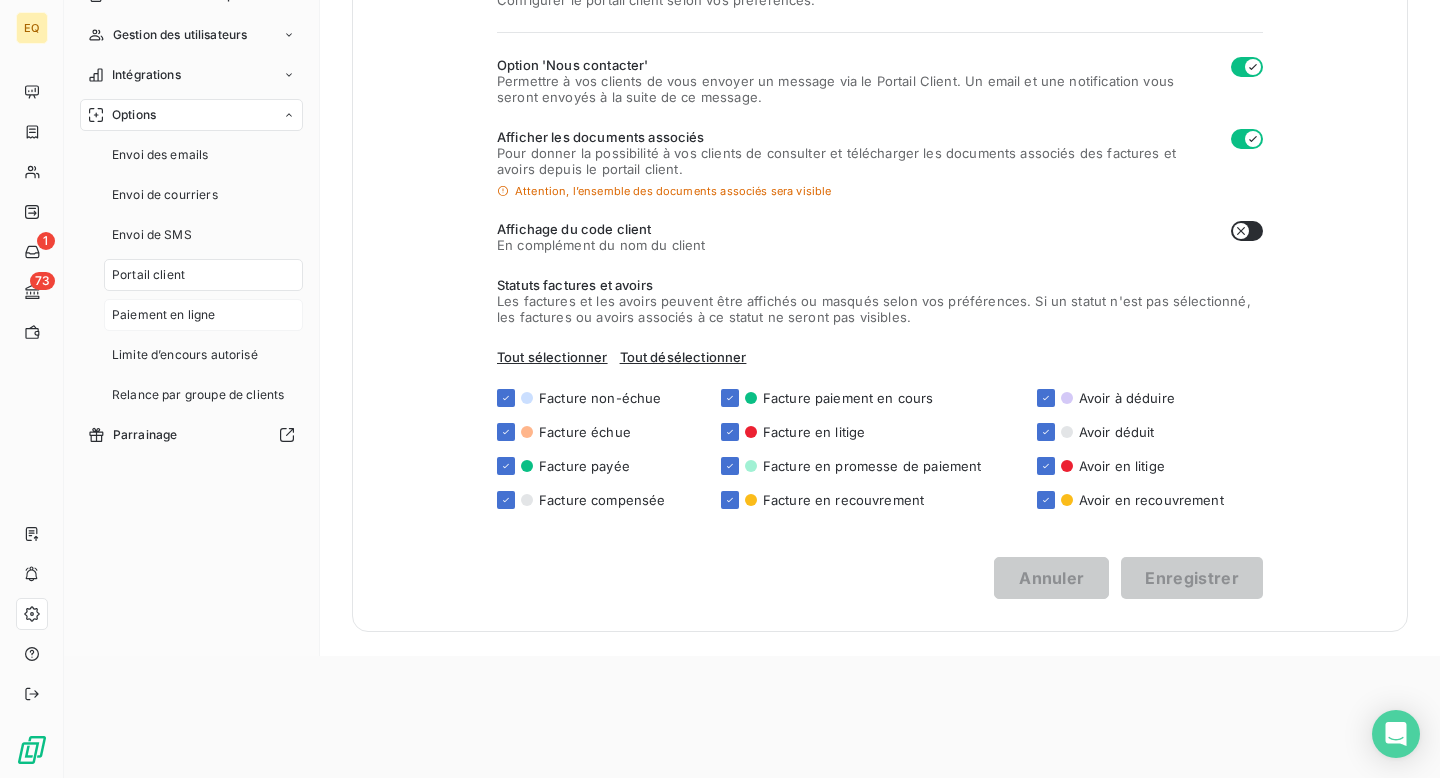 click on "Paiement en ligne" at bounding box center (164, 315) 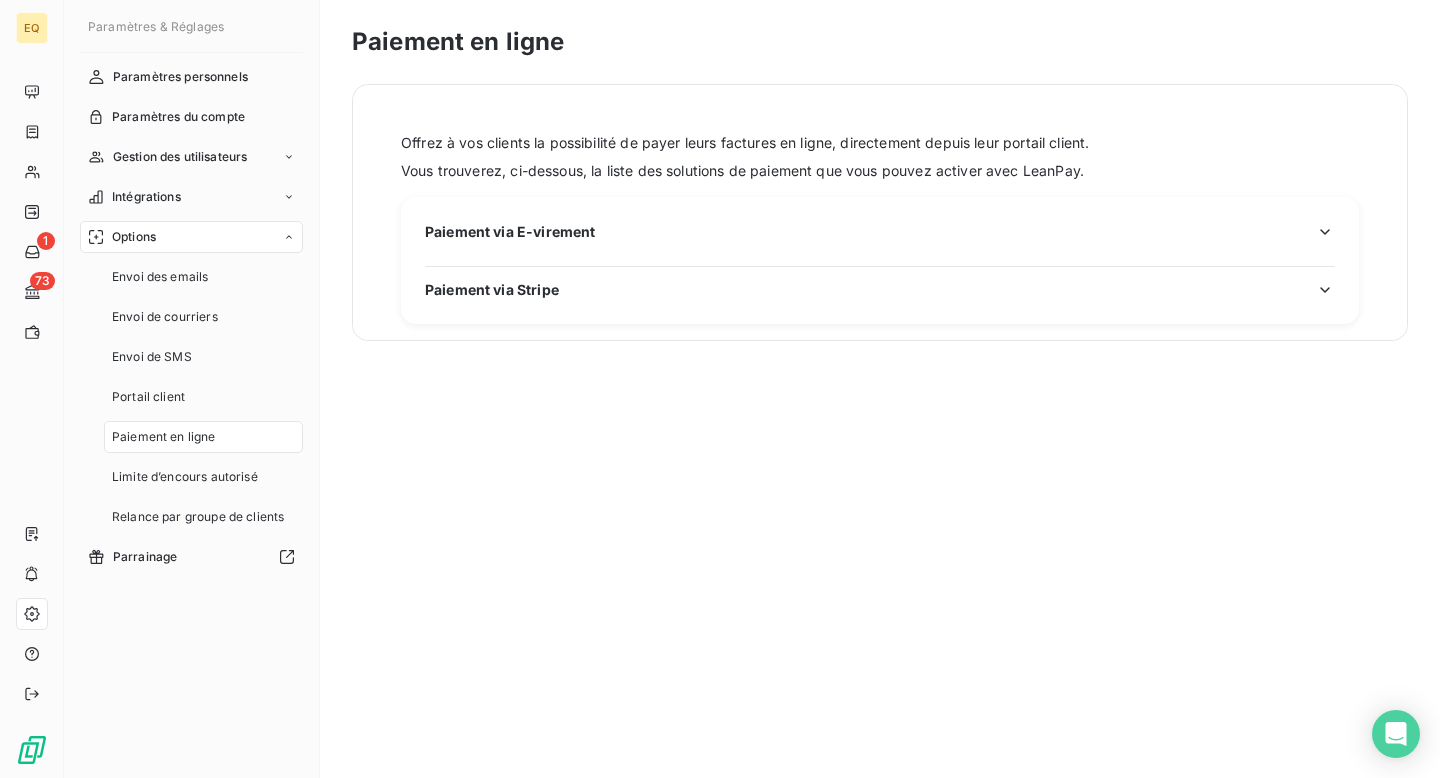 click on "Paiement via E-virement" at bounding box center [510, 231] 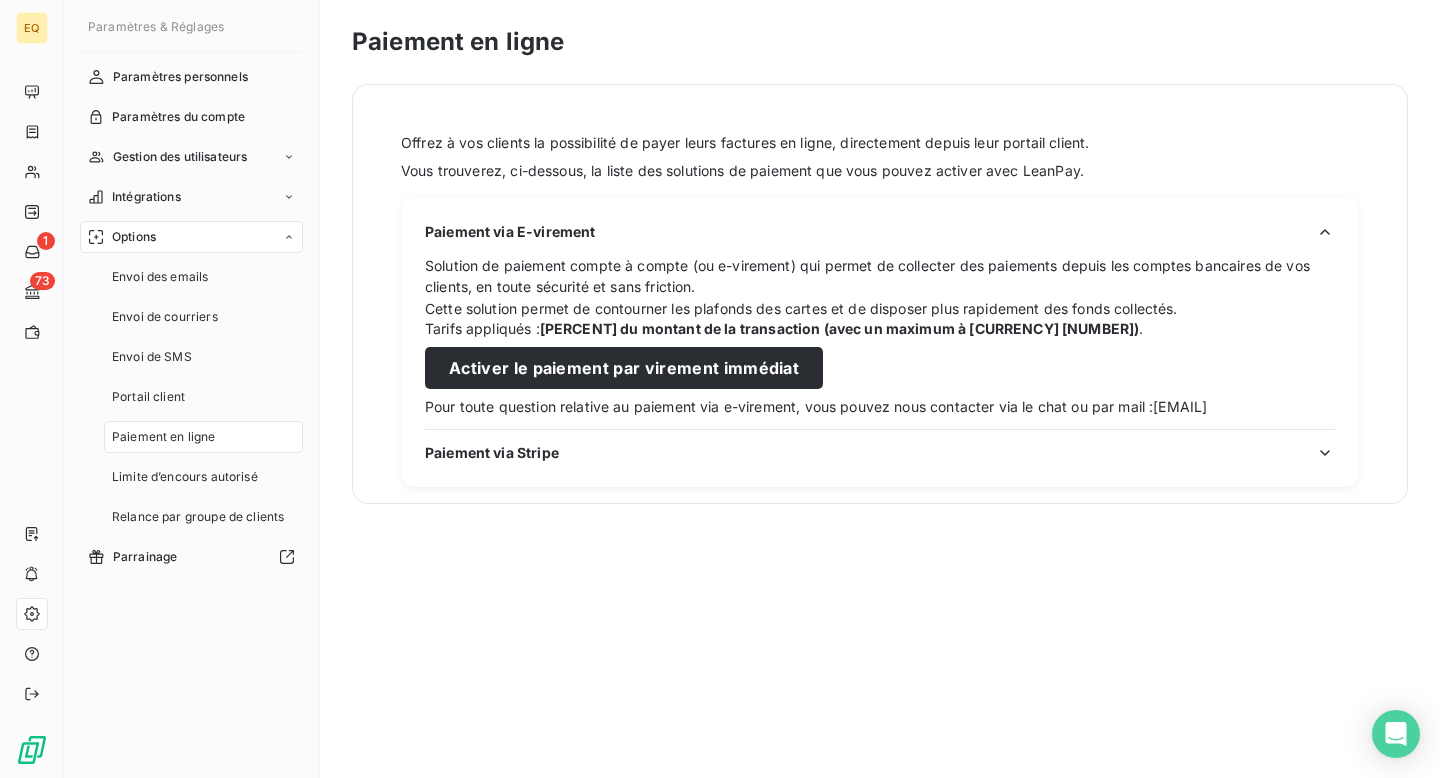 click on "Paiement via Stripe" at bounding box center [492, 452] 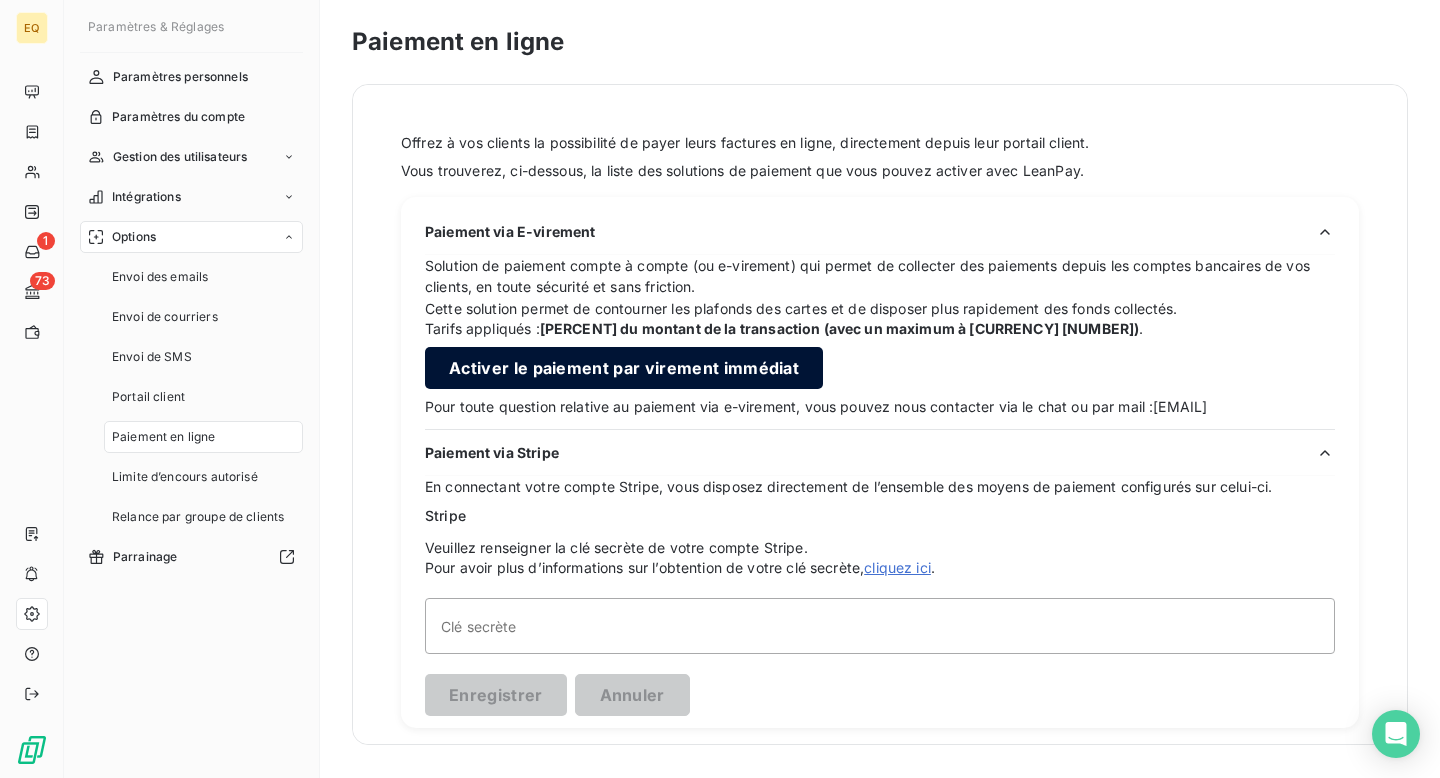 click on "Activer le paiement par virement immédiat" at bounding box center [624, 368] 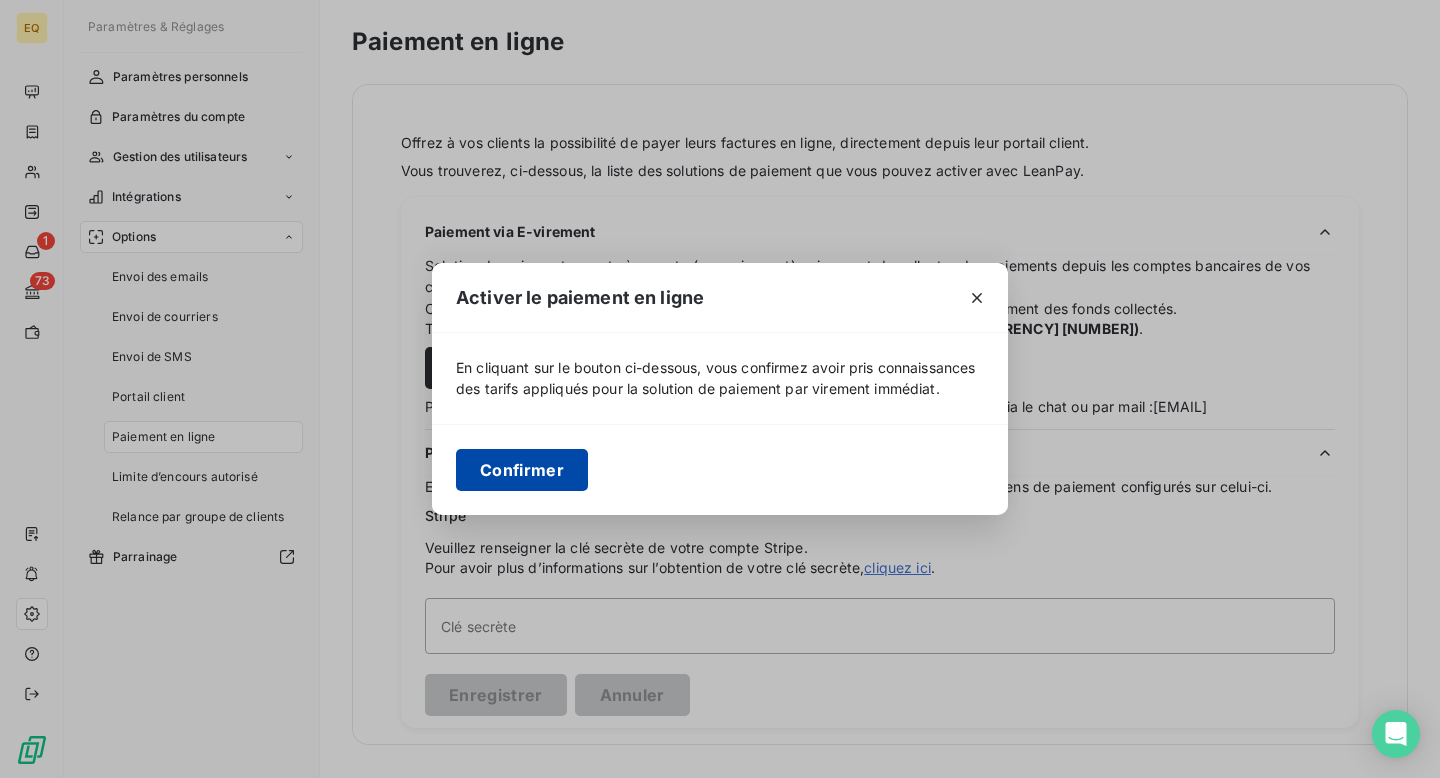 click on "Confirmer" at bounding box center (522, 470) 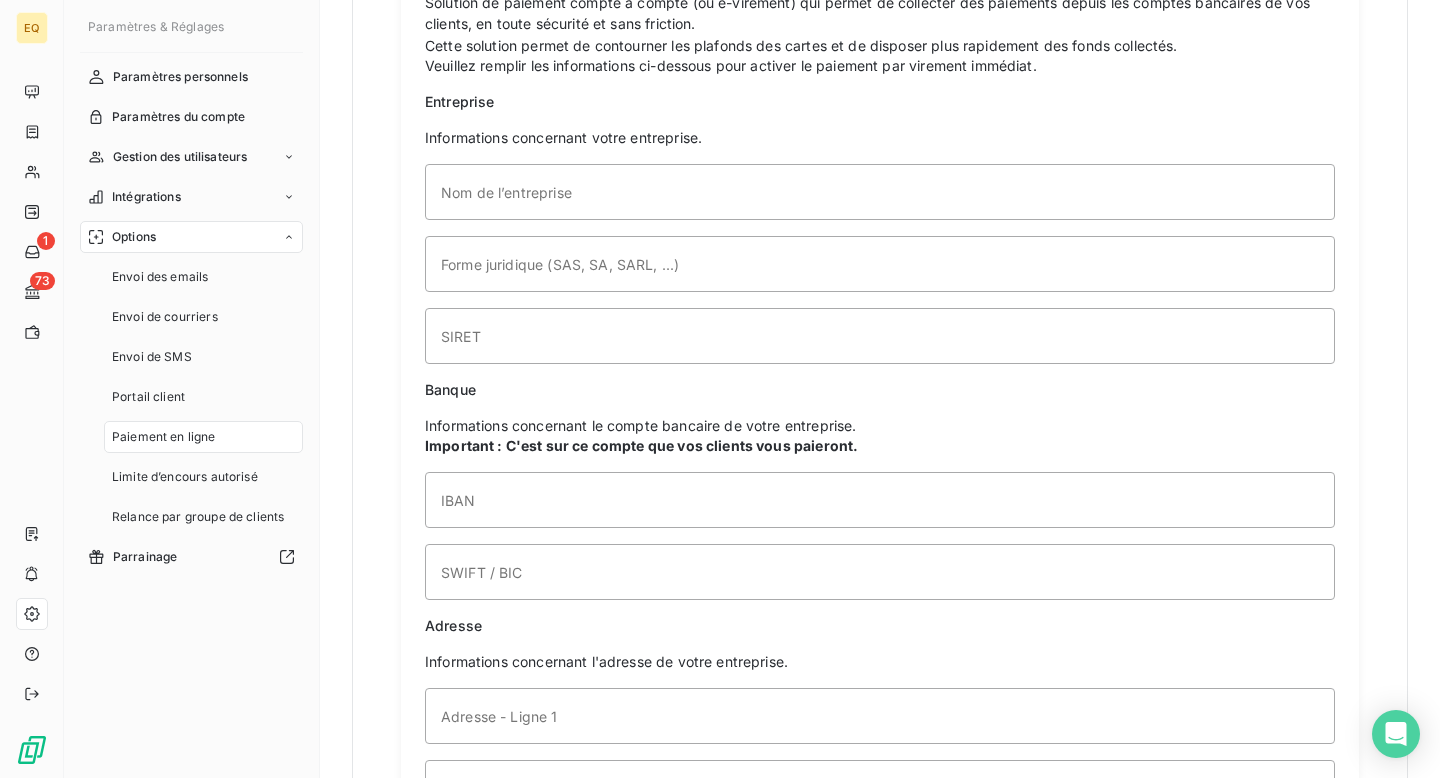 scroll, scrollTop: 264, scrollLeft: 0, axis: vertical 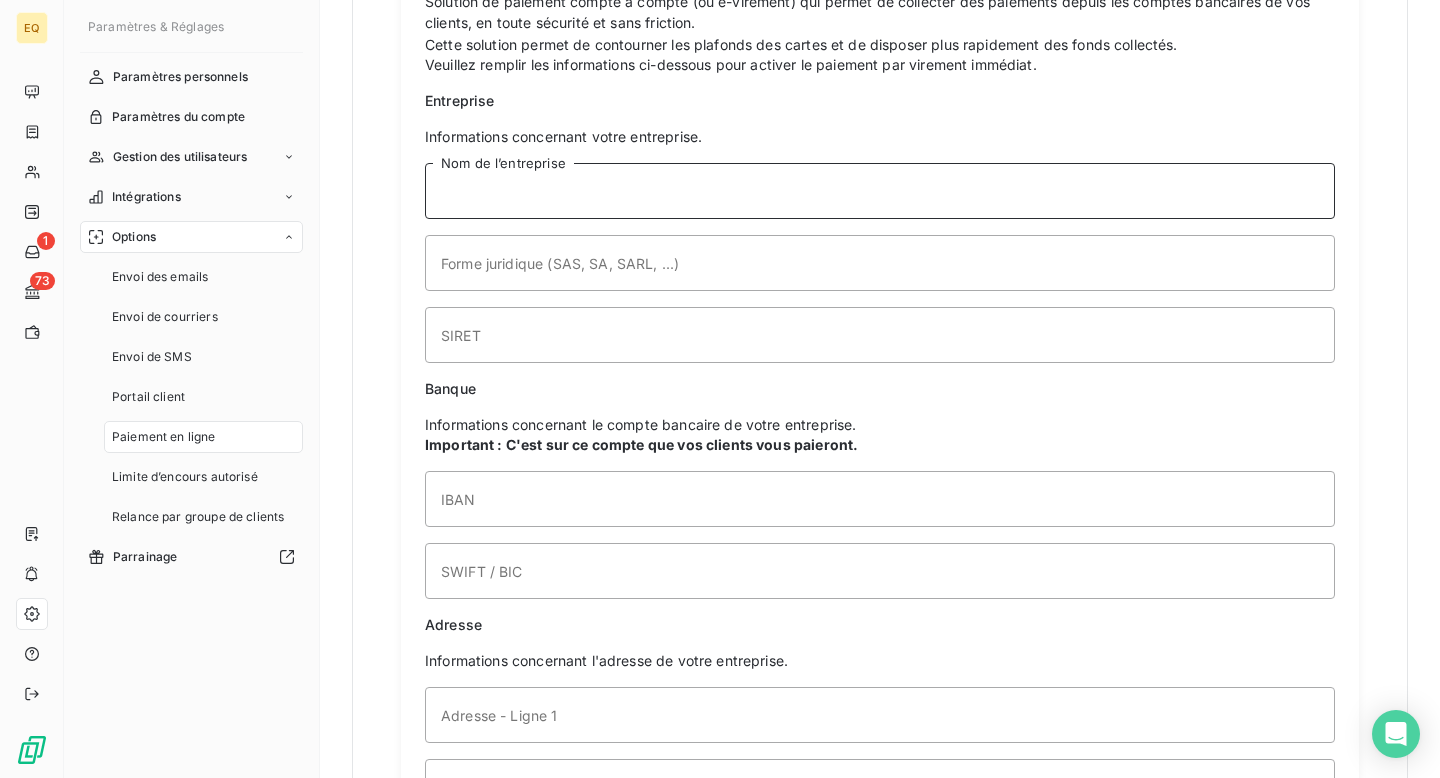 click on "Nom de l’entreprise" at bounding box center (880, 191) 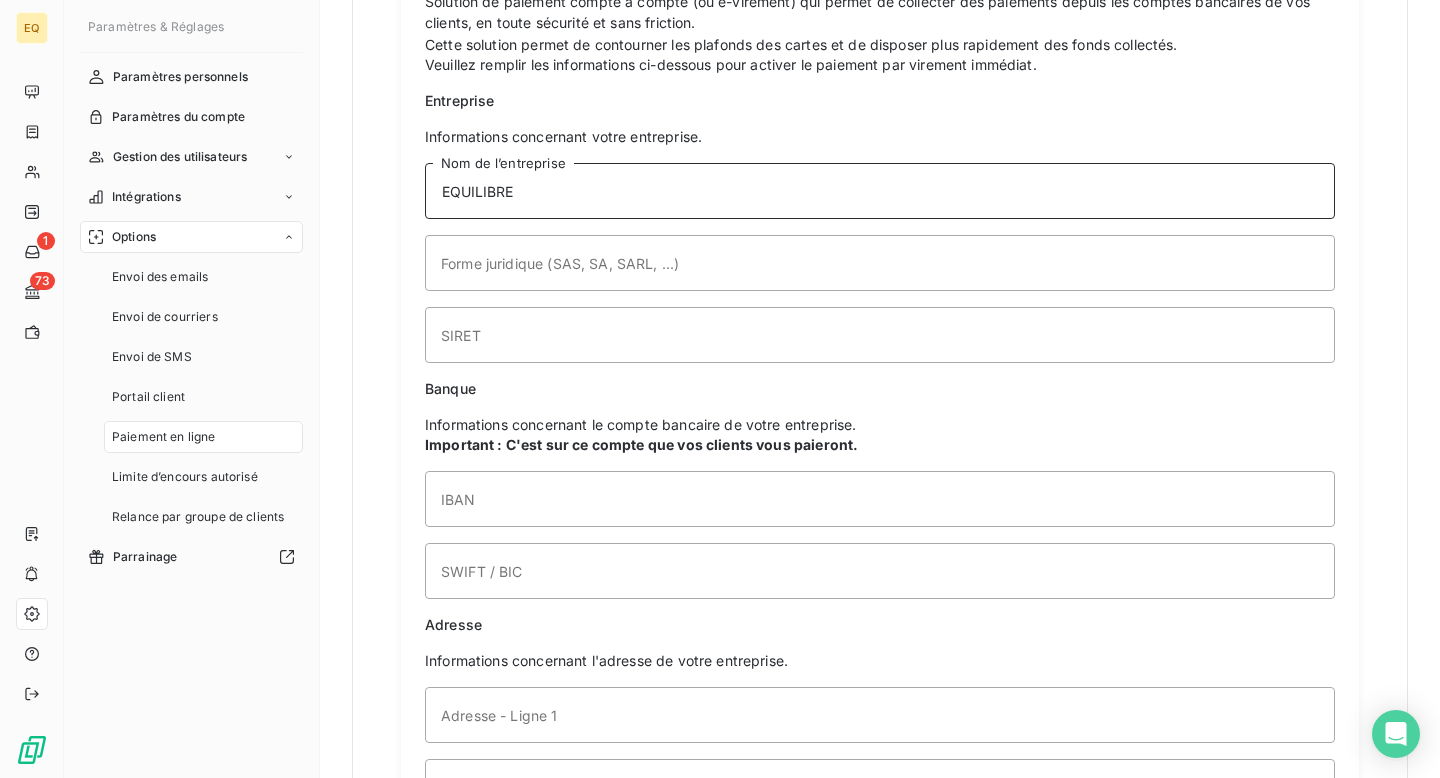 type on "EQUILIBRE" 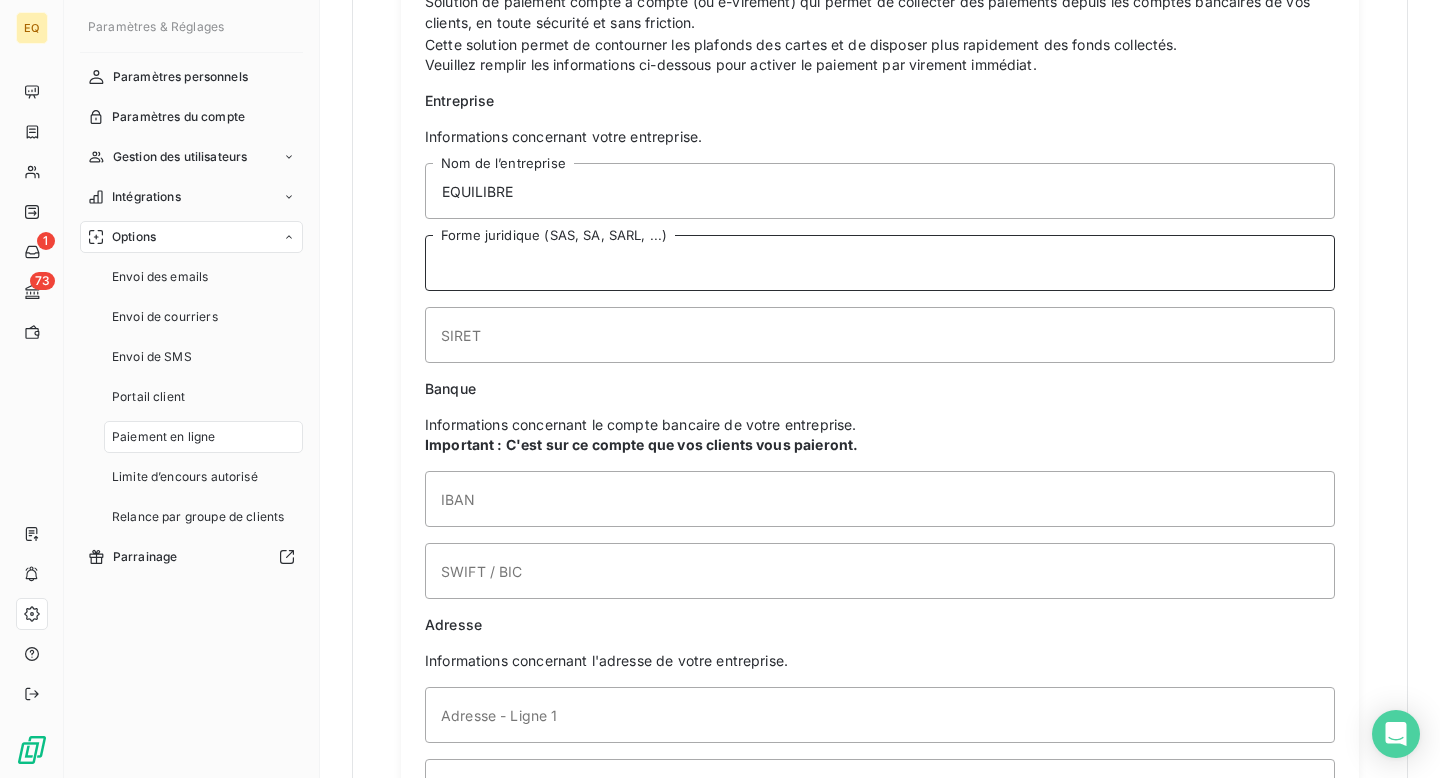 click on "Forme juridique (SAS, SA, SARL, ...)" at bounding box center [880, 263] 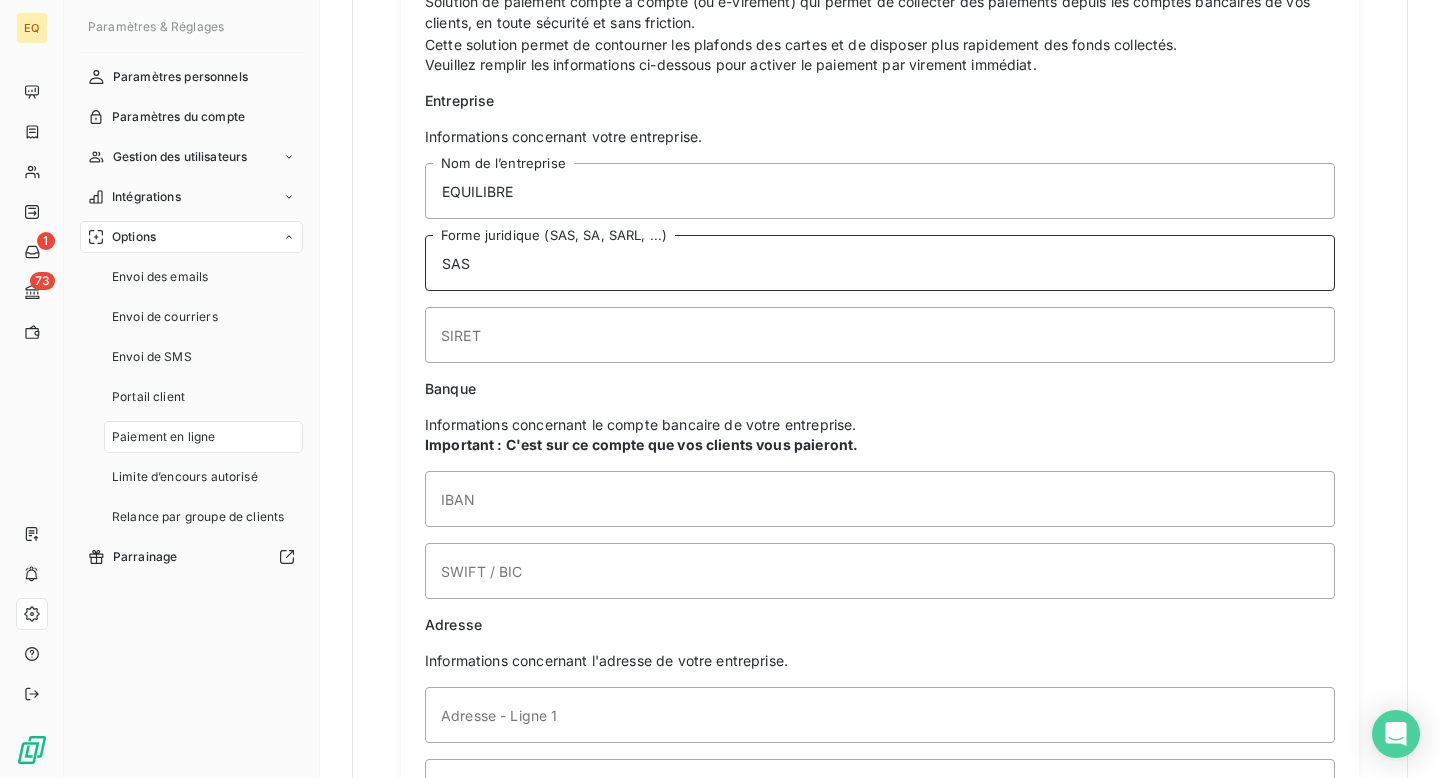 type on "SAS" 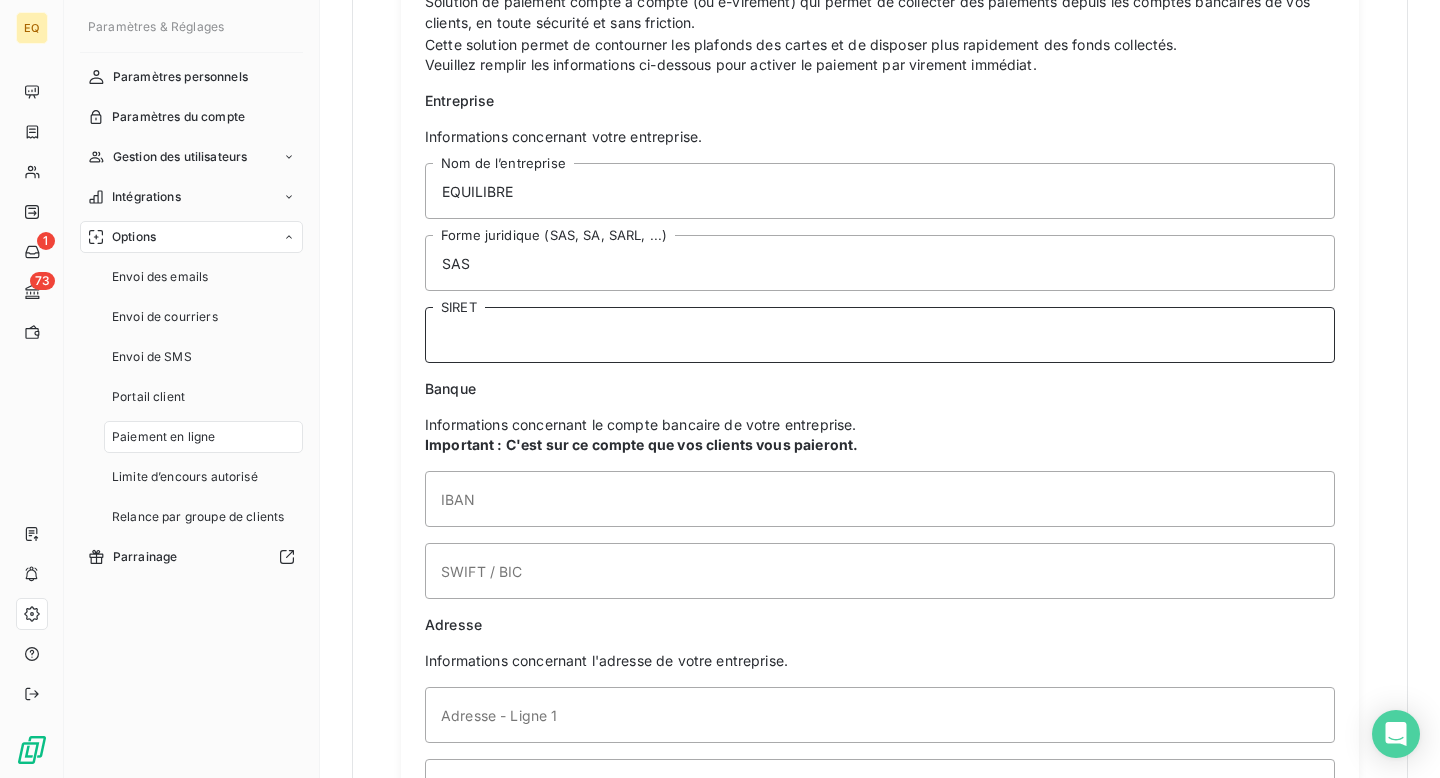click on "SIRET" at bounding box center (880, 335) 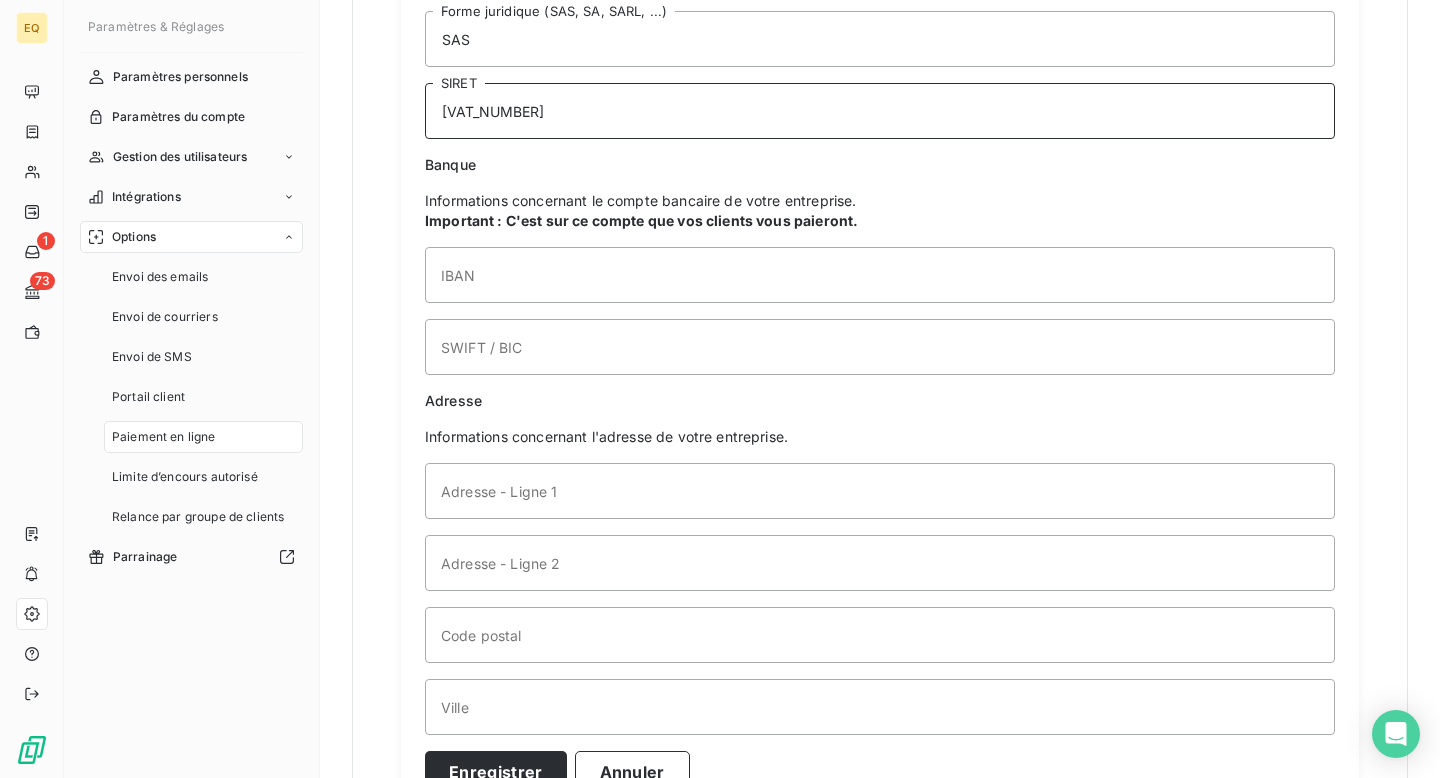 scroll, scrollTop: 493, scrollLeft: 0, axis: vertical 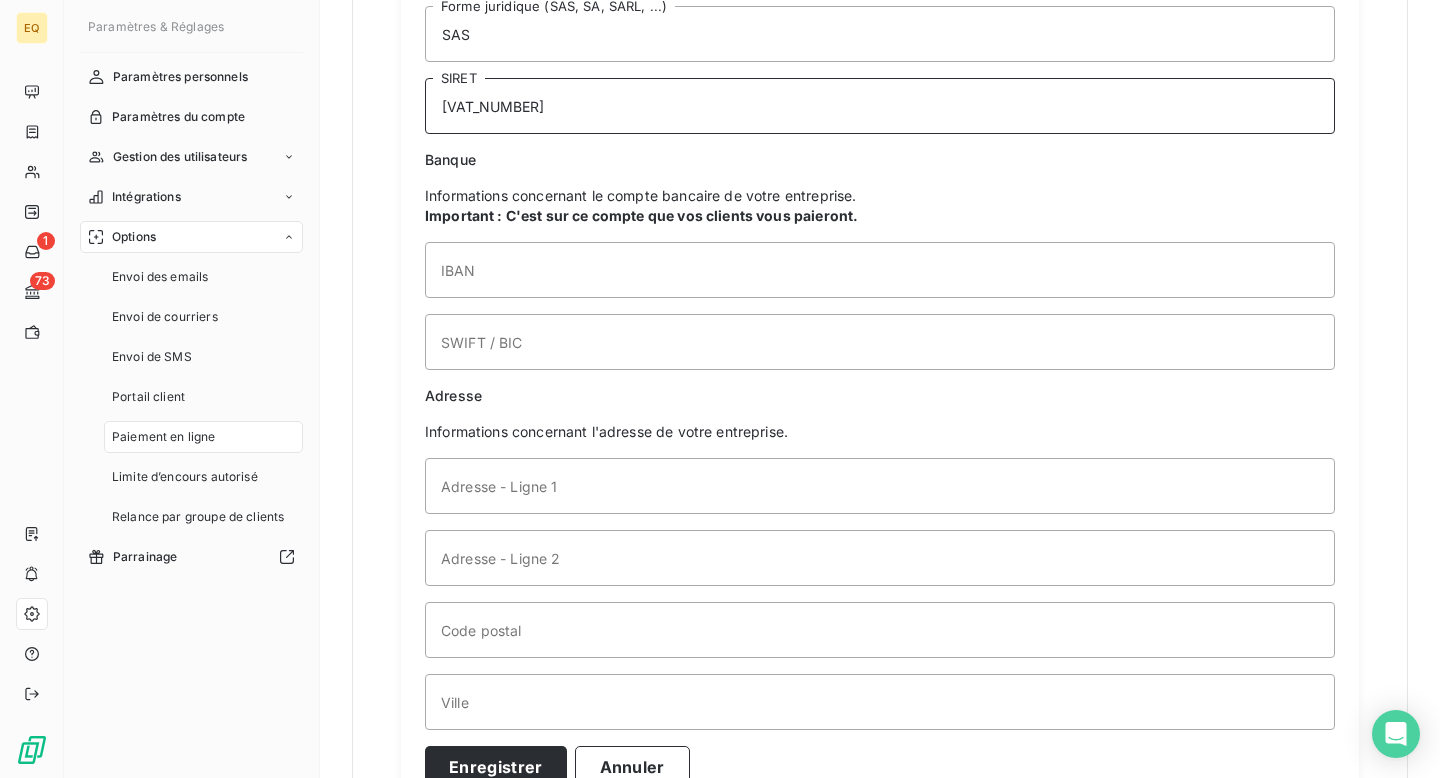 type on "[VAT_NUMBER]" 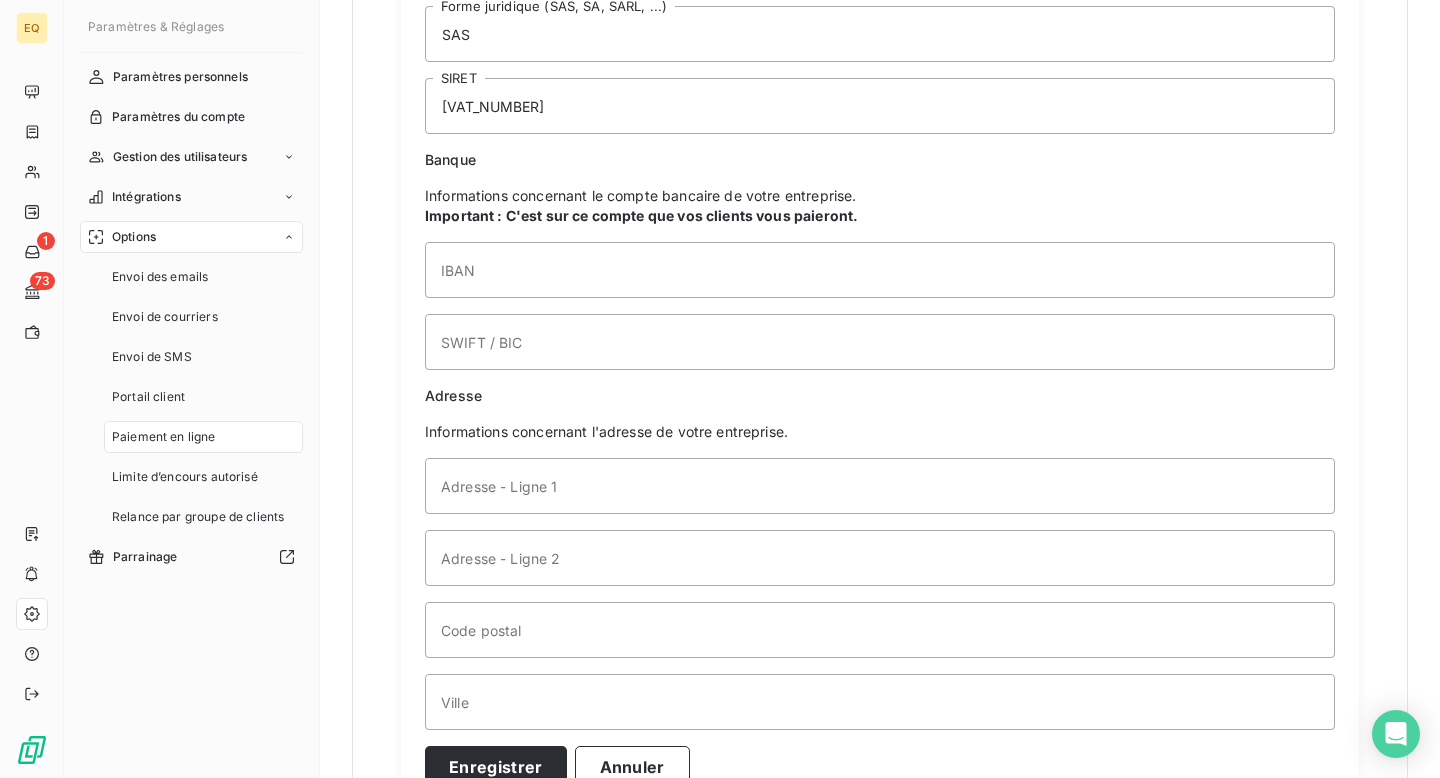 click on "Paiement via E-virement Solution de paiement compte à compte (ou e-virement) qui permet de collecter des paiements depuis les comptes bancaires de vos clients, en toute sécurité et sans friction. Cette solution permet de contourner les plafonds des cartes et de disposer plus rapidement des fonds collectés. Veuillez remplir les informations ci-dessous pour activer le paiement par virement immédiat. Entreprise Informations concernant votre entreprise. EQUILIBRE Nom de l’entreprise SAS Forme juridique (SAS, SA, SARL, ...) [VAT_NUMBER] SIRET Banque Informations concernant le compte bancaire de votre entreprise. Important : C'est sur ce compte que vos clients vous paieront. IBAN SWIFT / BIC Adresse Informations concernant l'adresse de votre entreprise. Adresse - Ligne 1 Adresse - Ligne 2 Code postal Ville Enregistrer Annuler Paiement via Stripe En connectant votre compte Stripe, vous disposez directement de l’ensemble des moyens de paiement configurés sur celui-ci. Stripe cliquez ici . Clé secrète" at bounding box center [880, 401] 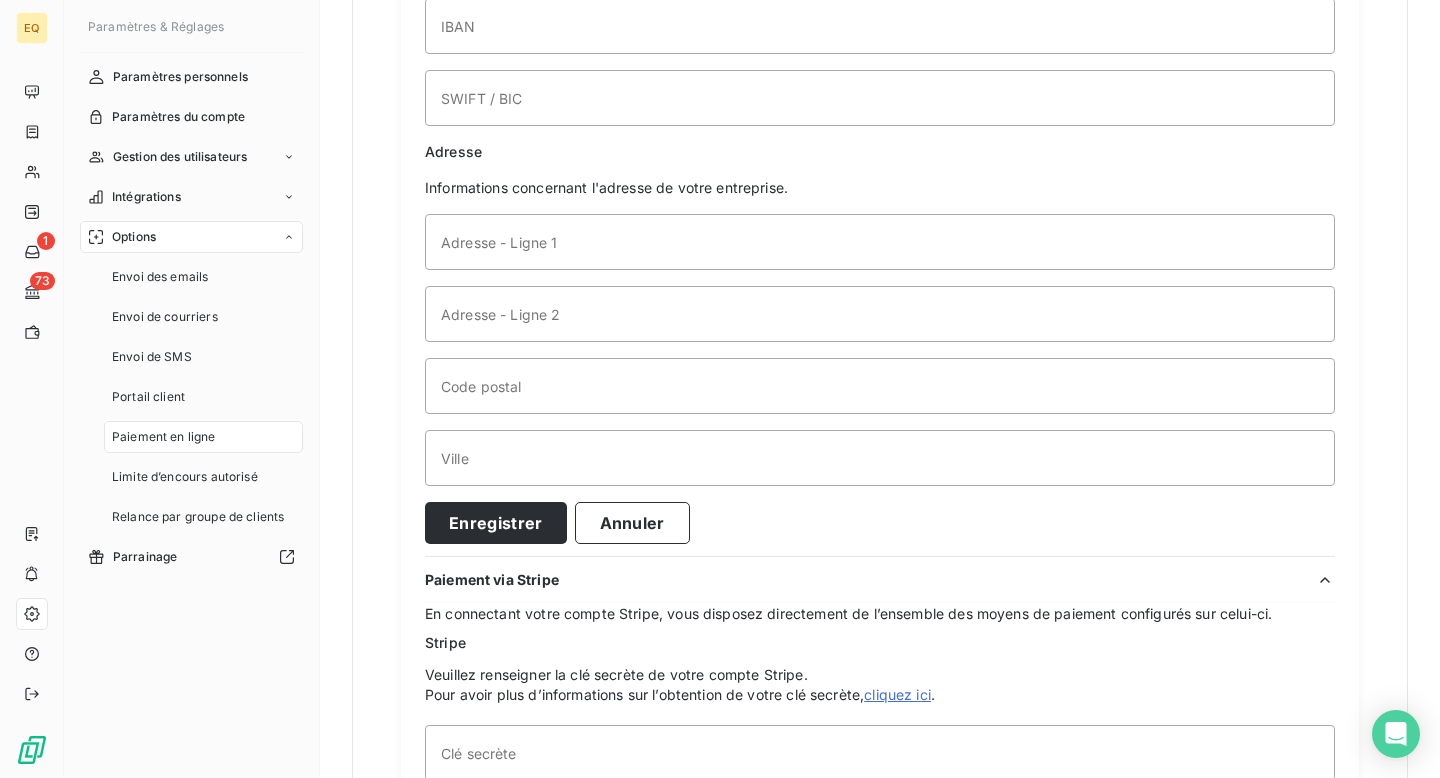 scroll, scrollTop: 725, scrollLeft: 0, axis: vertical 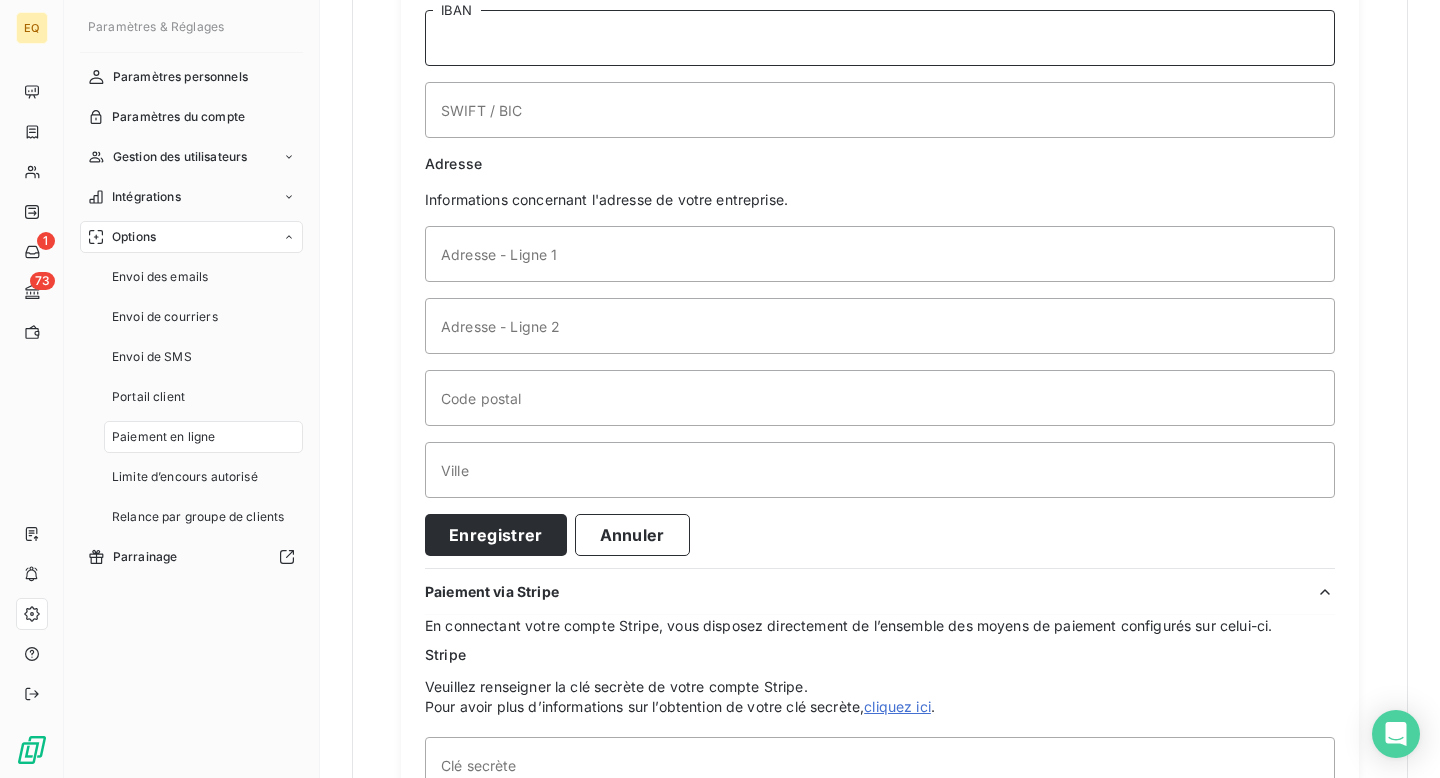 click on "IBAN" at bounding box center (880, 38) 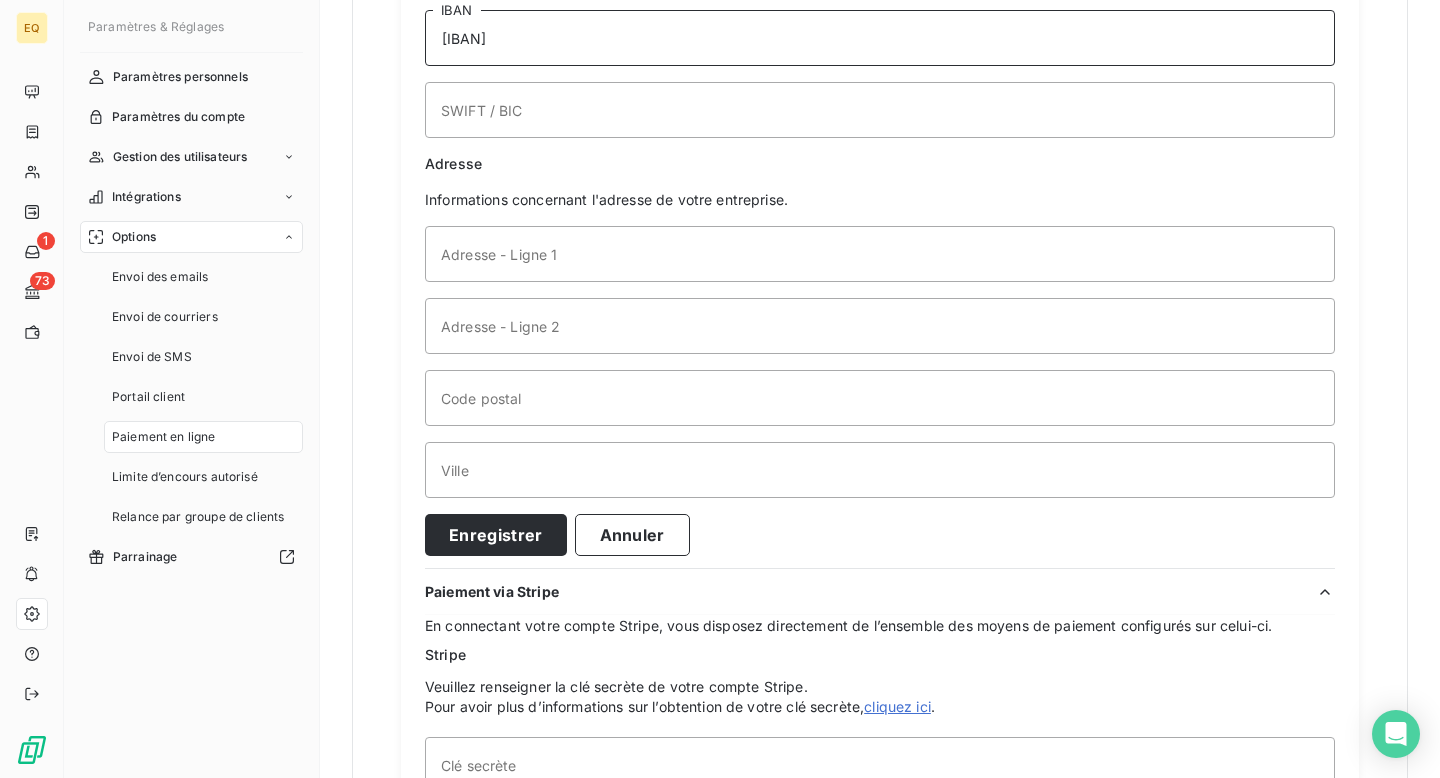 type on "[IBAN]" 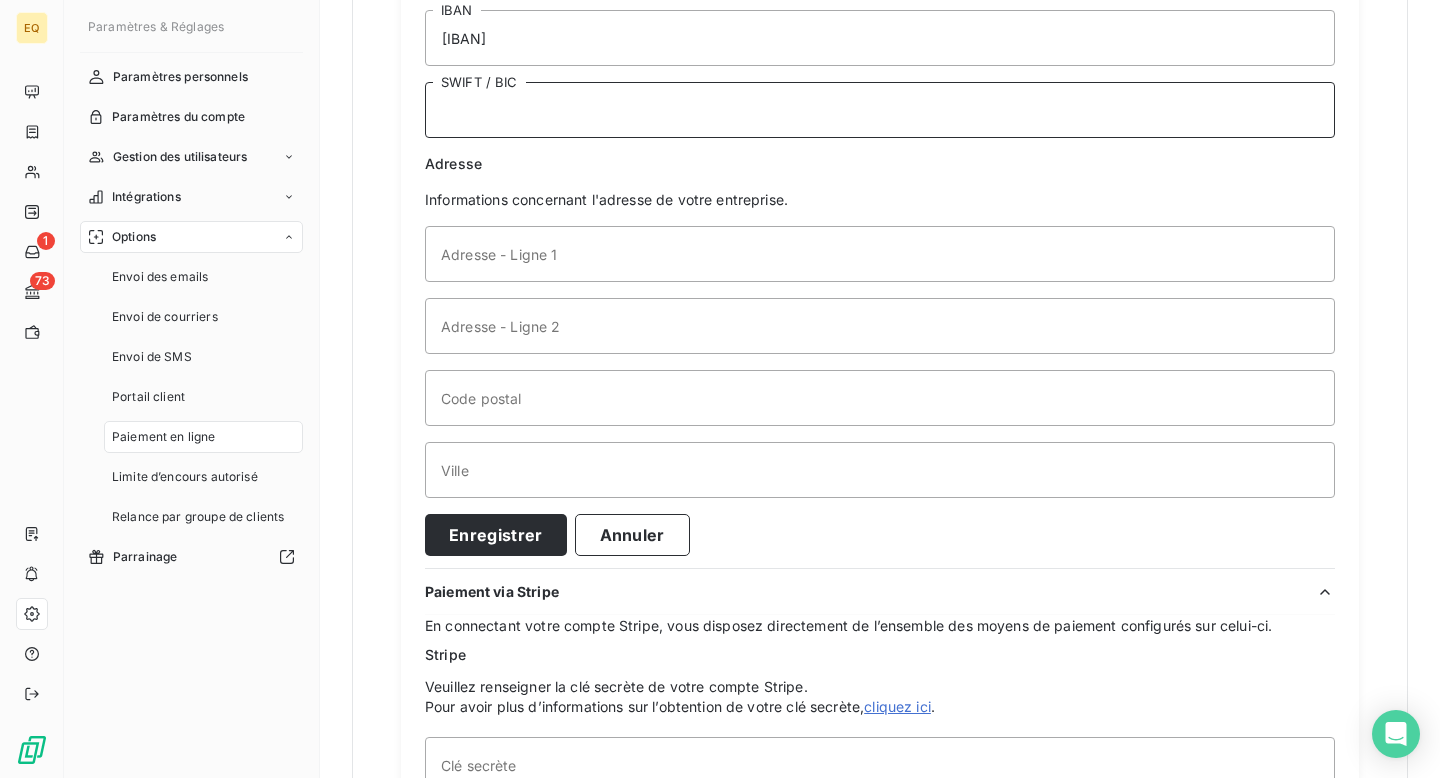 click on "SWIFT / BIC" at bounding box center [880, 110] 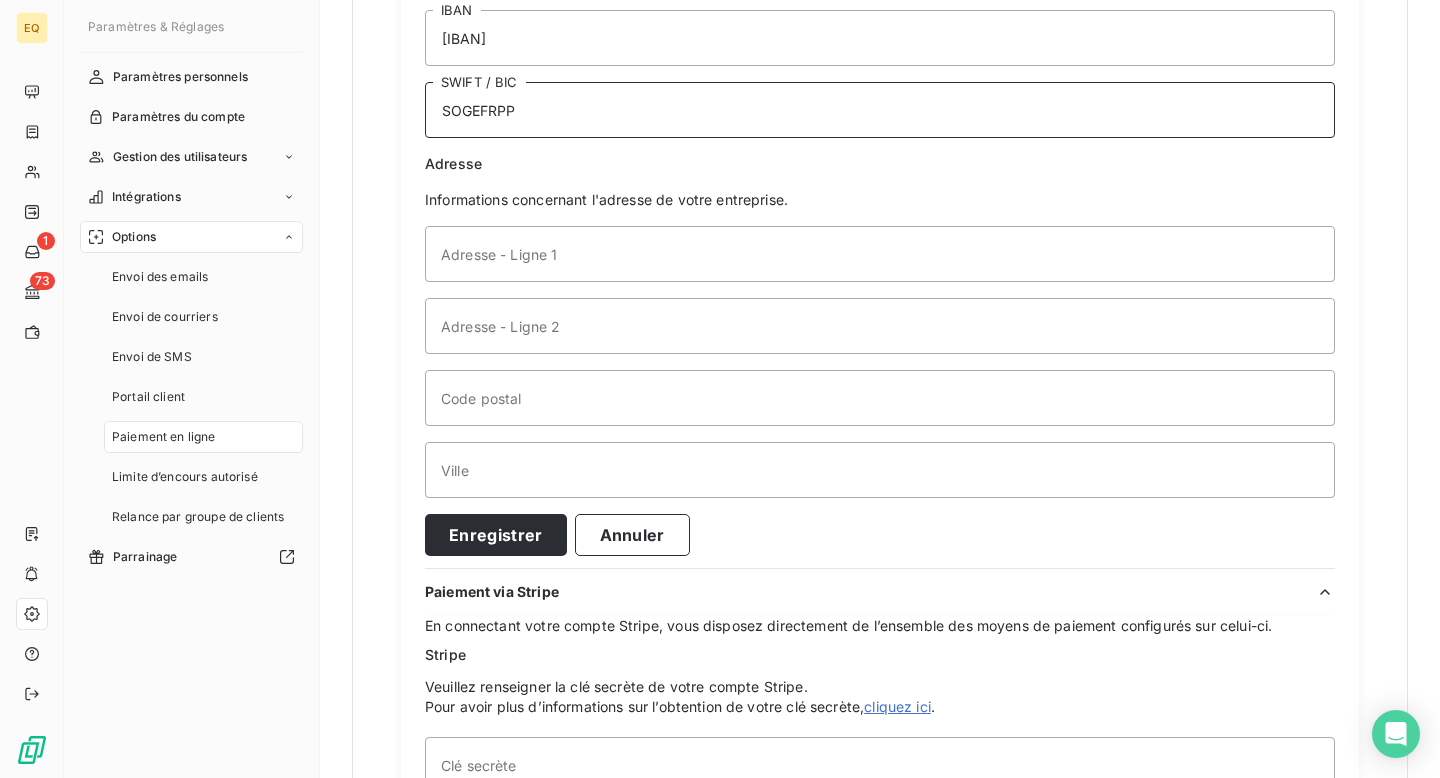 type on "SOGEFRPP" 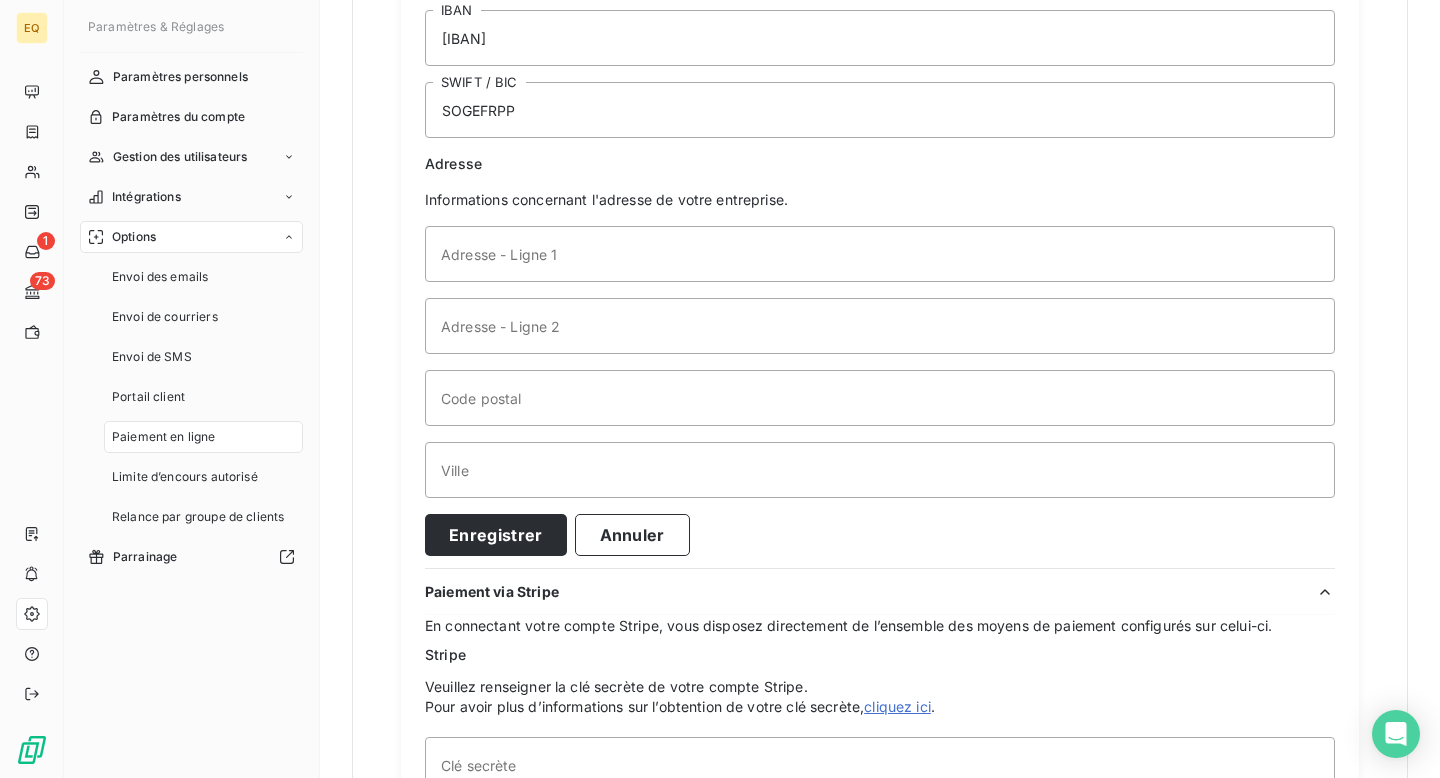 click on "Paiement via E-virement Solution de paiement compte à compte (ou e-virement) qui permet de collecter des paiements depuis les comptes bancaires de vos clients, en toute sécurité et sans friction. Cette solution permet de contourner les plafonds des cartes et de disposer plus rapidement des fonds collectés. Veuillez remplir les informations ci-dessous pour activer le paiement par virement immédiat. Entreprise Informations concernant votre entreprise. EQUILIBRE Nom de l’entreprise SAS Forme juridique (SAS, SA, SARL, ...) [VAT_NUMBER] SIRET Banque Informations concernant le compte bancaire de votre entreprise. Important : C'est sur ce compte que vos clients vous paieront. [IBAN] SWIFT / BIC Adresse Informations concernant l'adresse de votre entreprise. Adresse - Ligne 1 Adresse - Ligne 2 Code postal Ville Enregistrer Annuler Paiement via Stripe En connectant votre compte Stripe, vous disposez directement de l’ensemble des moyens de paiement configurés sur celui-ci. Stripe cliquez ici . Clé secrète" at bounding box center [880, 121] 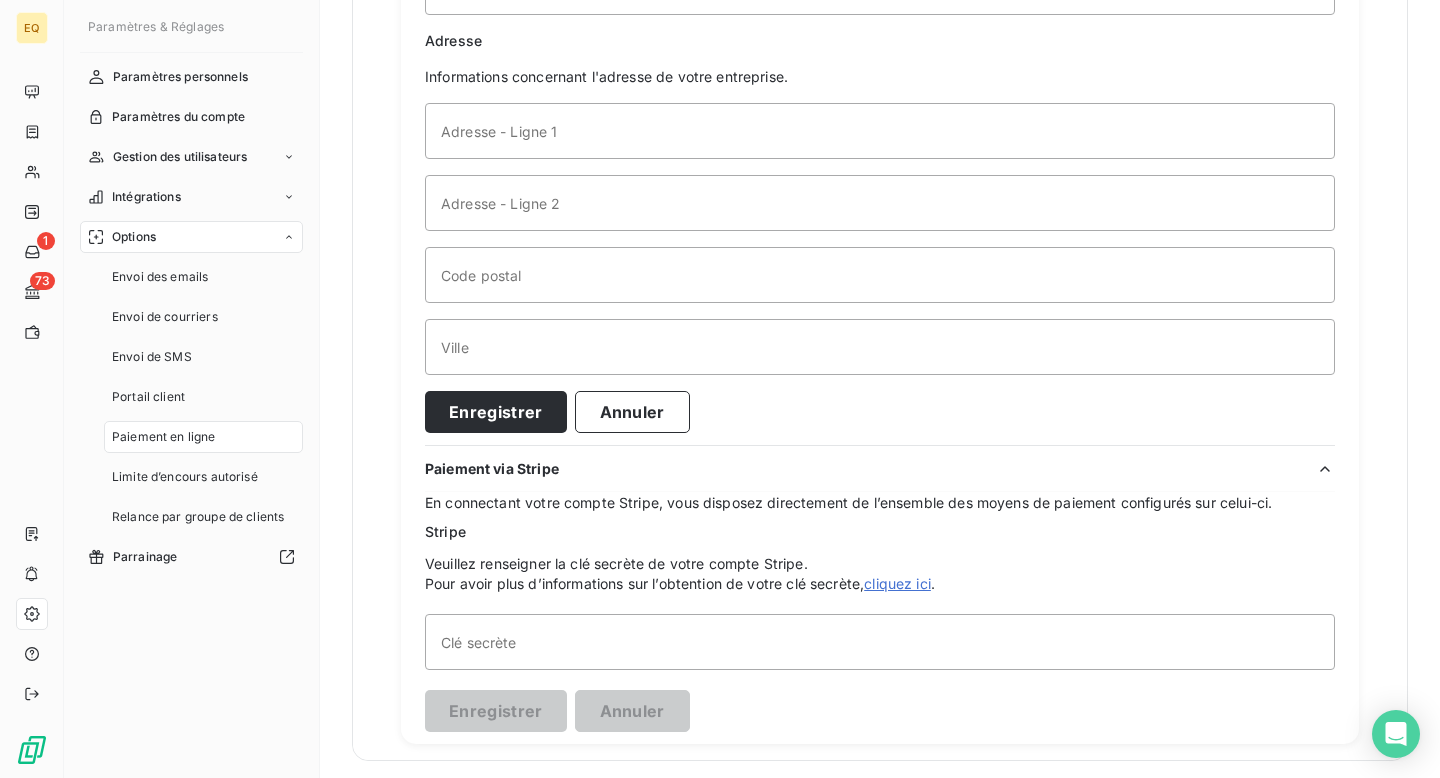 scroll, scrollTop: 855, scrollLeft: 0, axis: vertical 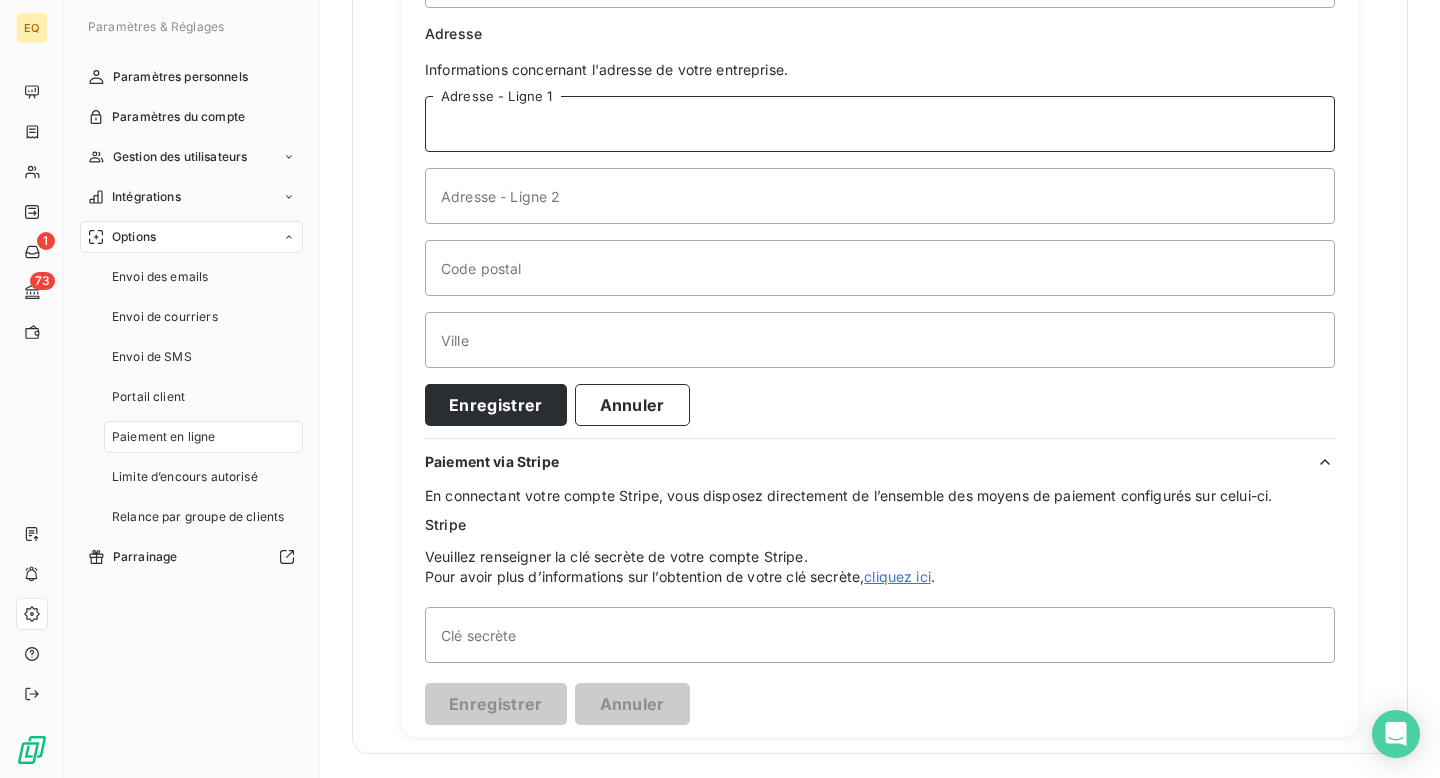 click on "Adresse - Ligne 1" at bounding box center (880, 124) 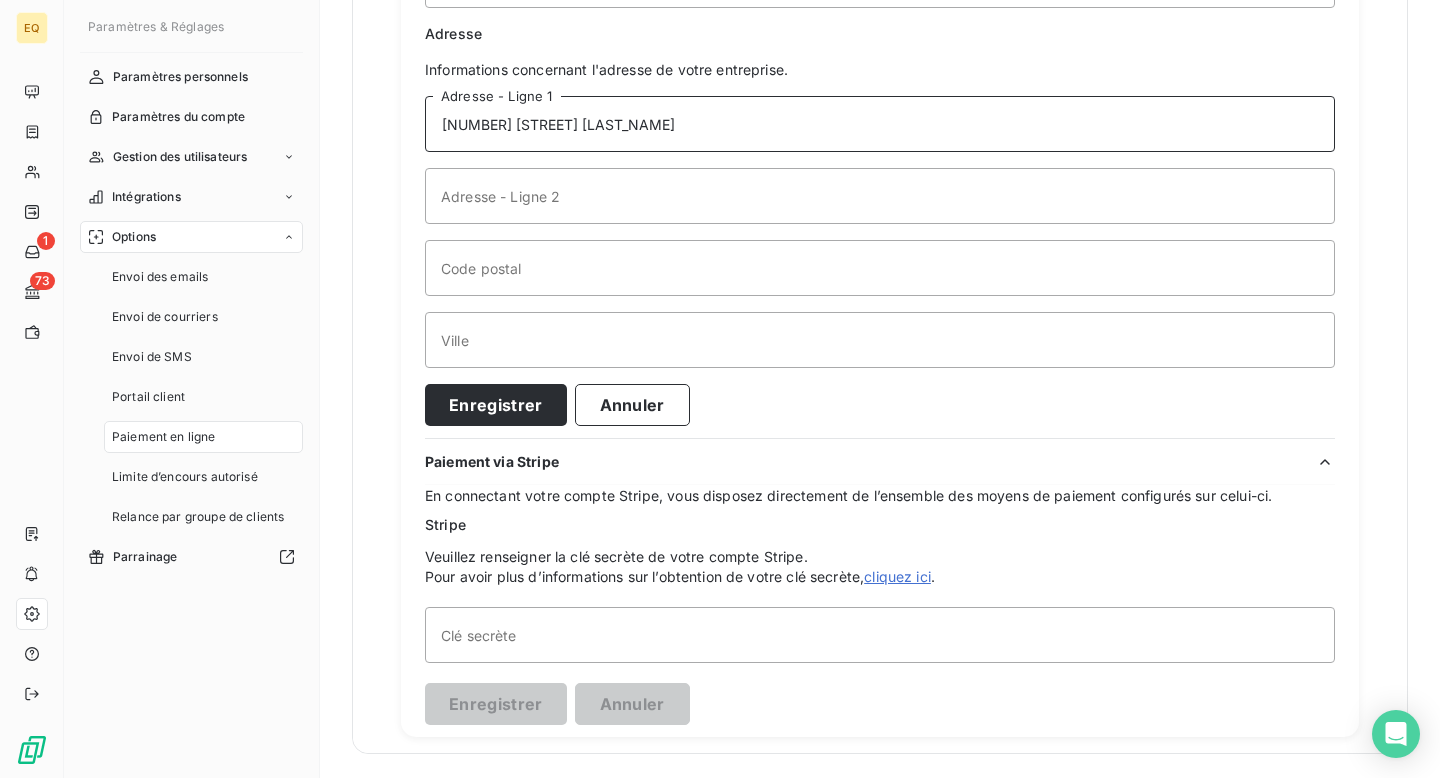 type on "[NUMBER] [STREET] [LAST_NAME]" 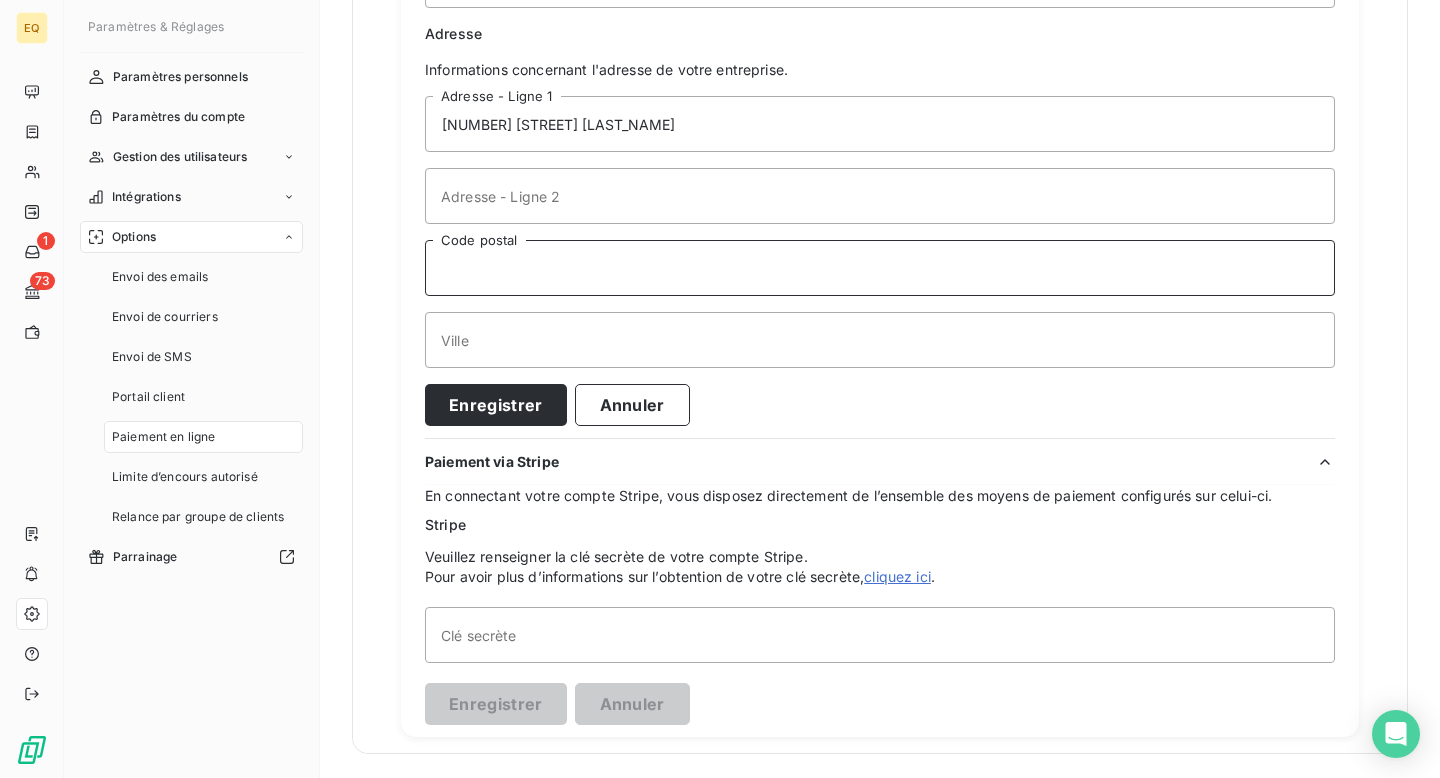 click on "Code postal" at bounding box center (880, 268) 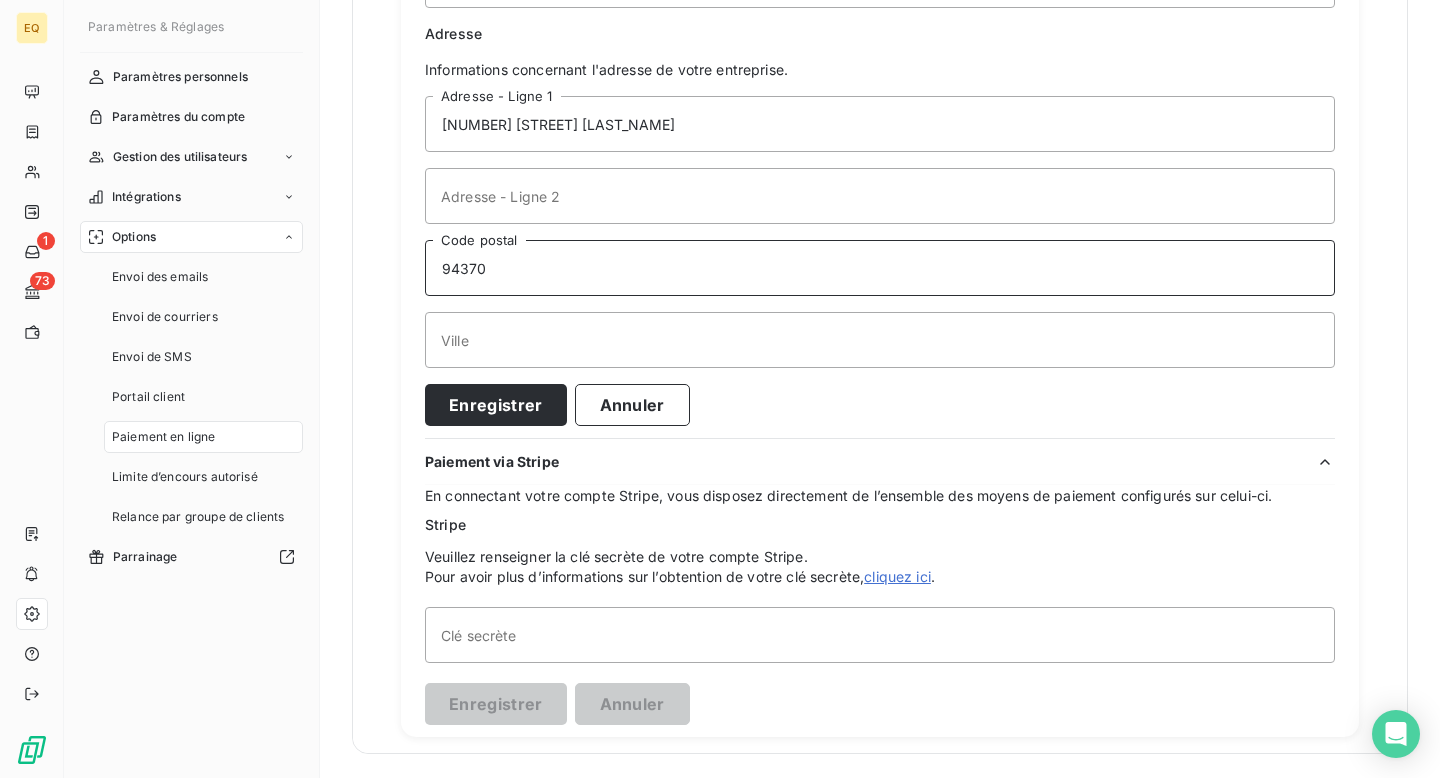 type on "94370" 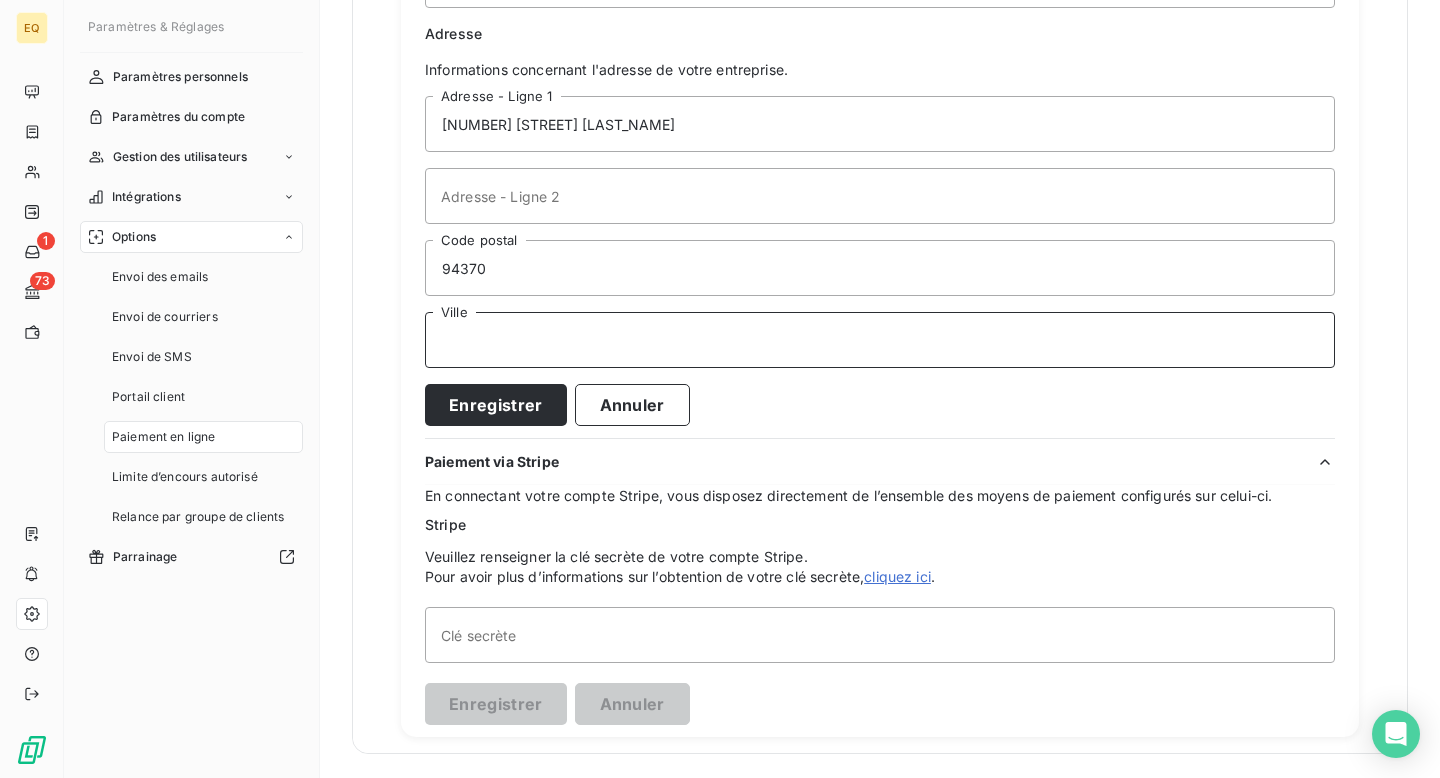 click on "Ville" at bounding box center [880, 340] 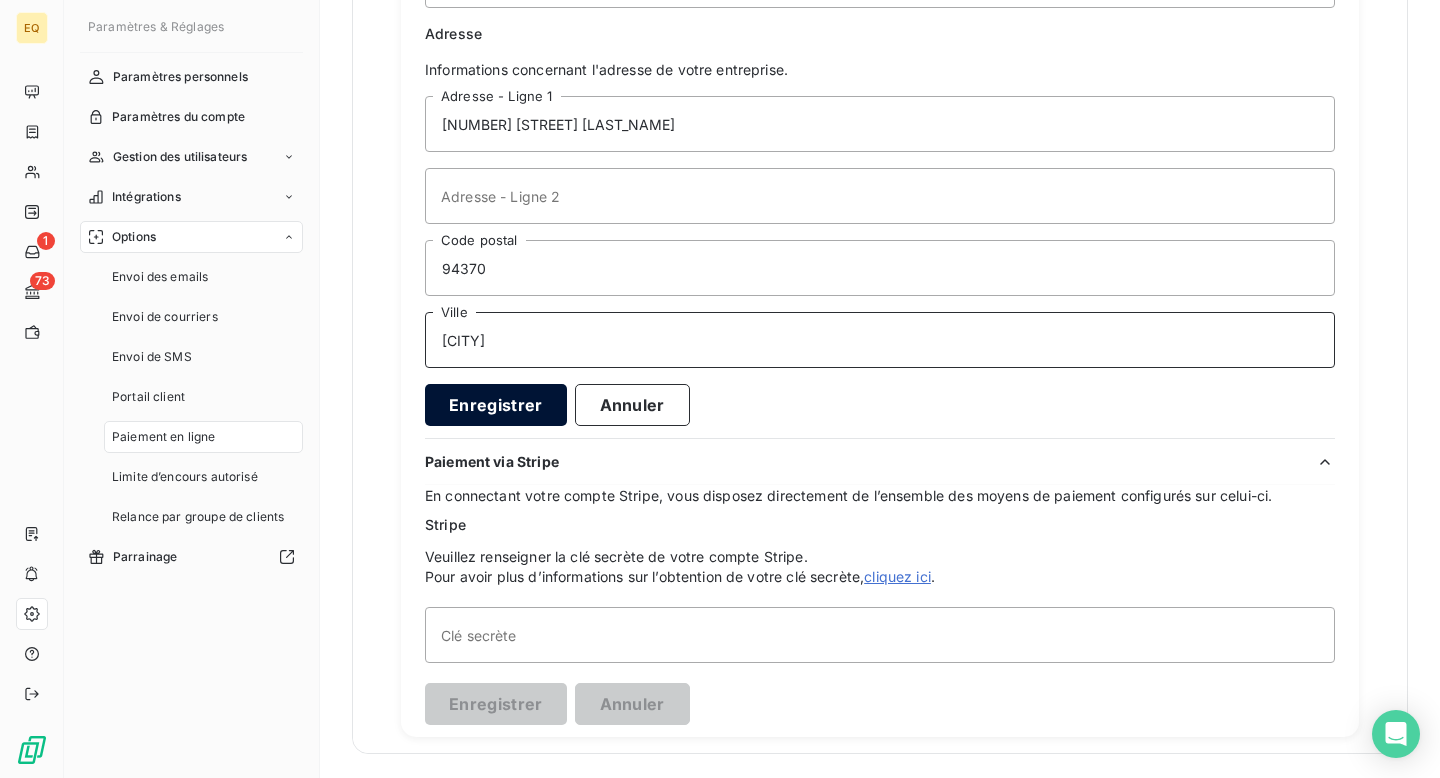 type on "[CITY]" 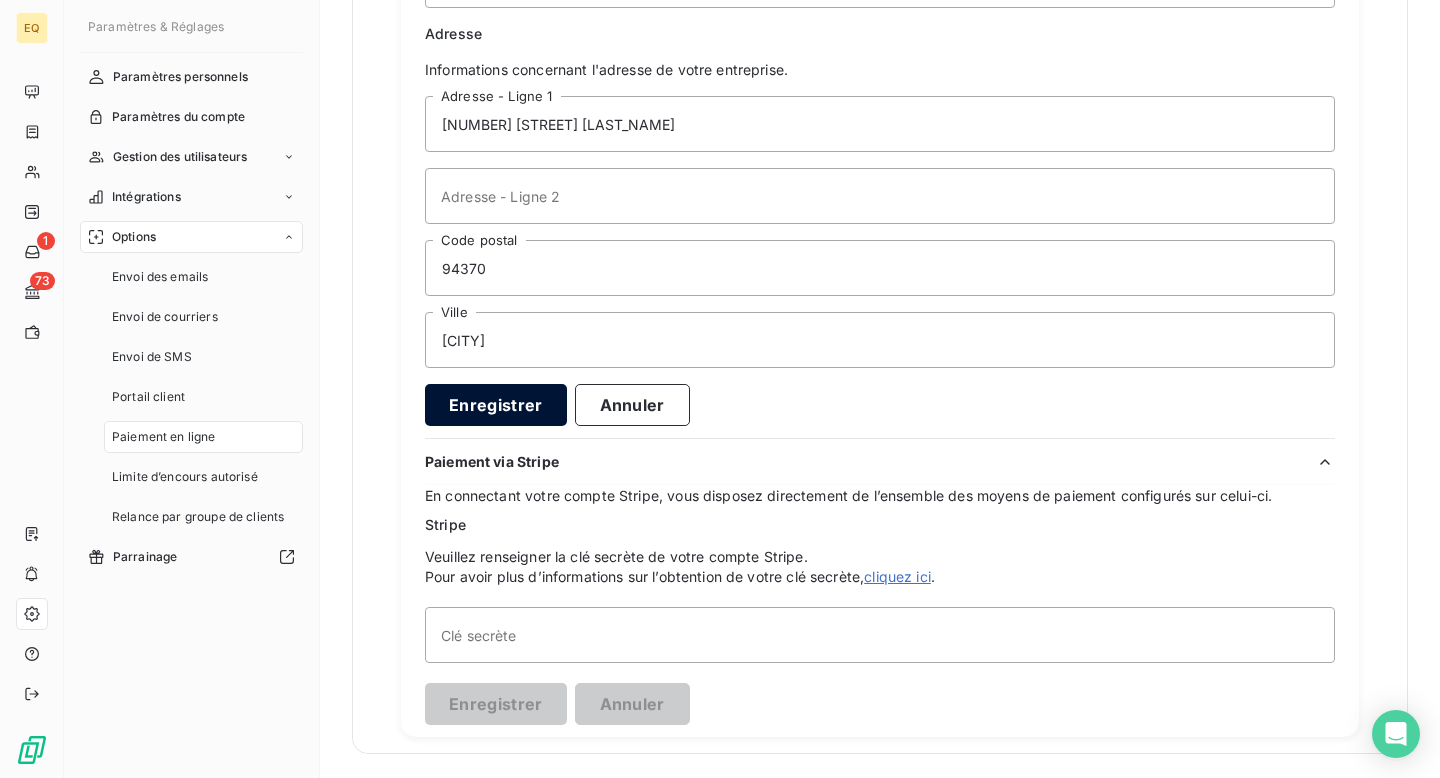 click on "Enregistrer" at bounding box center [496, 405] 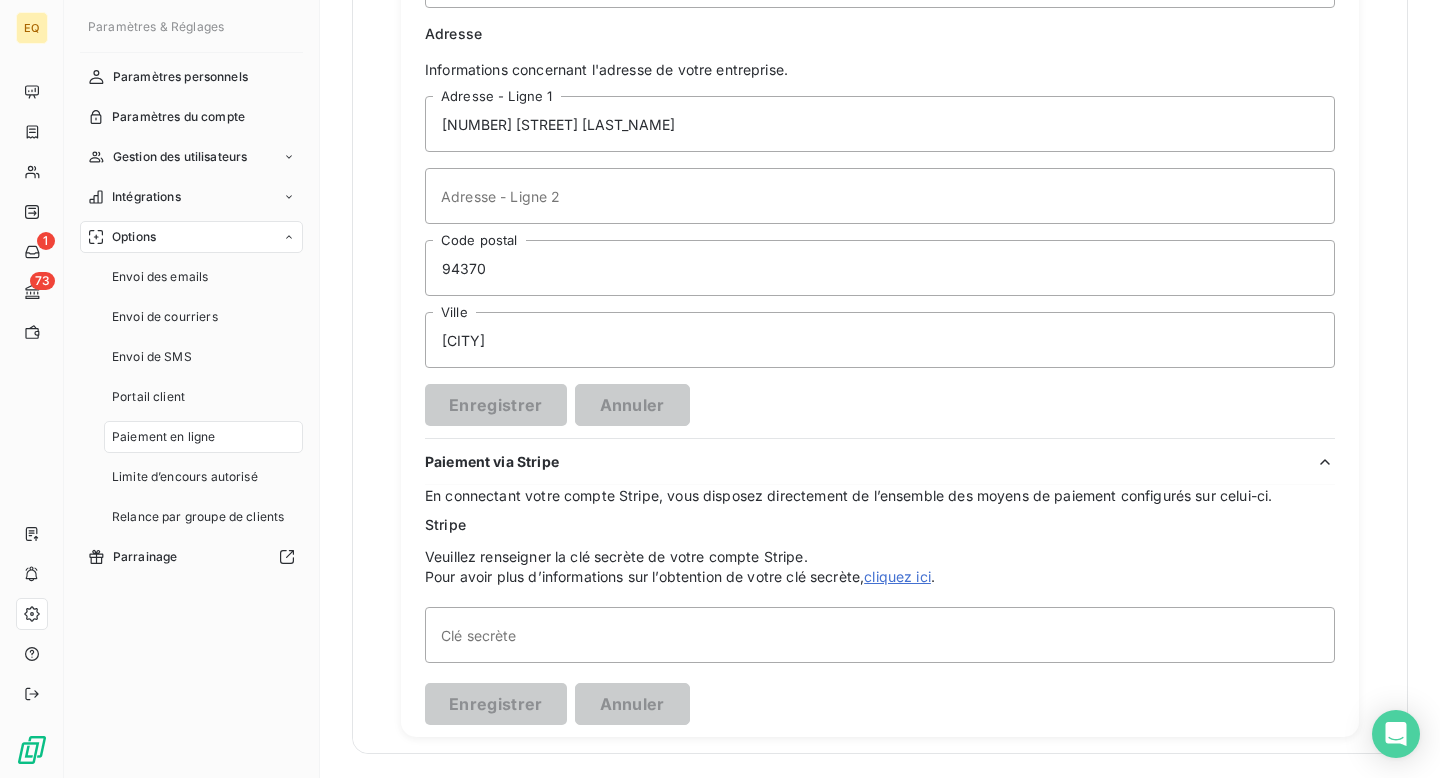 type on "···························" 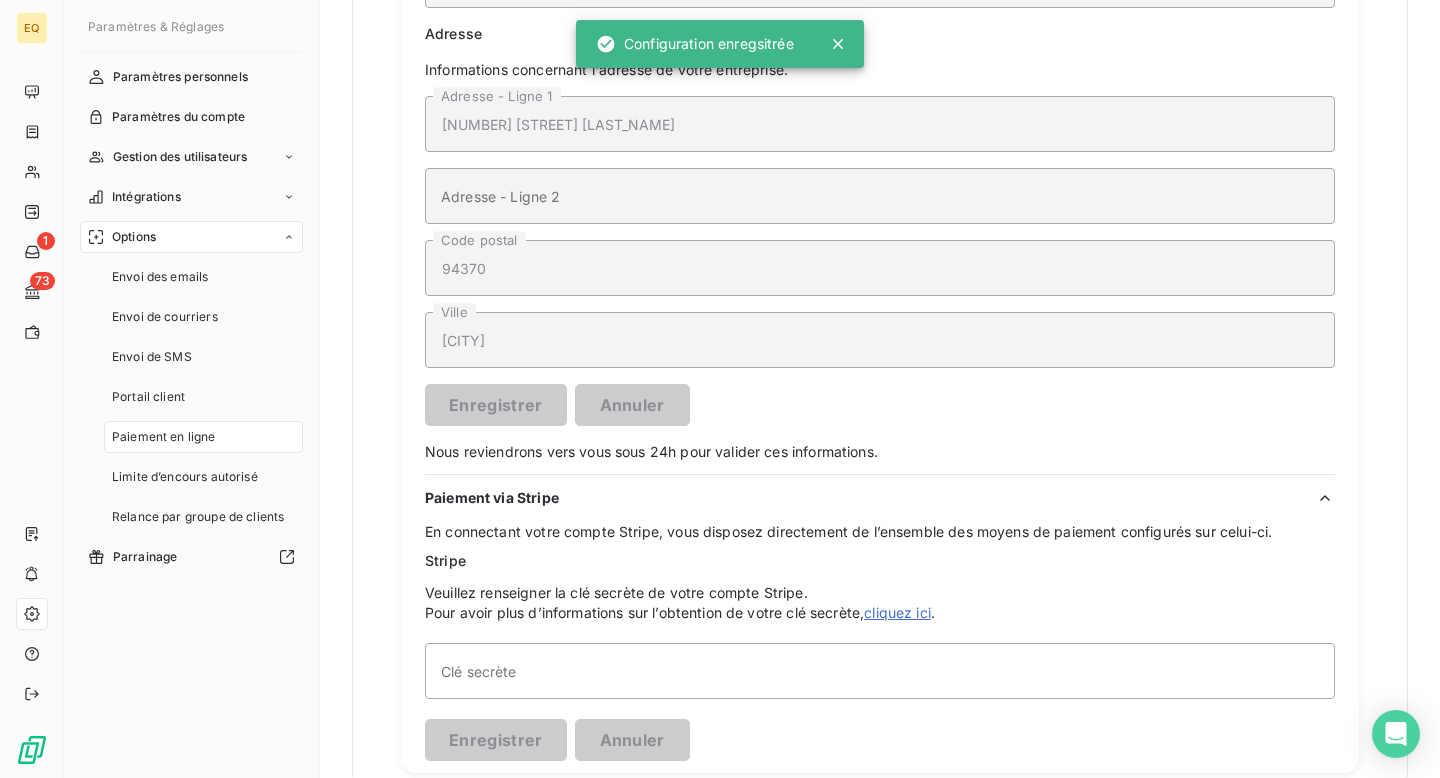 scroll, scrollTop: 937, scrollLeft: 0, axis: vertical 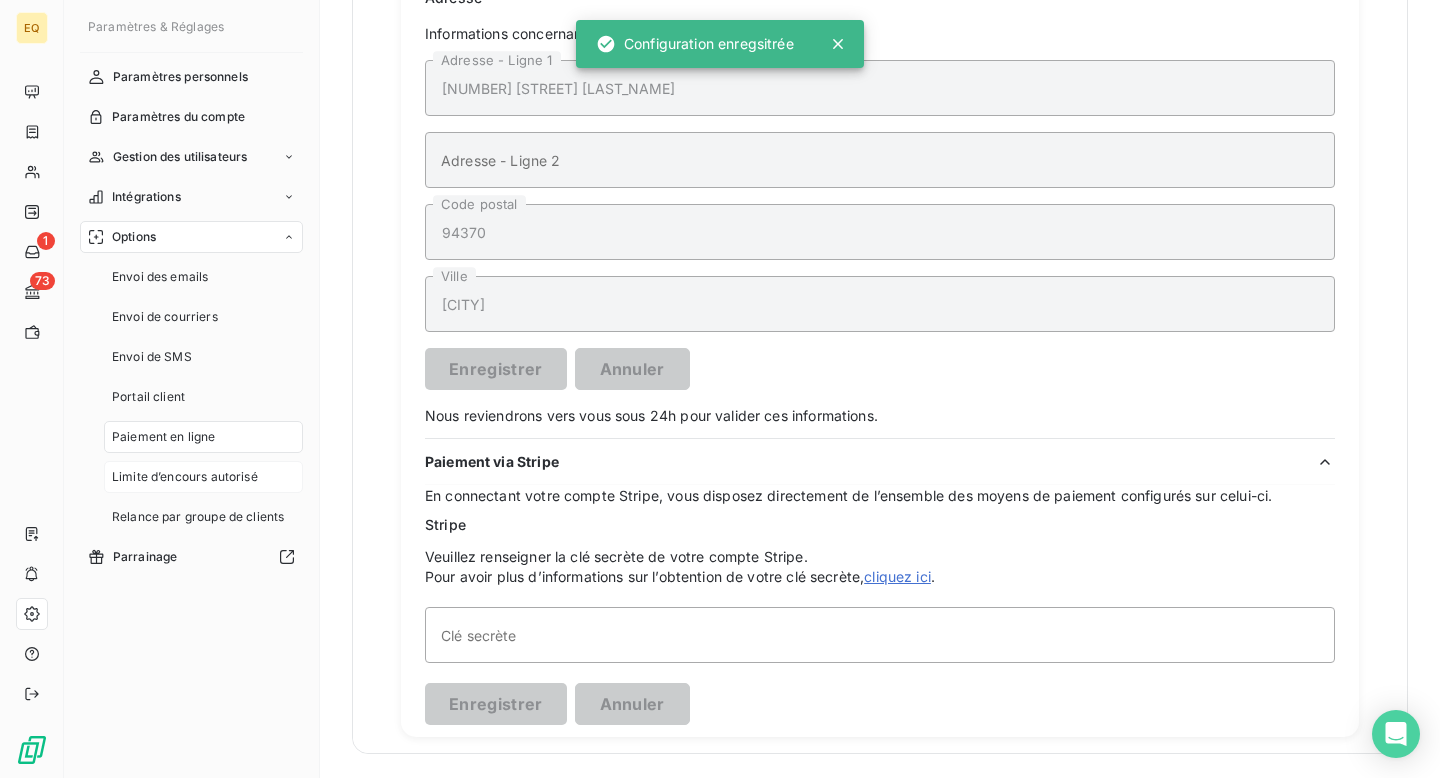 click on "Limite d’encours autorisé" at bounding box center [185, 477] 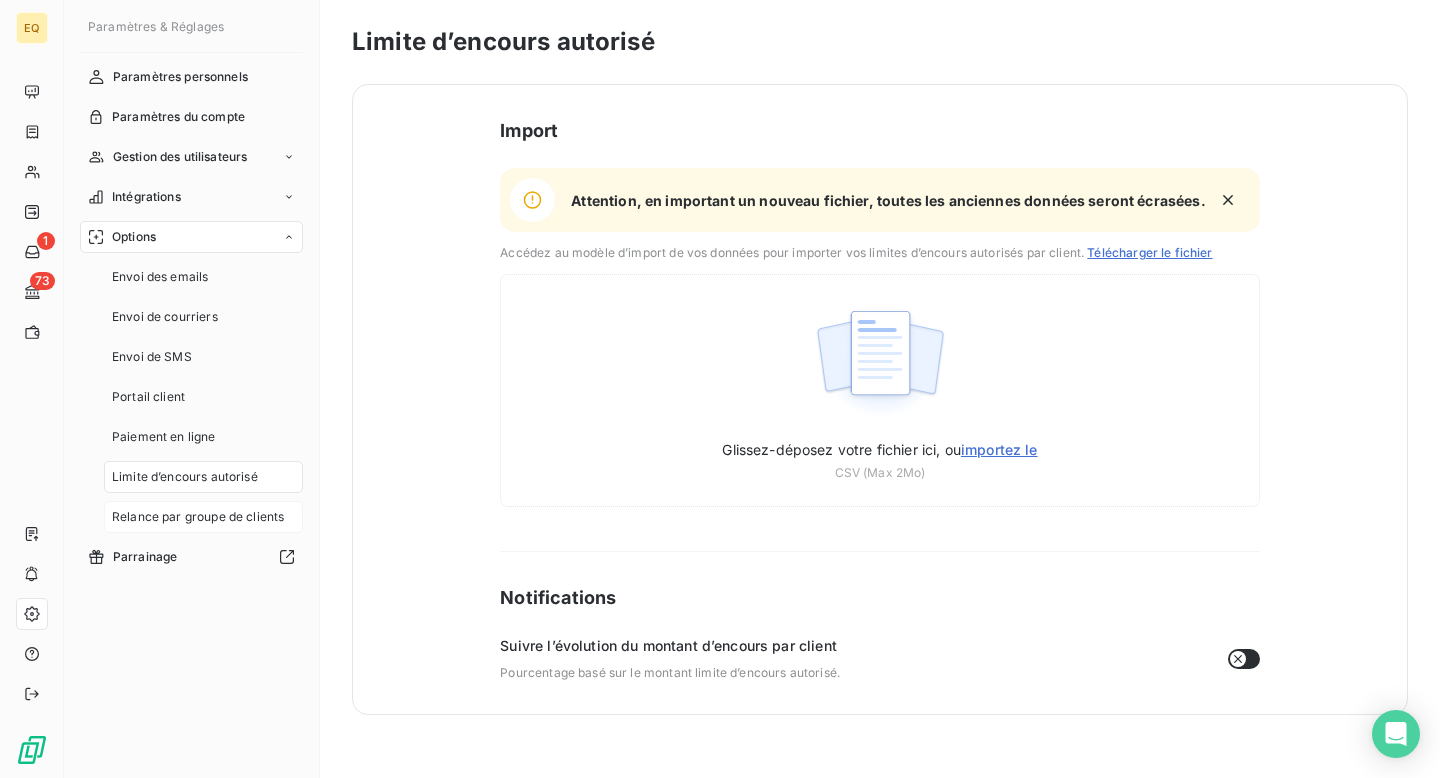 click on "Relance par groupe de clients" at bounding box center [198, 517] 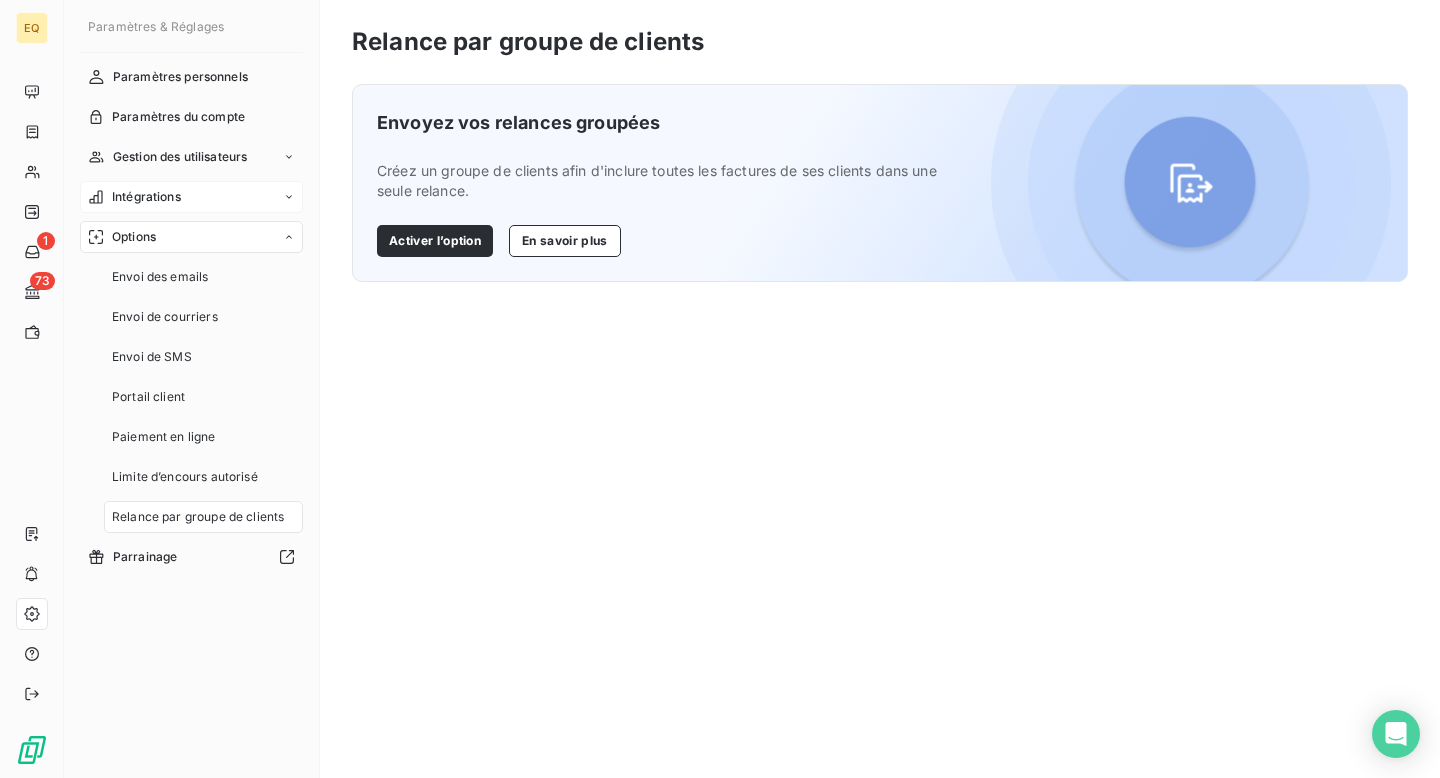 click on "Intégrations" at bounding box center [146, 197] 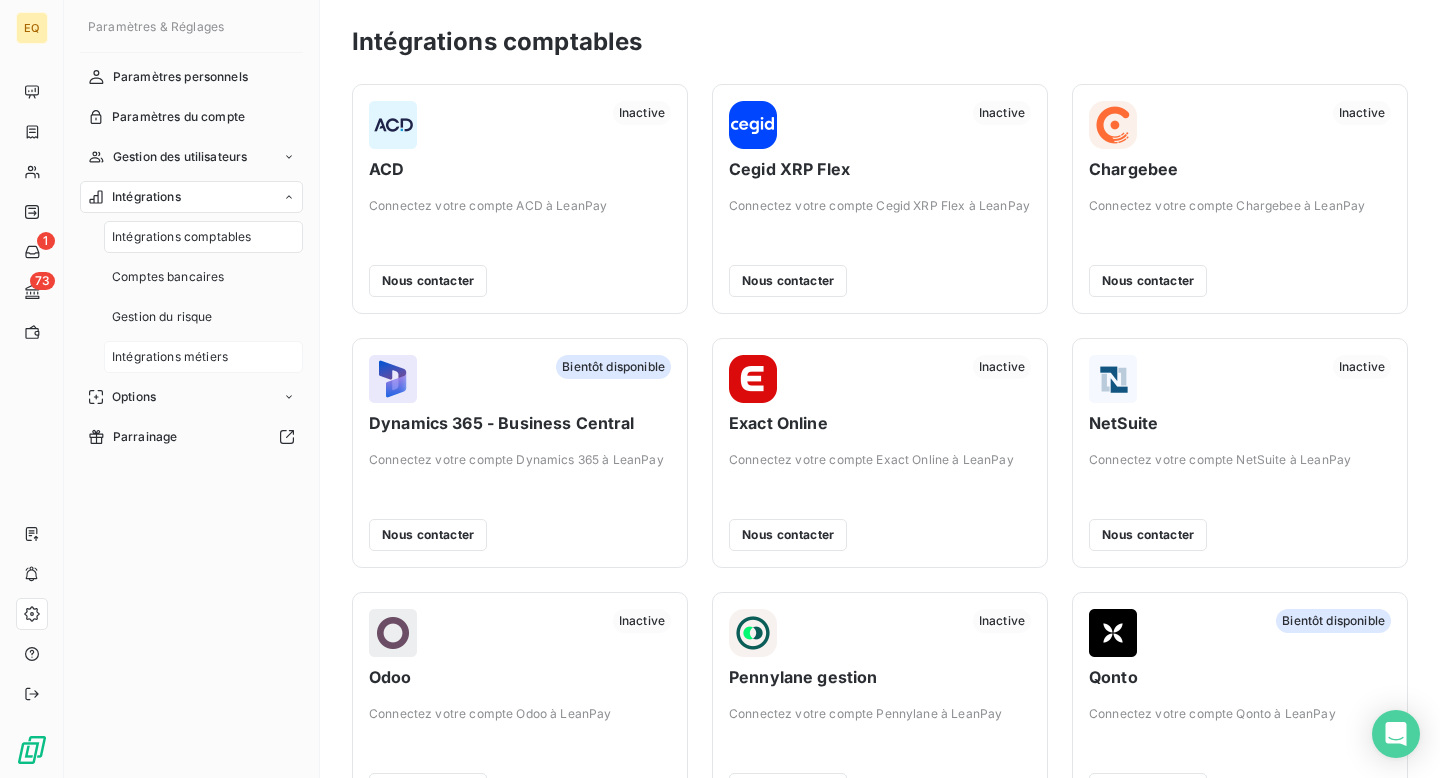 click on "Intégrations métiers" at bounding box center [170, 357] 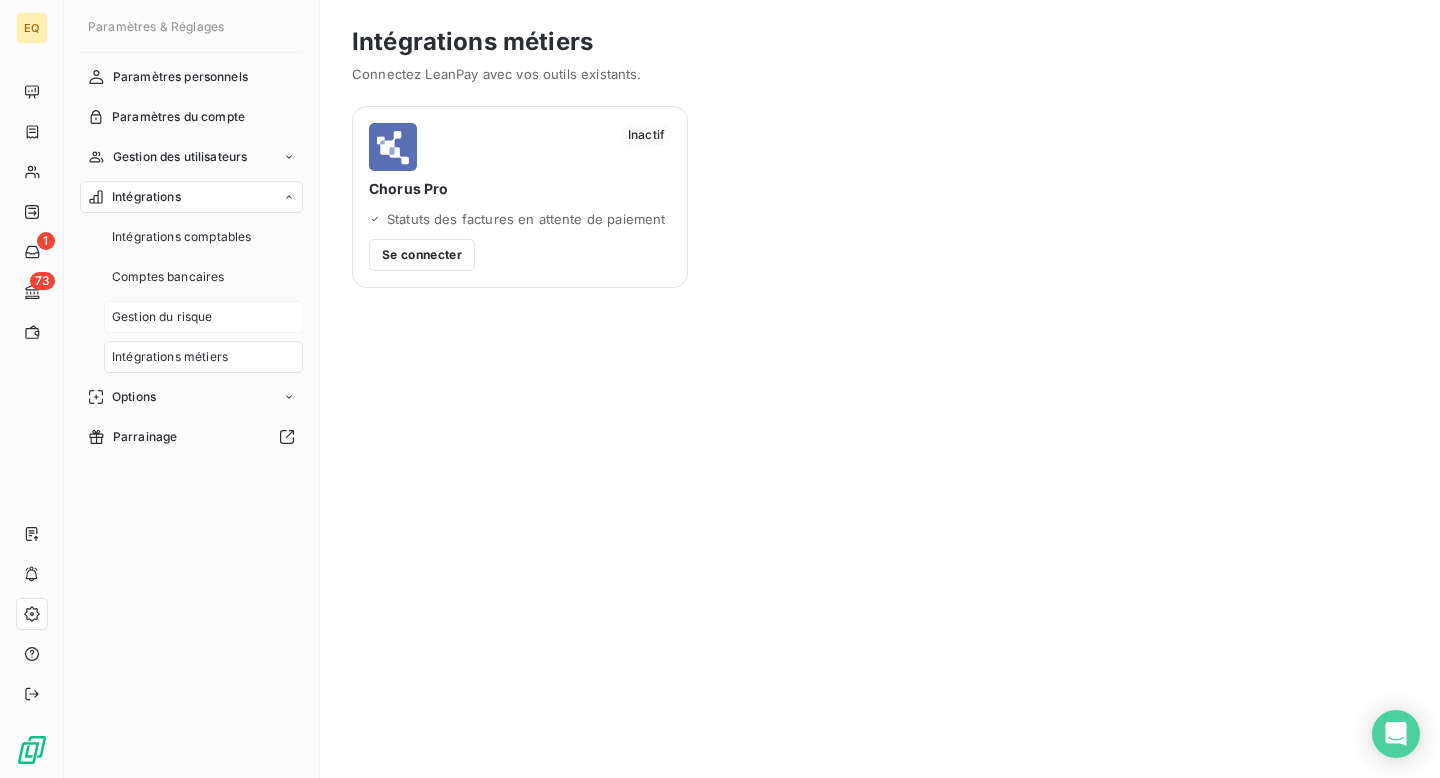 click on "Gestion du risque" at bounding box center [162, 317] 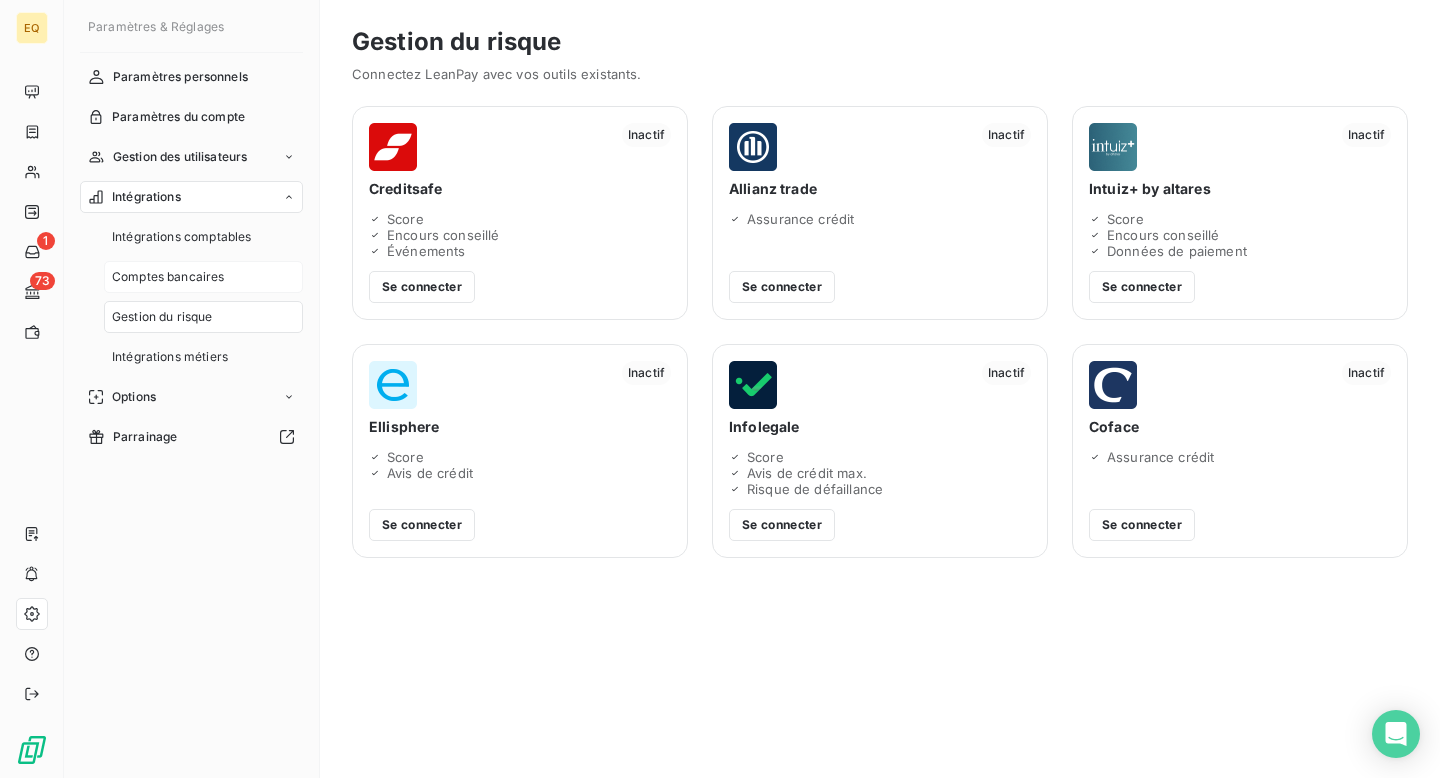 click on "Comptes bancaires" at bounding box center [168, 277] 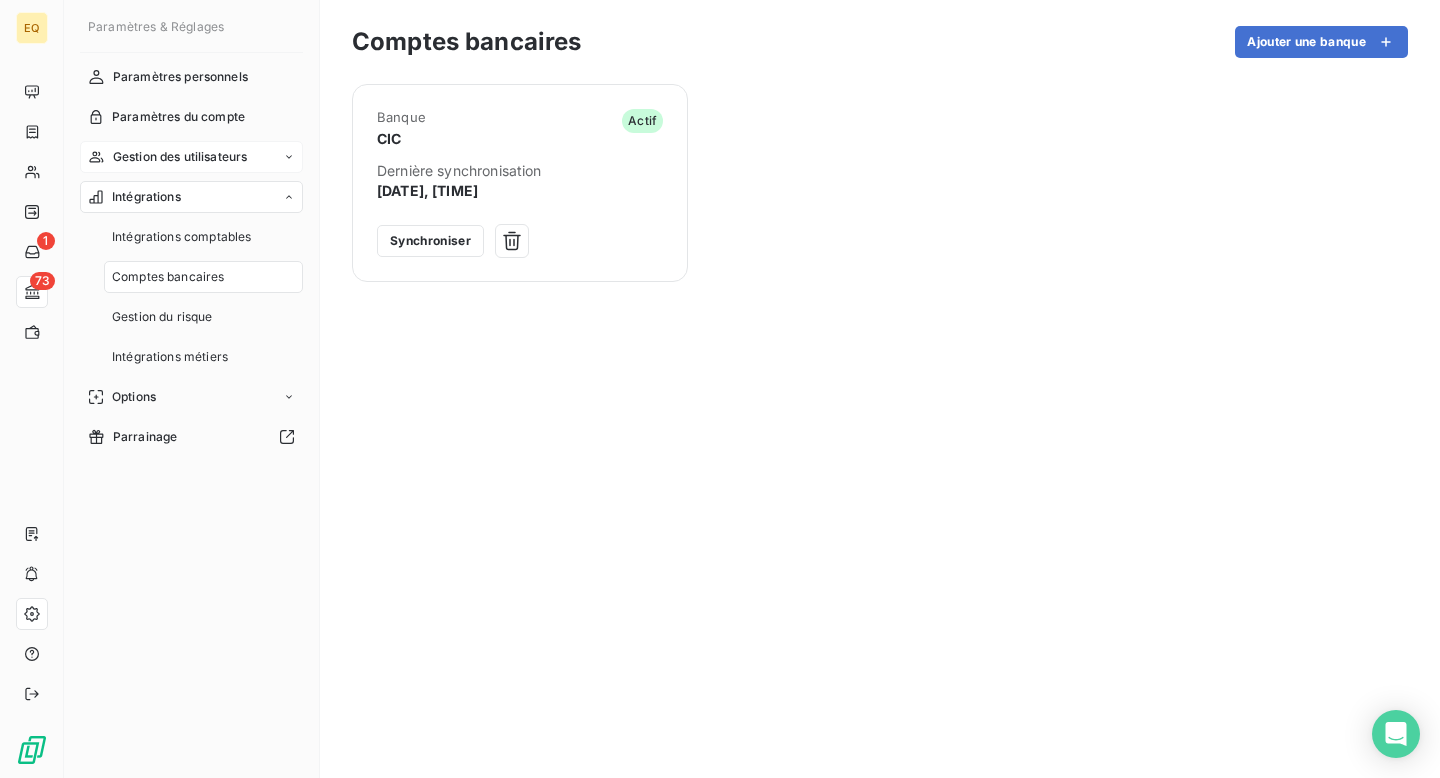 click on "Gestion des utilisateurs" at bounding box center [180, 157] 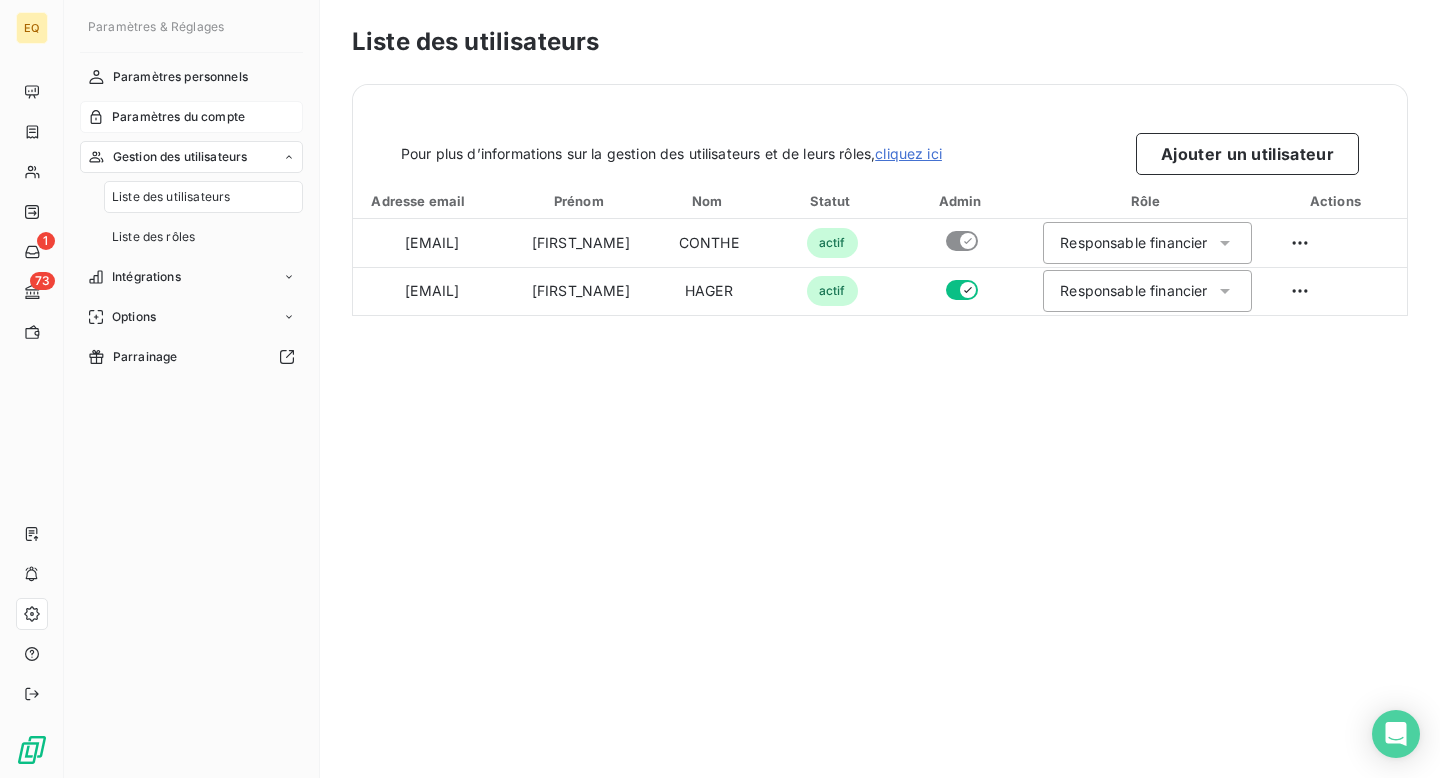 click on "Paramètres du compte" at bounding box center [178, 117] 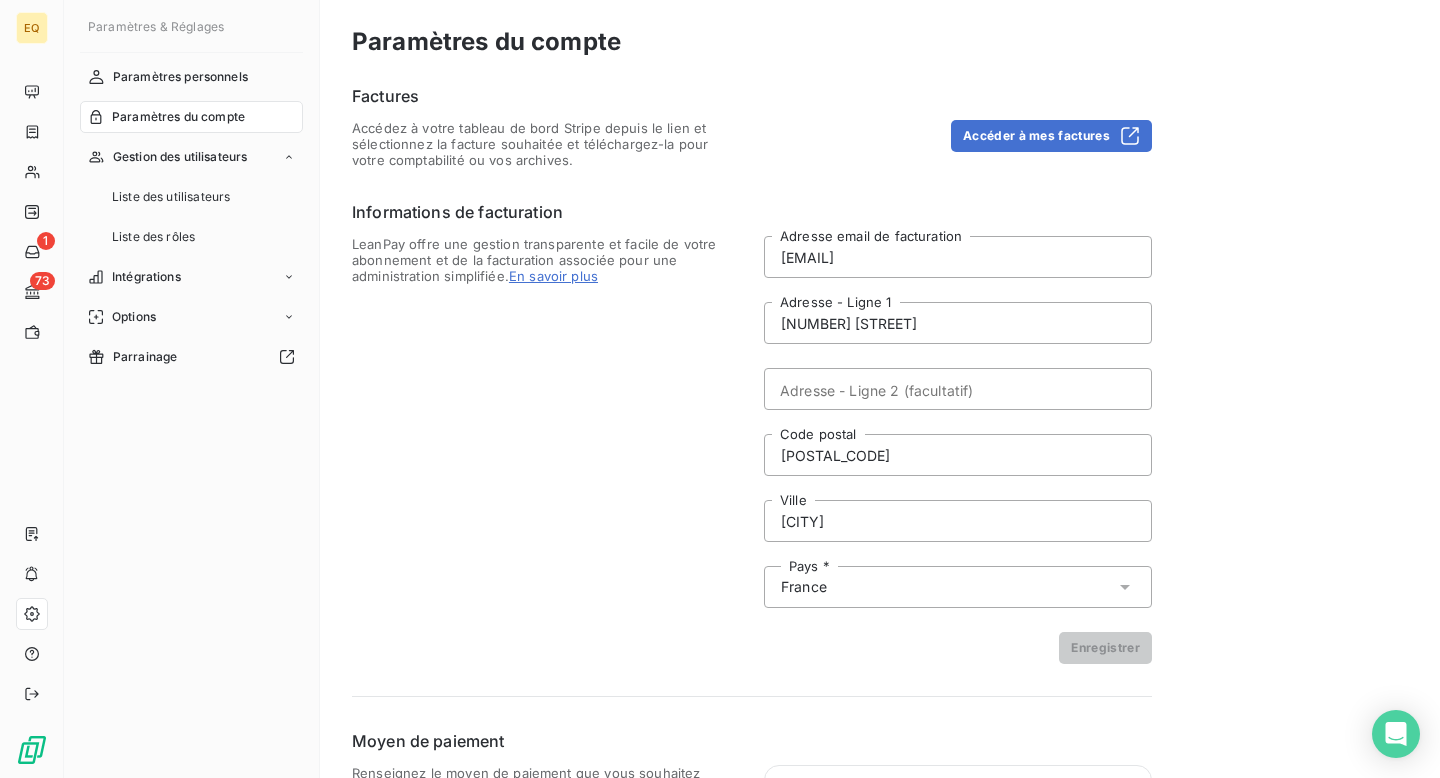scroll, scrollTop: 135, scrollLeft: 0, axis: vertical 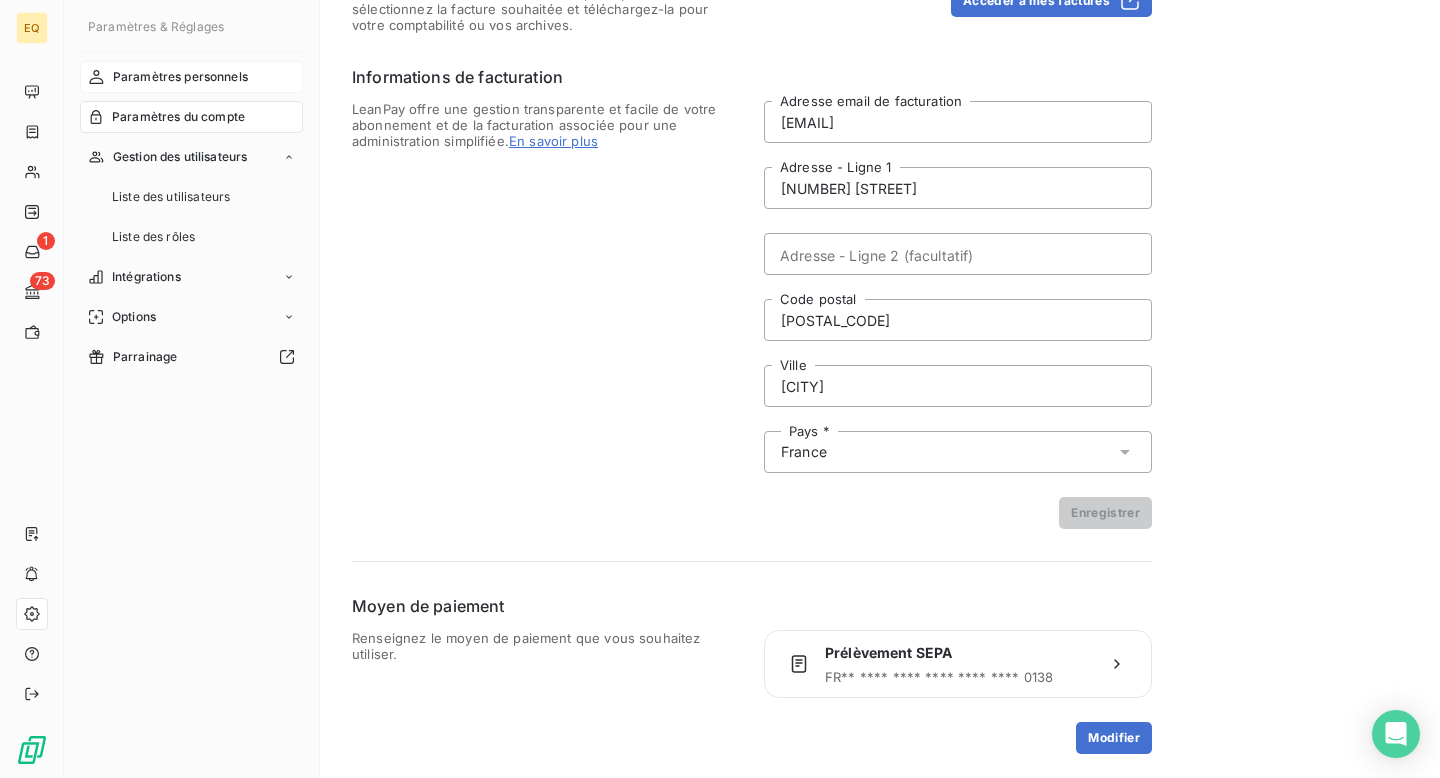 click on "Paramètres personnels" at bounding box center [180, 77] 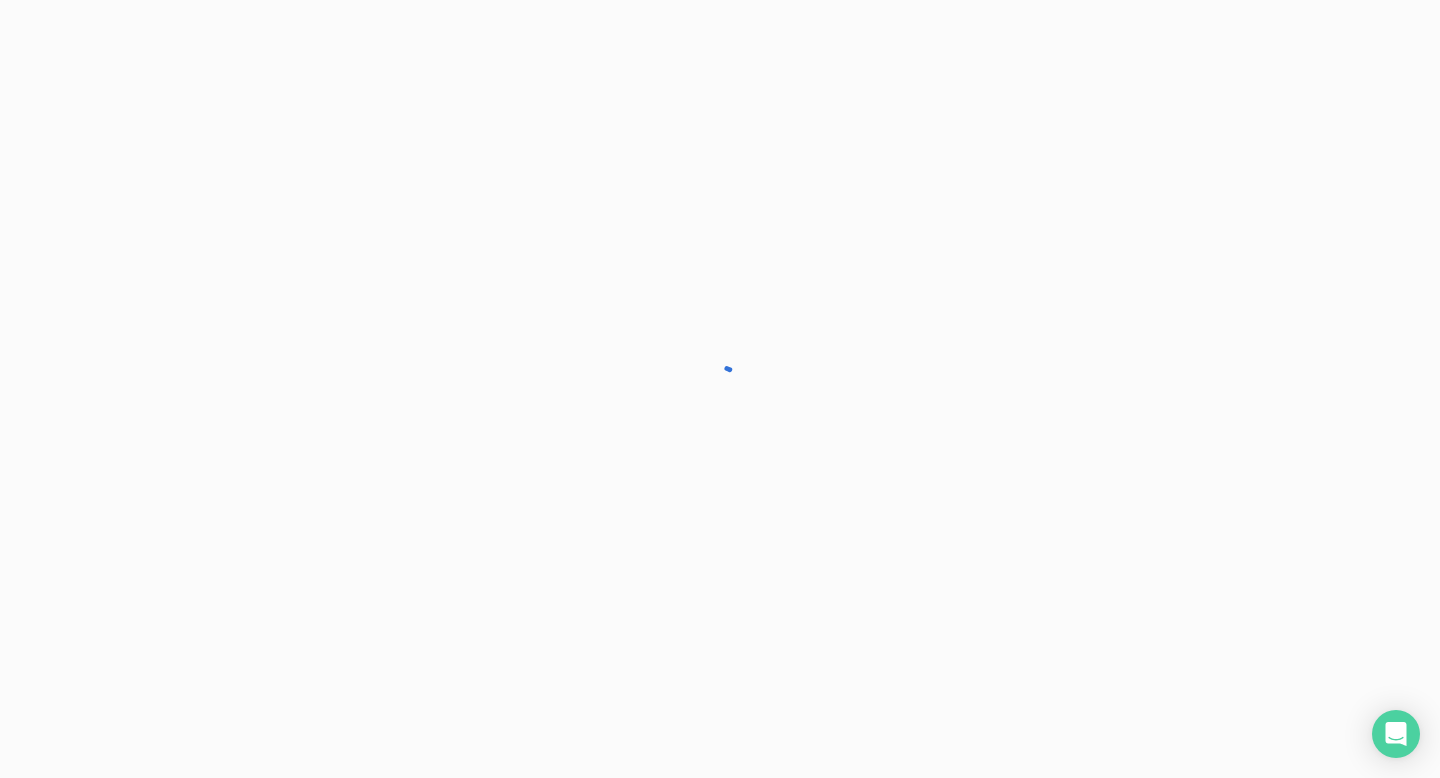 scroll, scrollTop: 0, scrollLeft: 0, axis: both 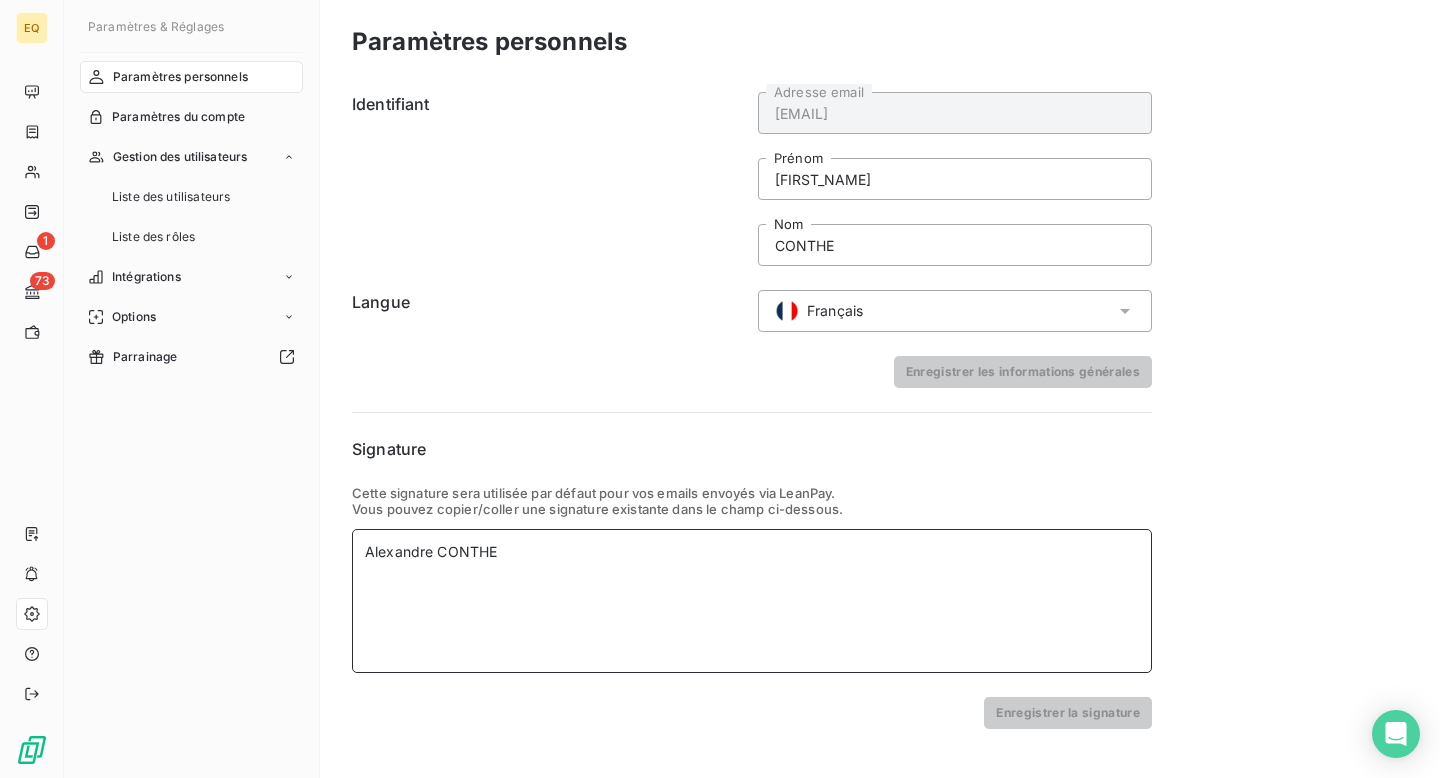 click on "Alexandre CONTHE" at bounding box center [752, 552] 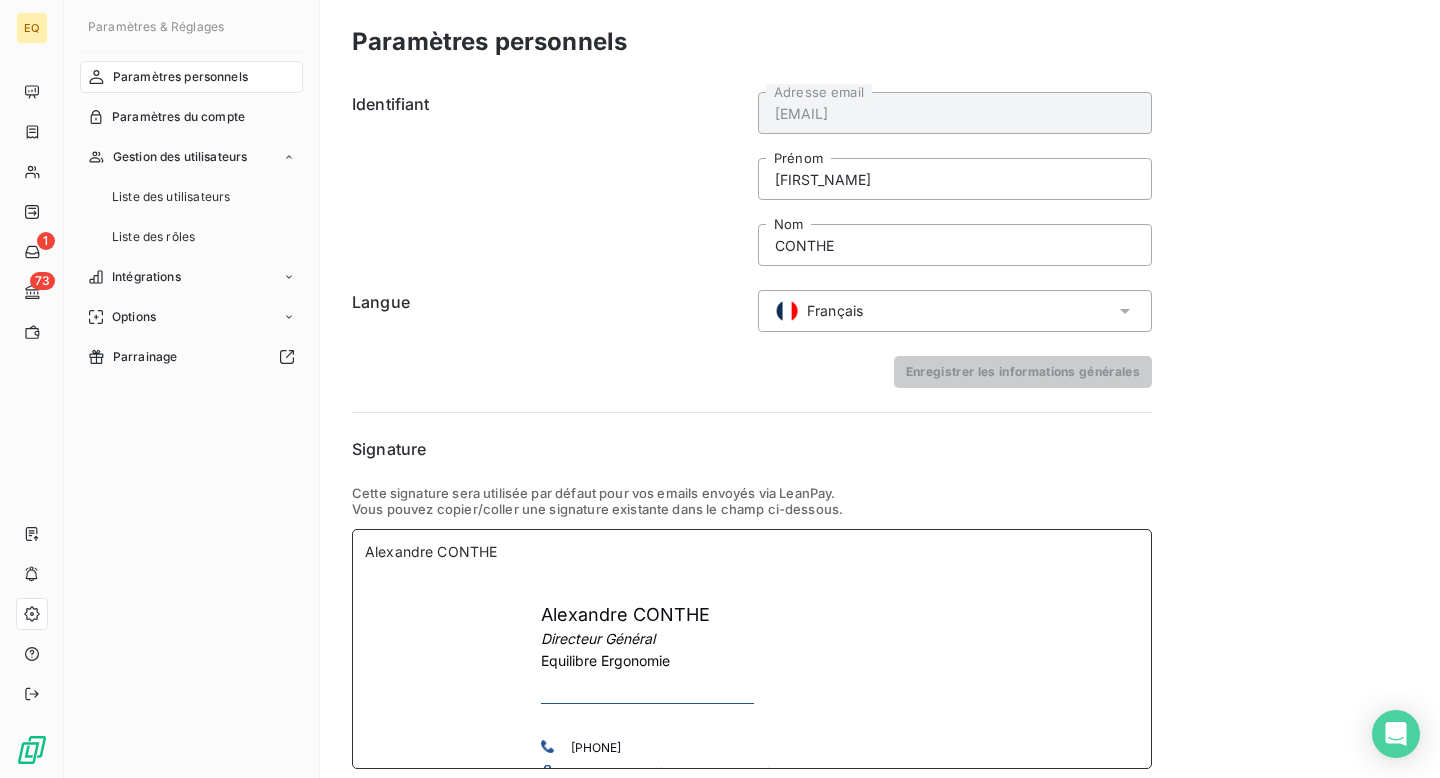 scroll, scrollTop: 51, scrollLeft: 0, axis: vertical 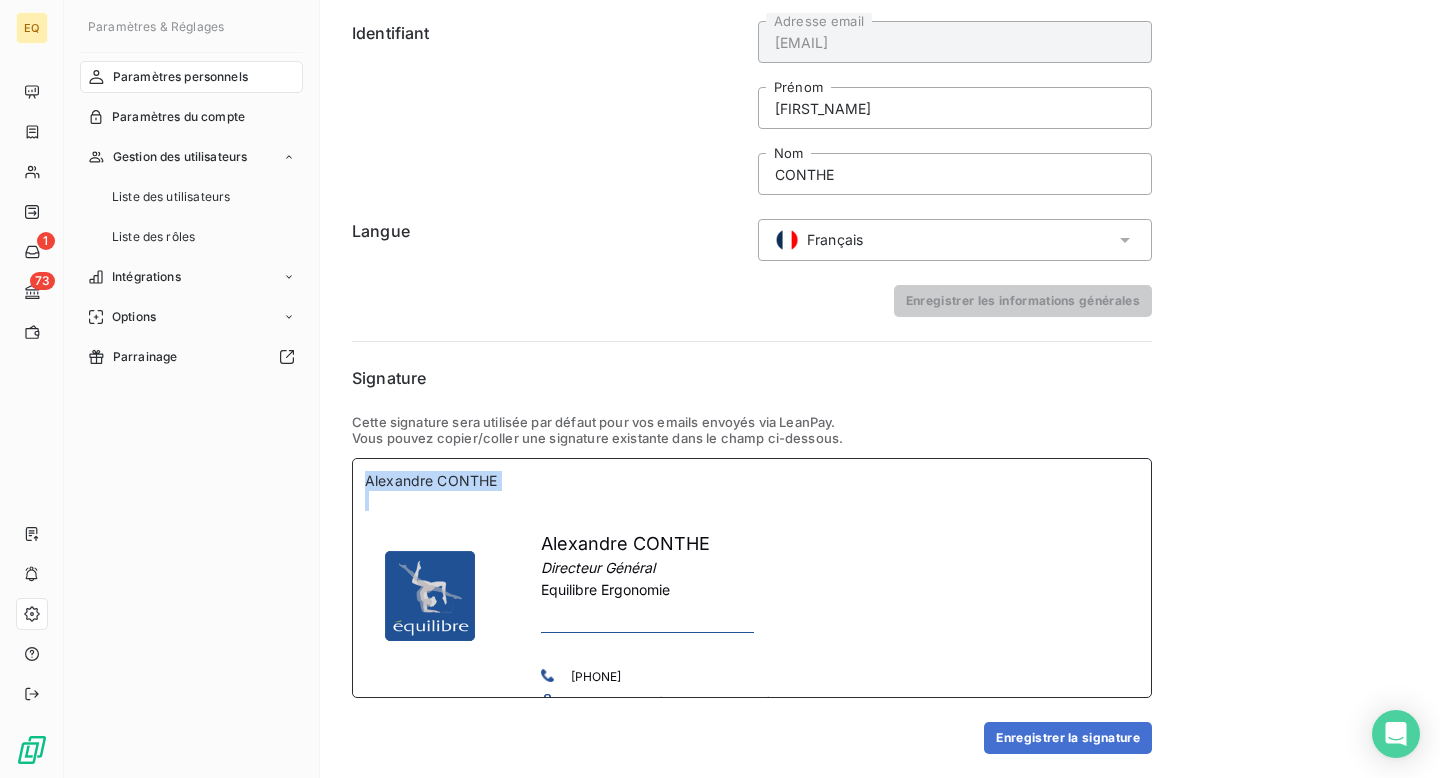 drag, startPoint x: 488, startPoint y: 514, endPoint x: 354, endPoint y: 481, distance: 138.00362 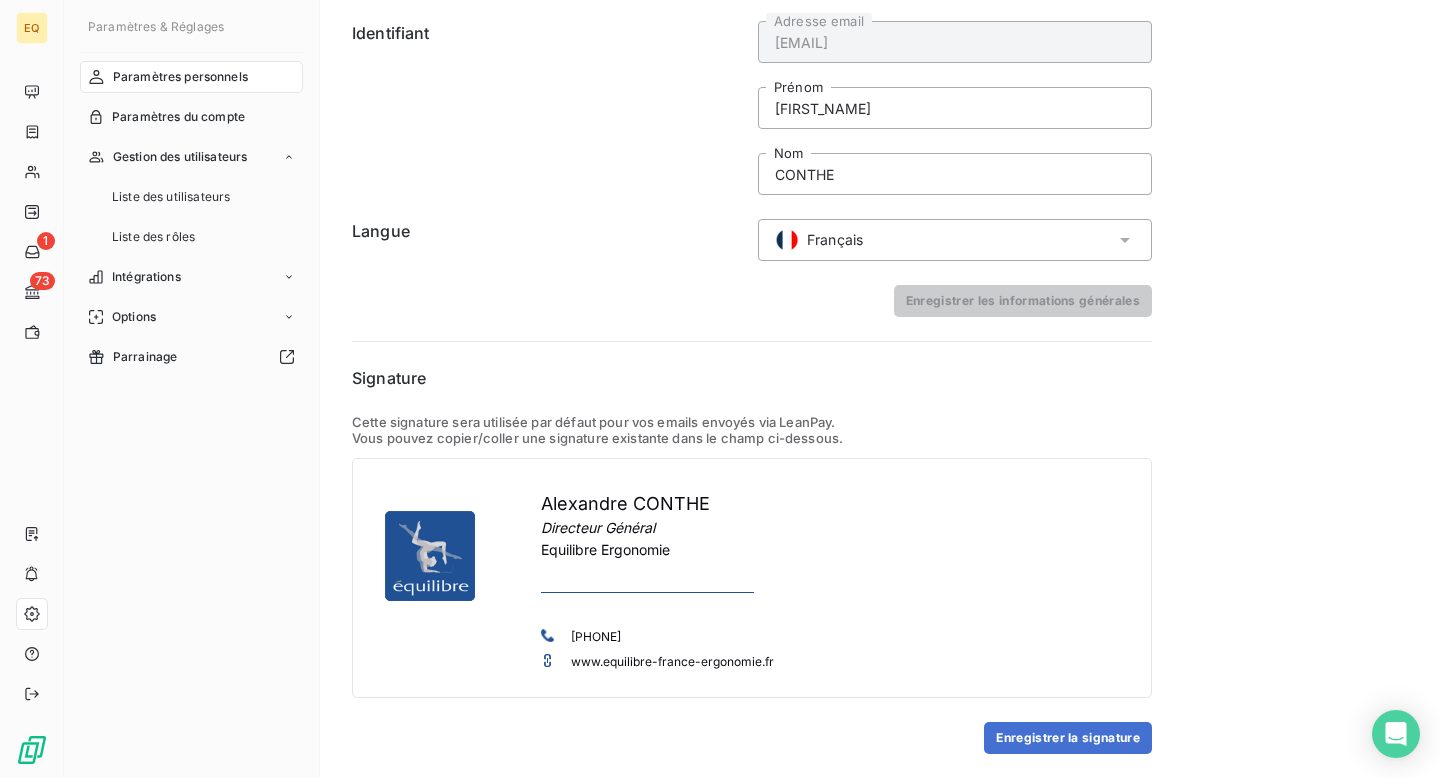 click on "Enregistrer la signature" at bounding box center (752, 738) 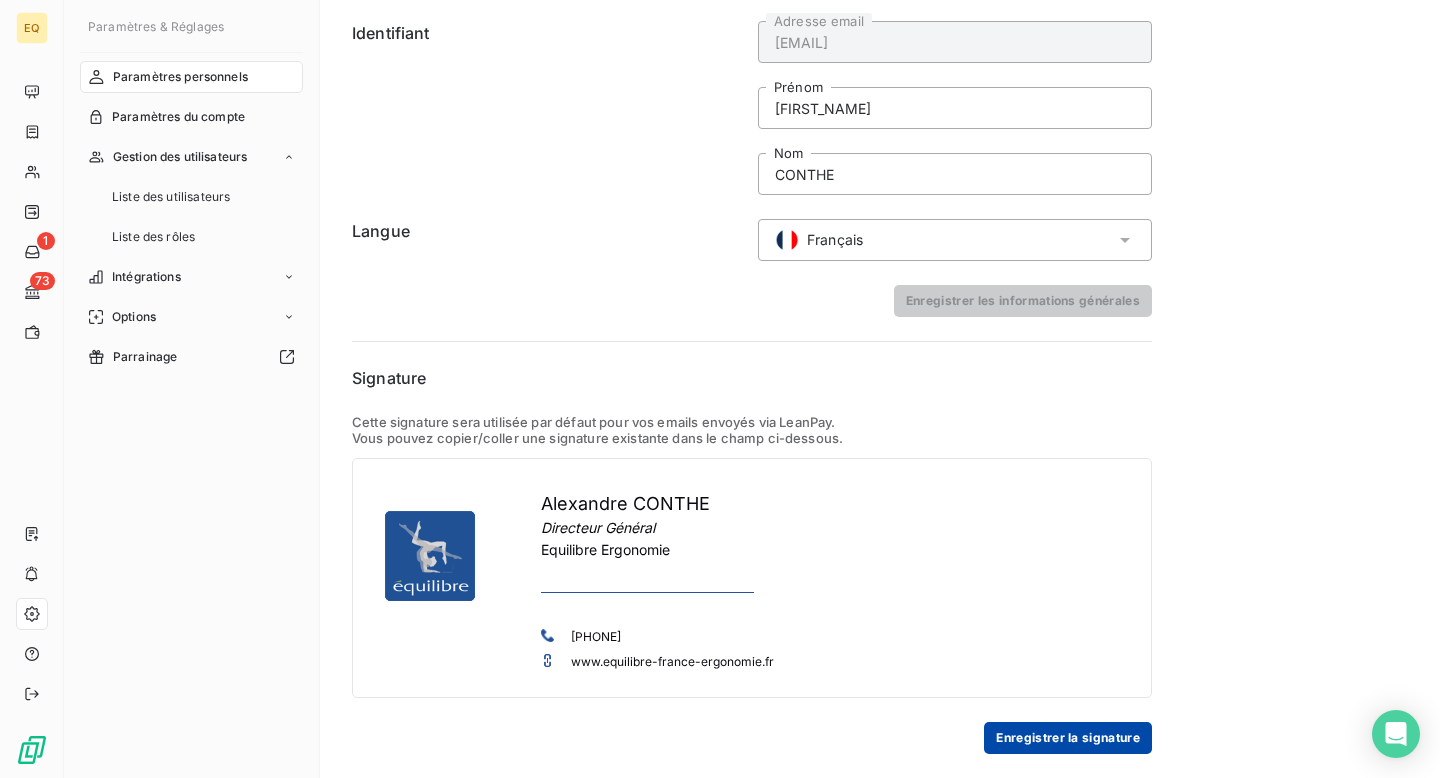 click on "Enregistrer la signature" at bounding box center [1068, 738] 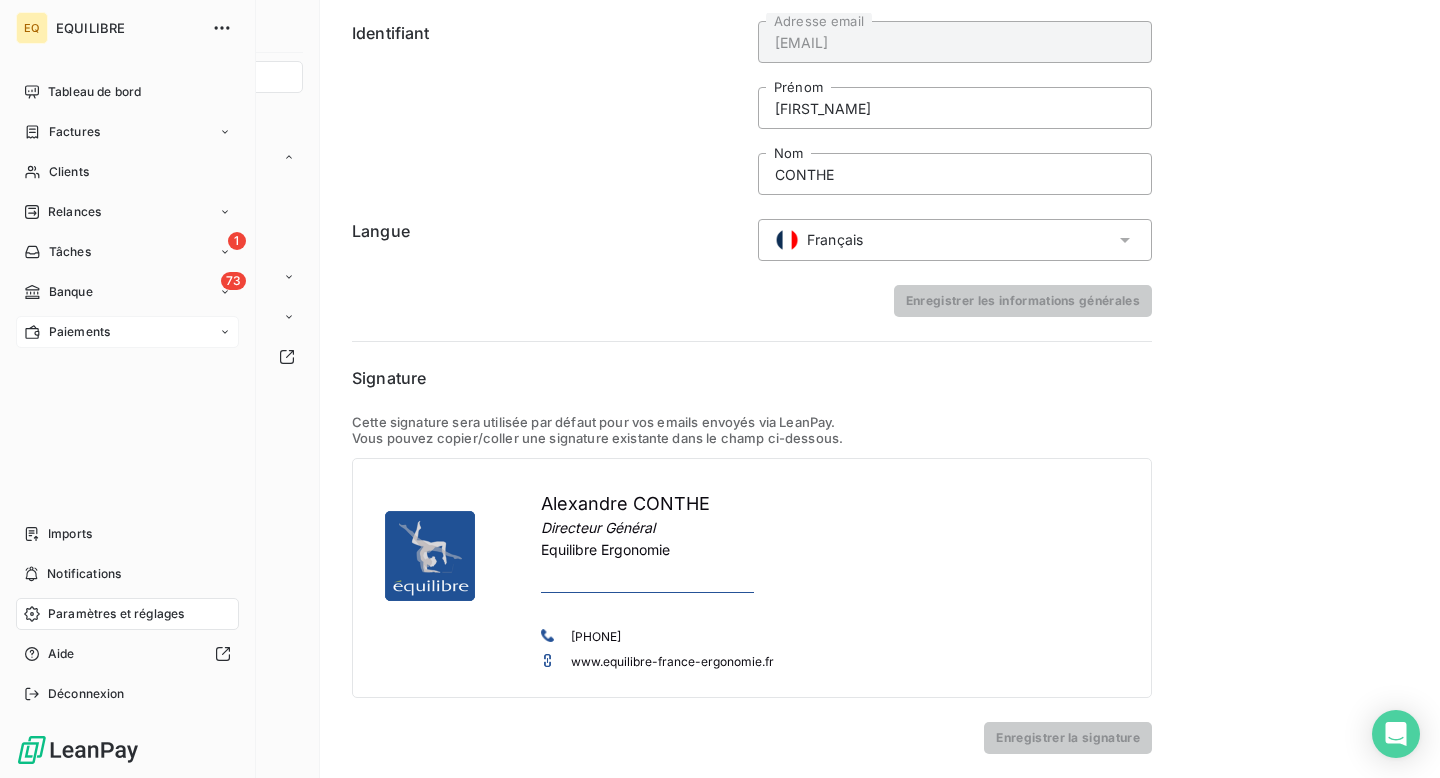 click on "Paiements" at bounding box center [79, 332] 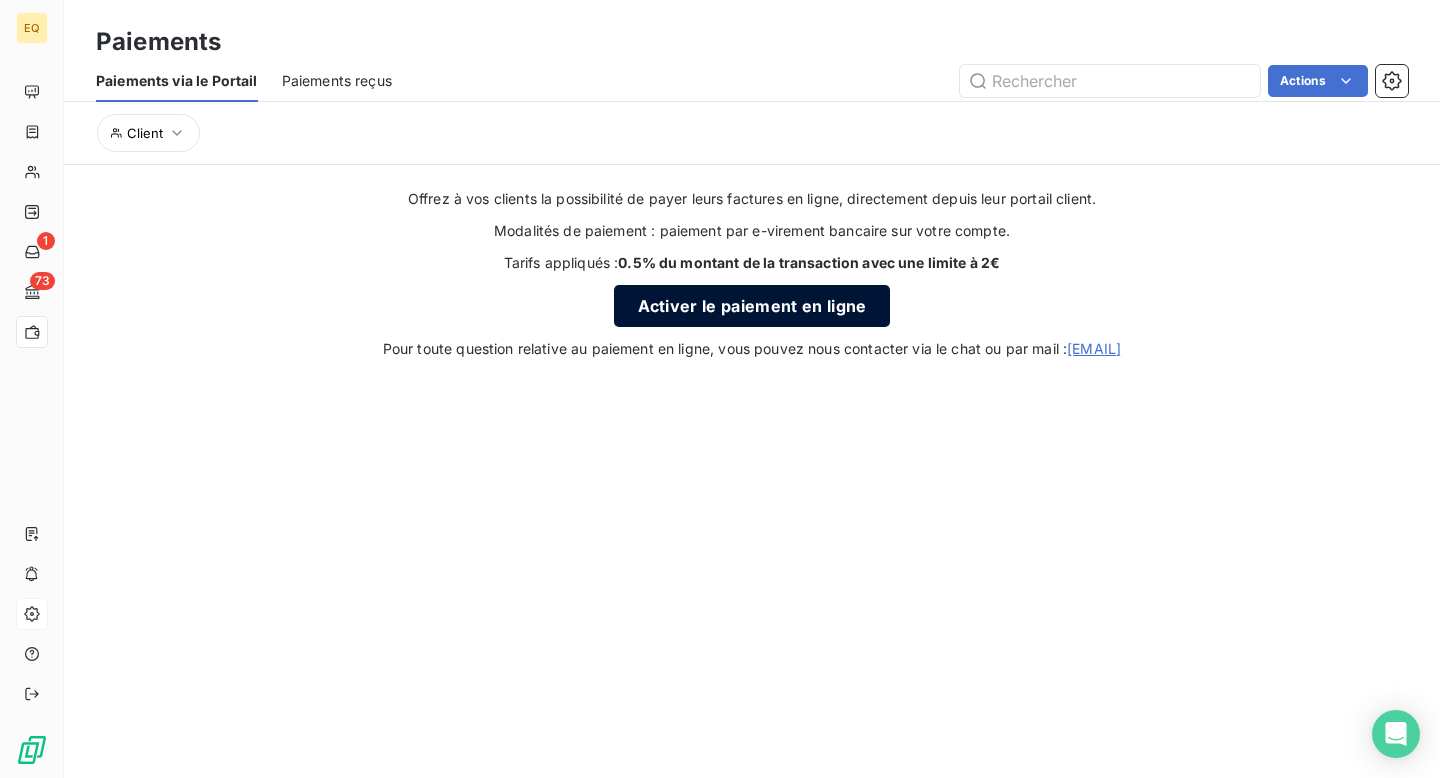 click on "Activer le paiement en ligne" at bounding box center (752, 306) 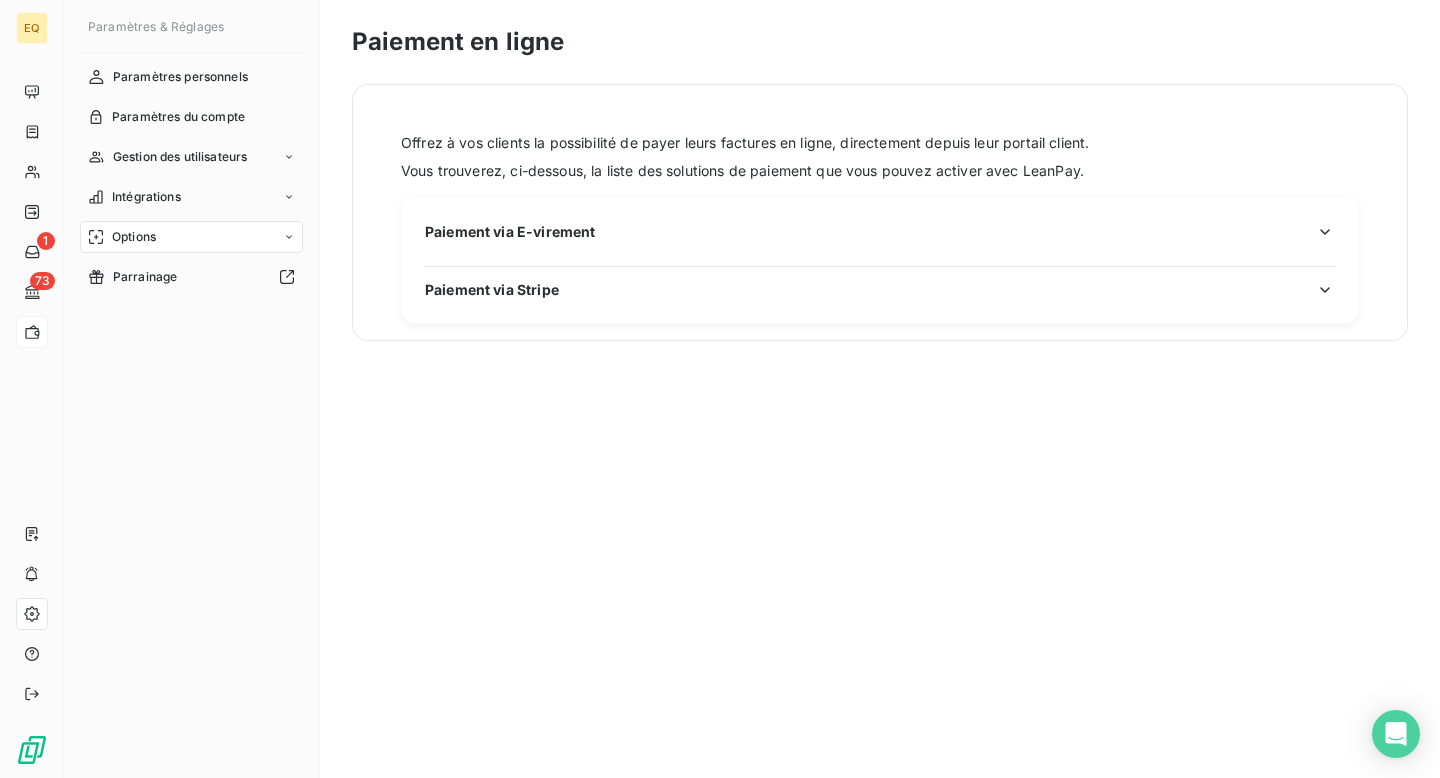 click on "Paiement via E-virement" at bounding box center [880, 237] 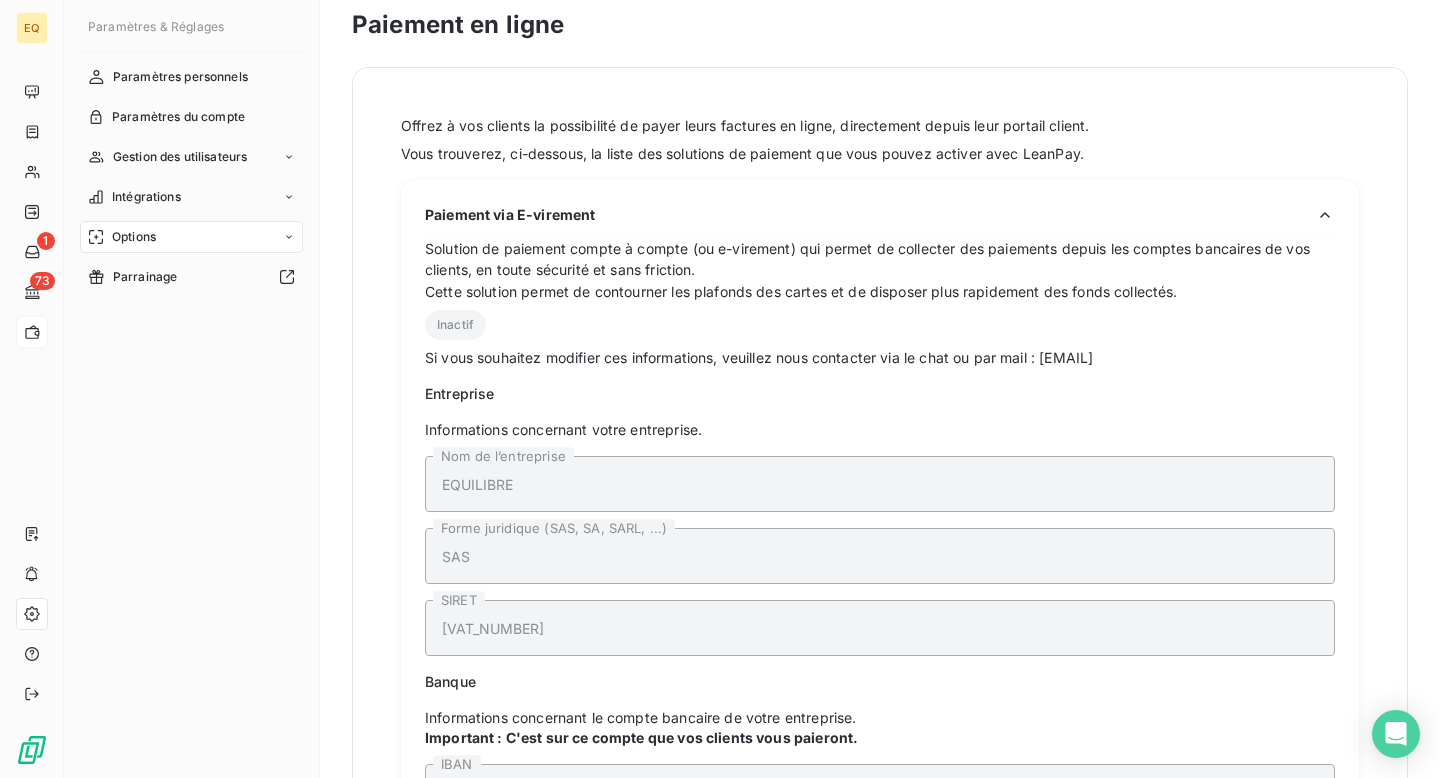scroll, scrollTop: 0, scrollLeft: 0, axis: both 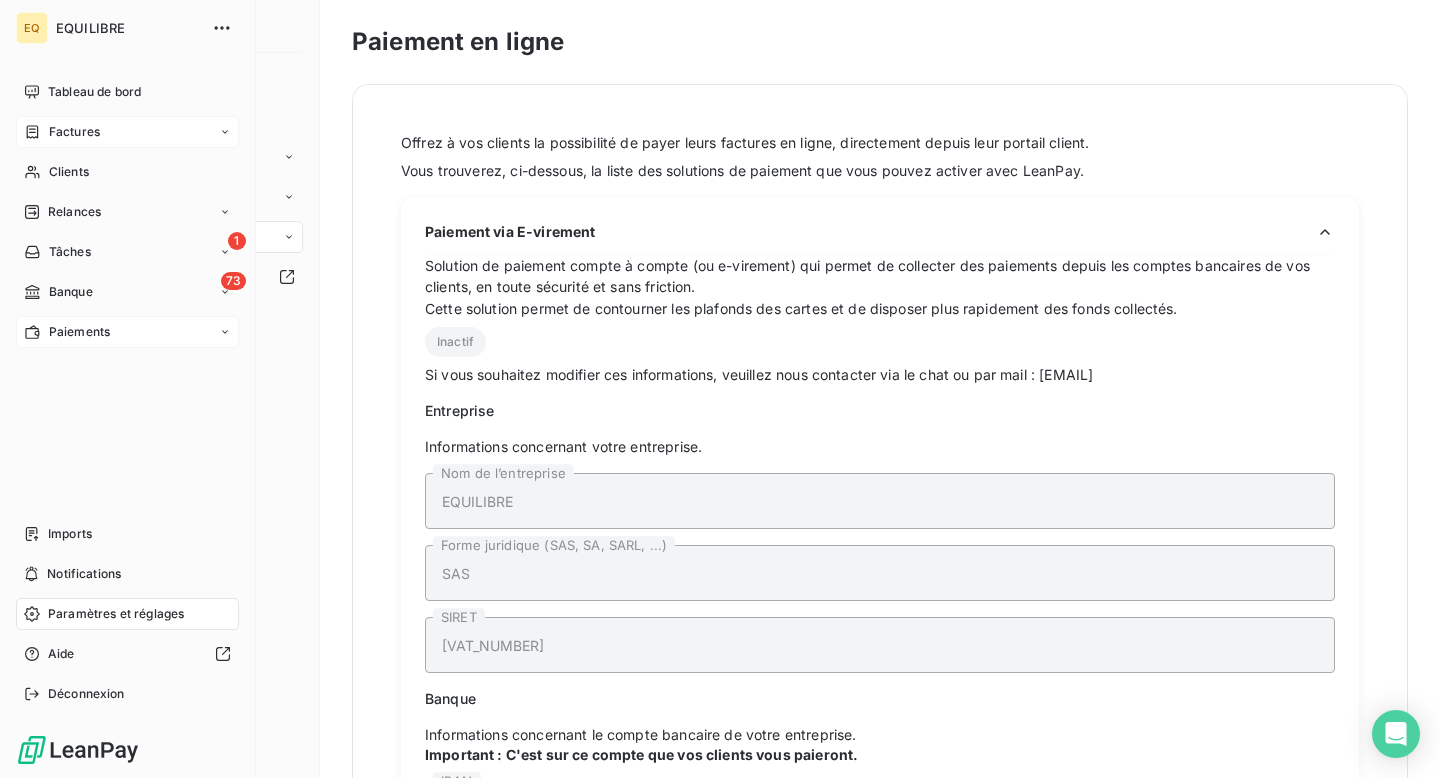 click on "Factures" at bounding box center (74, 132) 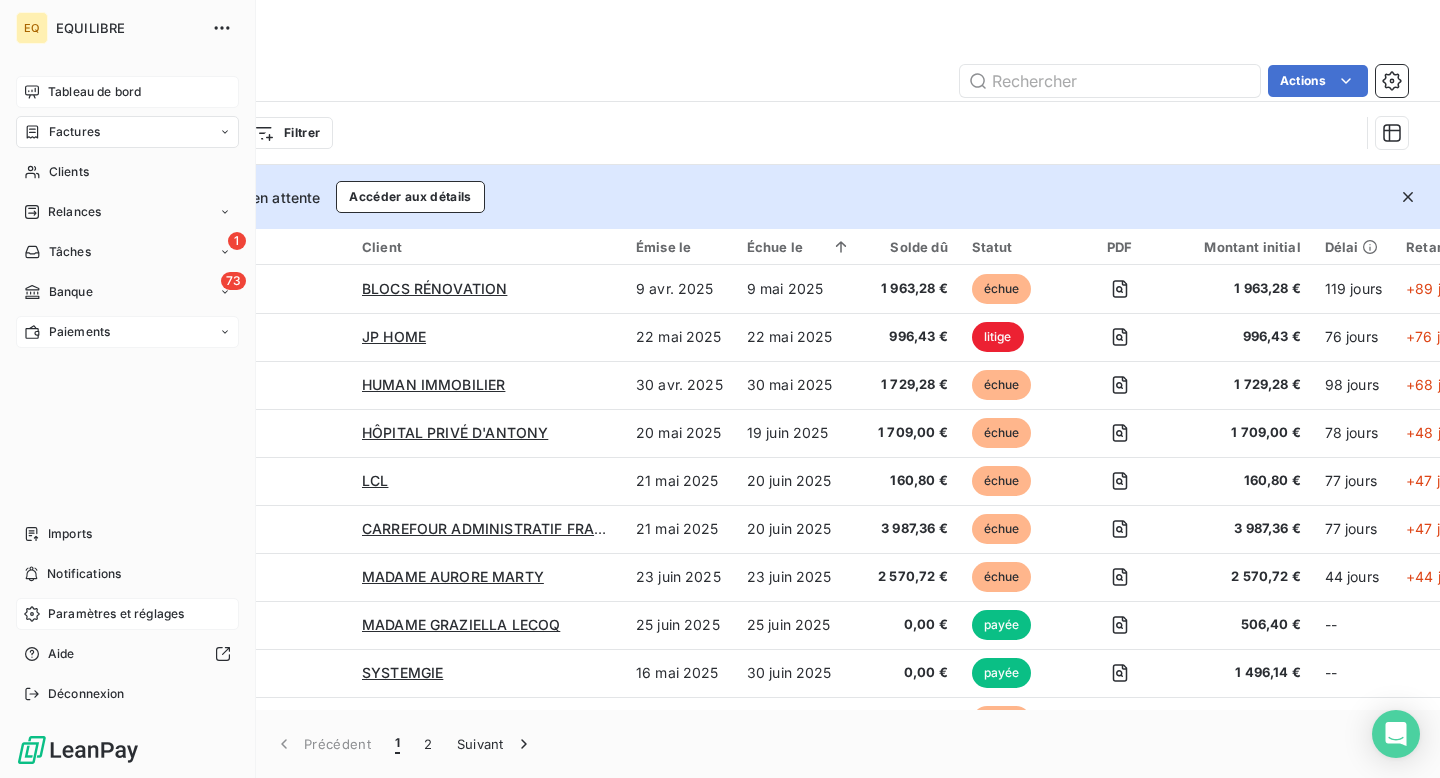 click on "Tableau de bord" at bounding box center [94, 92] 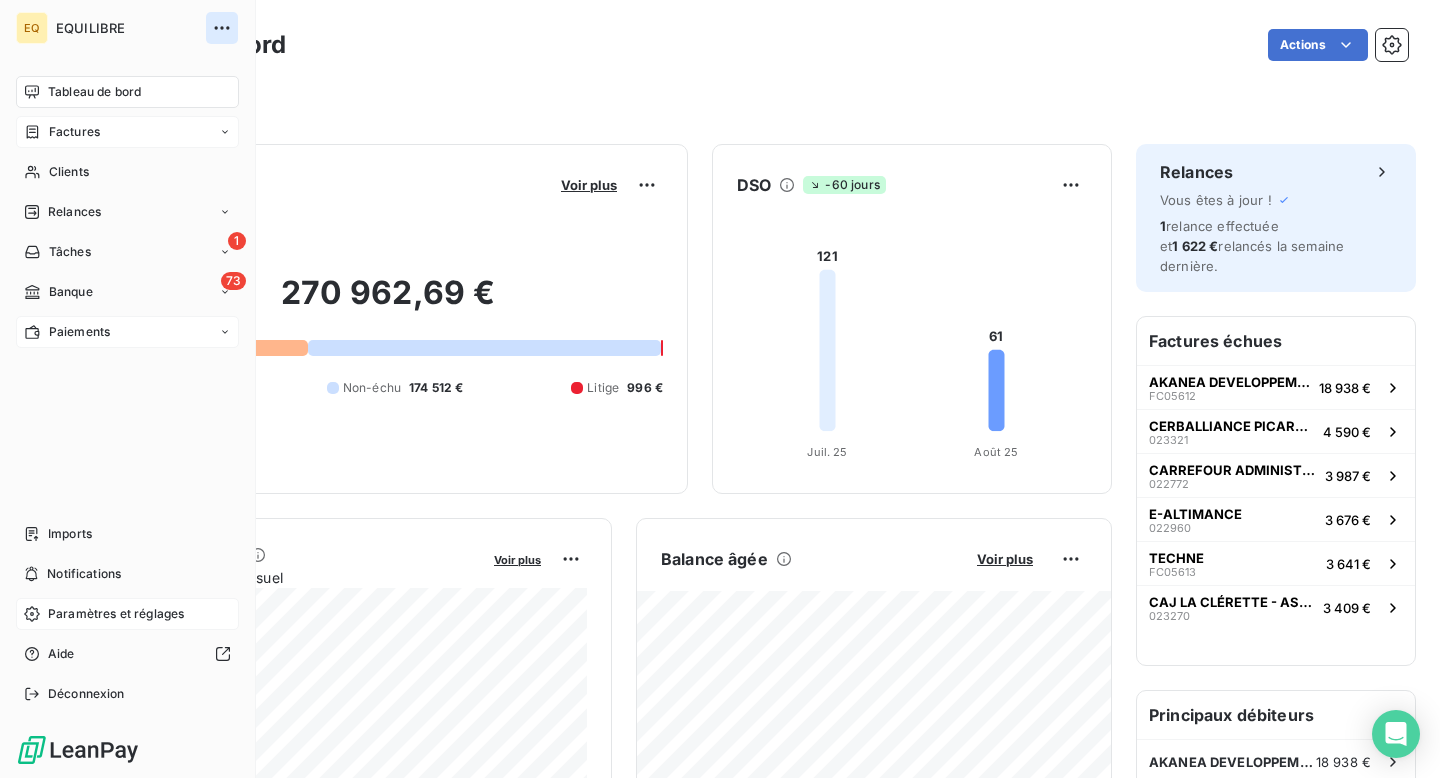 click 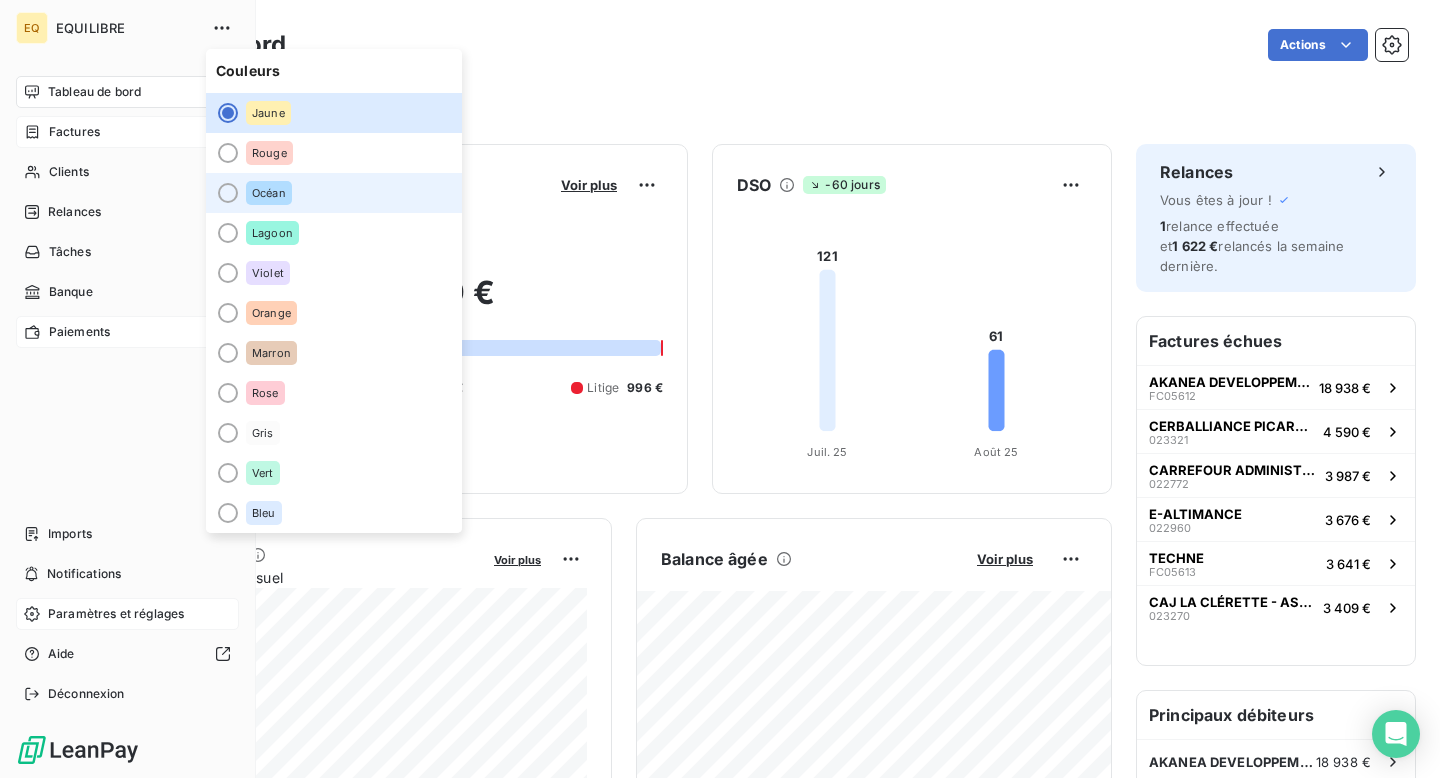 click at bounding box center [228, 193] 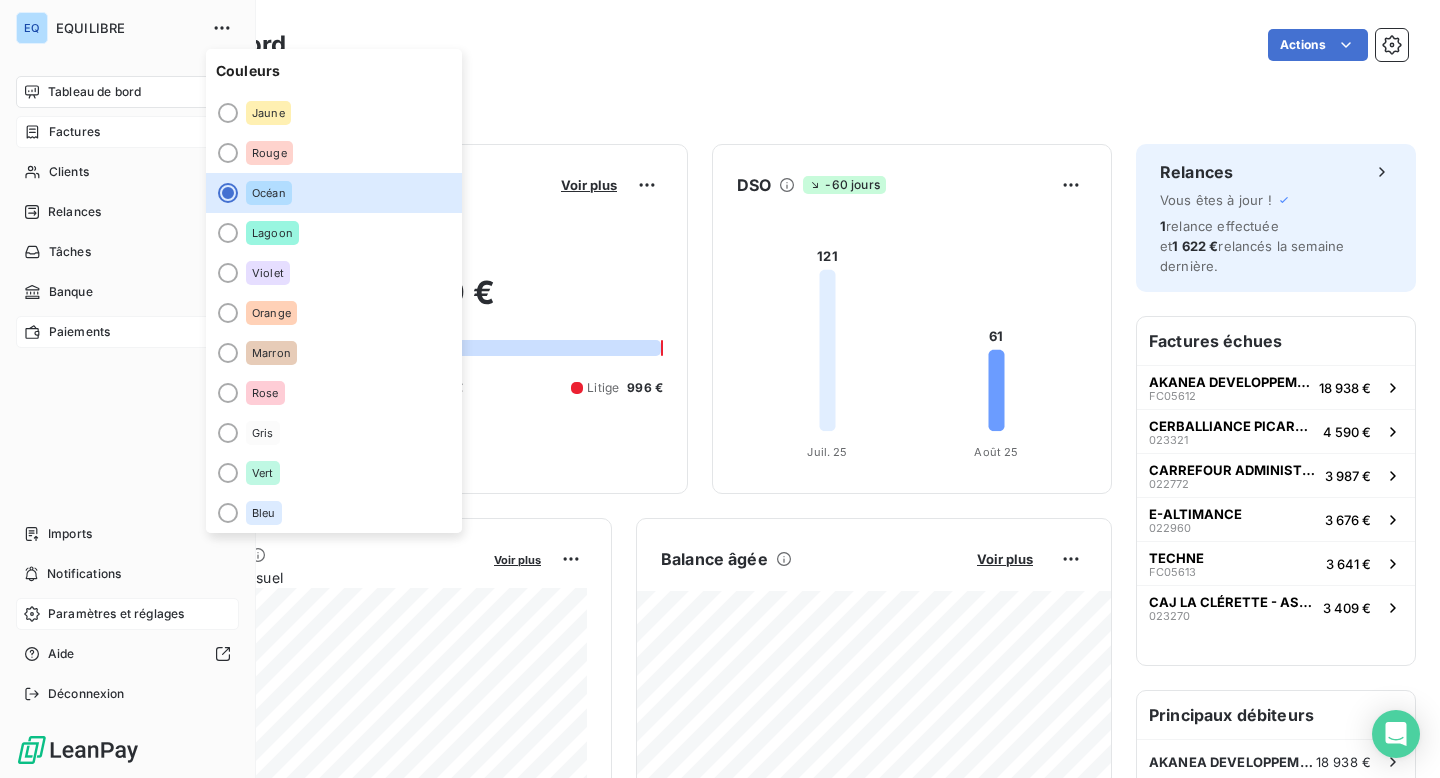 click on "Tableau de bord Factures Clients Relances 1 Tâches 73 Banque Paiements Imports Notifications Paramètres et réglages Aide Déconnexion" at bounding box center (127, 393) 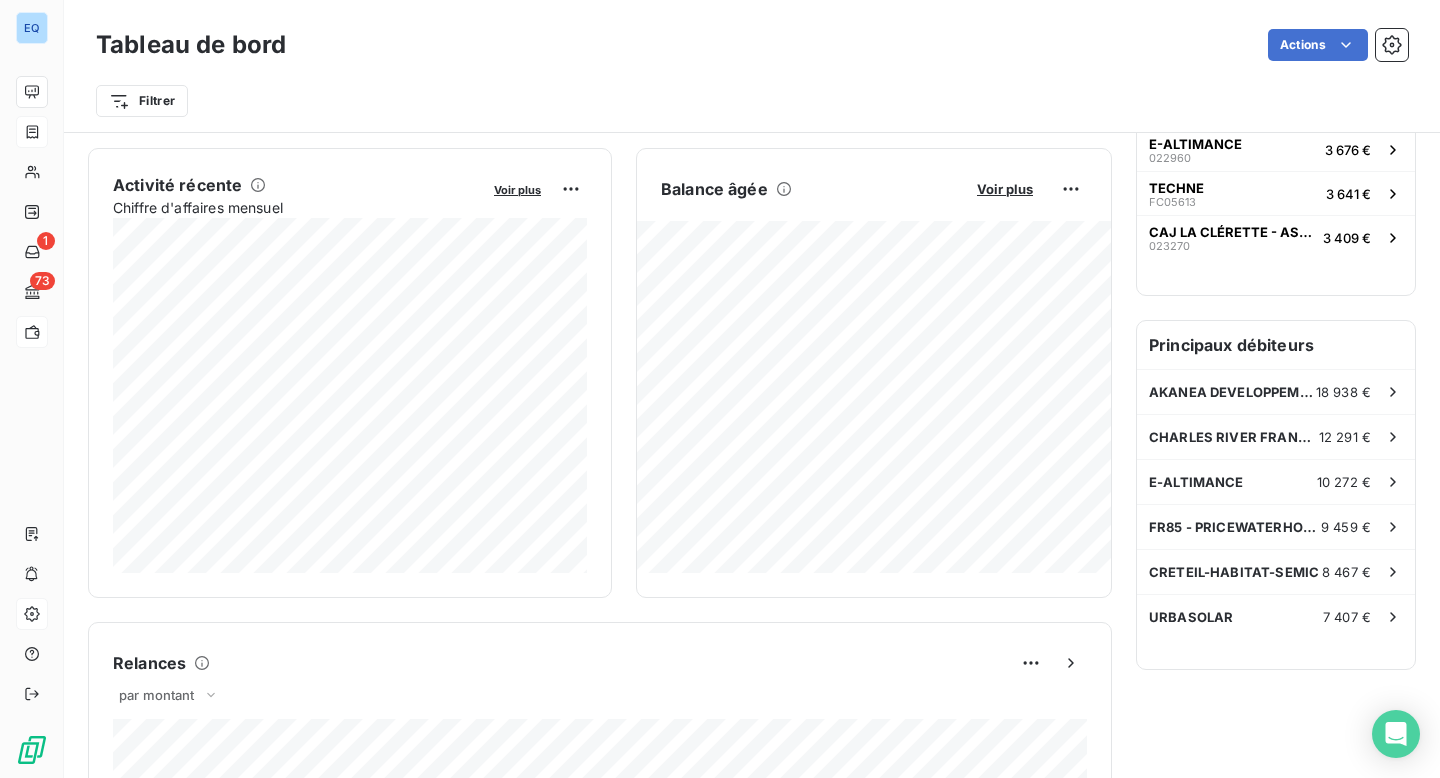 scroll, scrollTop: 416, scrollLeft: 0, axis: vertical 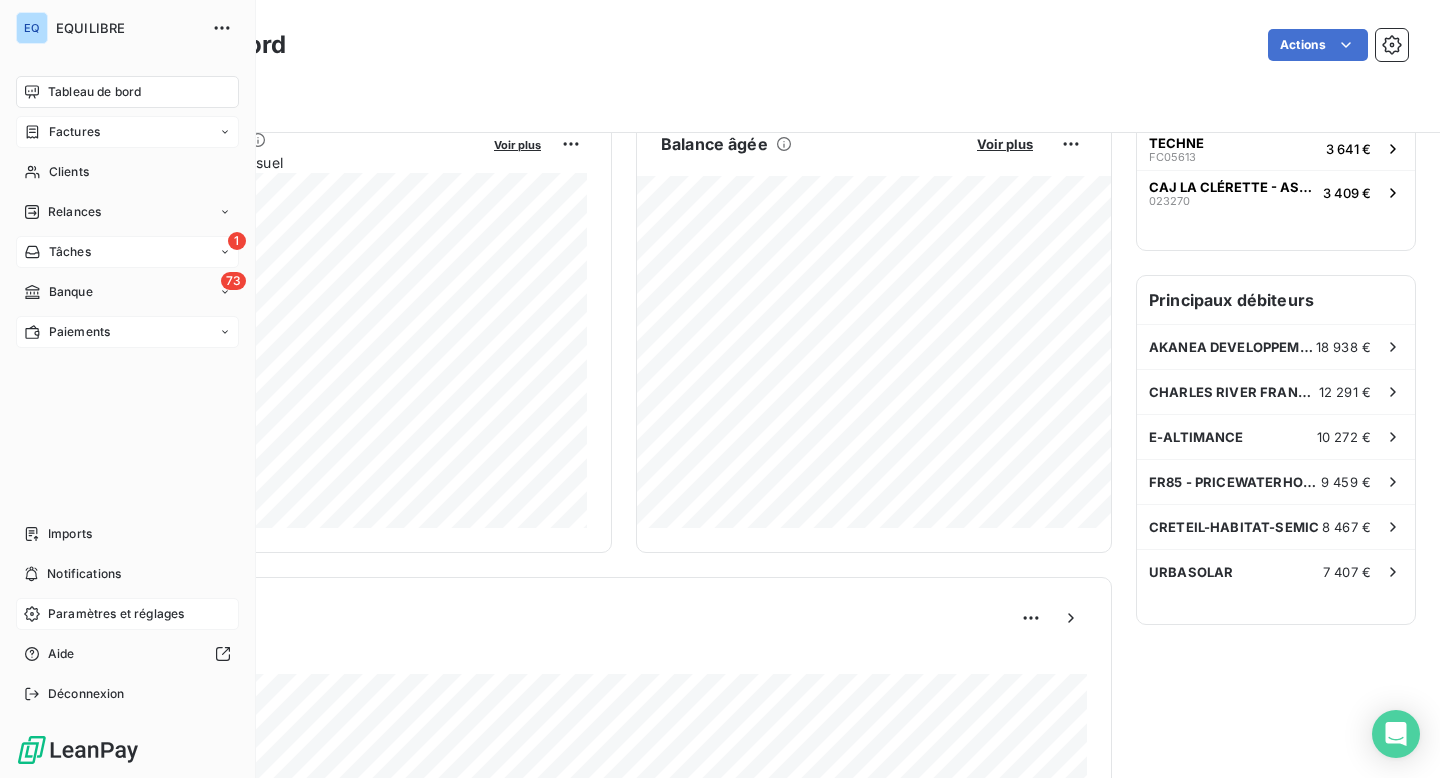 click 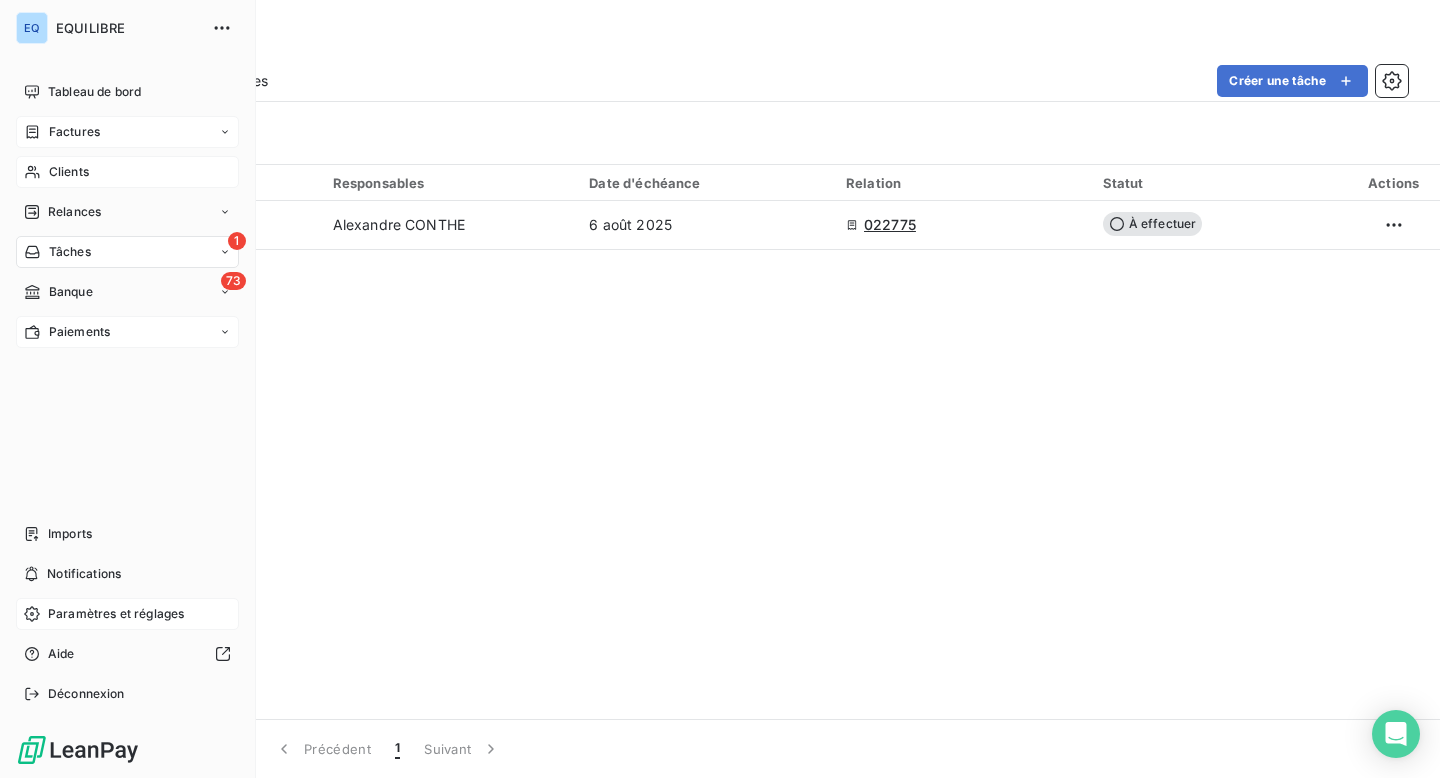 click 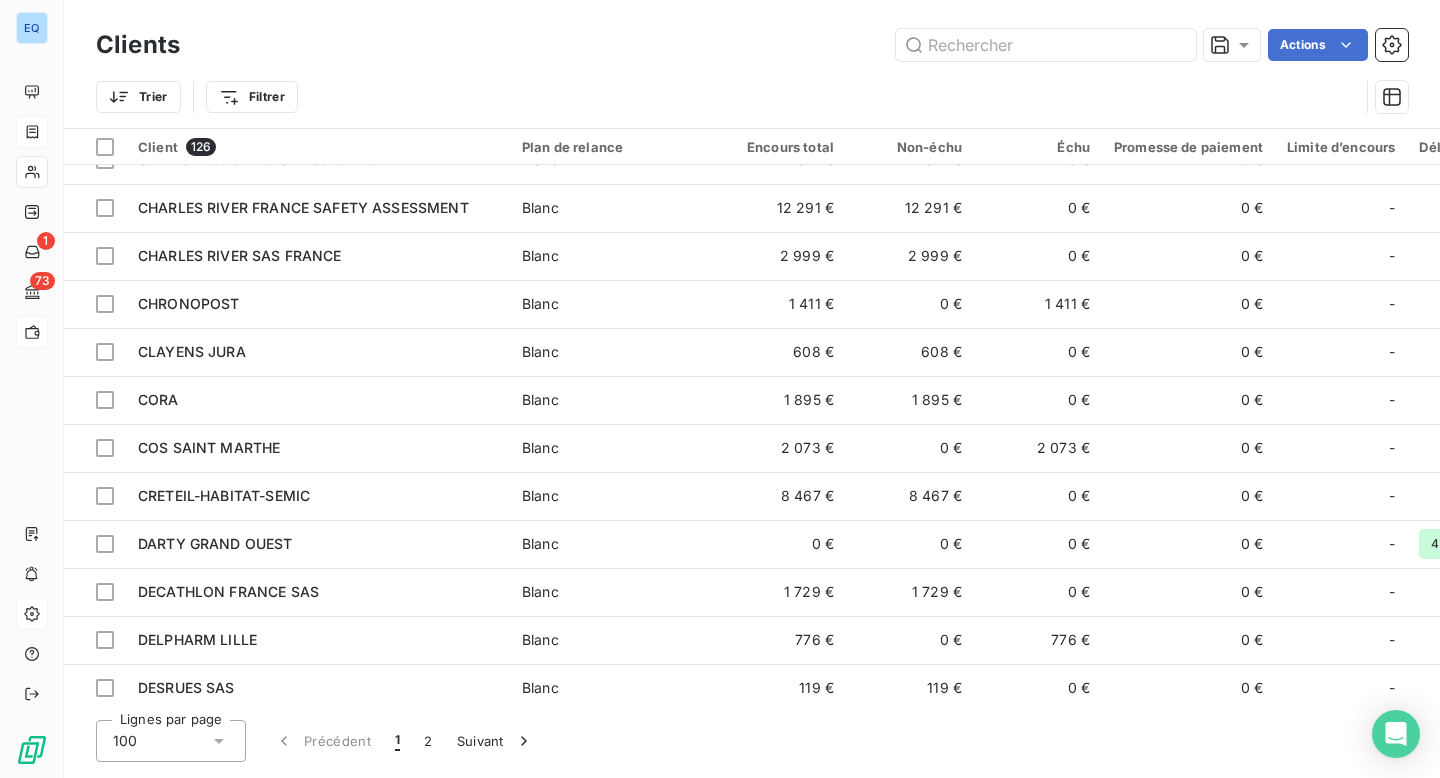 scroll, scrollTop: 0, scrollLeft: 0, axis: both 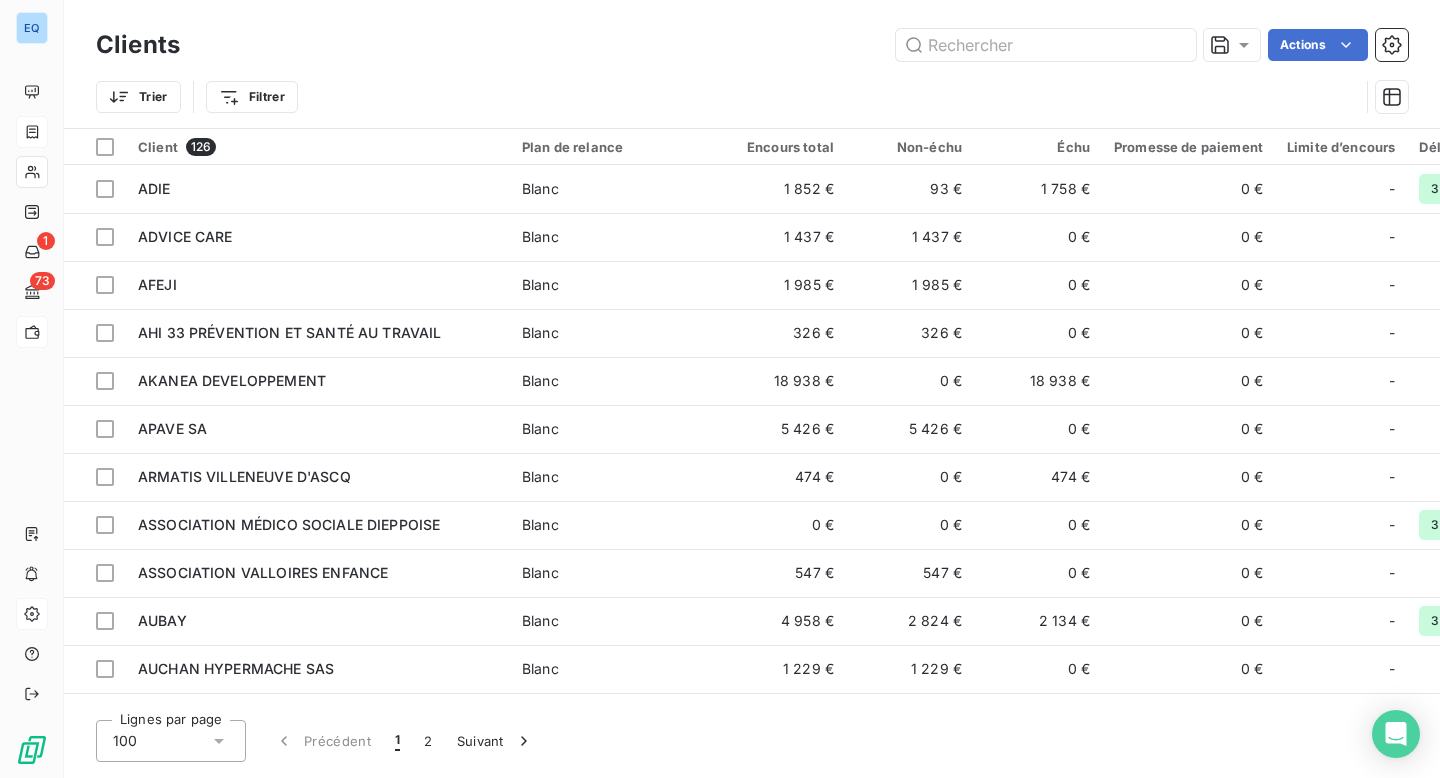 click on "100" at bounding box center (171, 741) 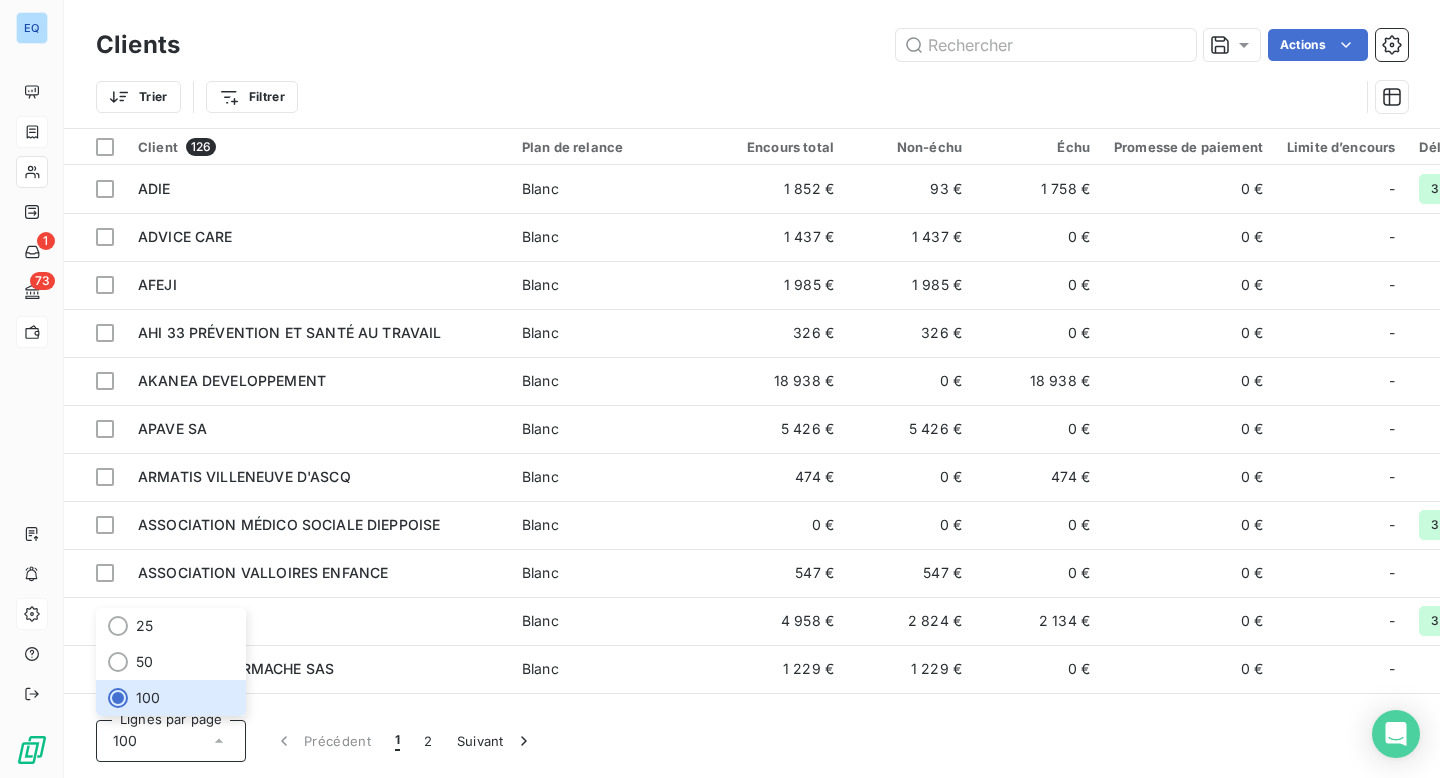 click on "Lignes par page 100 25 50 100 Précédent 1 2 Suivant" at bounding box center [752, 741] 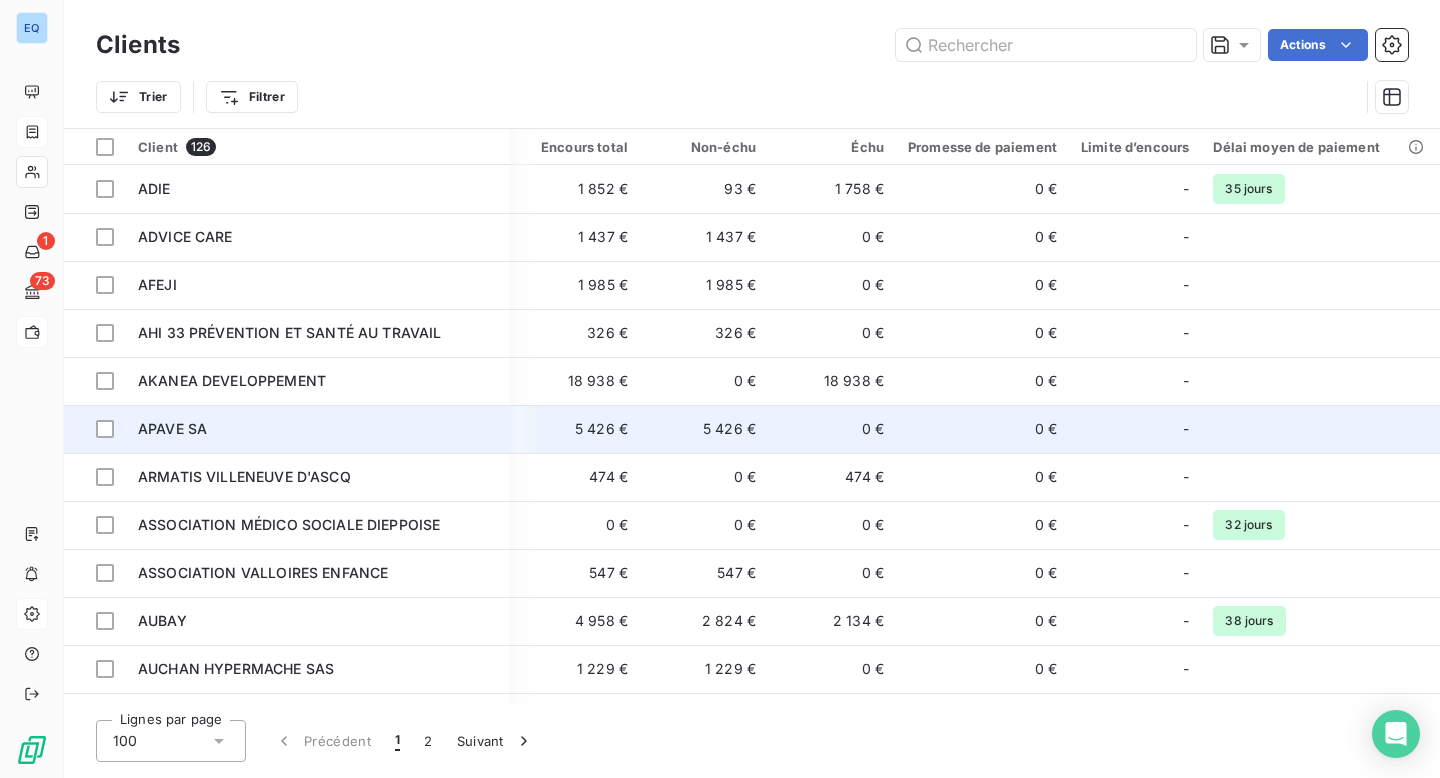 scroll, scrollTop: 0, scrollLeft: 0, axis: both 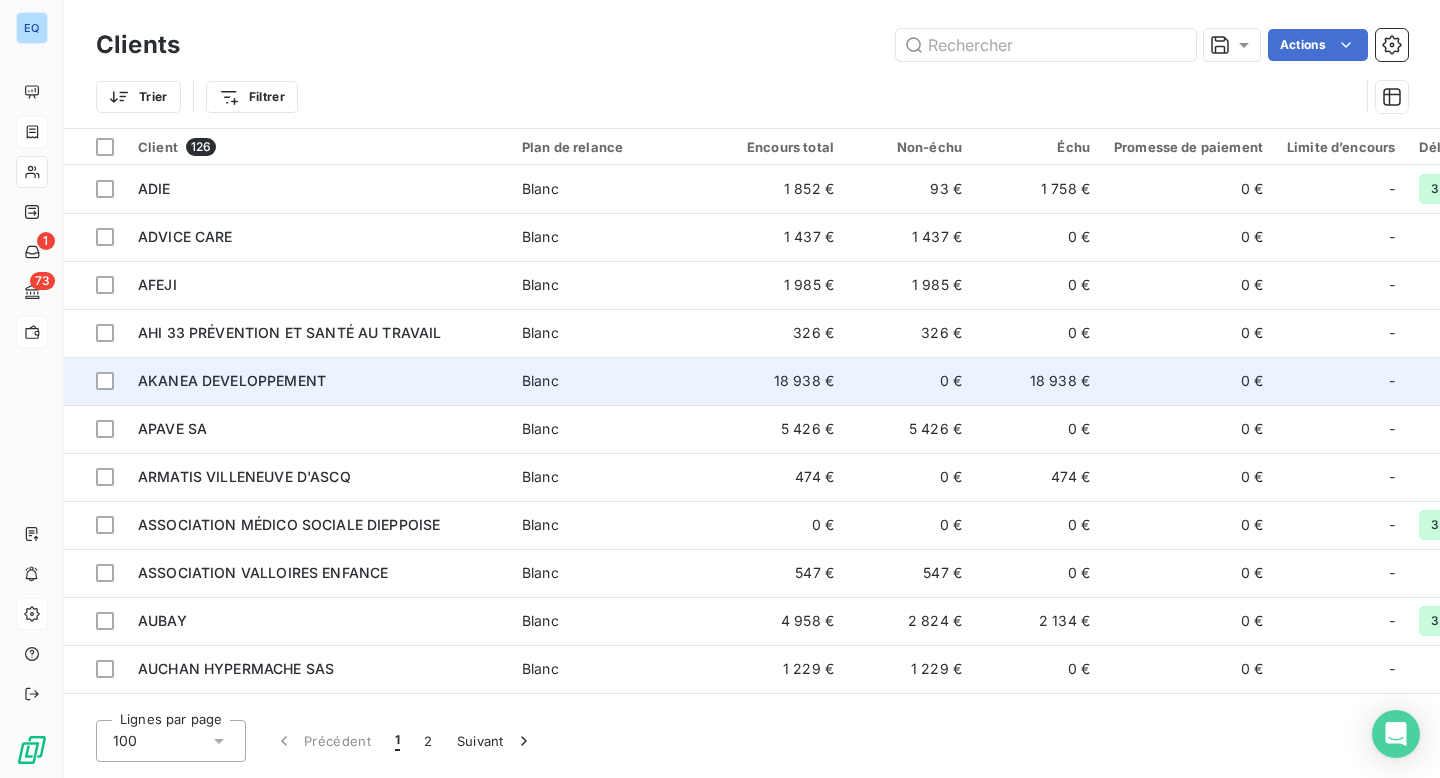 click on "AKANEA DEVELOPPEMENT" at bounding box center (232, 380) 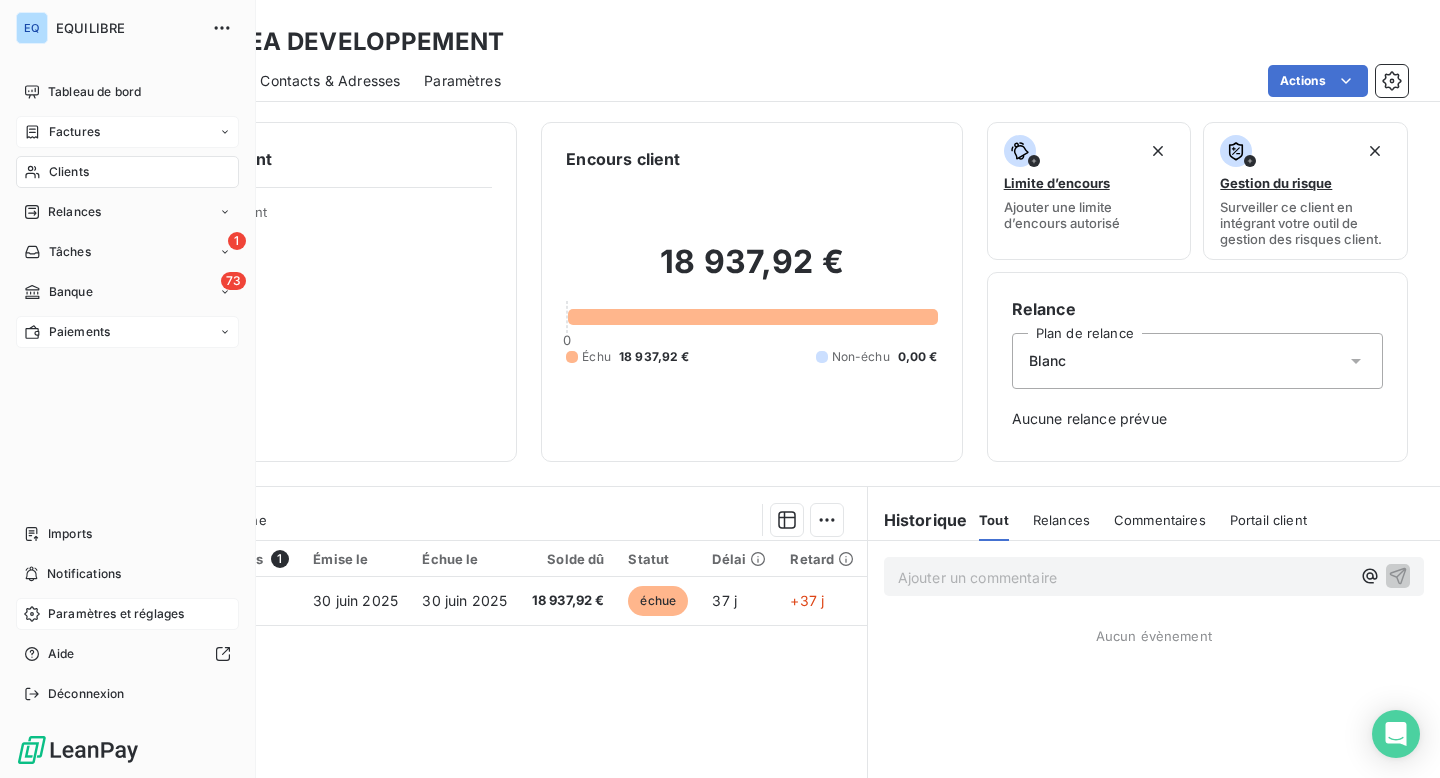 click 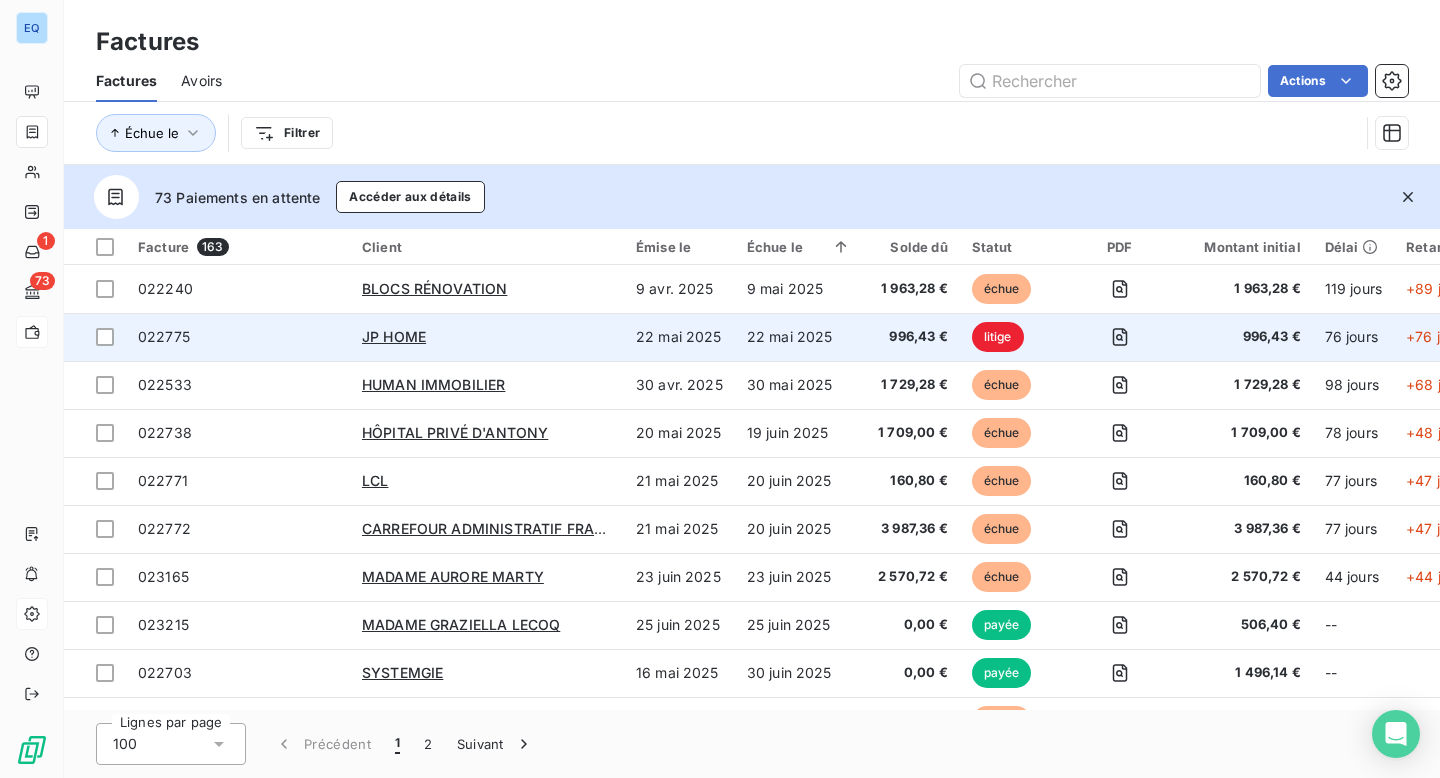 click on "022775" at bounding box center (238, 337) 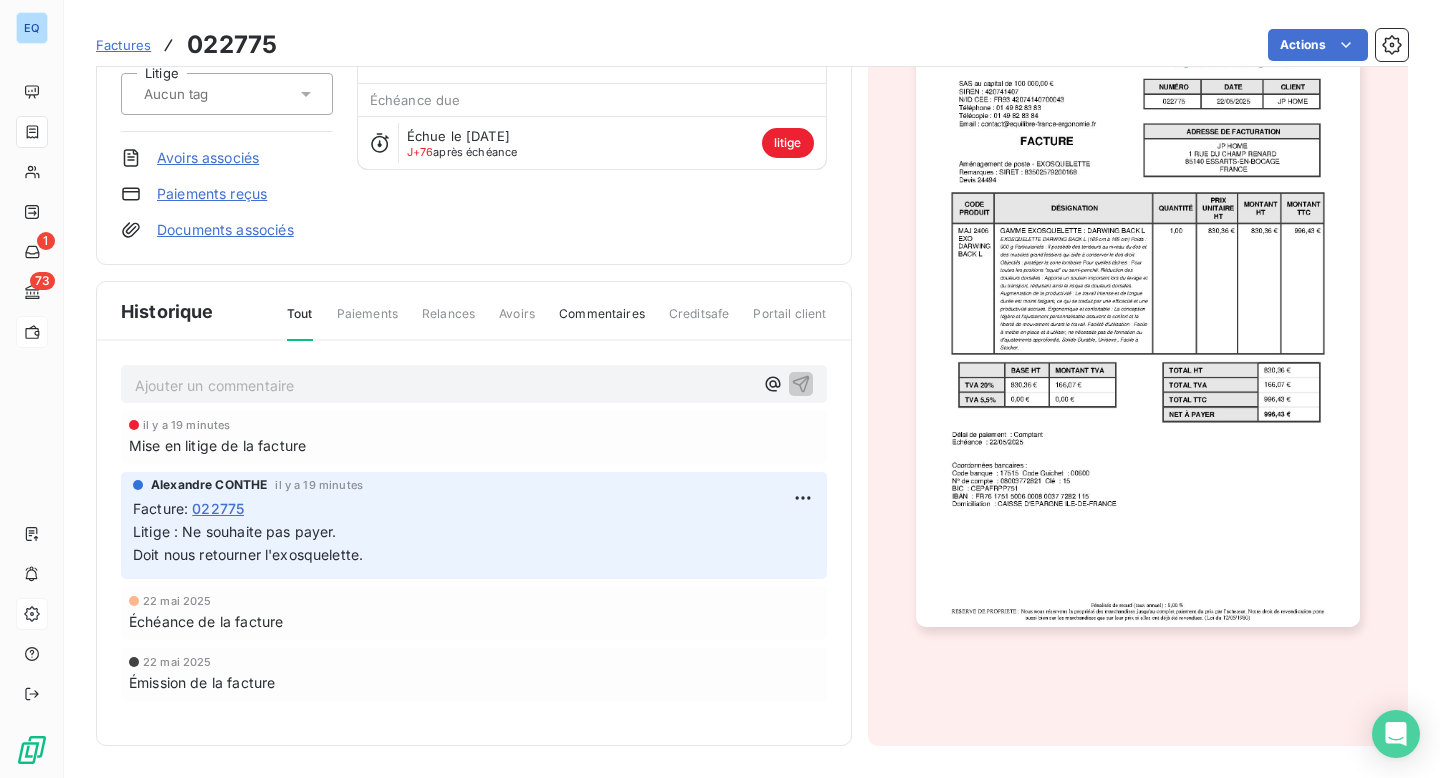 scroll, scrollTop: 0, scrollLeft: 0, axis: both 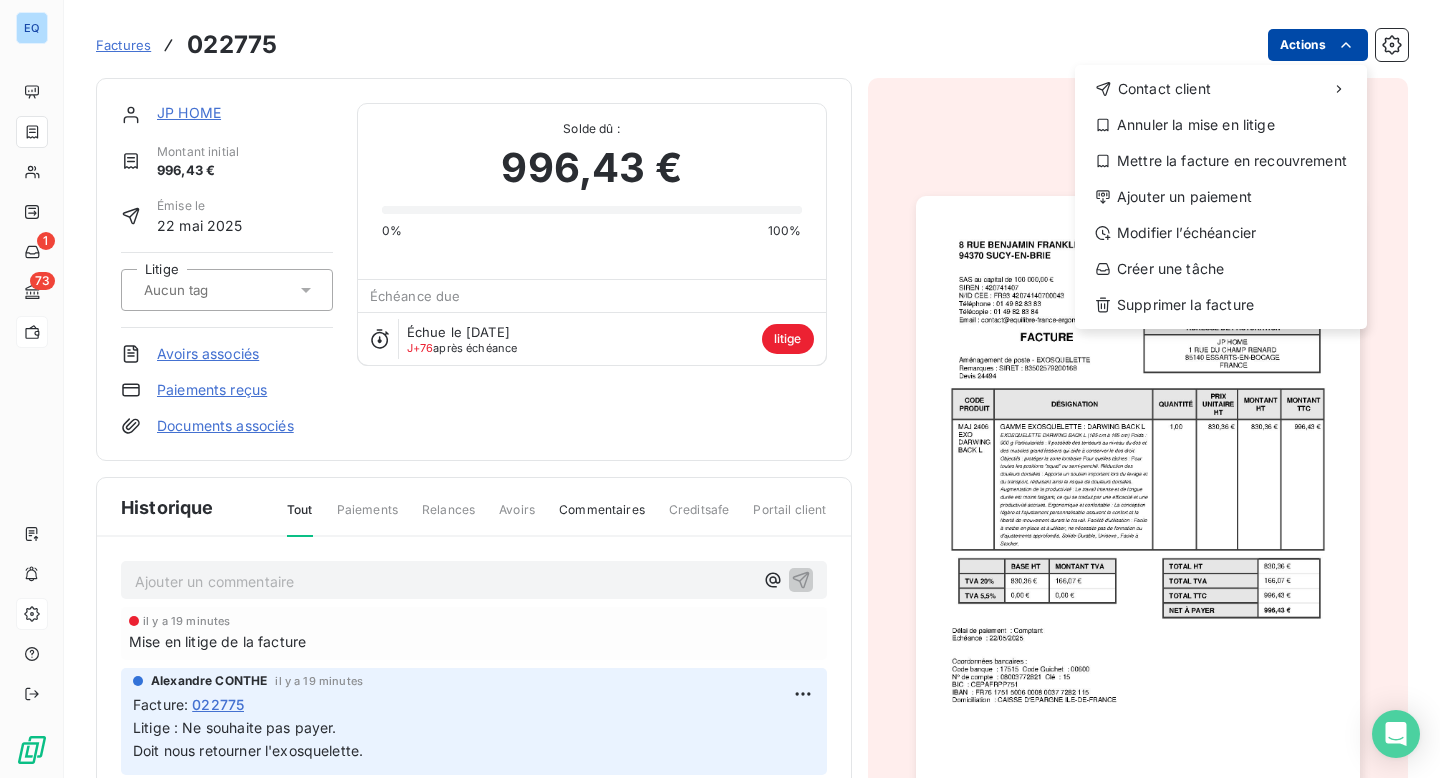 click on "EQ 1 73 Factures 022775 Actions Contact client Annuler la mise en litige Mettre la facture en recouvrement Ajouter un paiement Modifier l’échéancier Créer une tâche Supprimer la facture JP HOME Montant initial 996,43 € Émise le [DATE] Litige Avoirs associés Paiements reçus Documents associés Solde dû : 996,43 € 0% 100% Échéance due Échue le [DATE] J+76  après échéance litige Historique Tout Paiements Relances Avoirs Commentaires Creditsafe Portail client Ajouter un commentaire ﻿ il y a 19 minutes Mise en litige de la facture [FIRST_NAME] [LAST_NAME] il y a 19 minutes Facture  : 022775 Litige : Ne souhaite pas payer.
Doit nous retourner l'exosquelette. [DATE] Échéance de la facture [DATE] Émission de la facture" at bounding box center [720, 389] 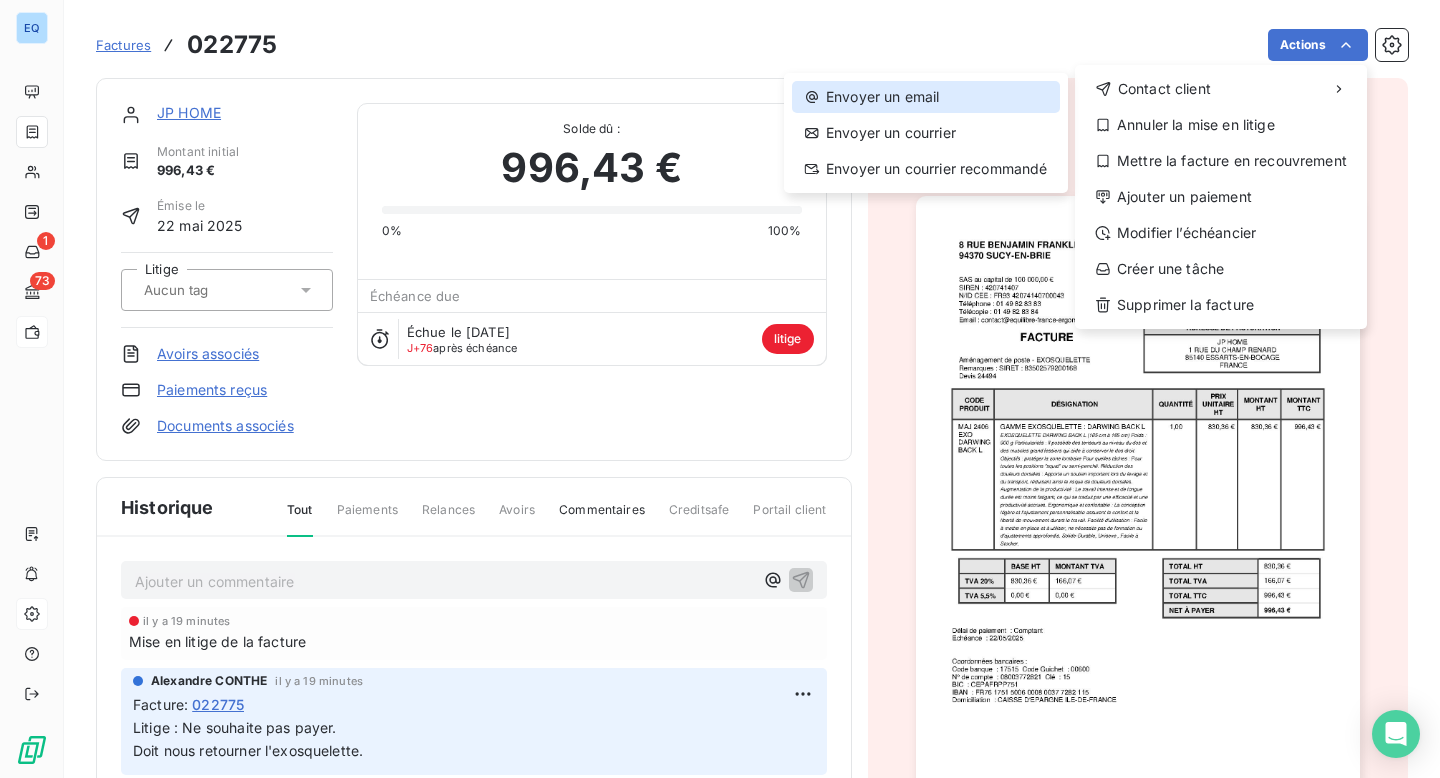click on "Envoyer un email" at bounding box center [926, 97] 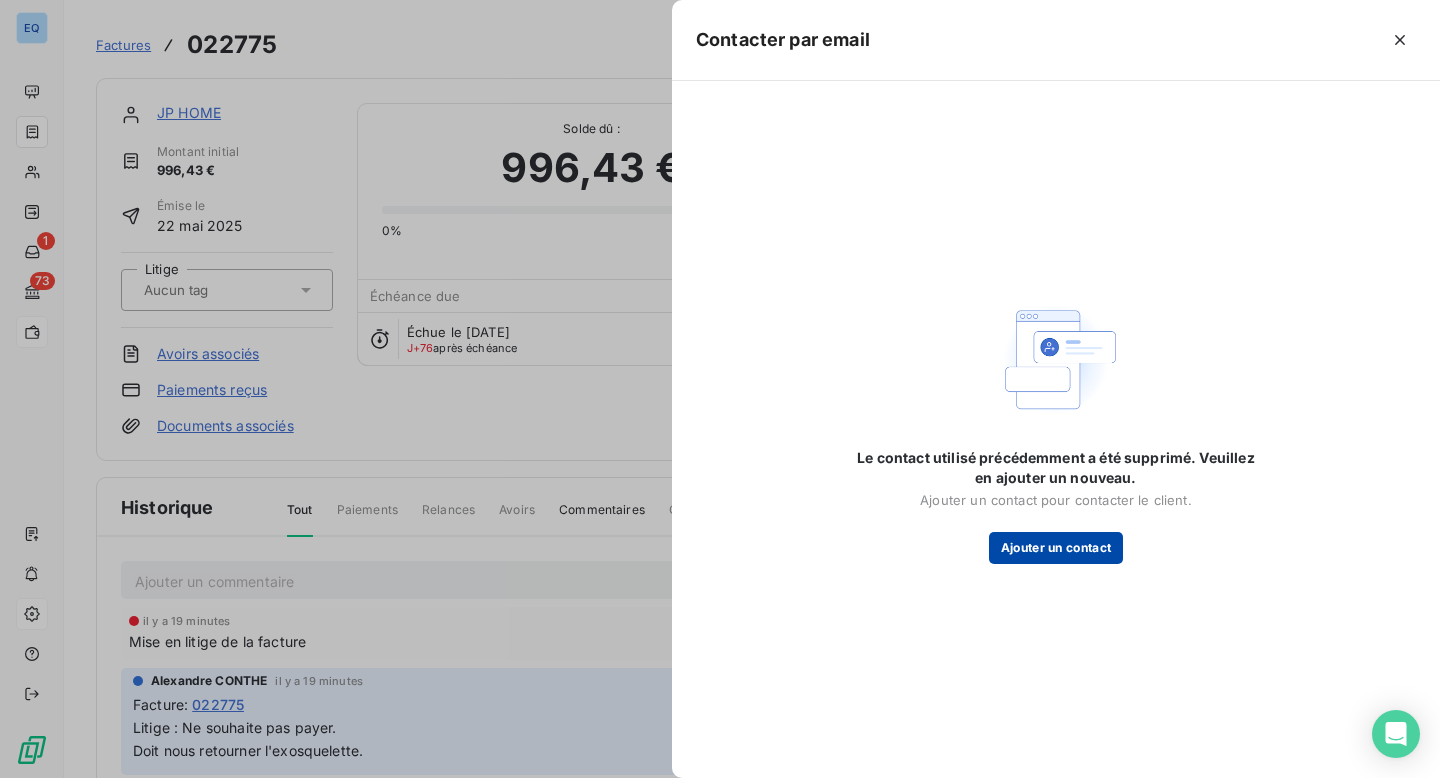 click on "Ajouter un contact" at bounding box center (1056, 548) 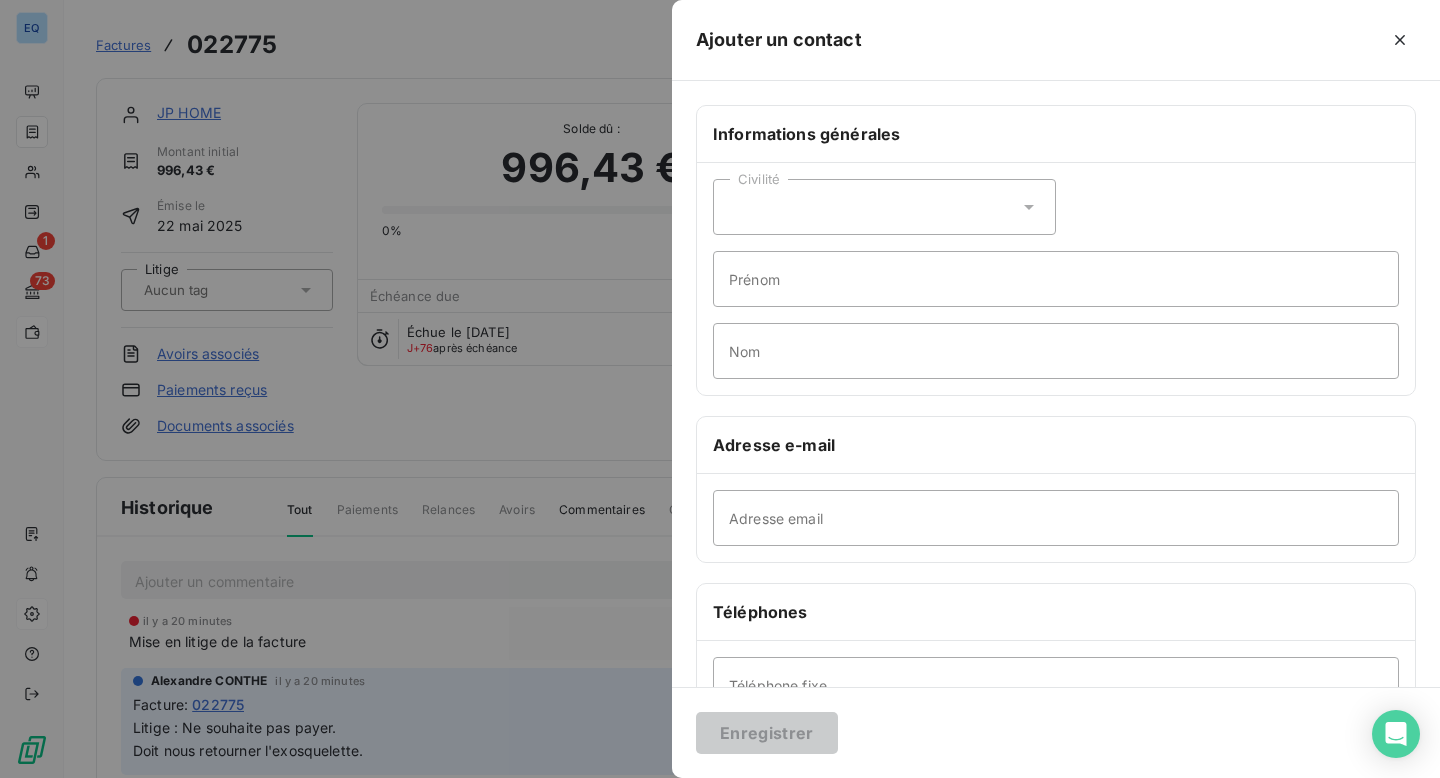 click on "Civilité" at bounding box center (884, 207) 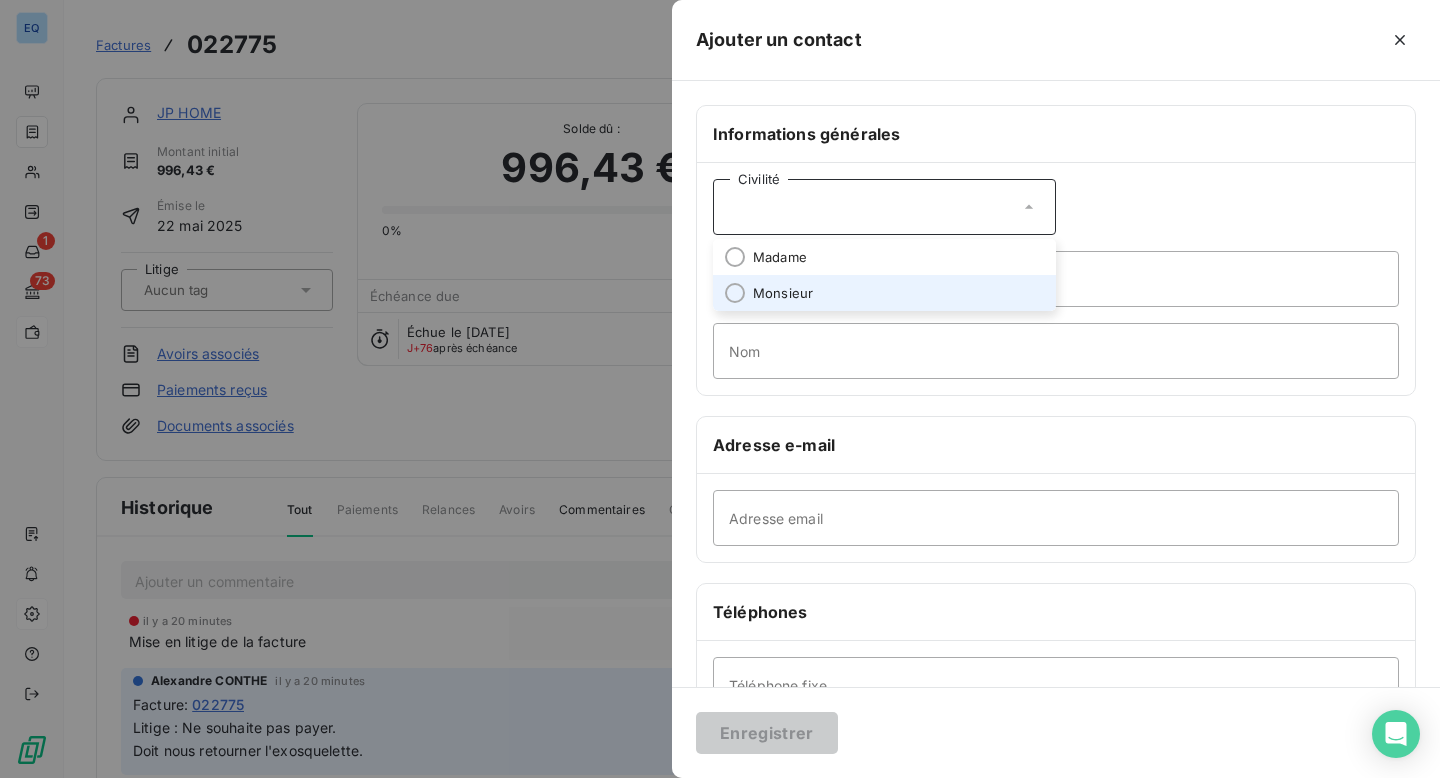 click on "Monsieur" at bounding box center [783, 293] 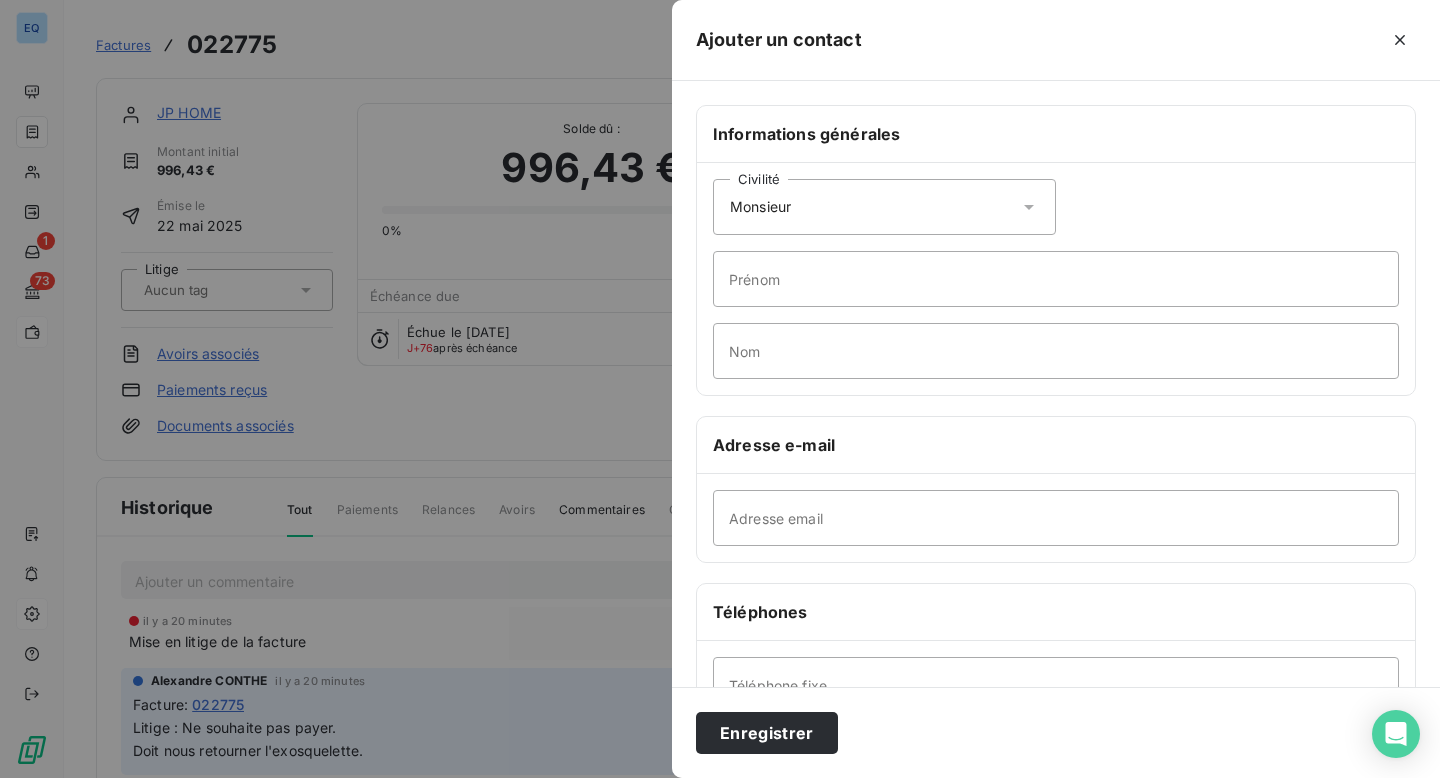 click on "Monsieur" at bounding box center (760, 207) 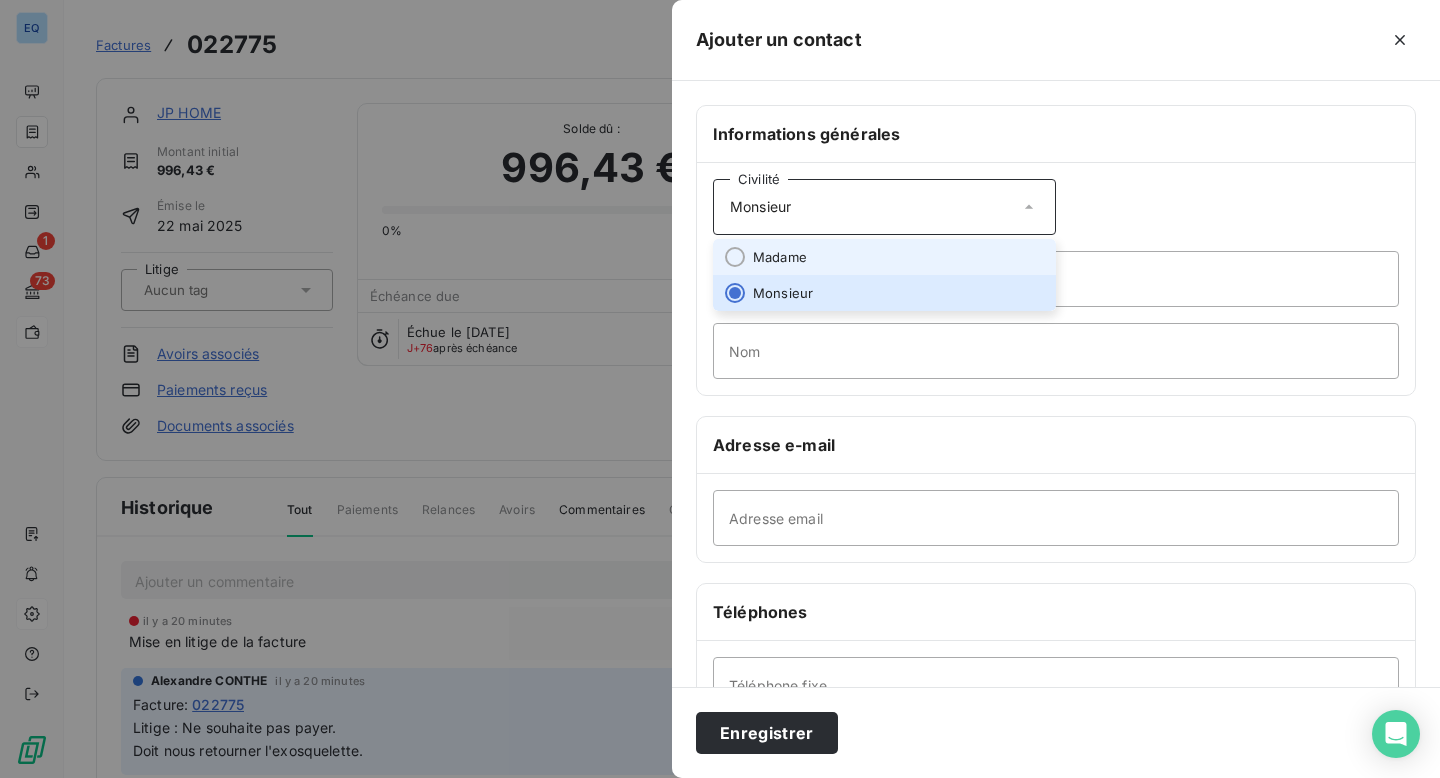 click on "Madame" at bounding box center [780, 257] 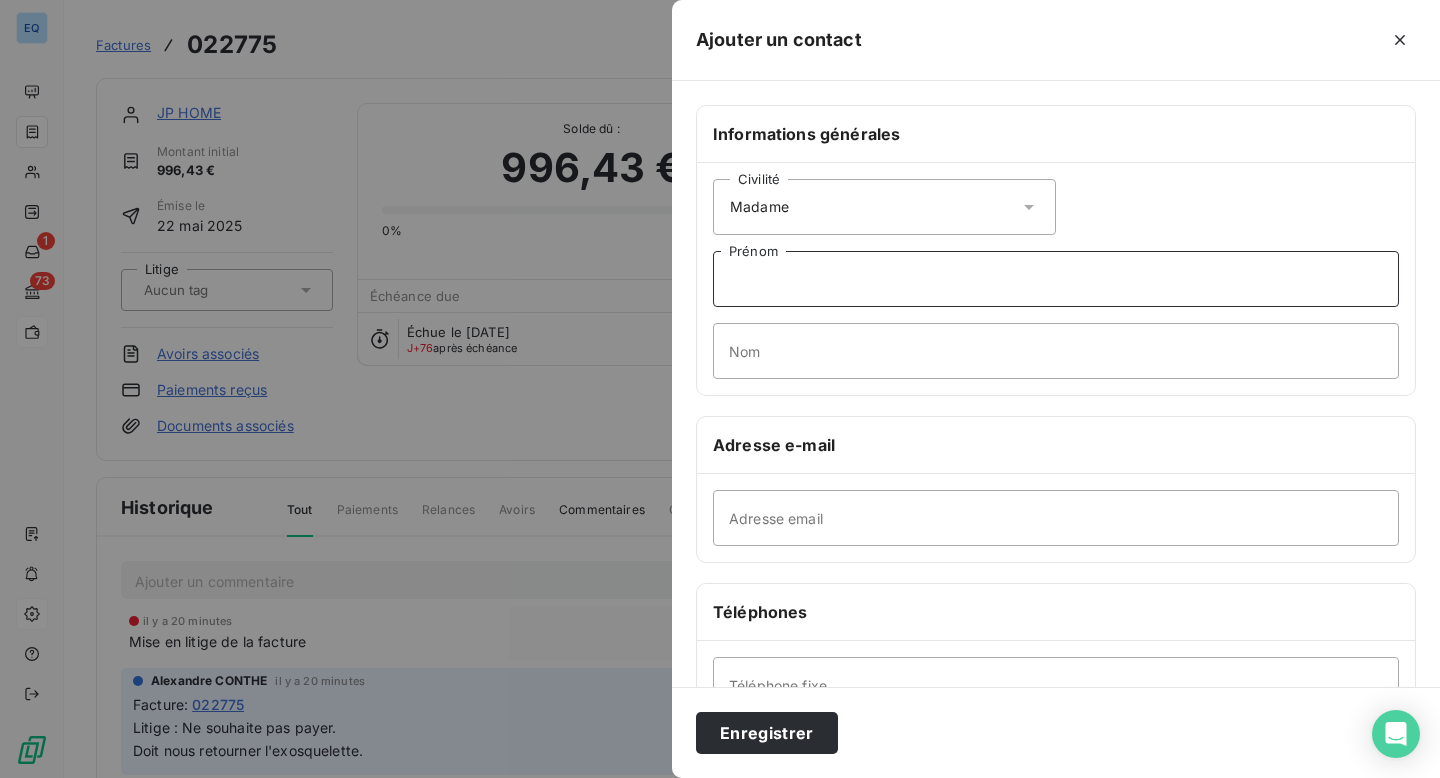 click on "Prénom" at bounding box center [1056, 279] 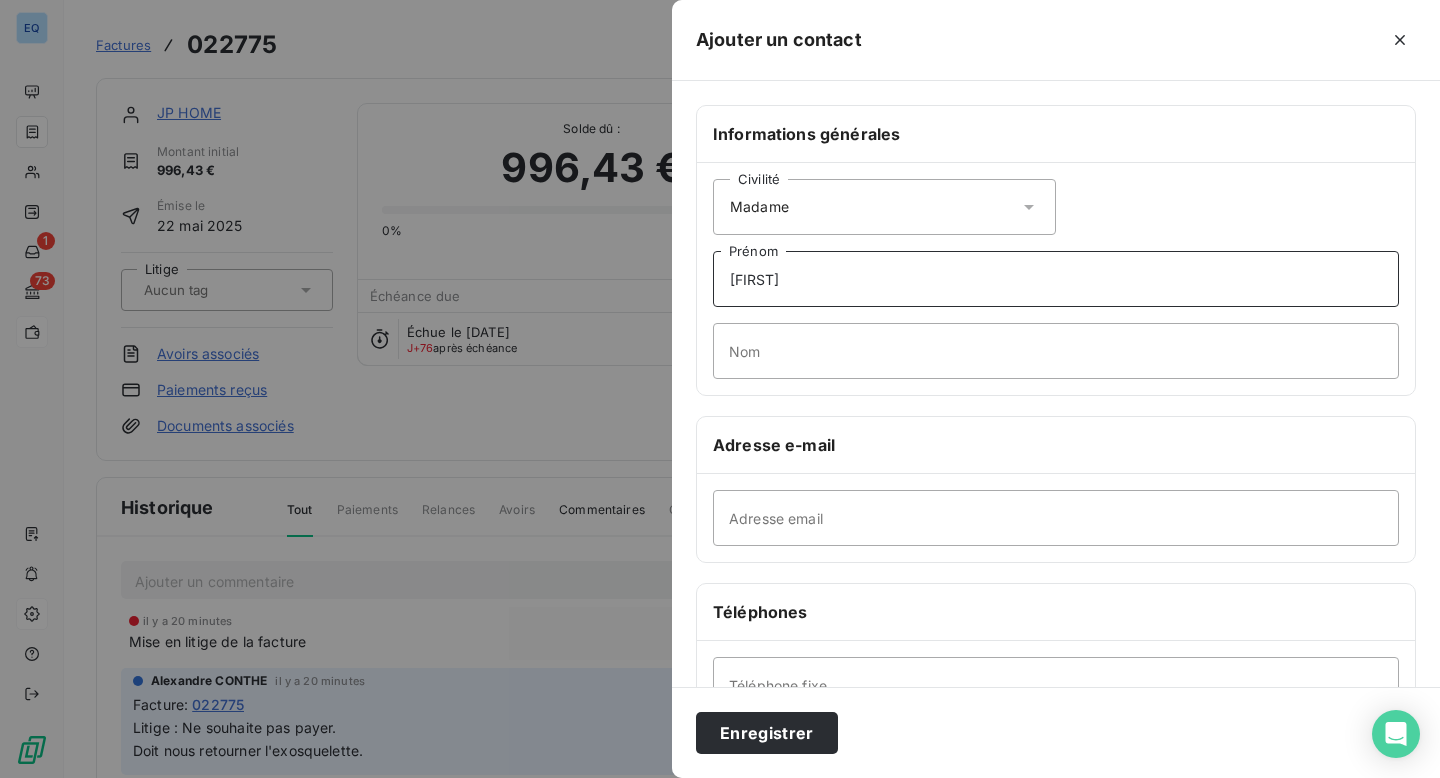 type on "[FIRST]" 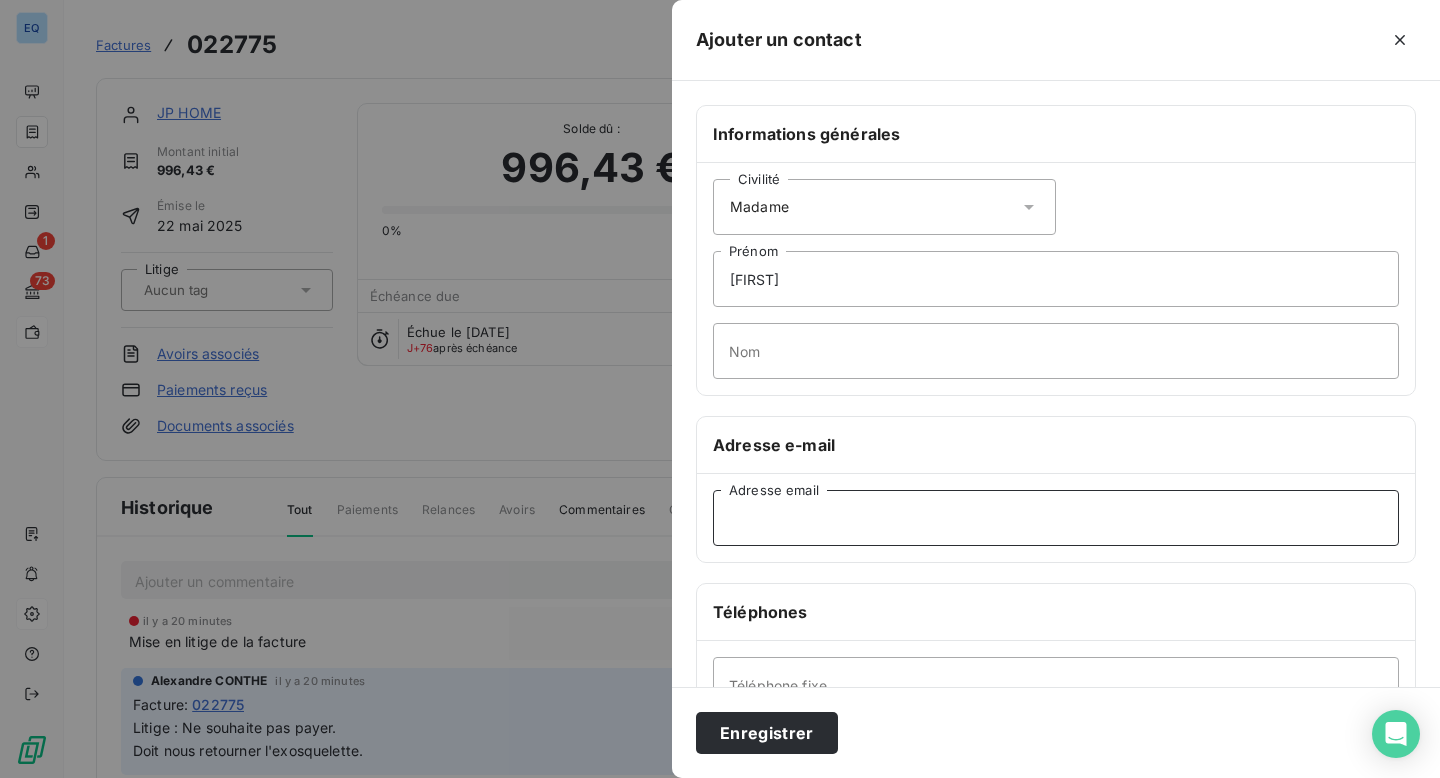click on "Adresse email" at bounding box center (1056, 518) 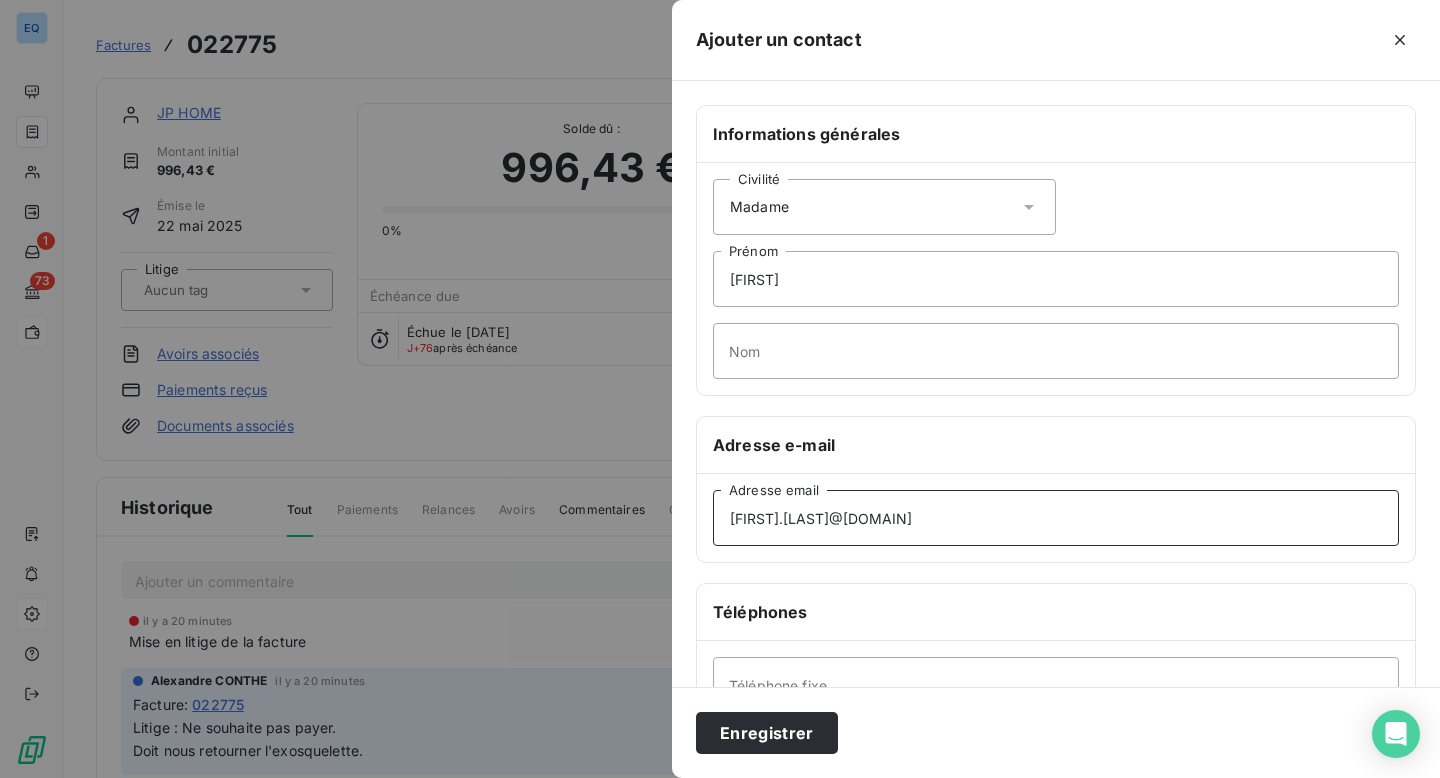 type on "[FIRST].[LAST]@[DOMAIN]" 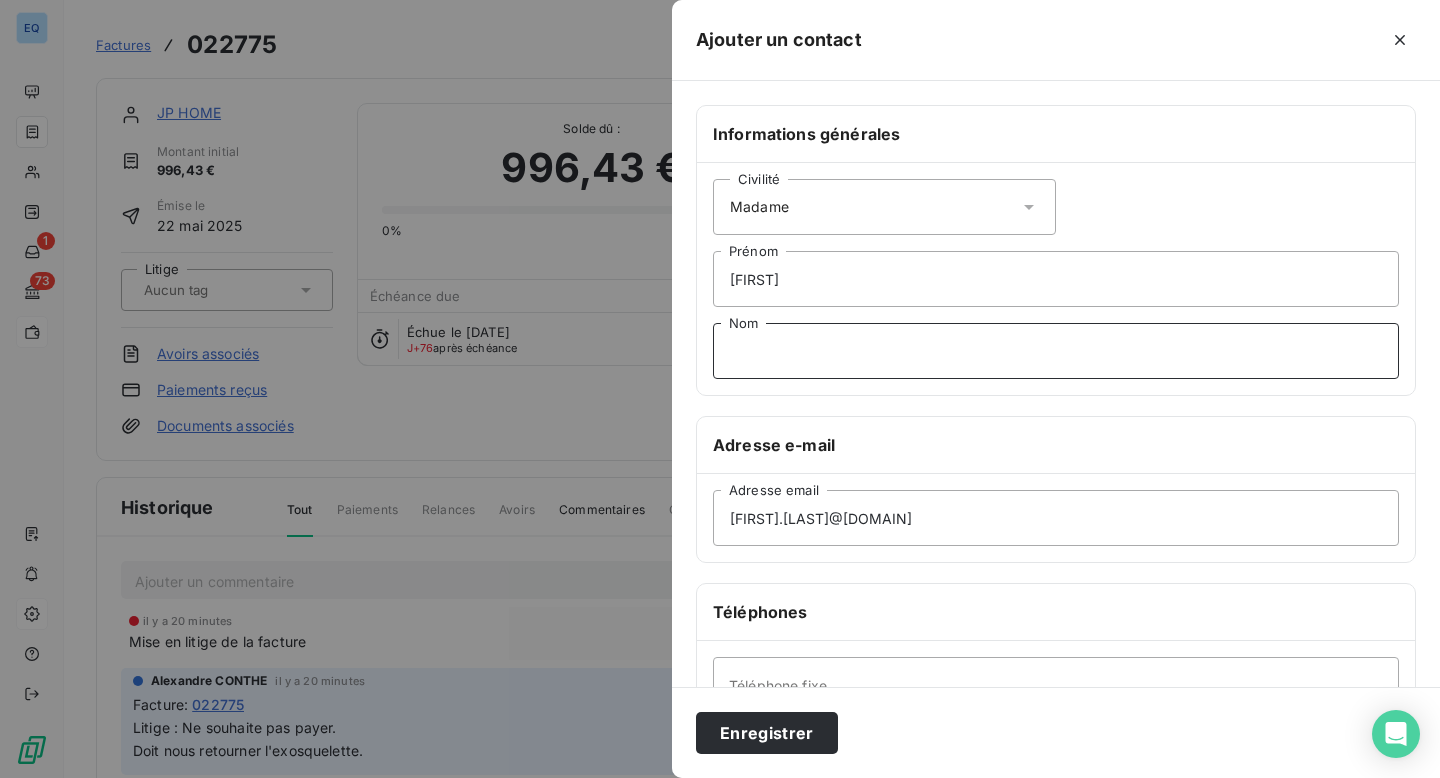 click on "Nom" at bounding box center (1056, 351) 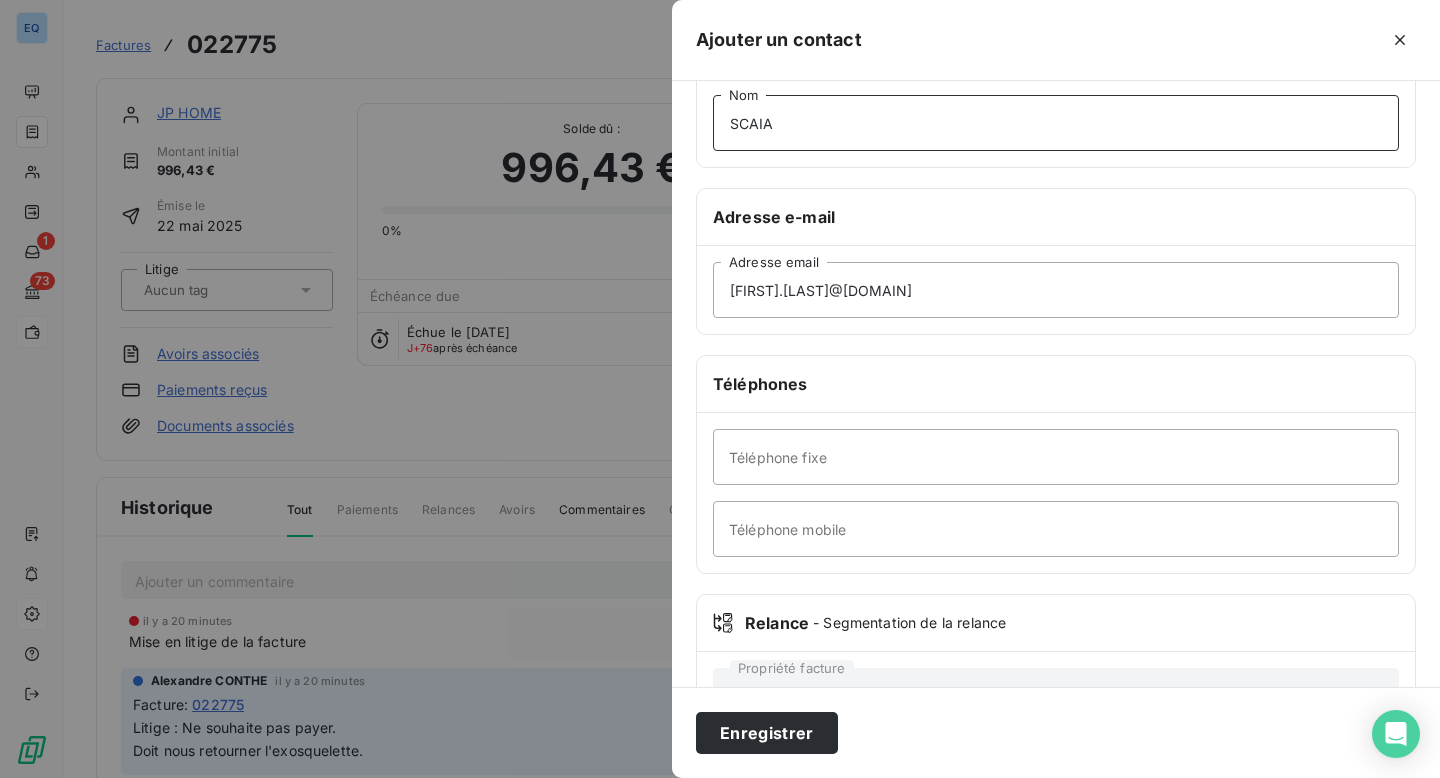 scroll, scrollTop: 306, scrollLeft: 0, axis: vertical 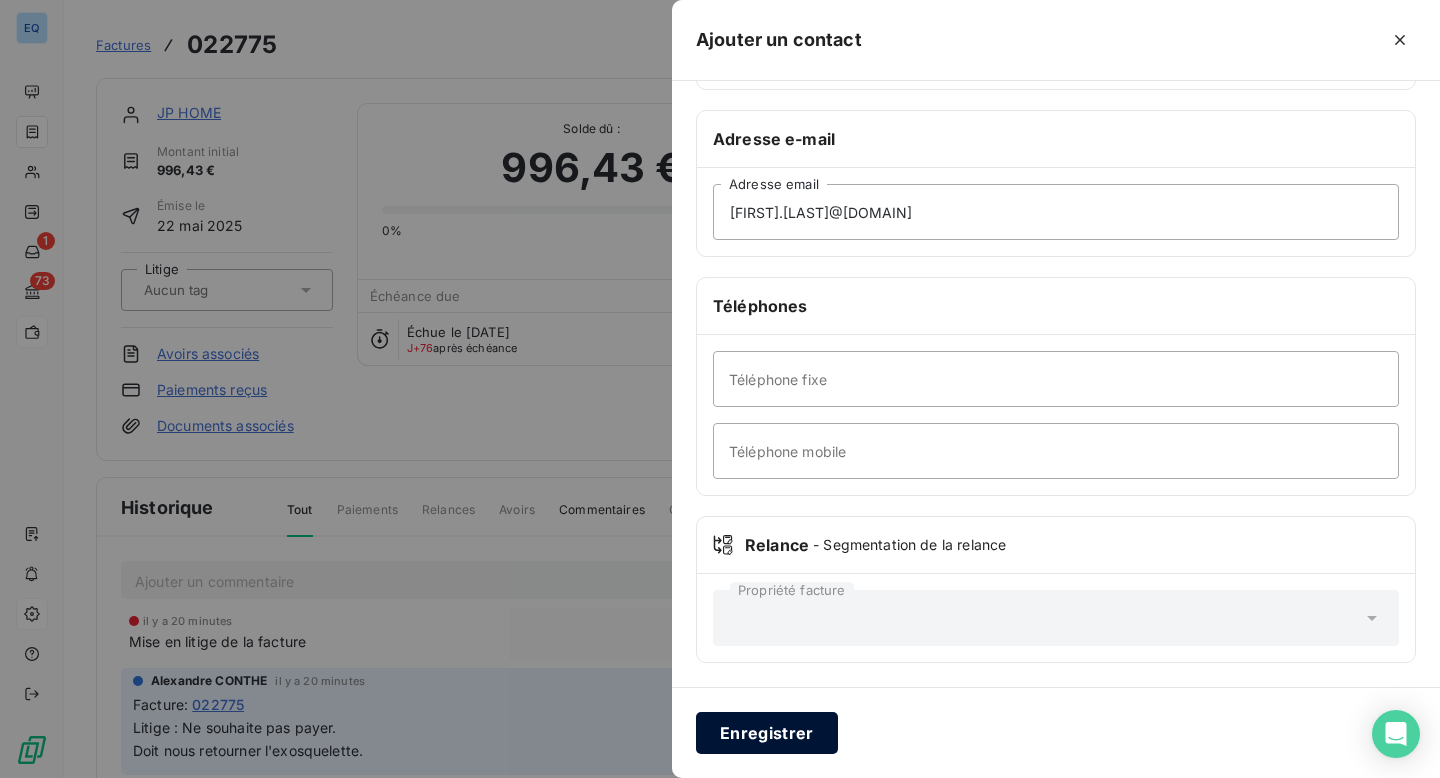 type on "SCAIA" 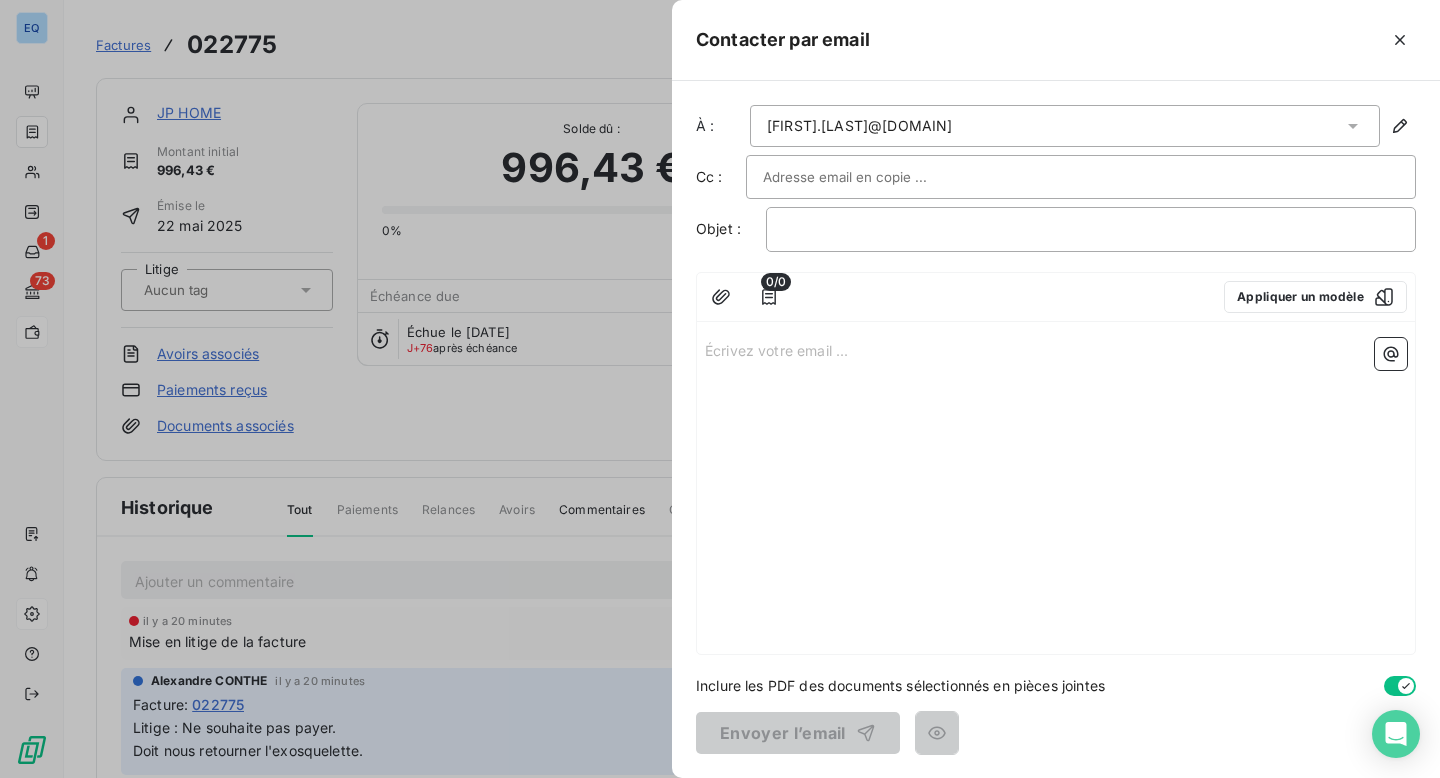 click on "Écrivez votre email ... ﻿" at bounding box center [1056, 349] 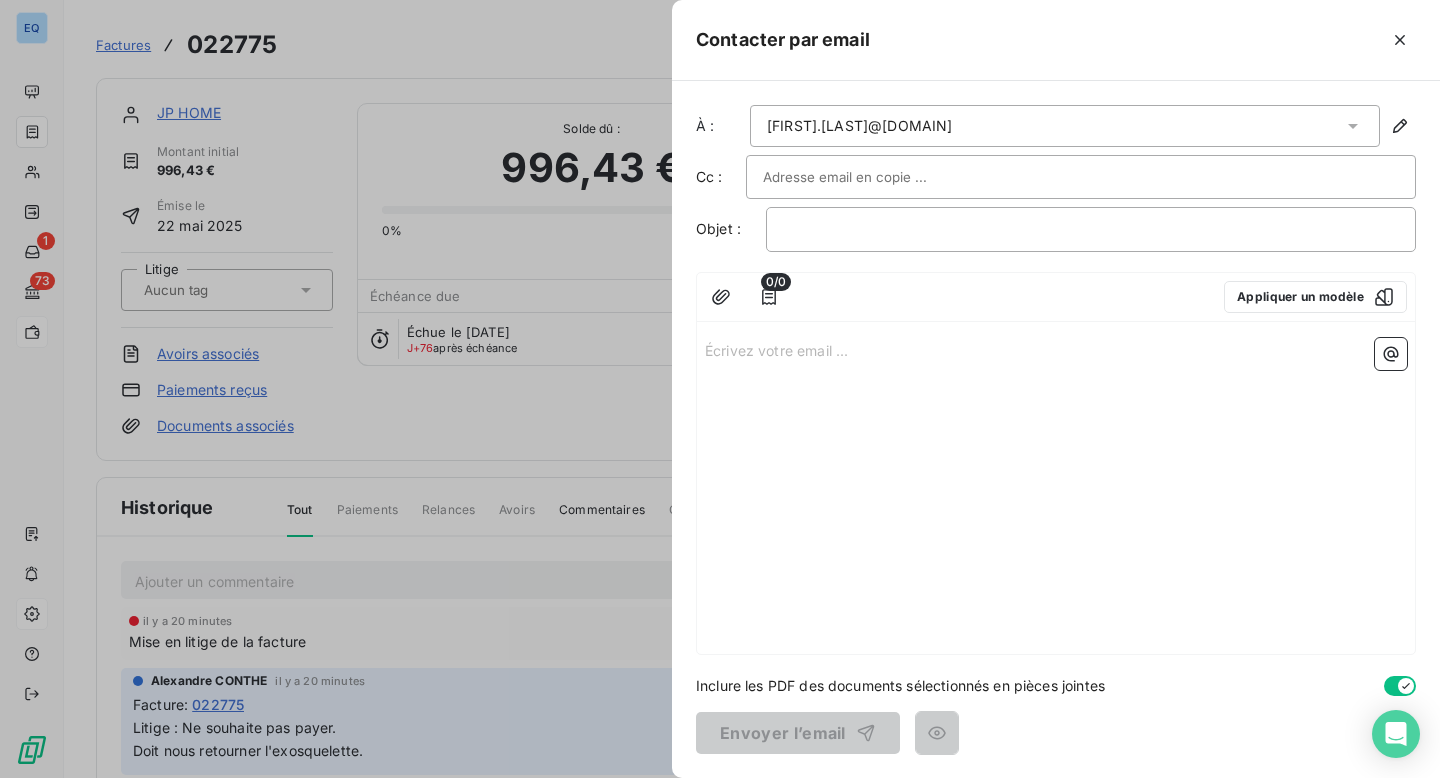 click on "﻿" at bounding box center [1091, 229] 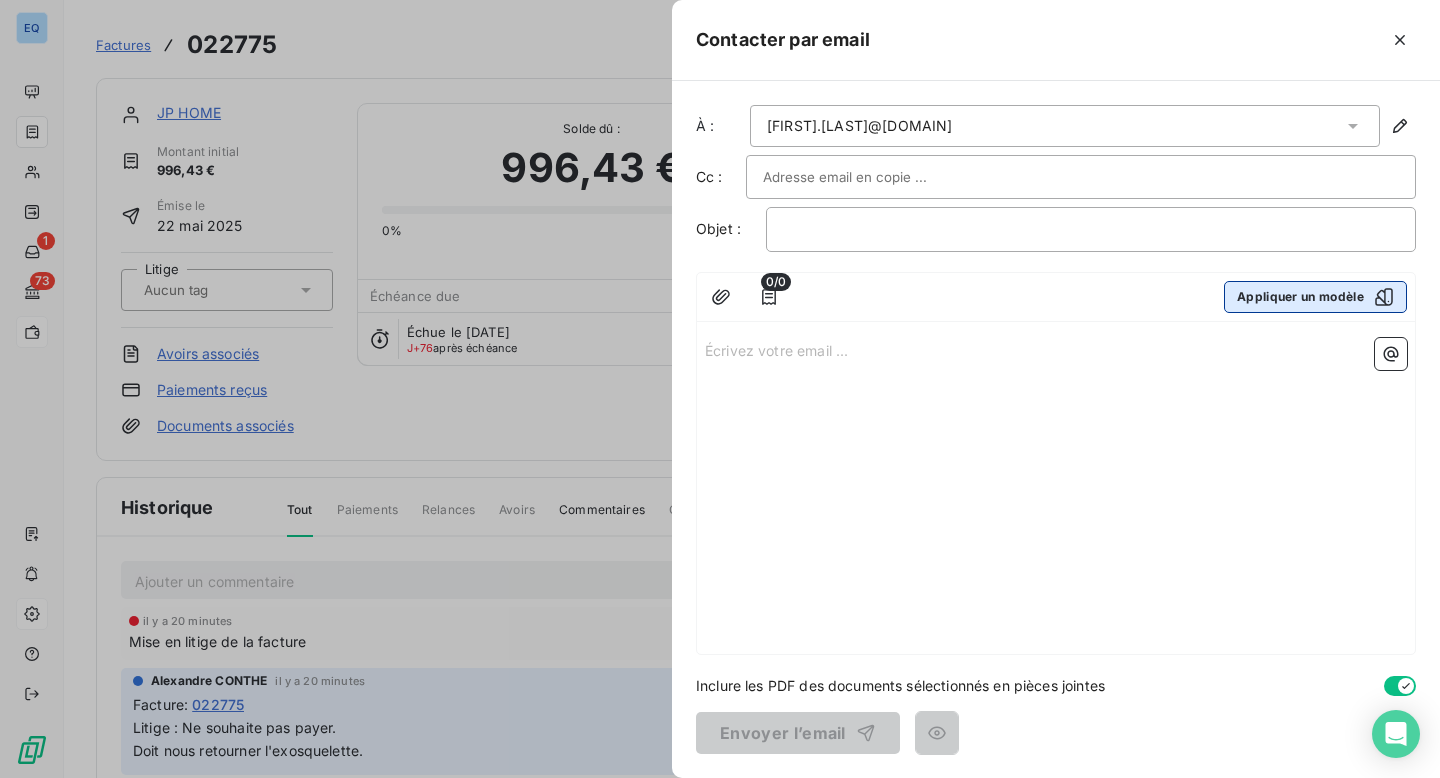 click on "Appliquer un modèle" at bounding box center (1315, 297) 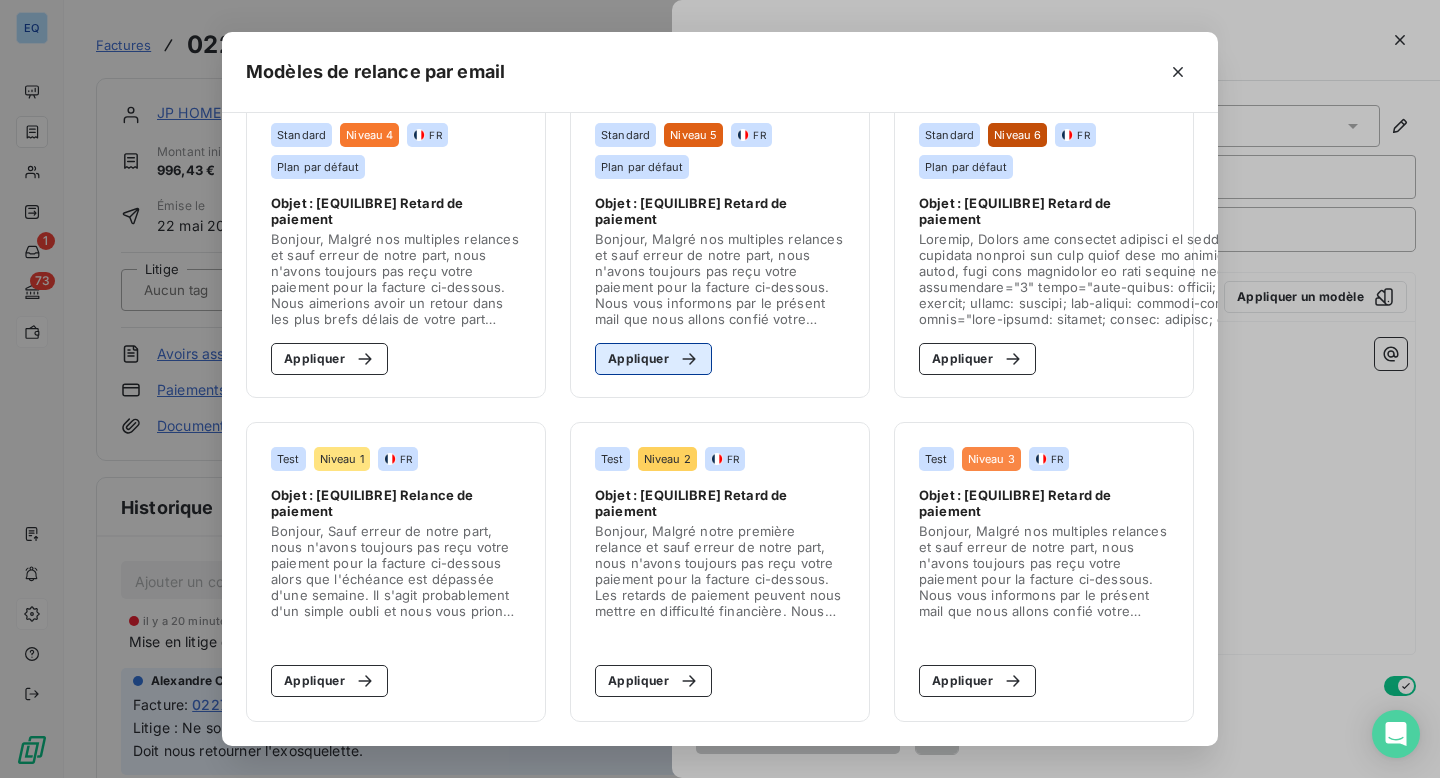 scroll, scrollTop: 0, scrollLeft: 0, axis: both 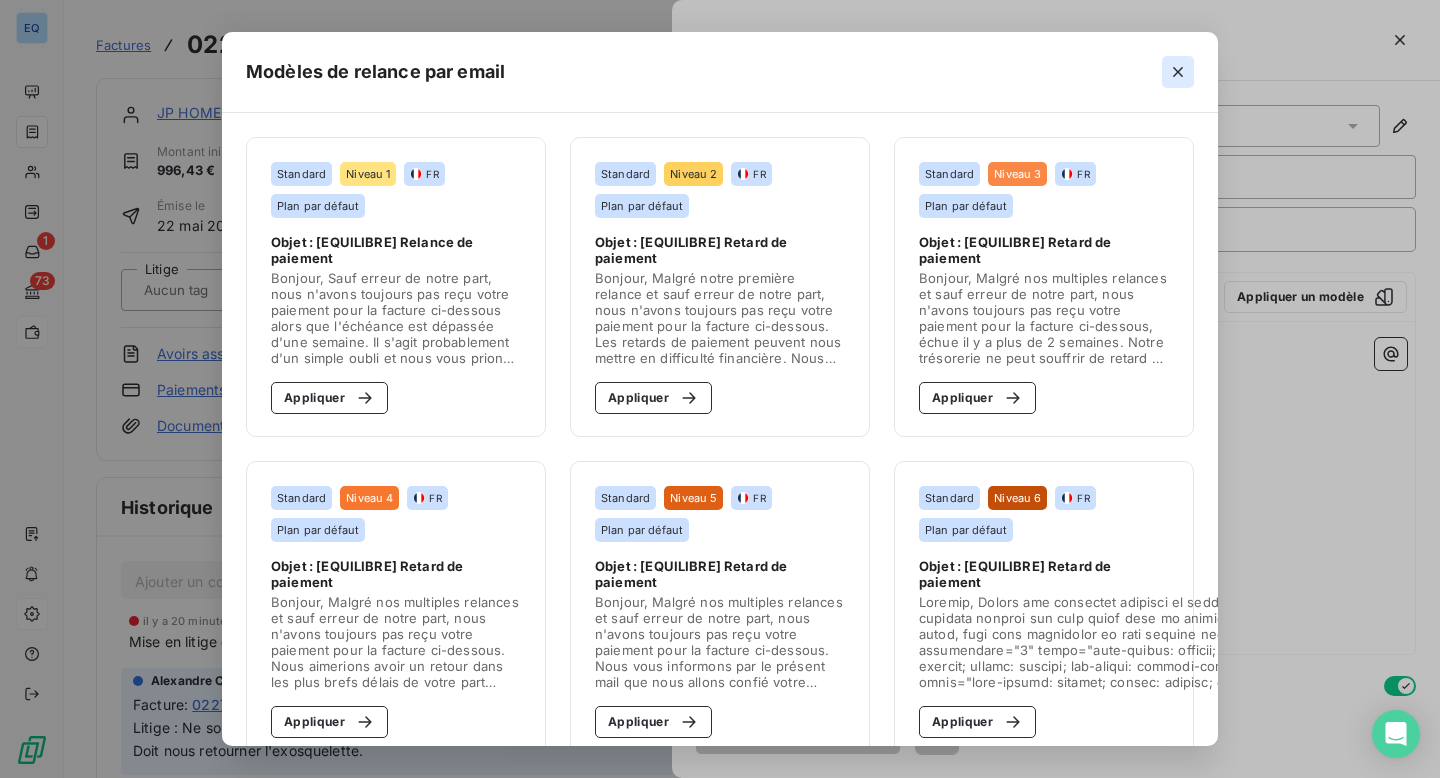 click 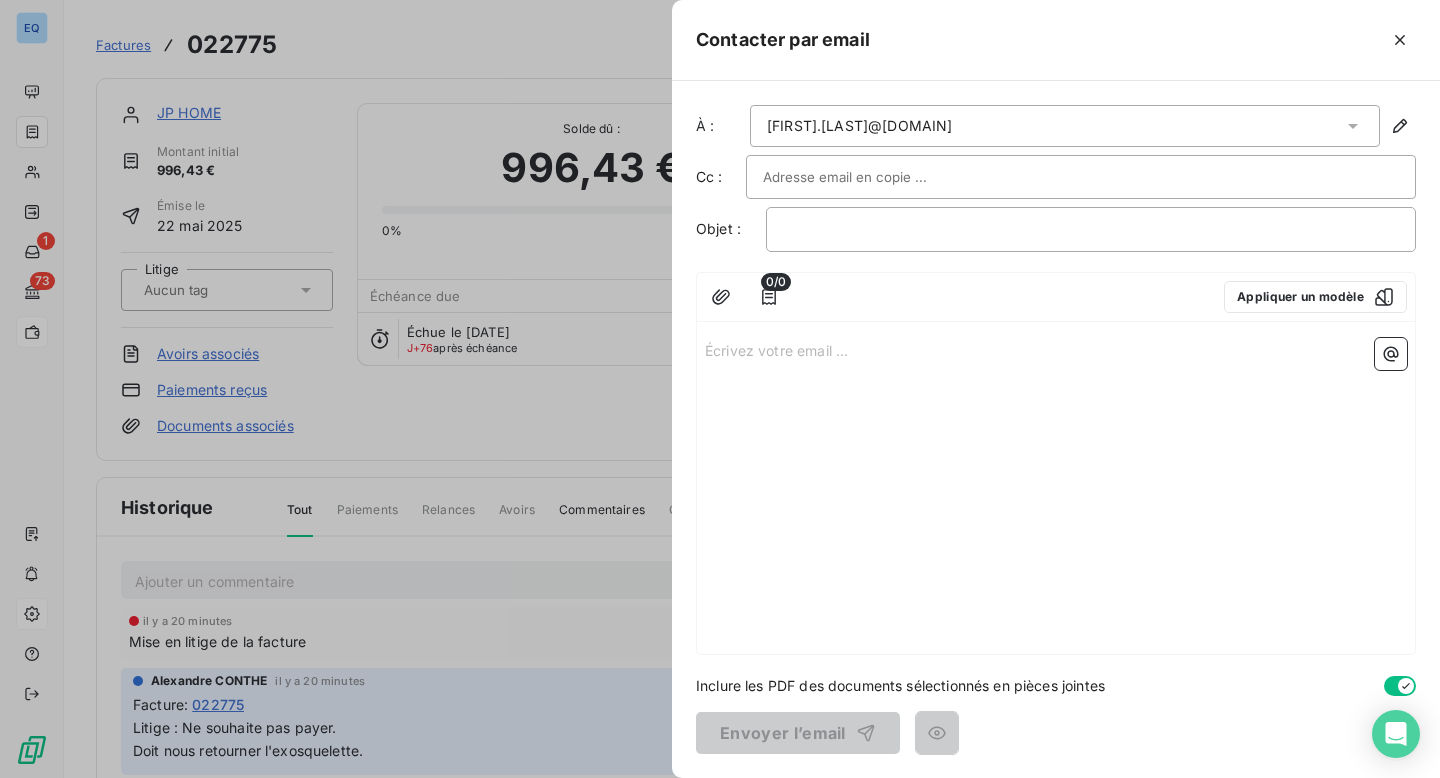 click on "Écrivez votre email ... ﻿" at bounding box center (1056, 349) 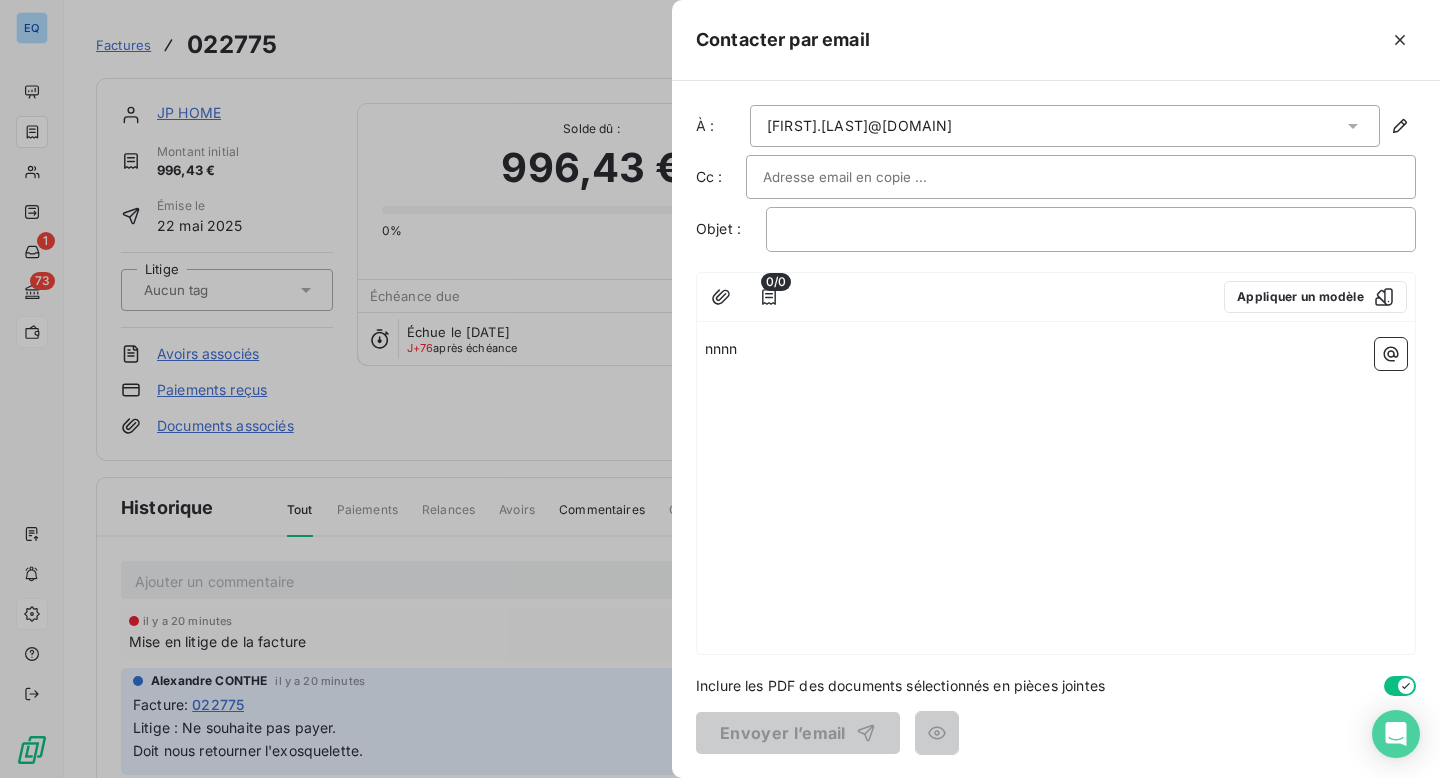 click on "nnnn" at bounding box center [1056, 492] 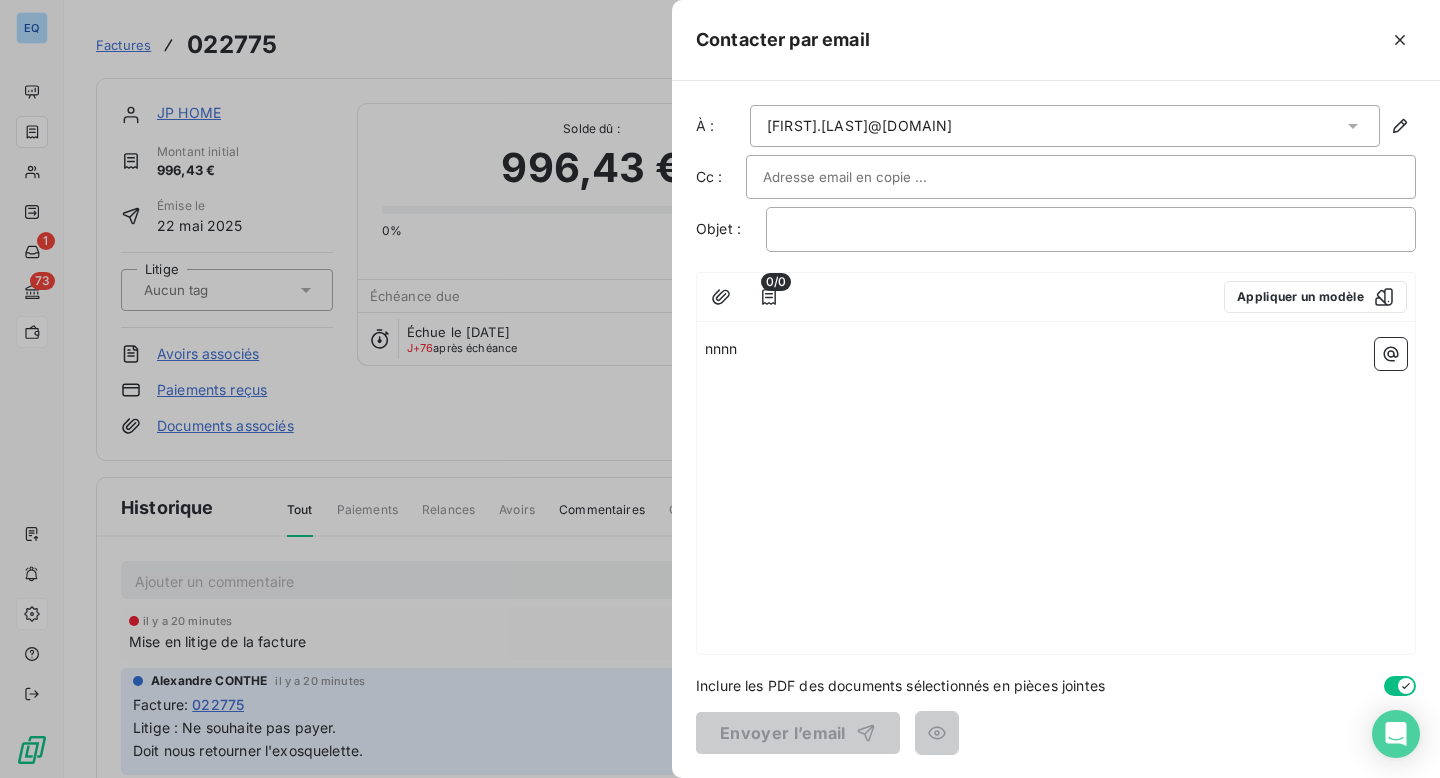 click at bounding box center (870, 177) 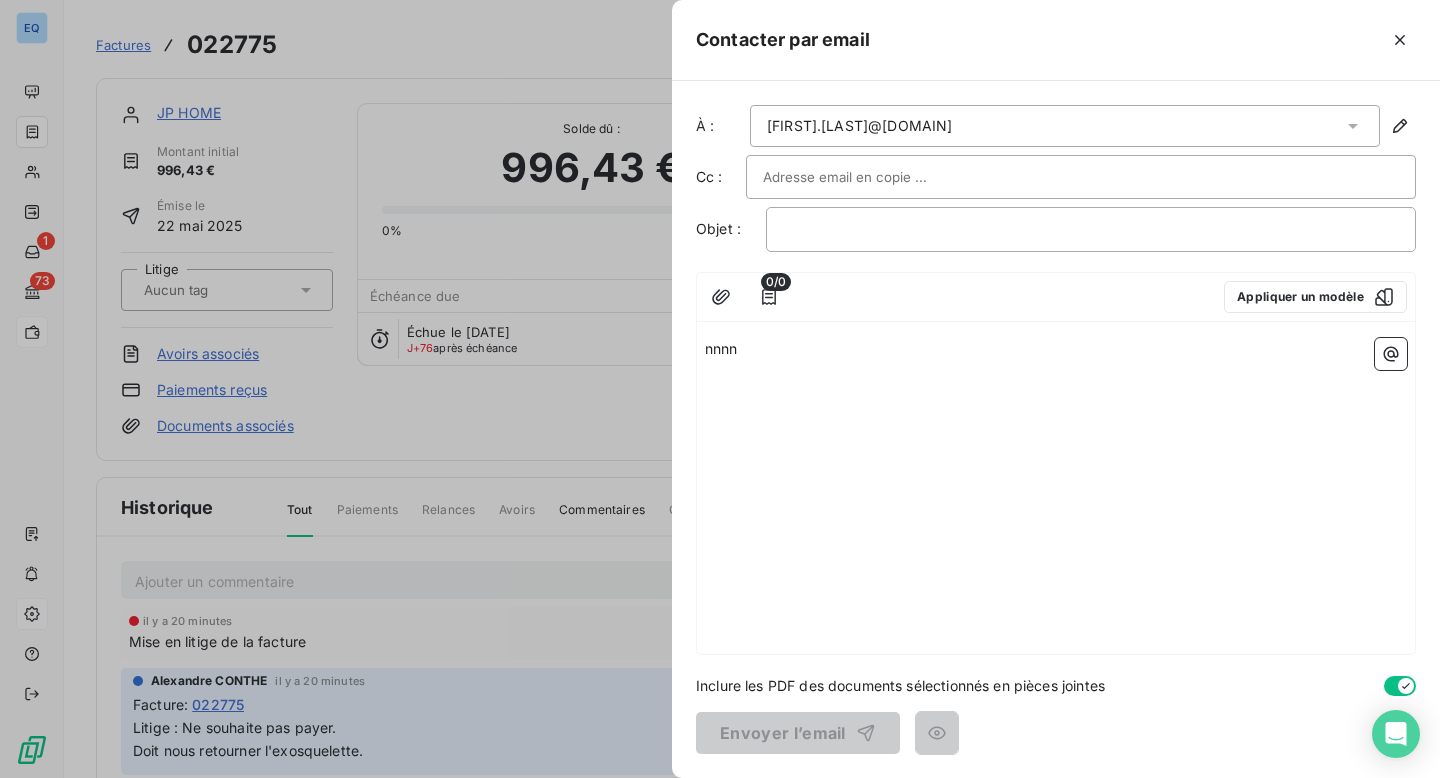 click on "﻿" at bounding box center (1091, 229) 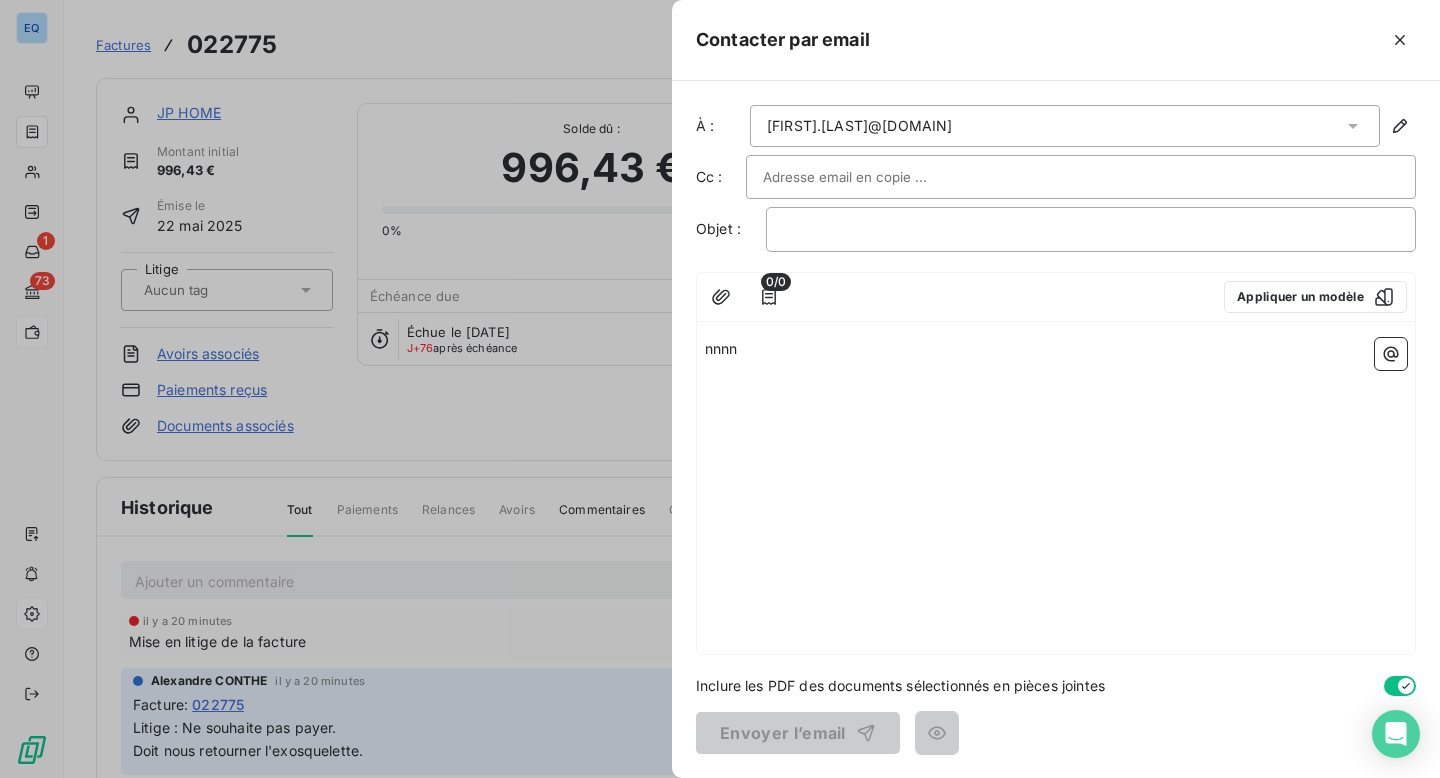 click on "﻿" at bounding box center [1091, 229] 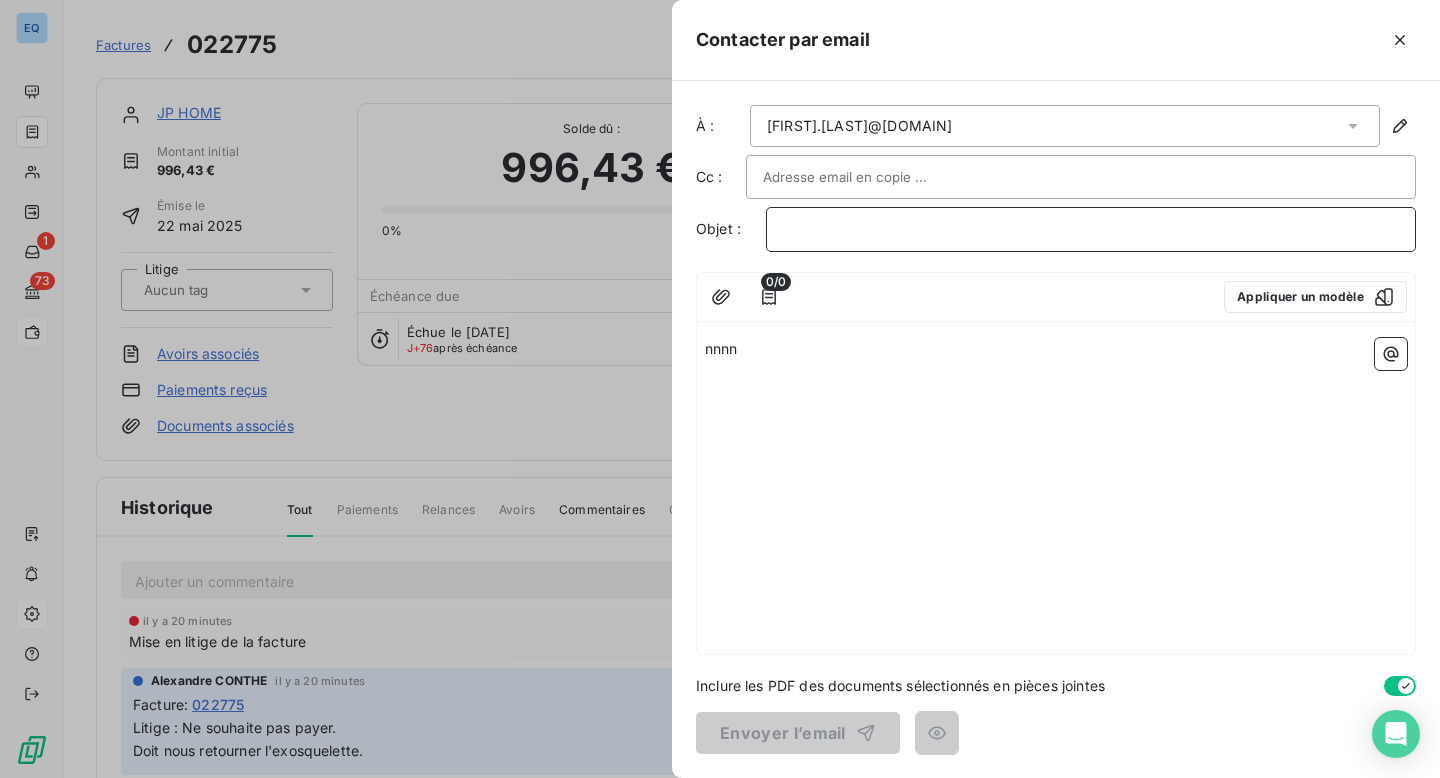 click on "﻿" at bounding box center (1091, 229) 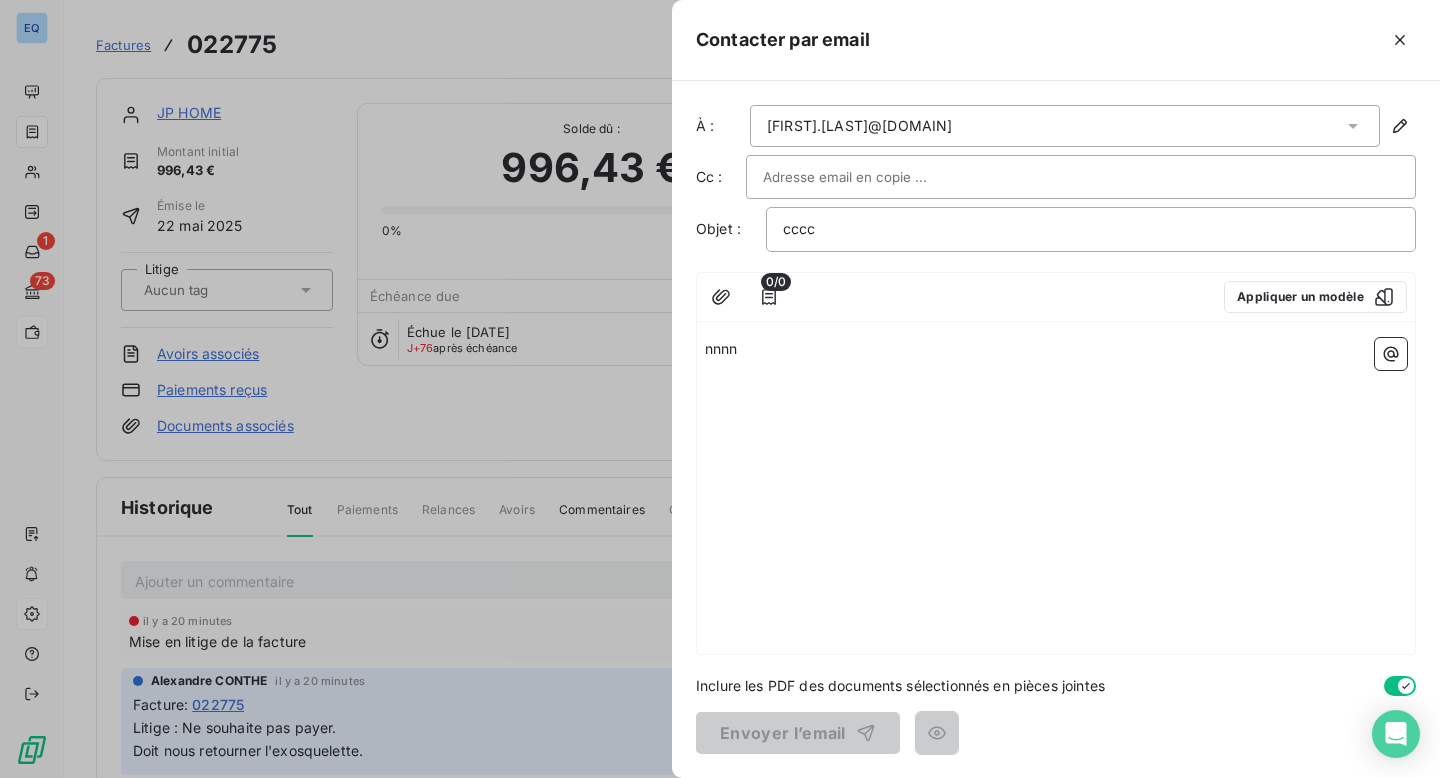 click on "nnnn" at bounding box center (1056, 492) 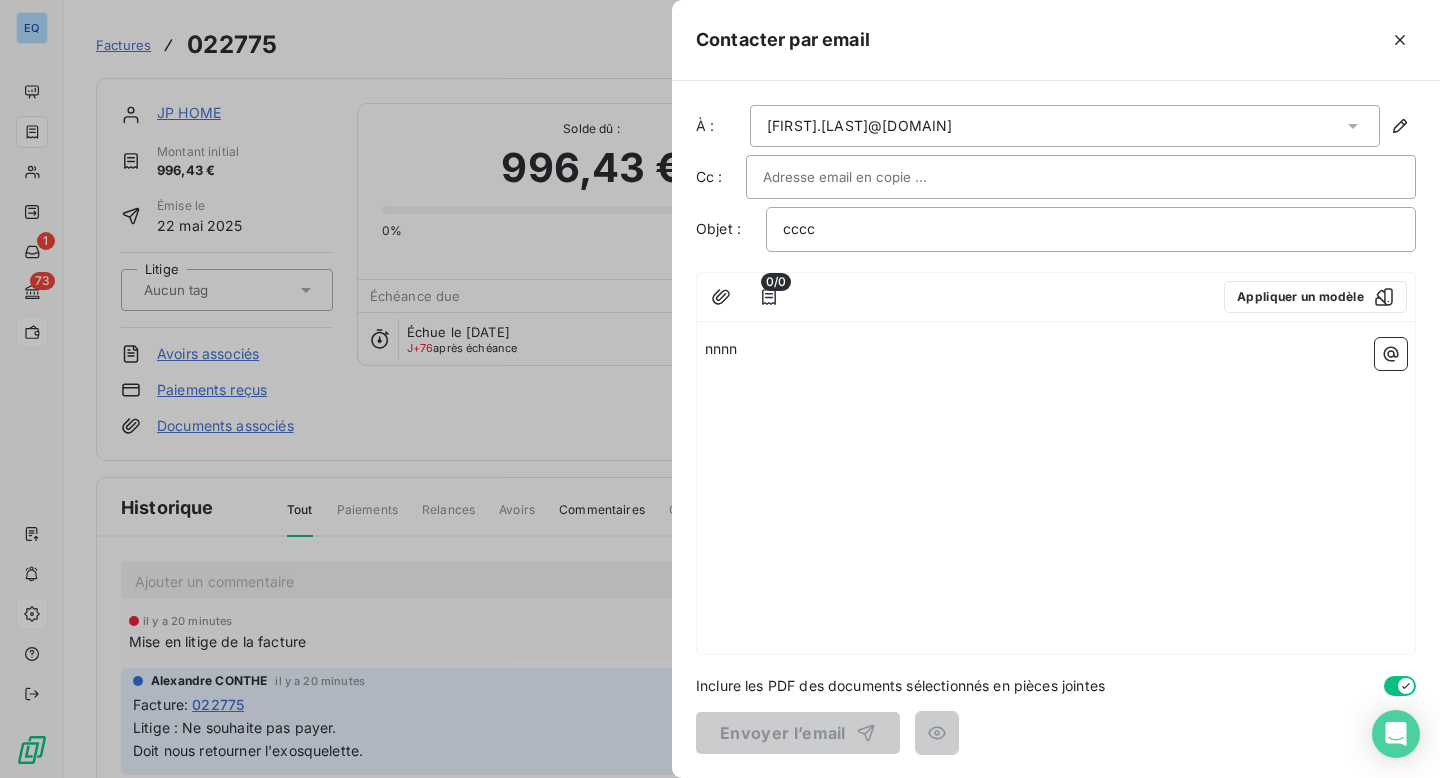 click at bounding box center (1081, 177) 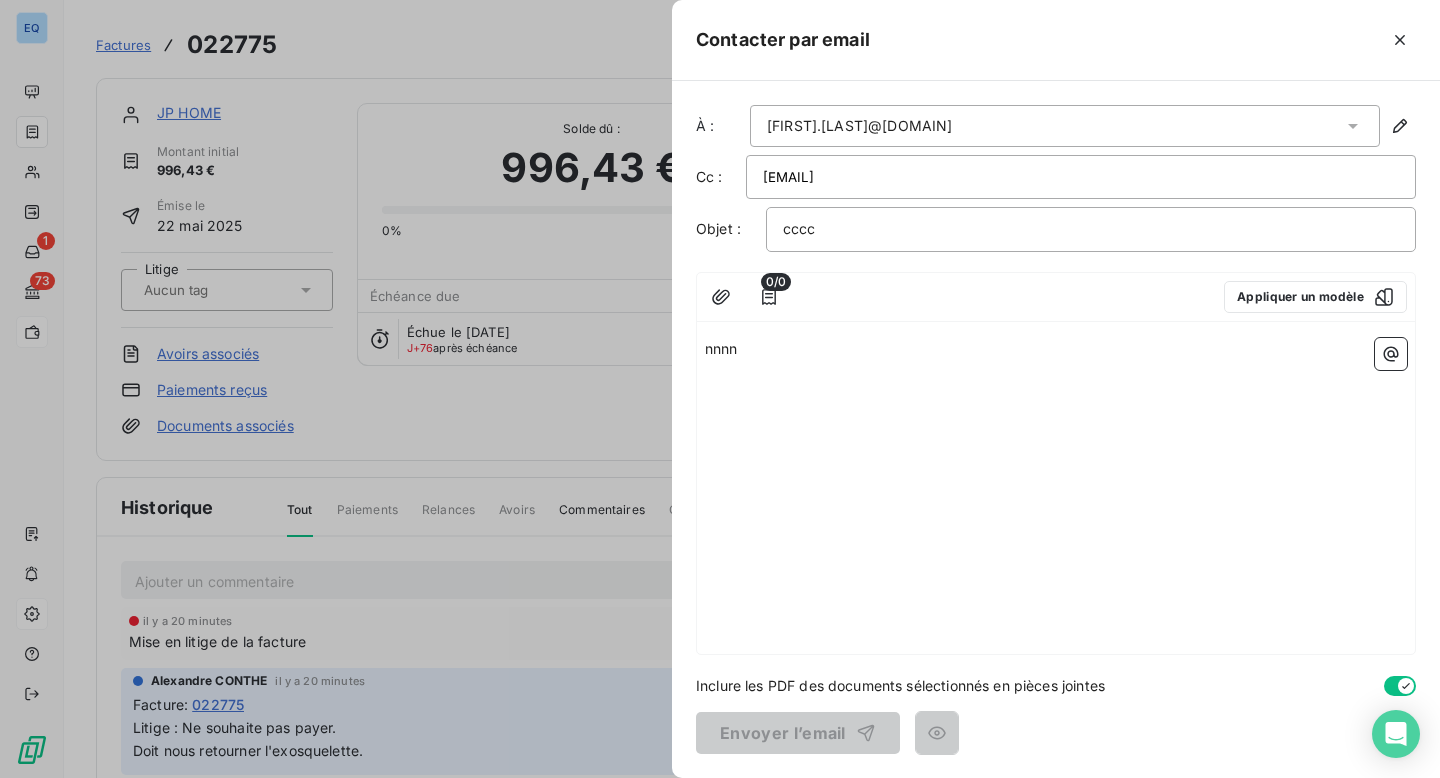 click on "nnnn" at bounding box center (1056, 492) 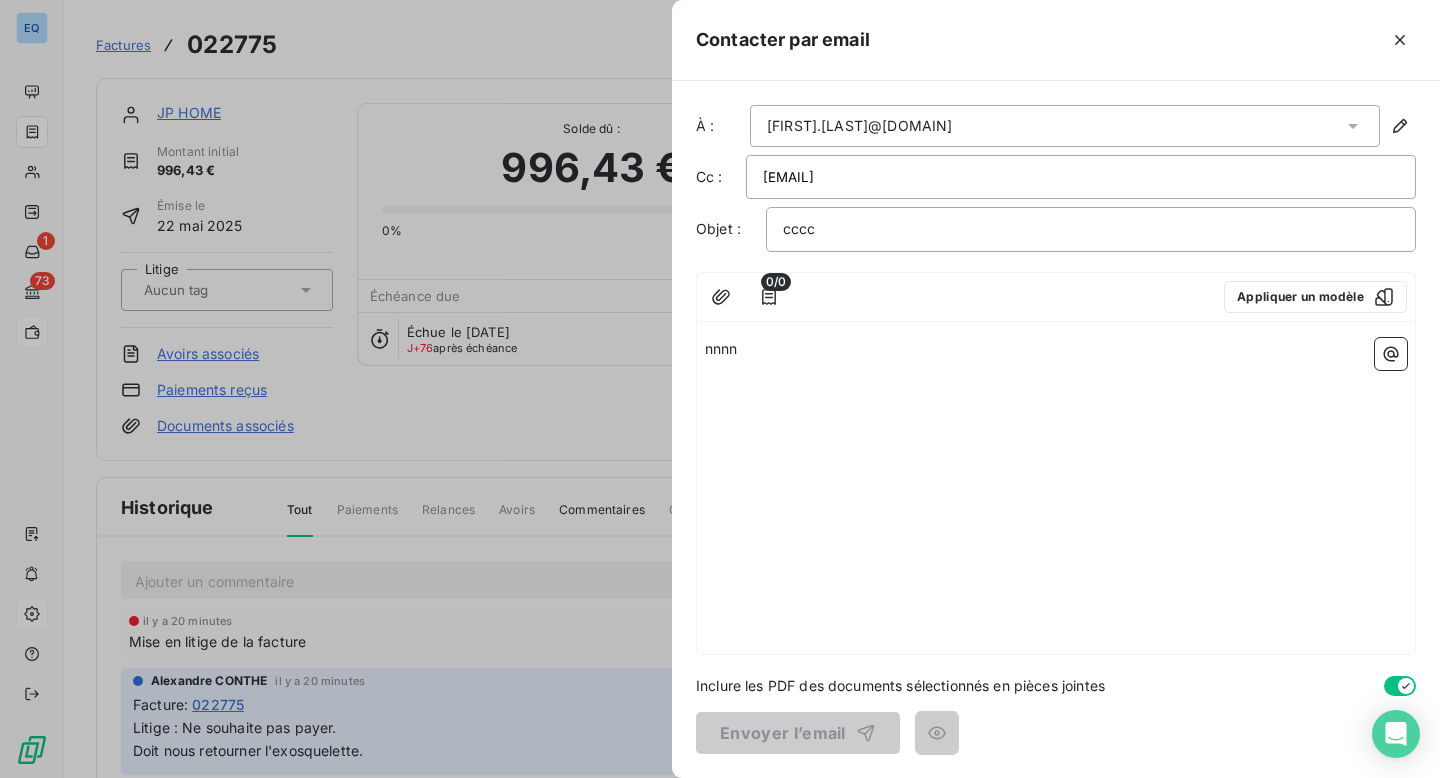 click on "[EMAIL]" at bounding box center (1081, 177) 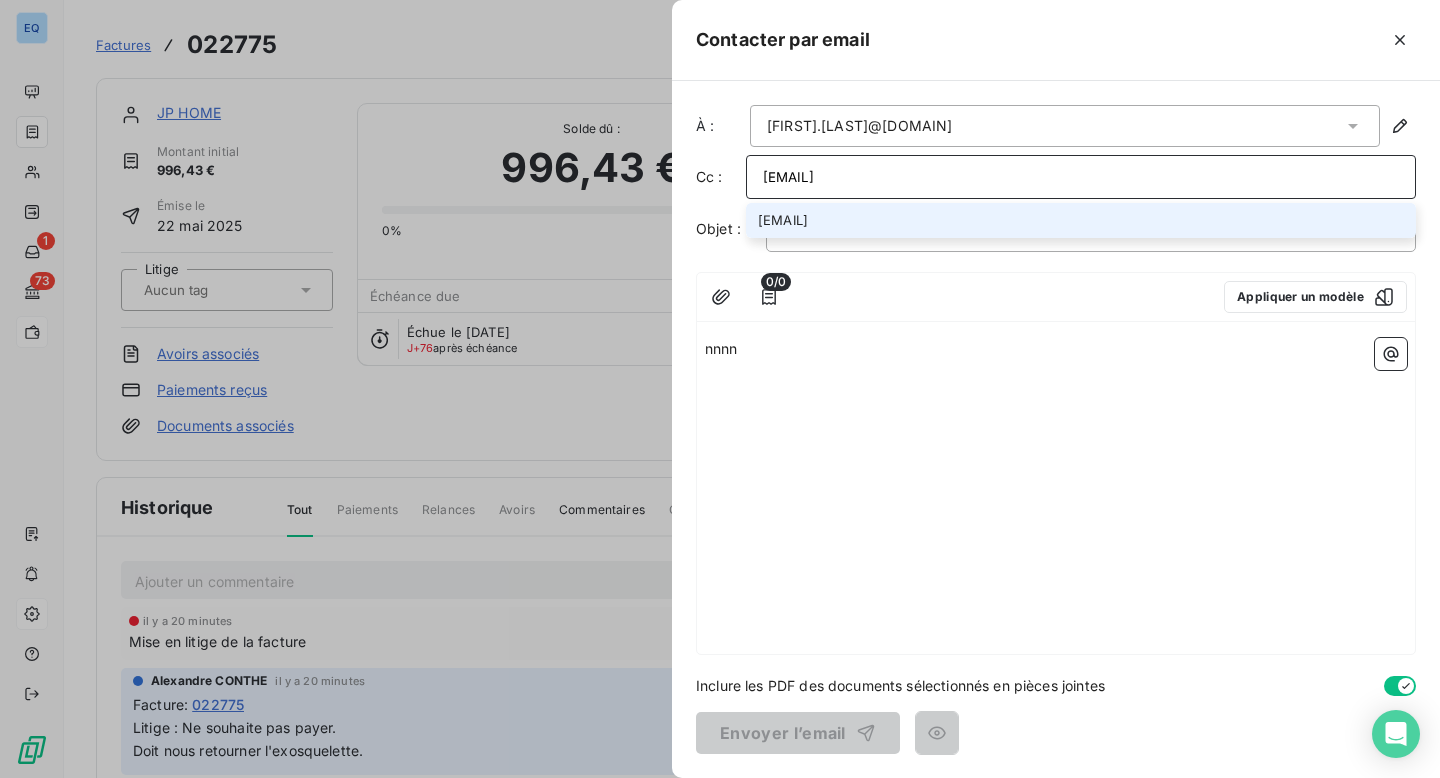click on "[EMAIL]" at bounding box center [1081, 220] 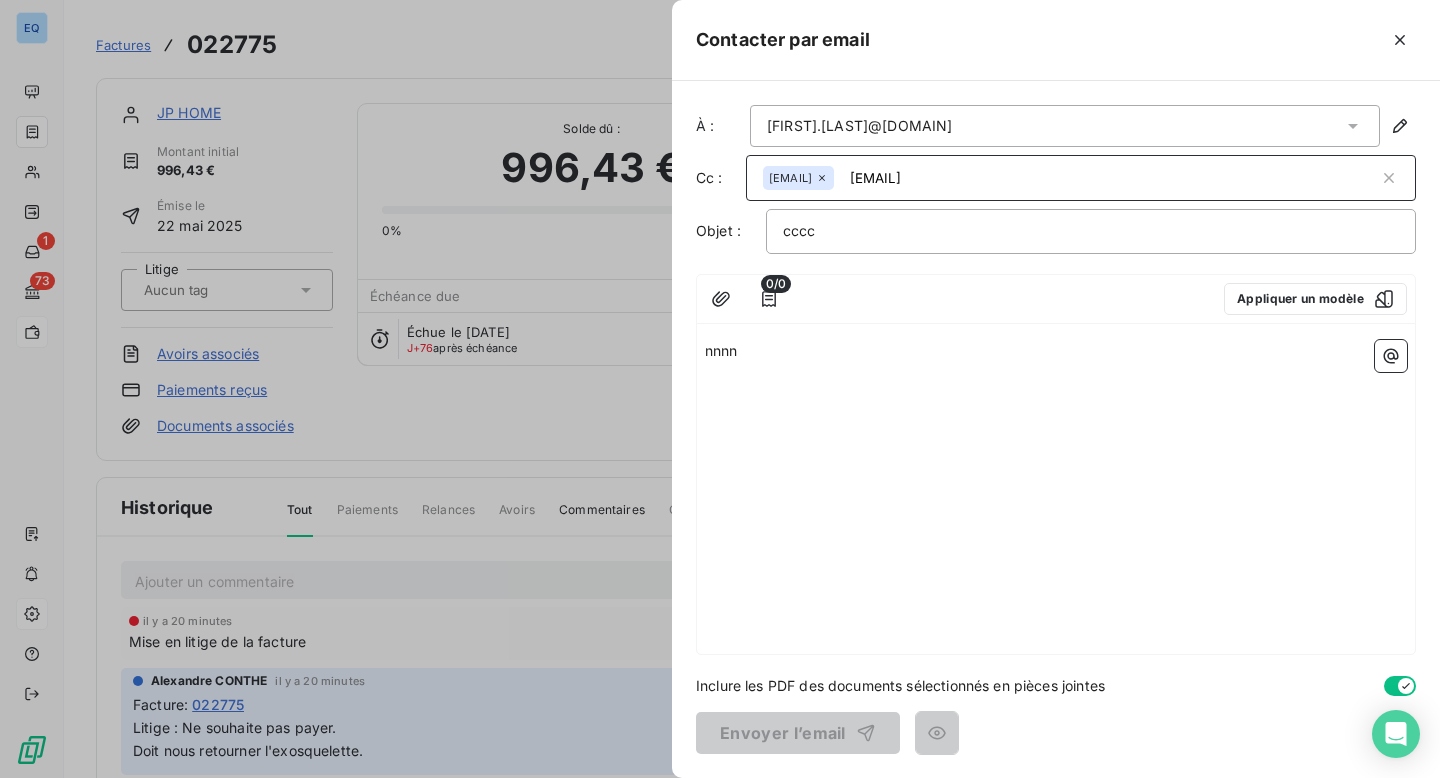 type 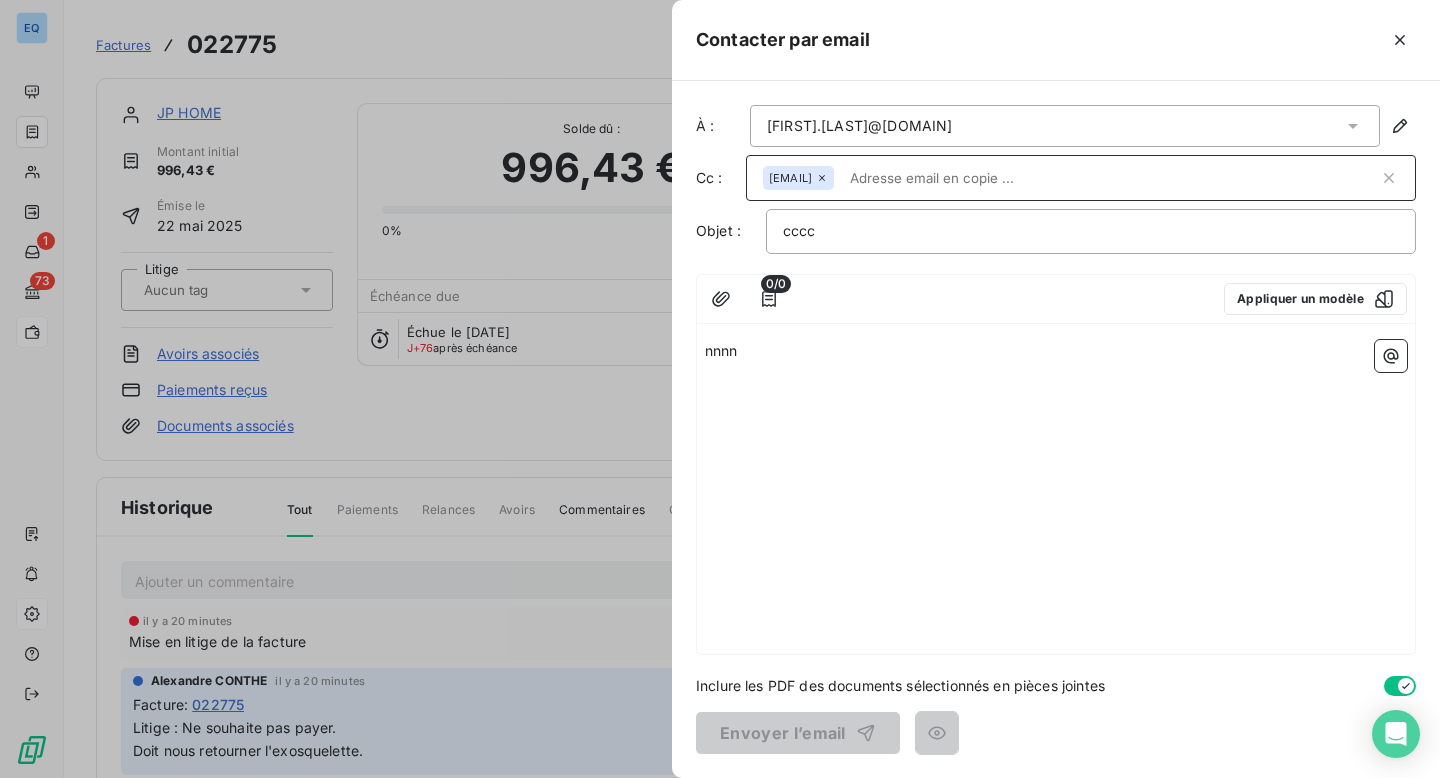 click on "nnnn" at bounding box center [1056, 493] 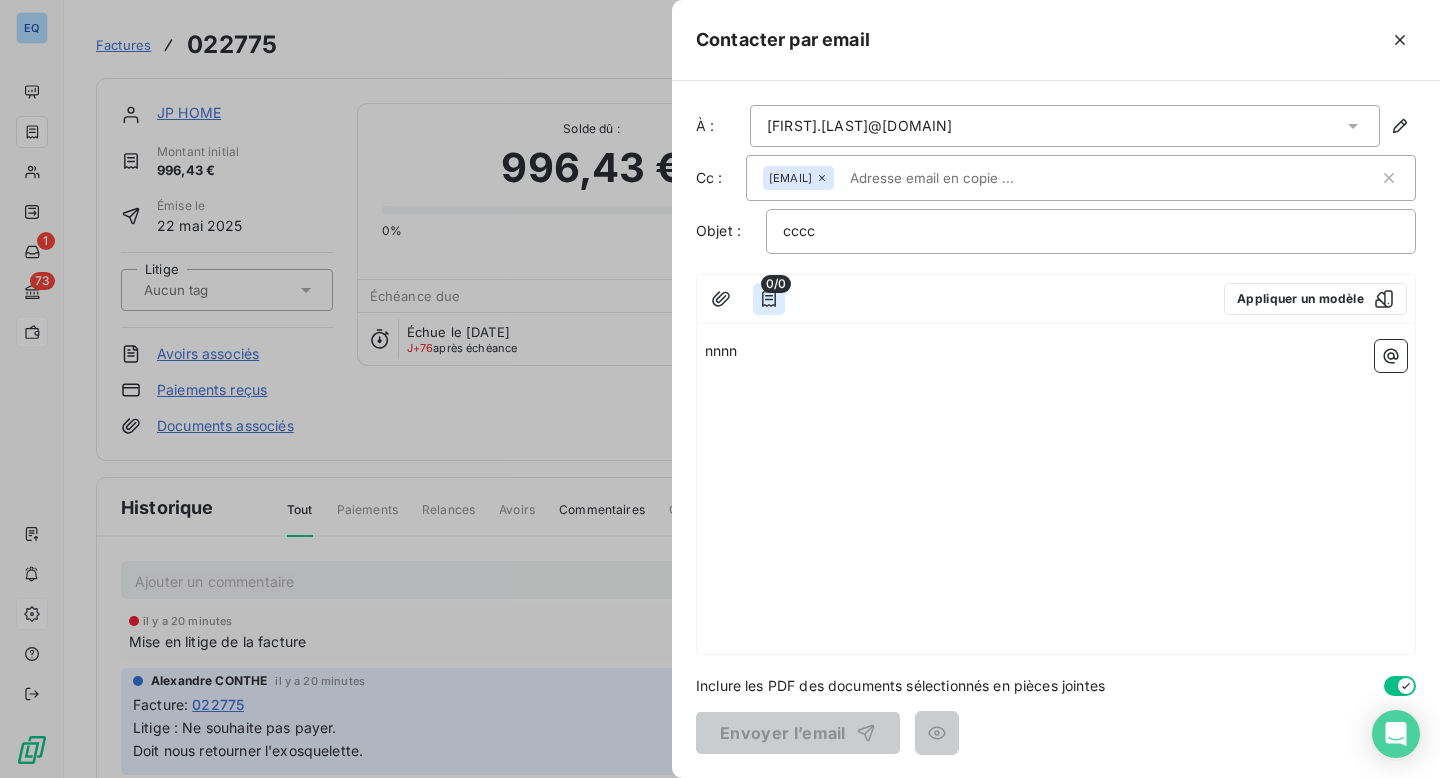 click 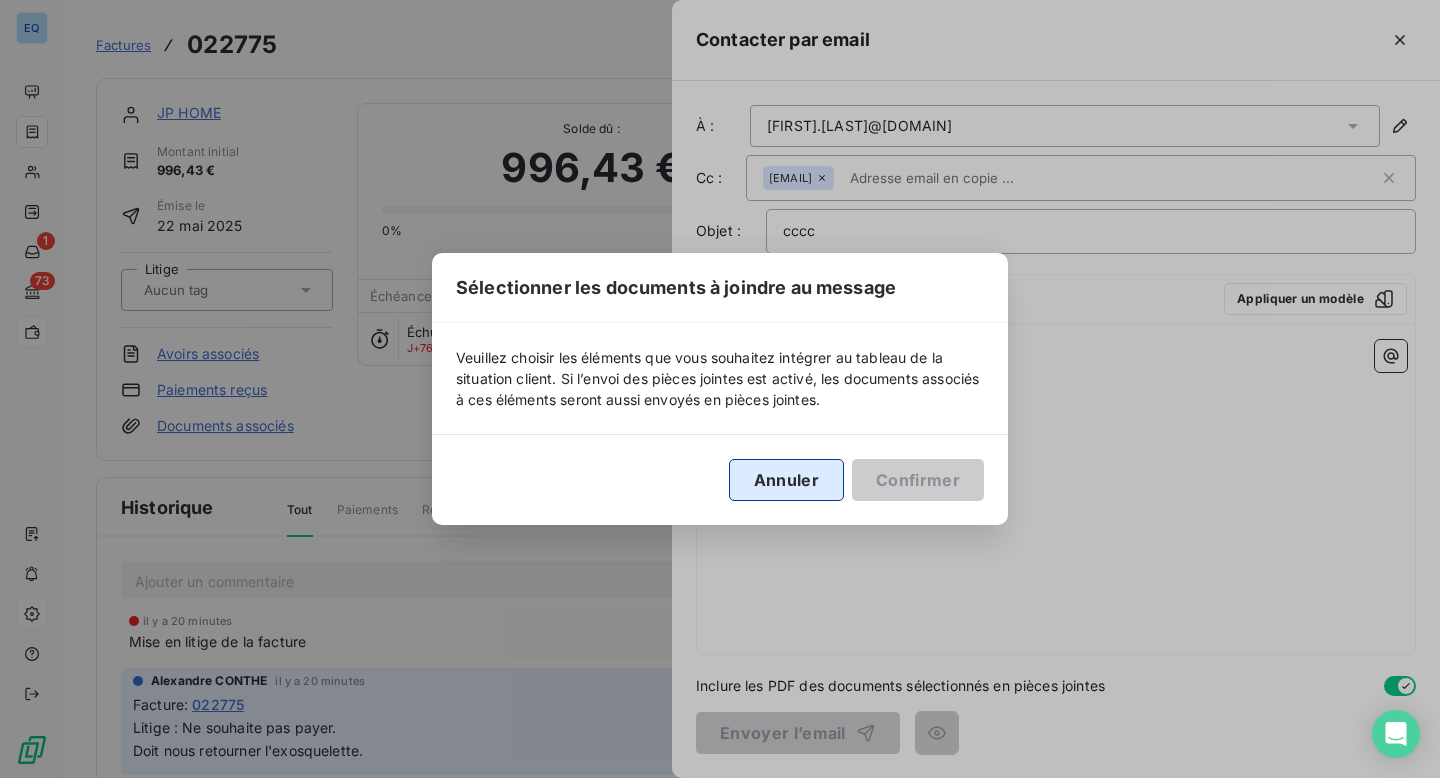 click on "Annuler" at bounding box center [786, 480] 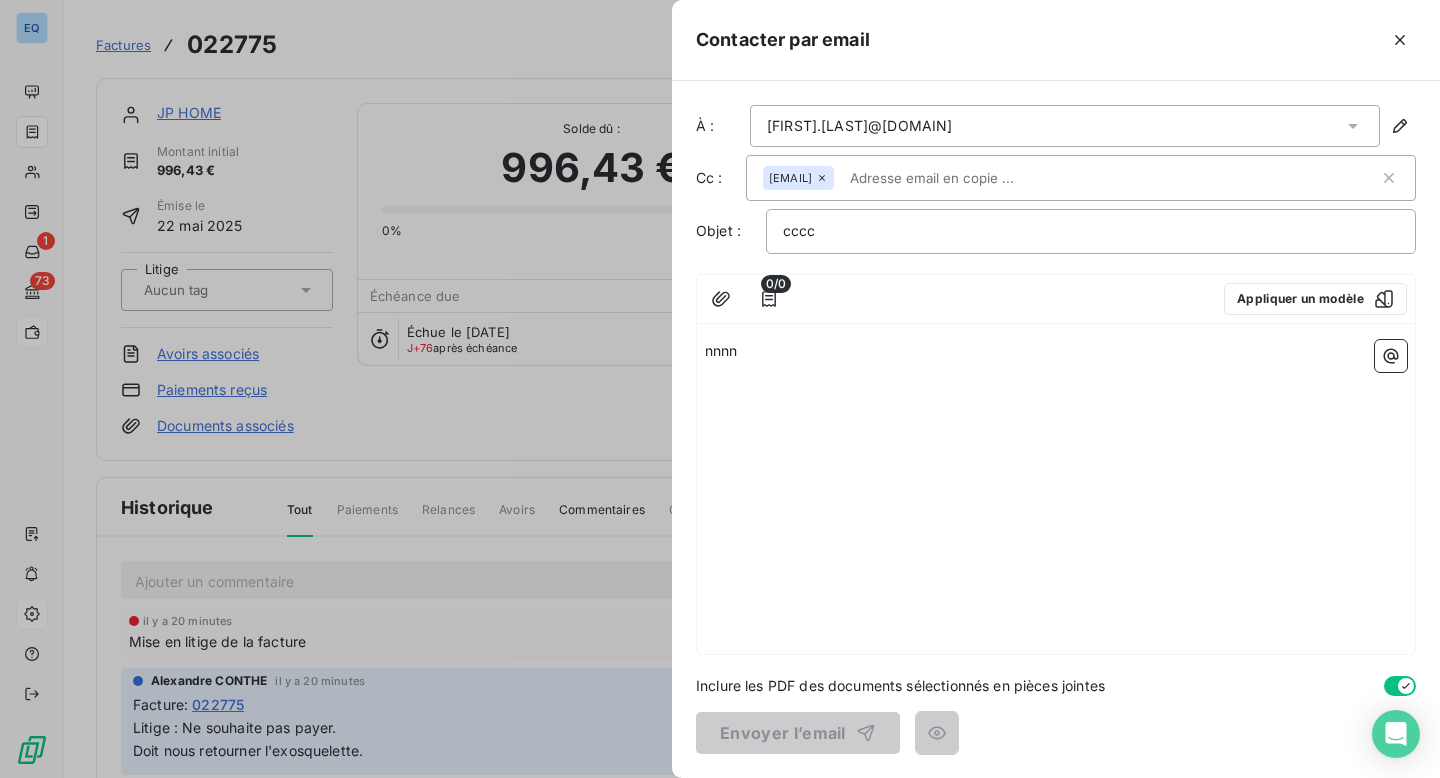 click on "nnnn" at bounding box center (1056, 493) 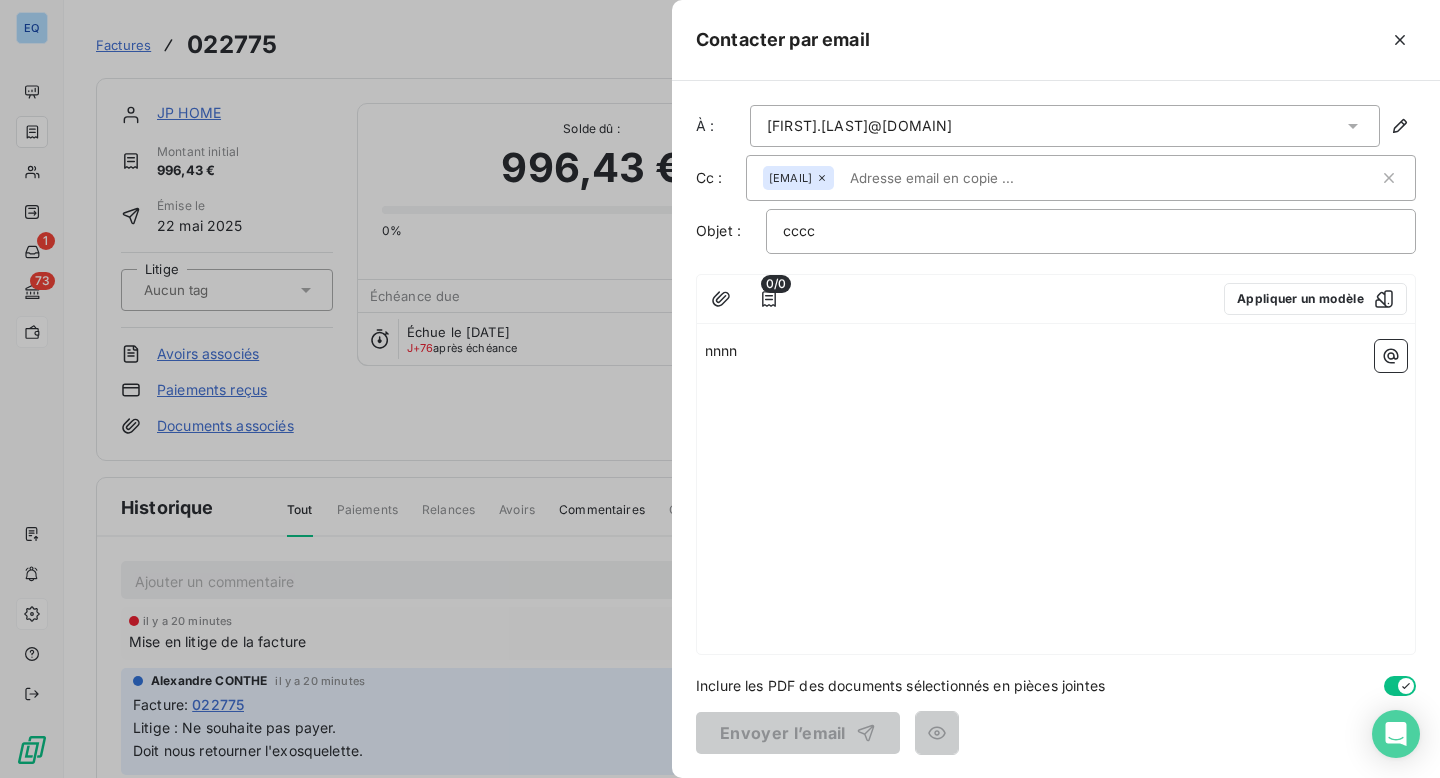 click on "nnnn" at bounding box center [1056, 351] 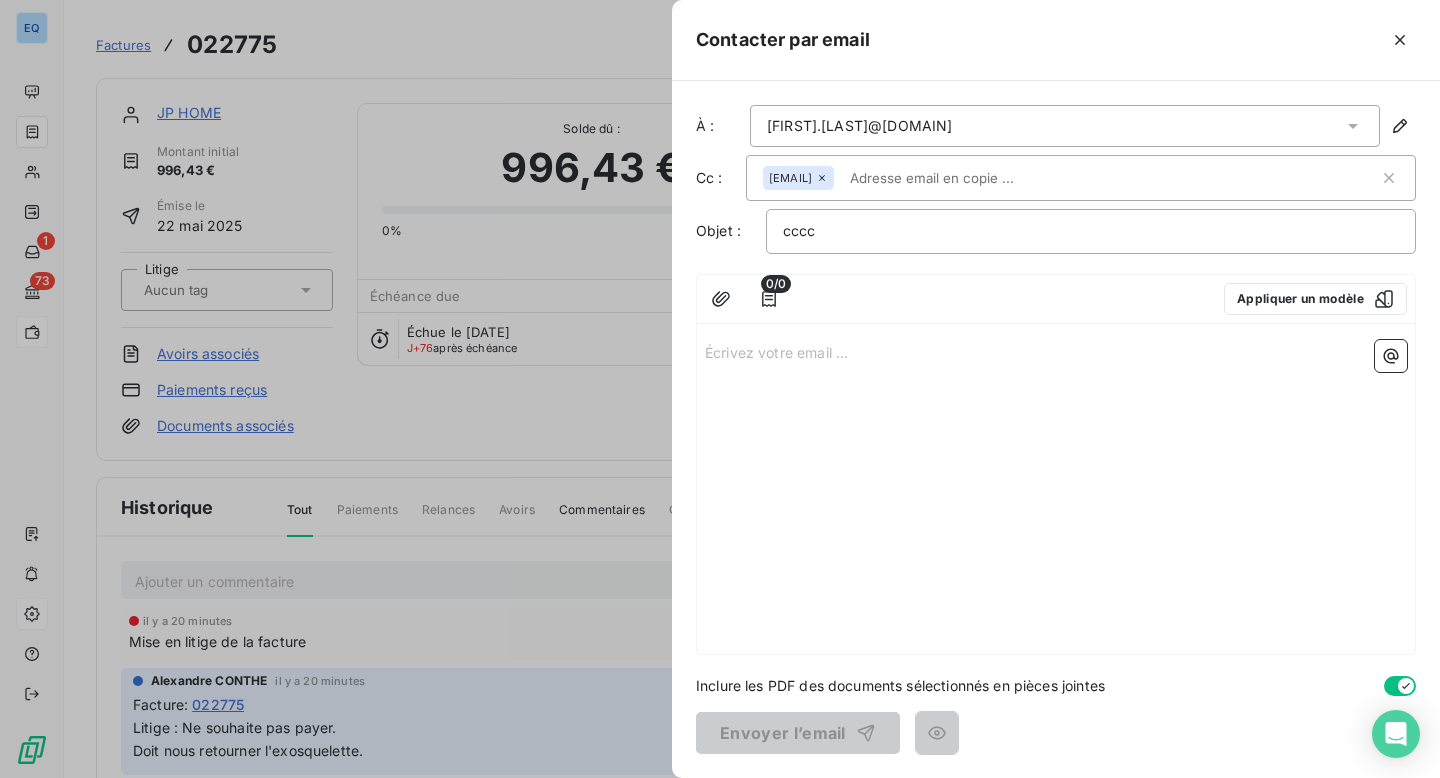 click 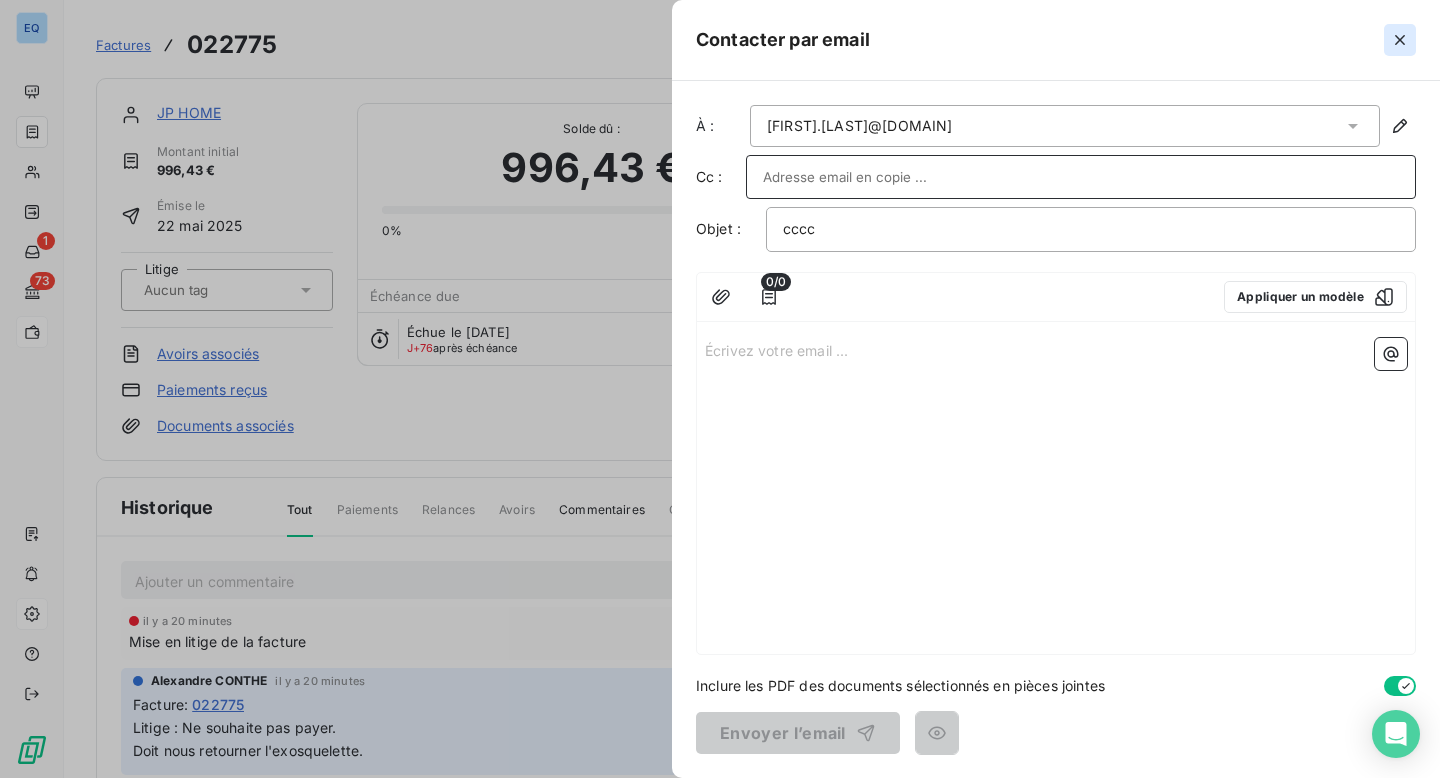 click at bounding box center [1400, 40] 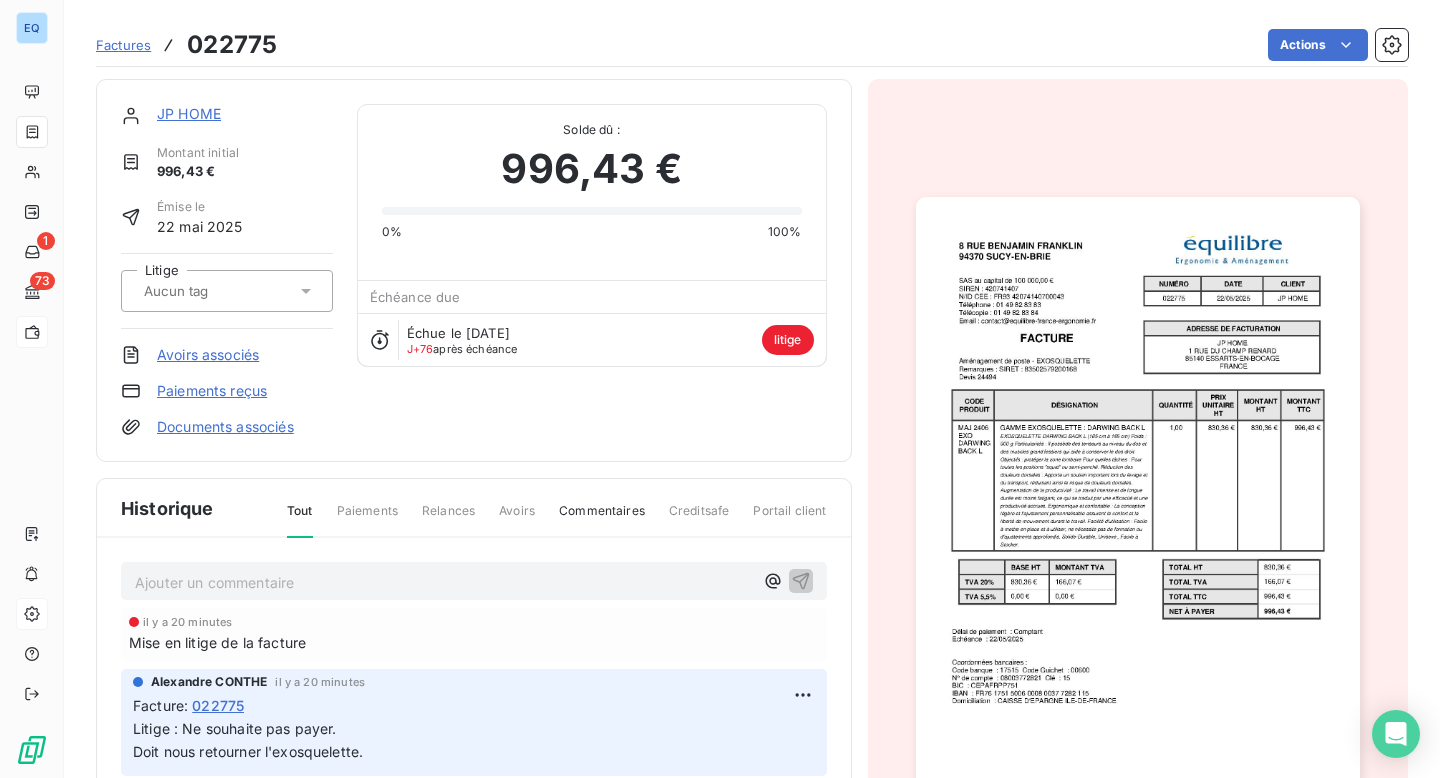 scroll, scrollTop: 197, scrollLeft: 0, axis: vertical 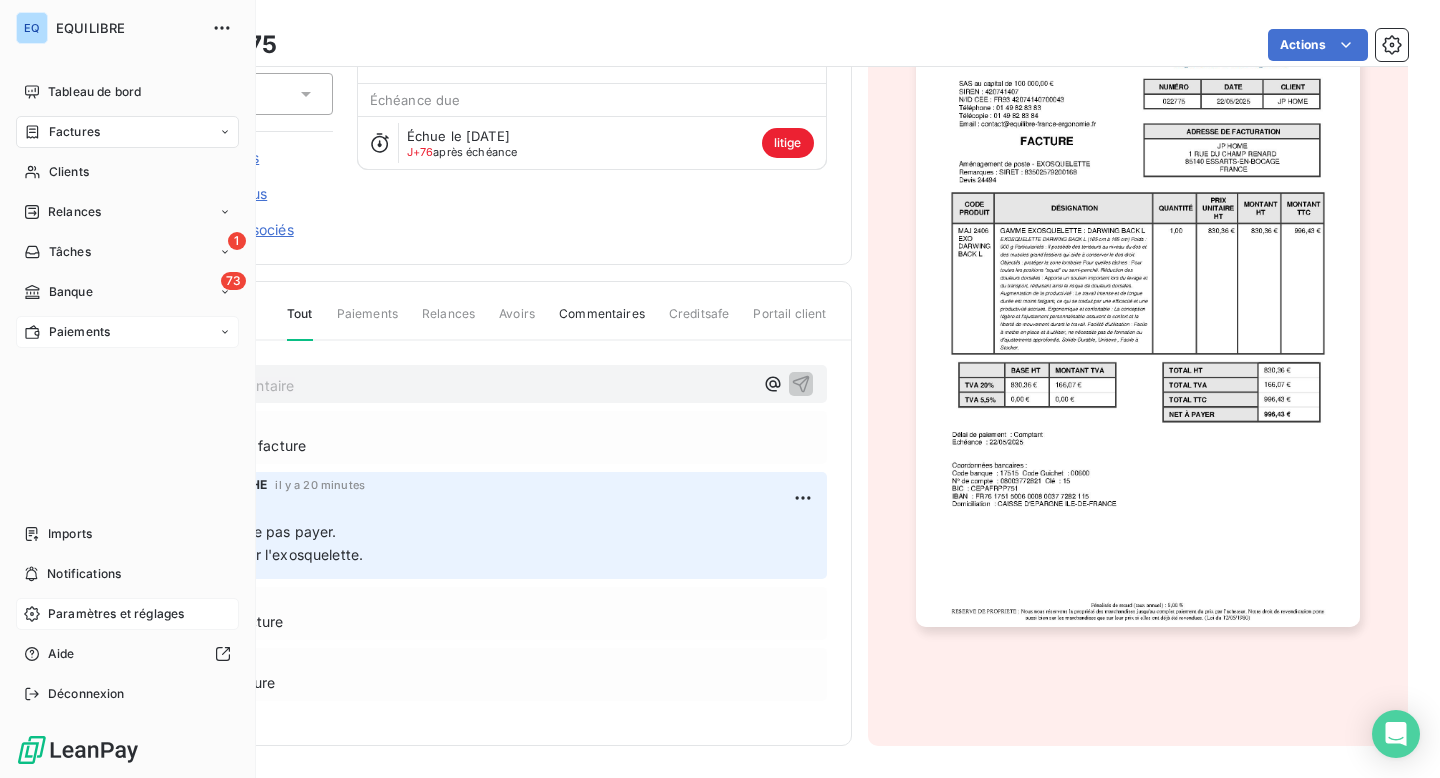 click on "Paramètres et réglages" at bounding box center [127, 614] 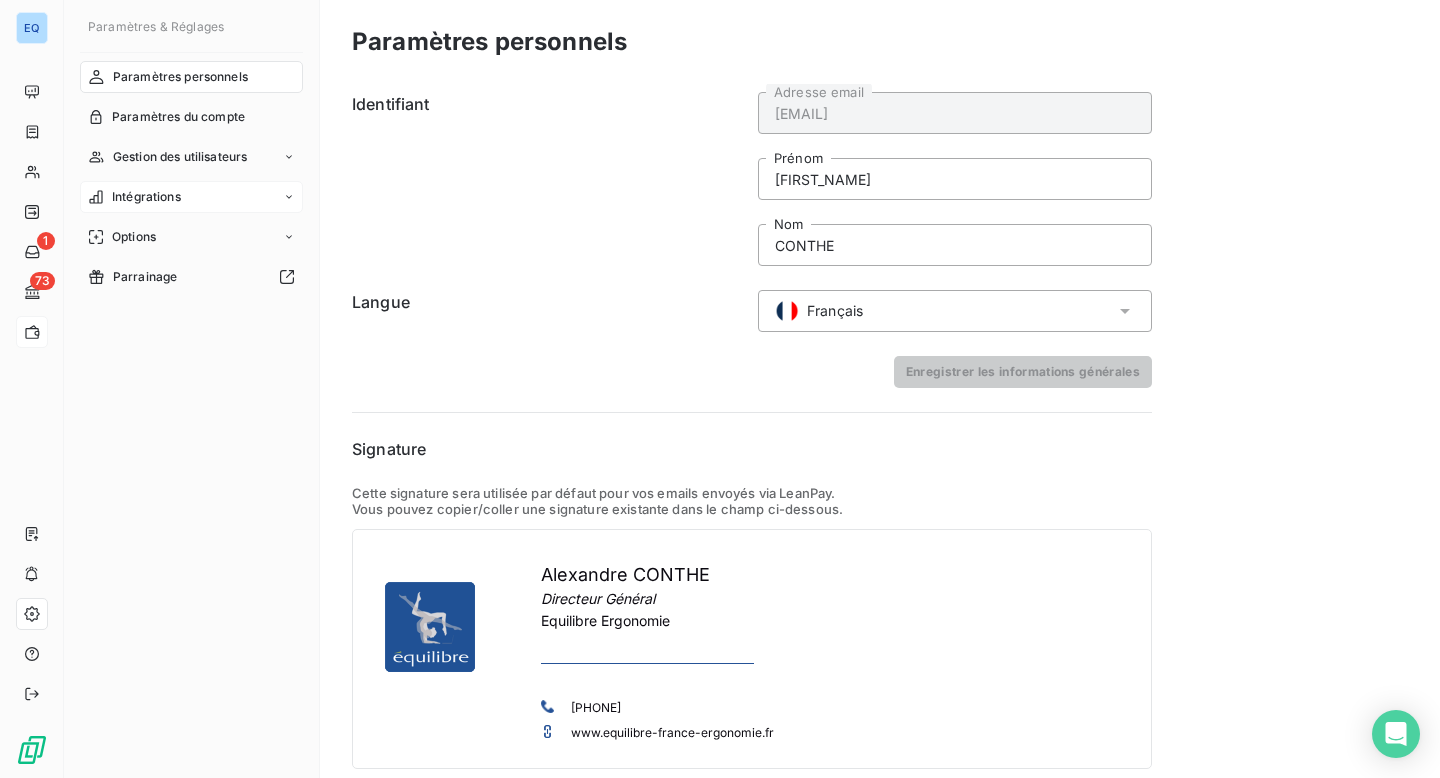 click on "Intégrations" at bounding box center (146, 197) 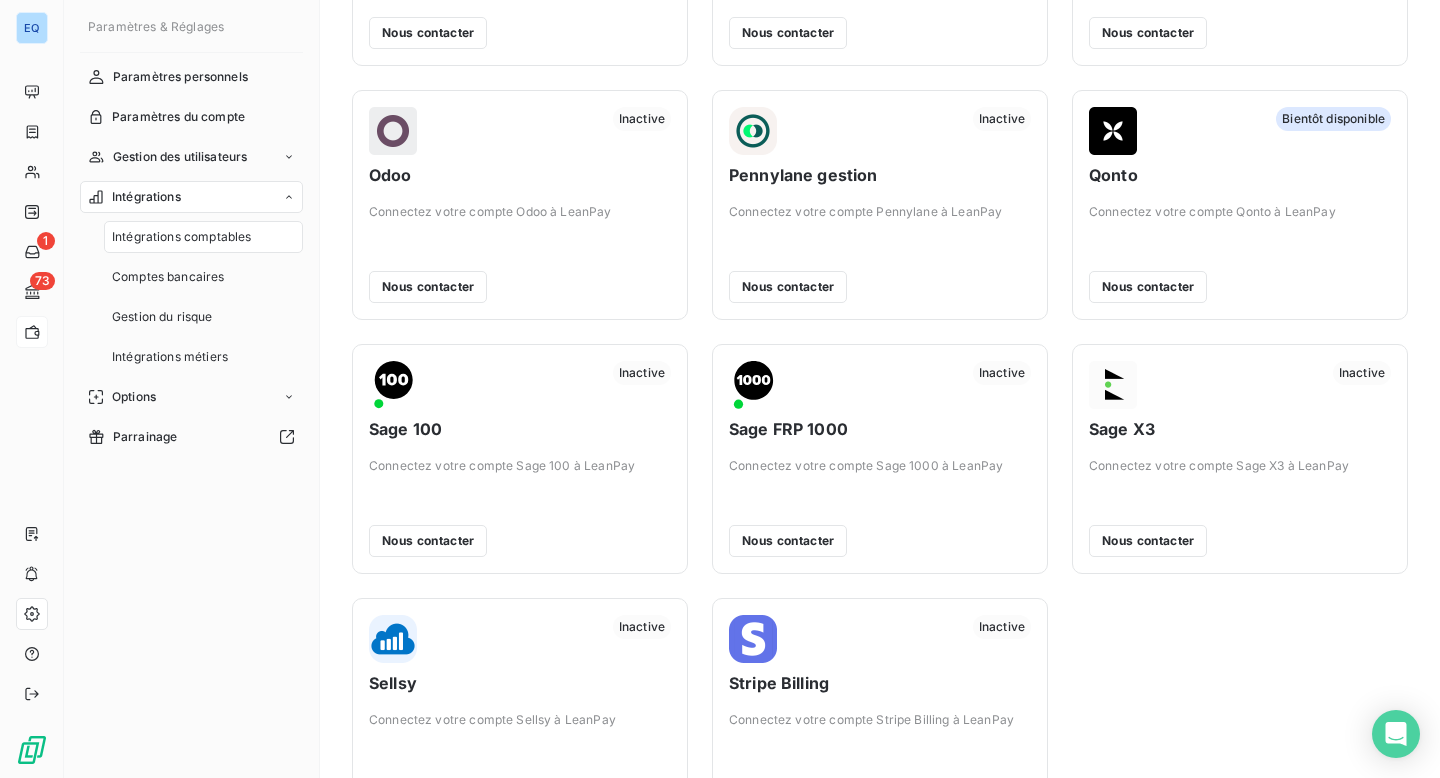 scroll, scrollTop: 576, scrollLeft: 0, axis: vertical 